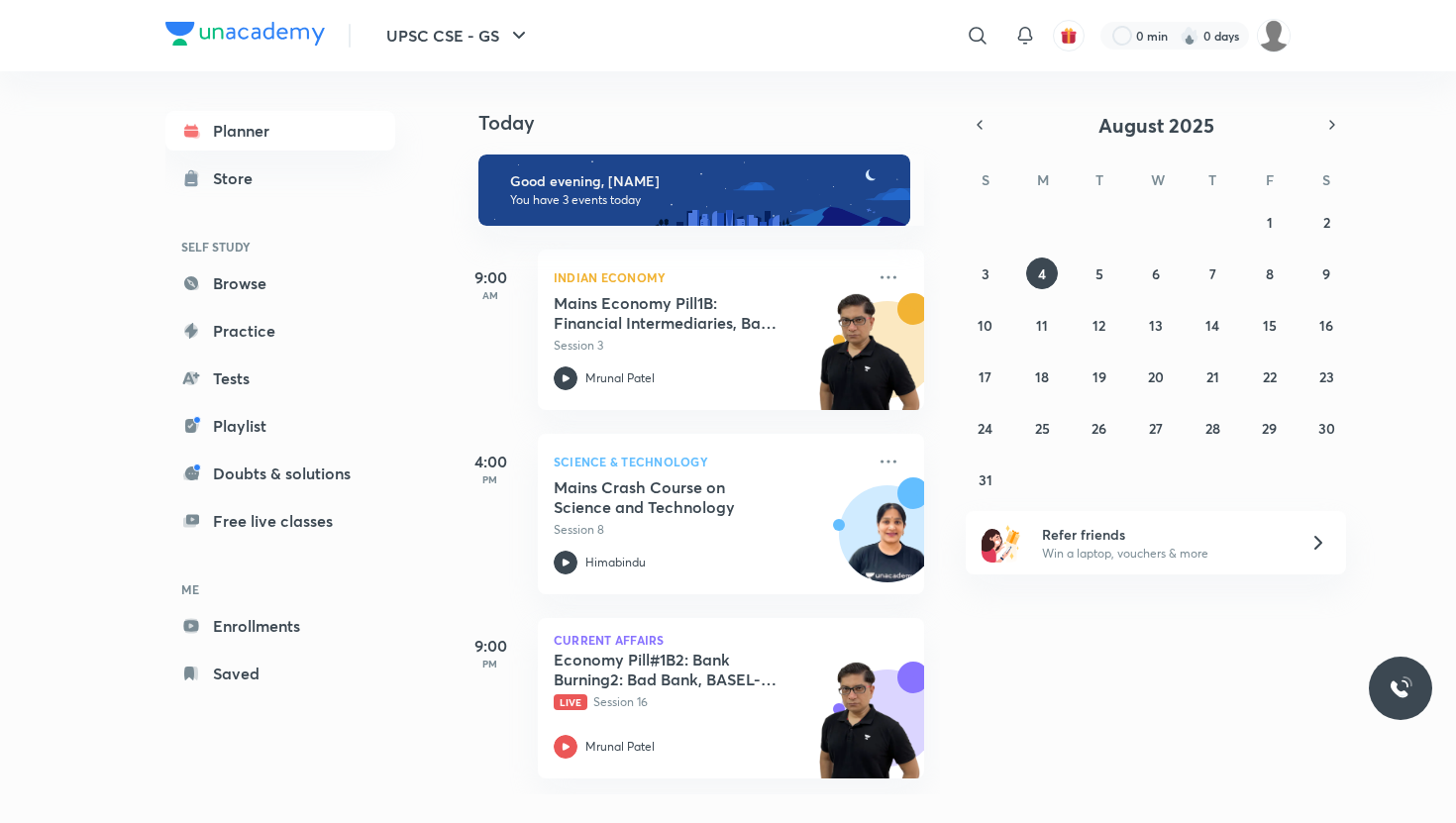 scroll, scrollTop: 0, scrollLeft: 0, axis: both 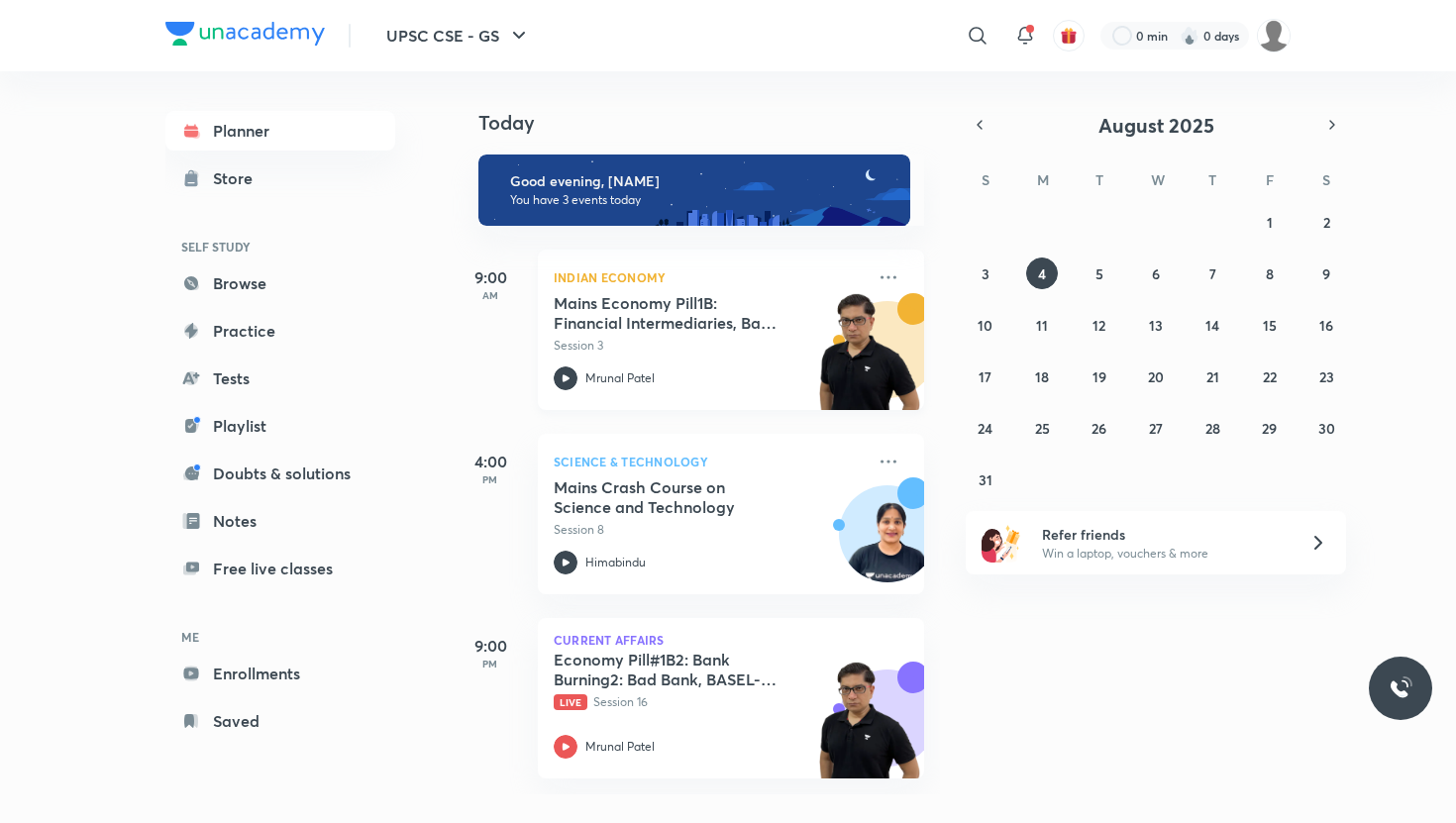 click on "Mrunal Patel" at bounding box center [620, 378] 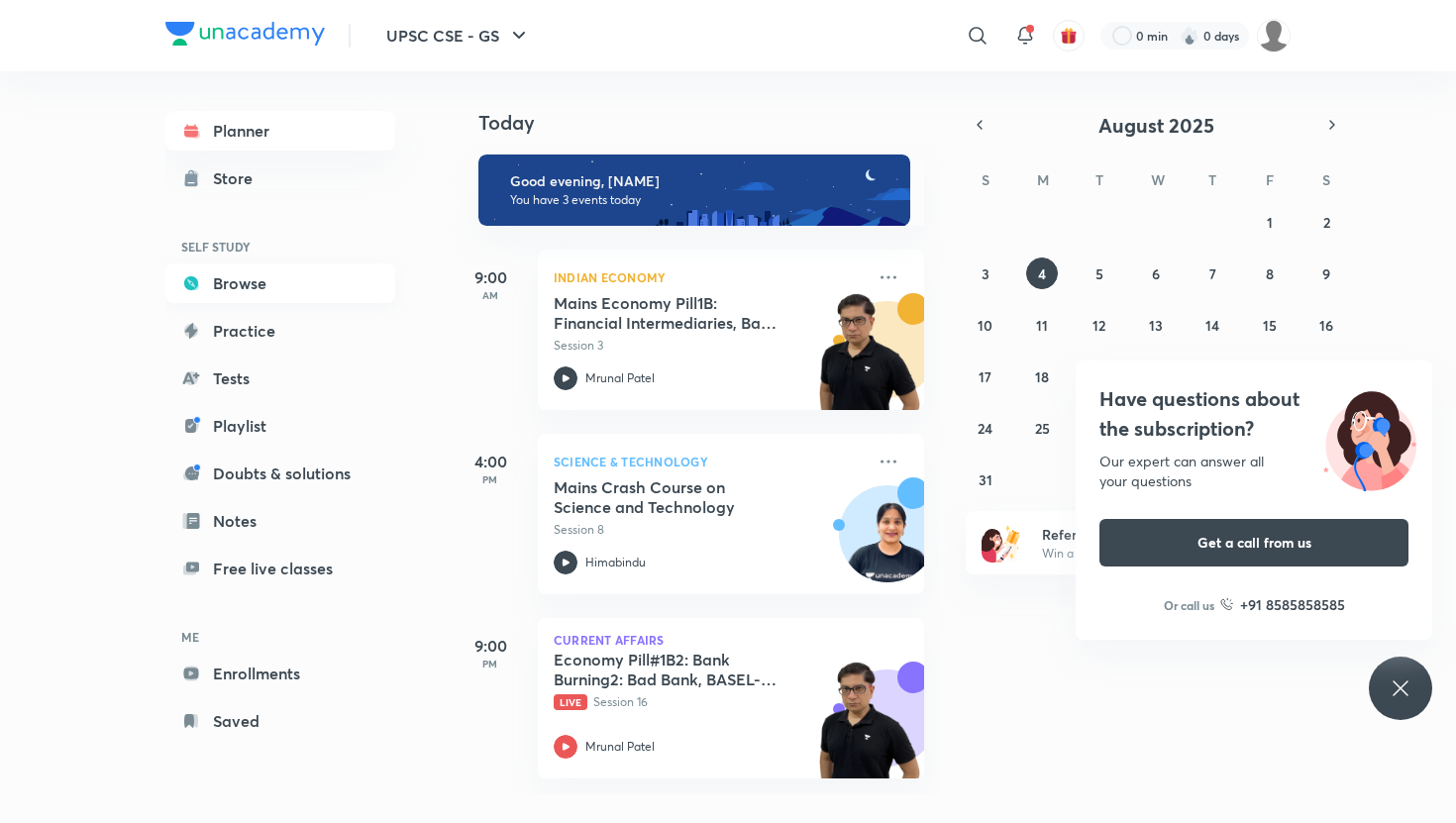 click on "Browse" at bounding box center [280, 283] 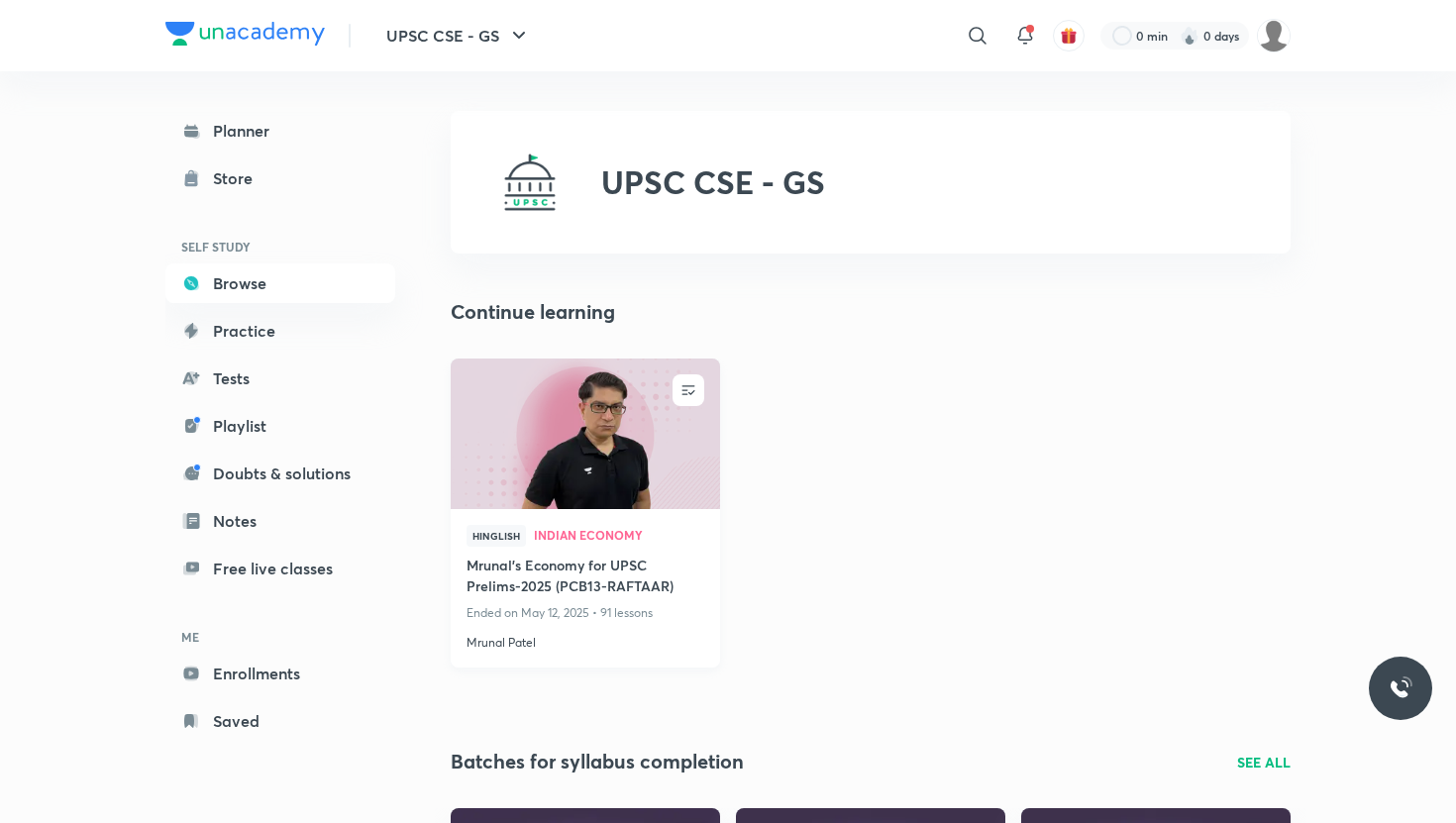 click on "Mrunal Patel" at bounding box center (585, 639) 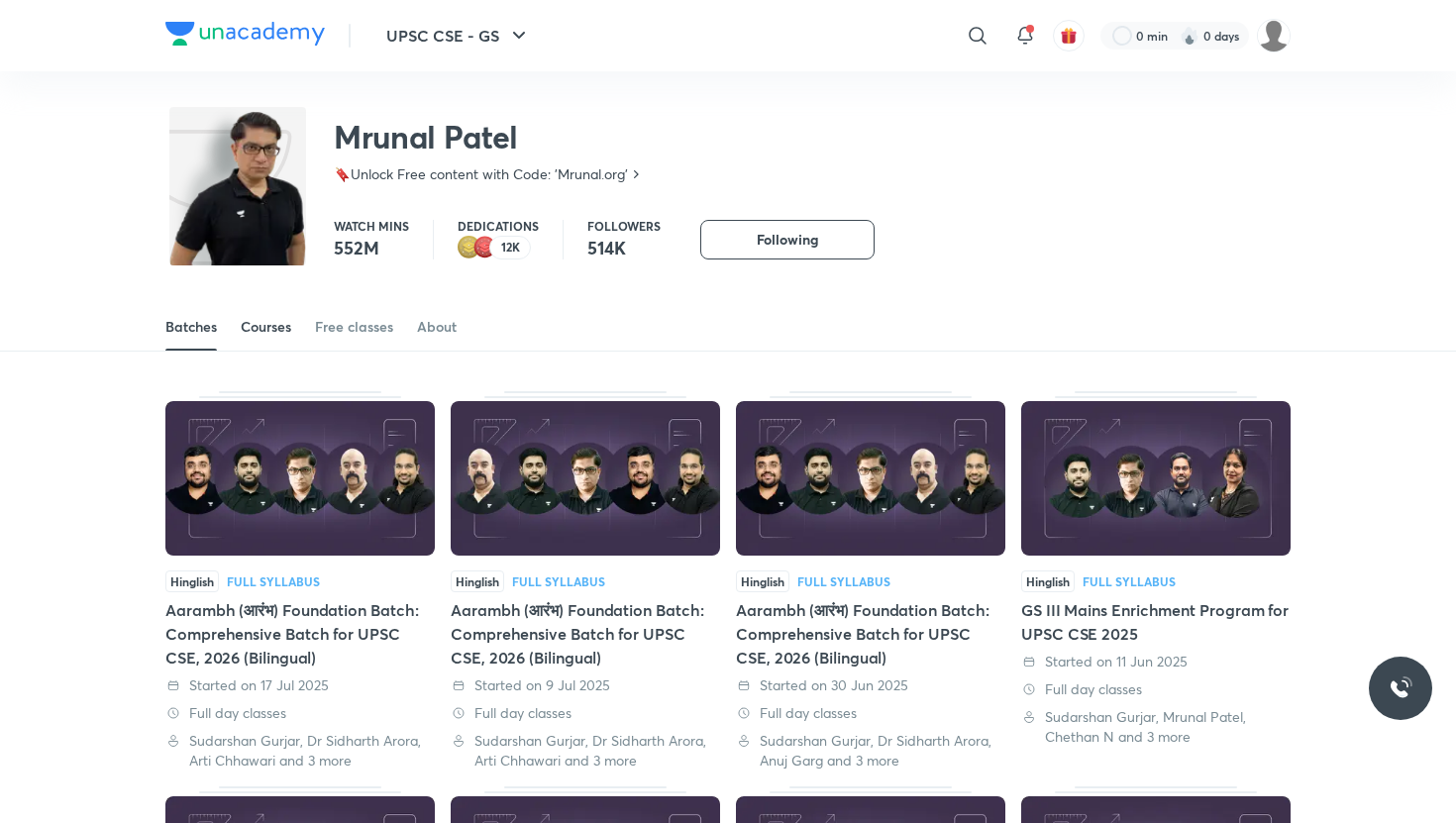 click on "Courses" at bounding box center [265, 327] 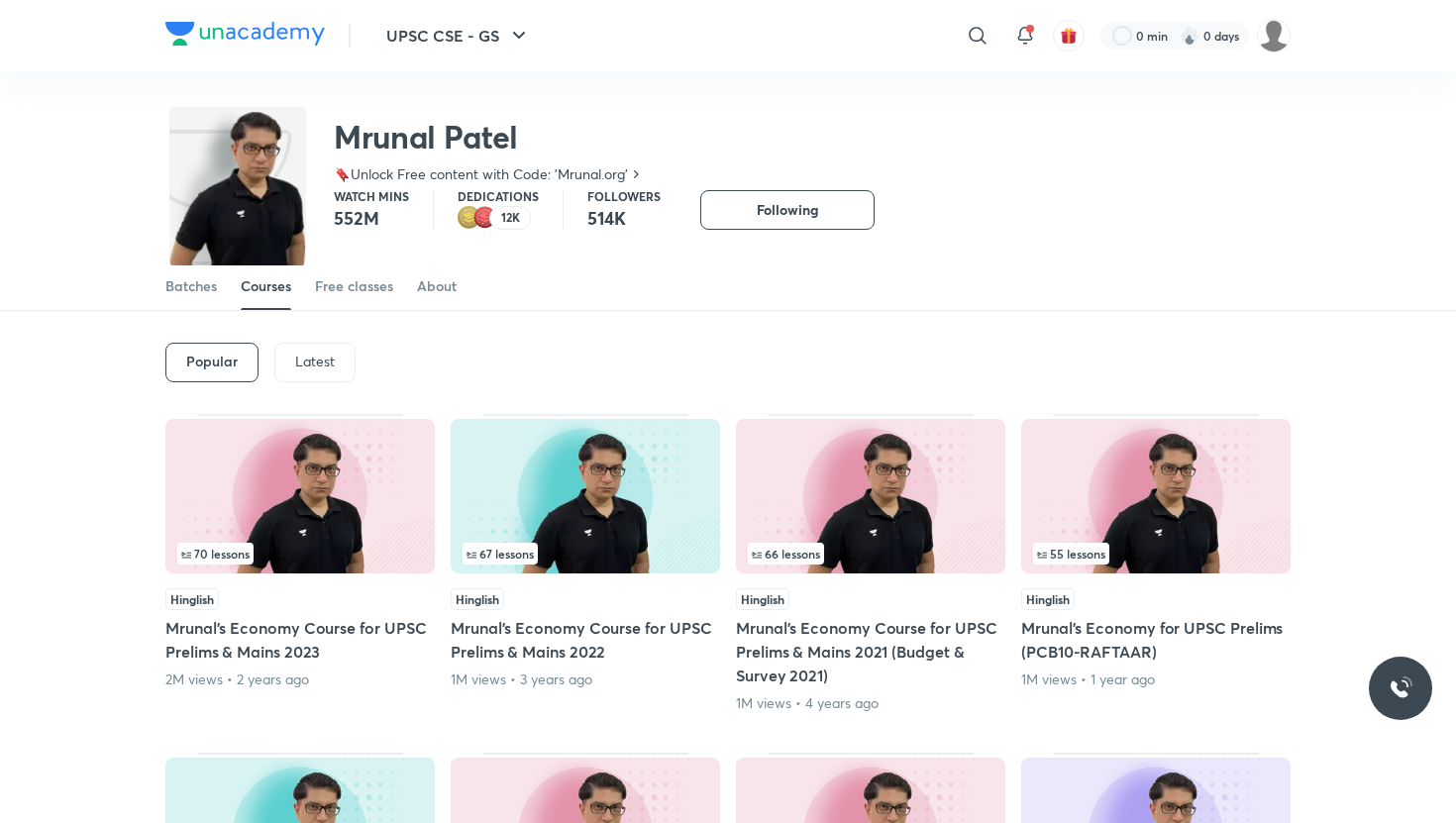 scroll, scrollTop: 0, scrollLeft: 0, axis: both 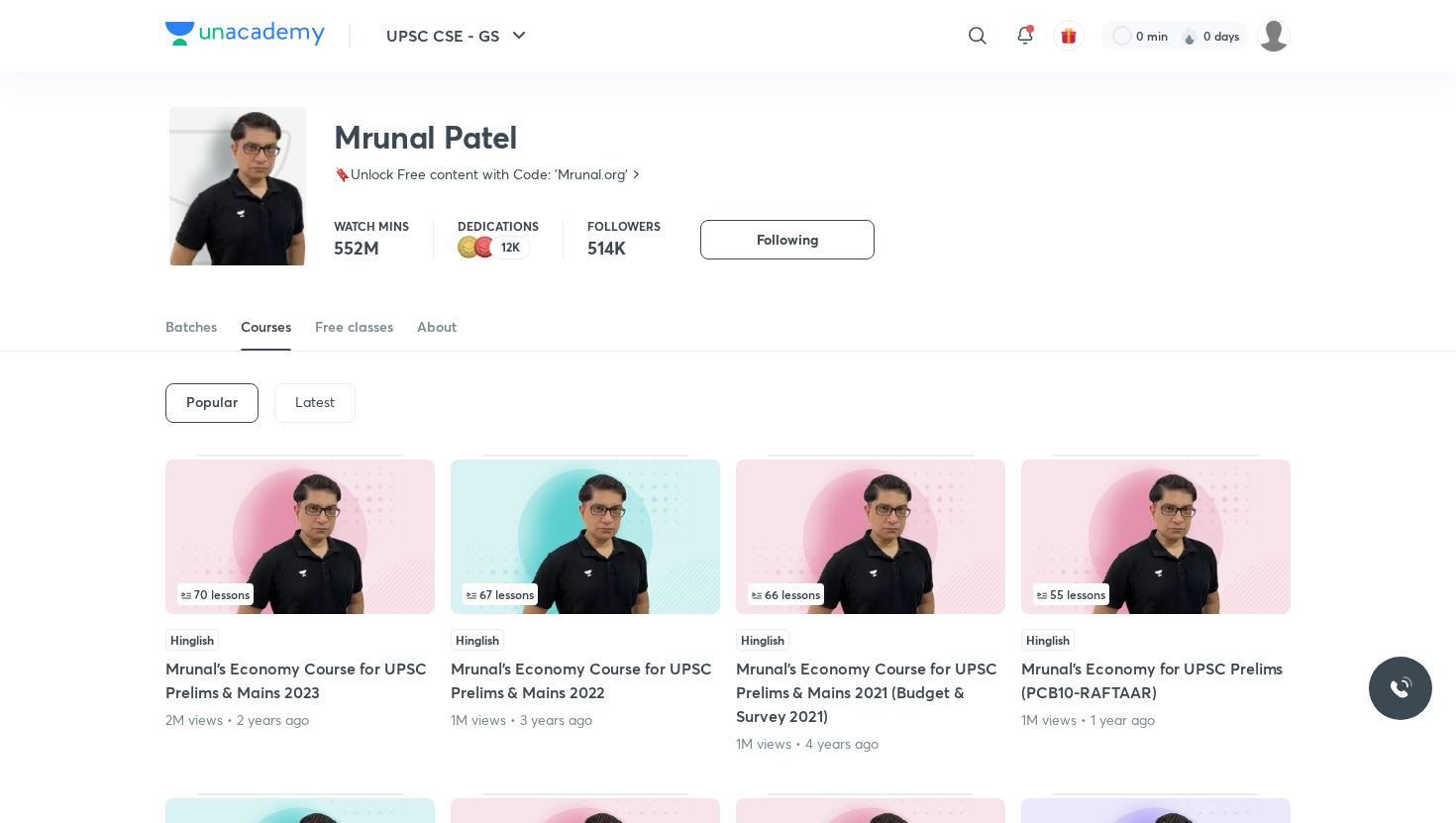 click on "Latest" at bounding box center (315, 402) 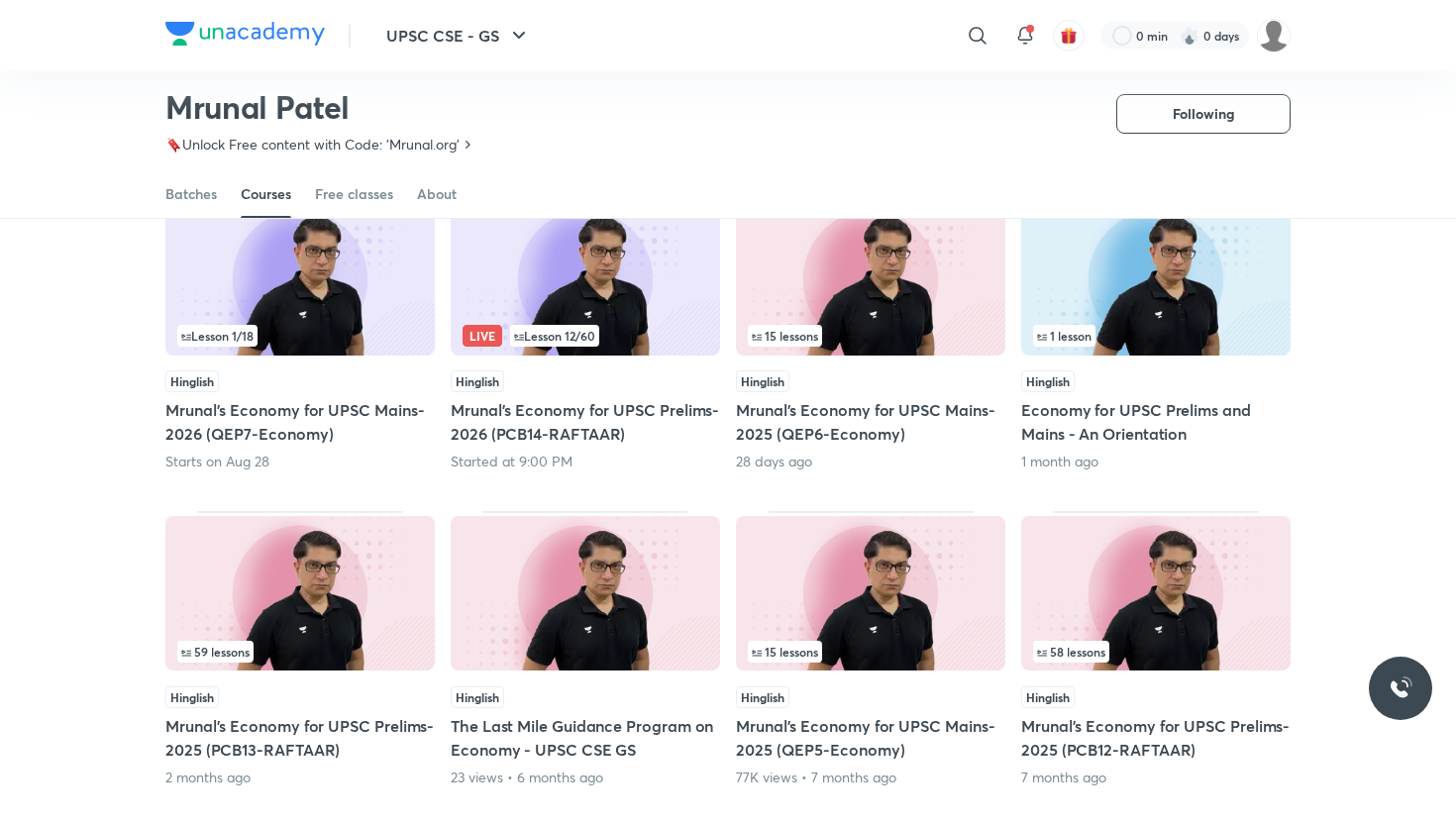 scroll, scrollTop: 218, scrollLeft: 0, axis: vertical 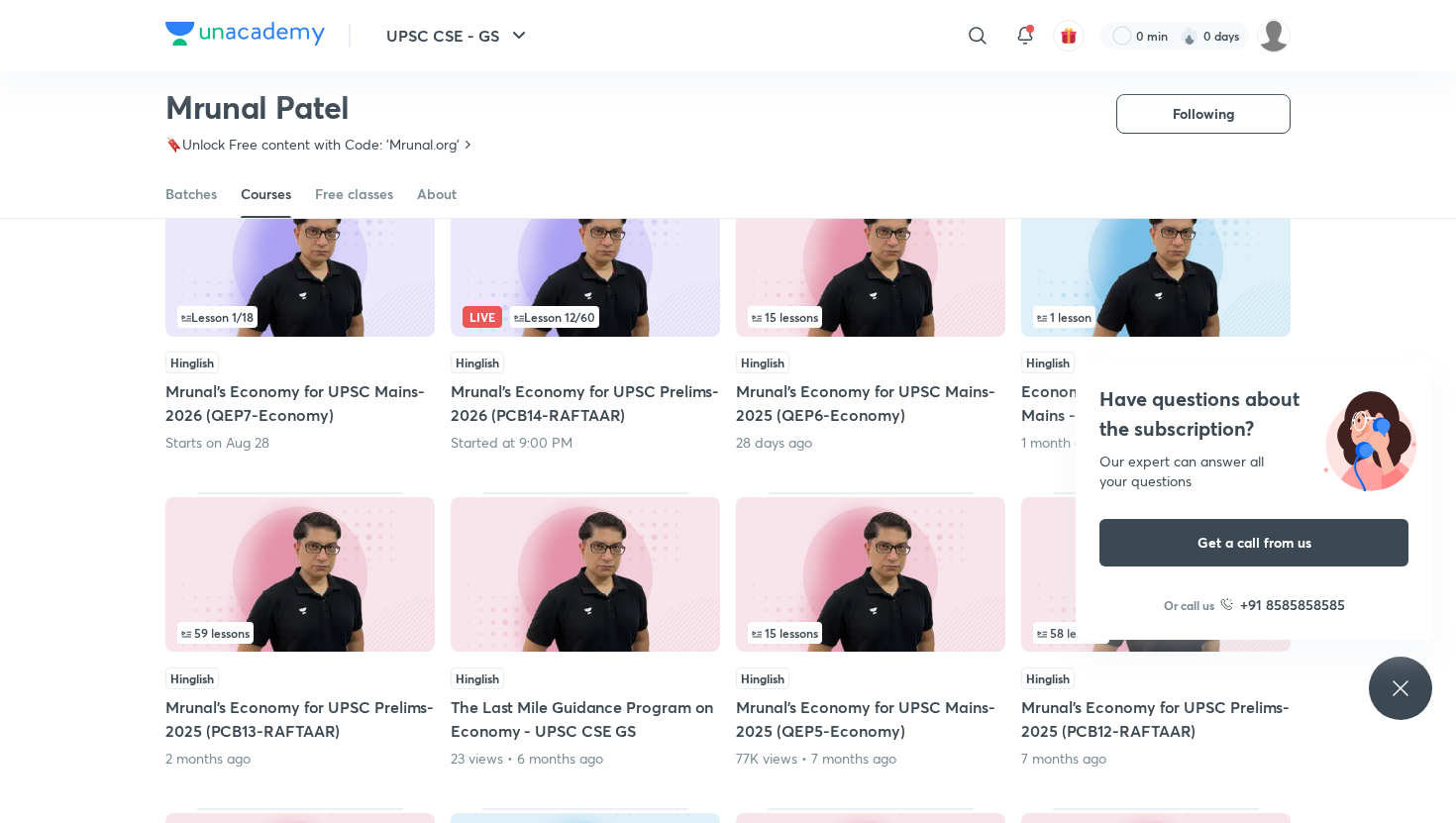 click 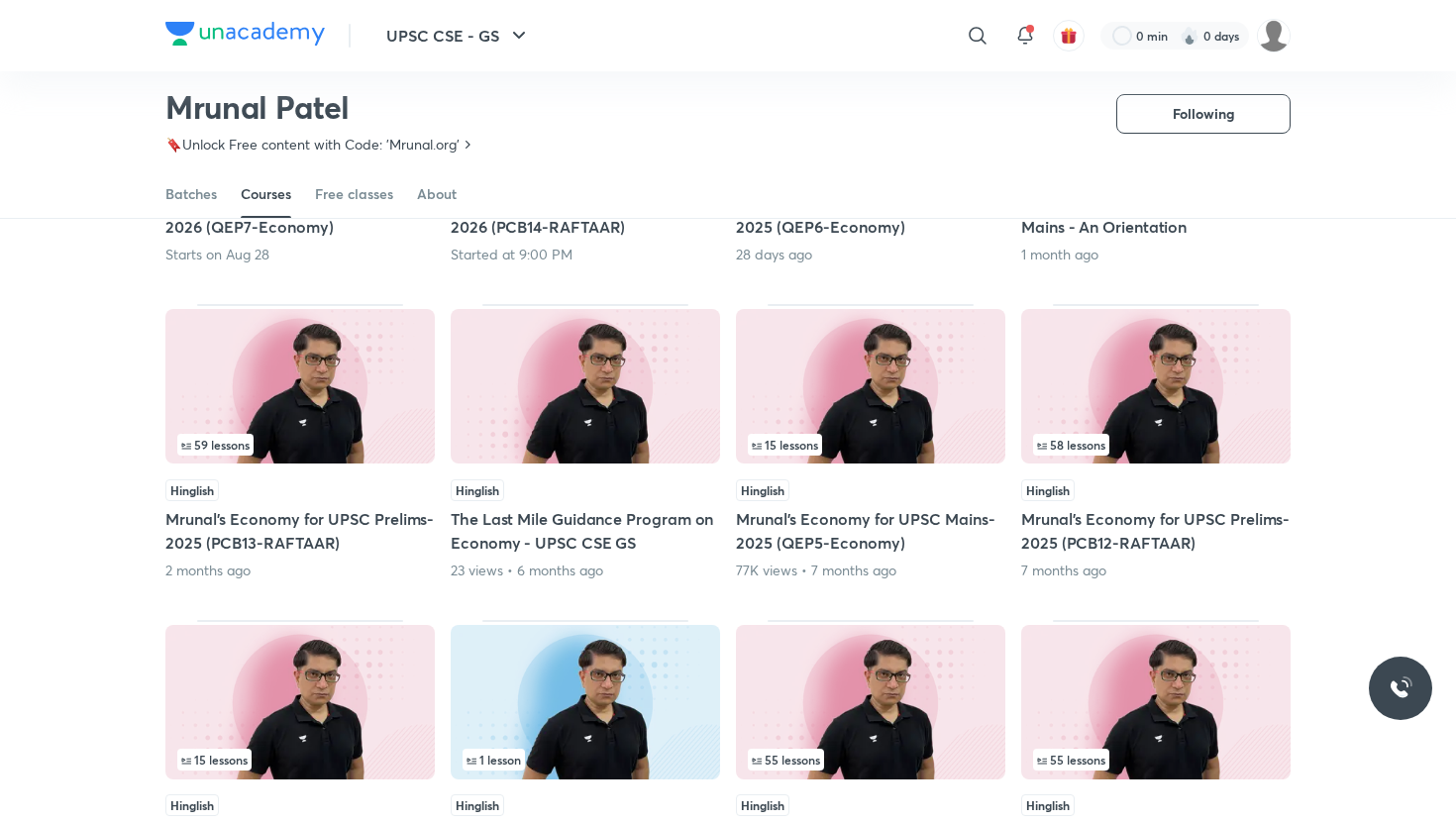scroll, scrollTop: 408, scrollLeft: 0, axis: vertical 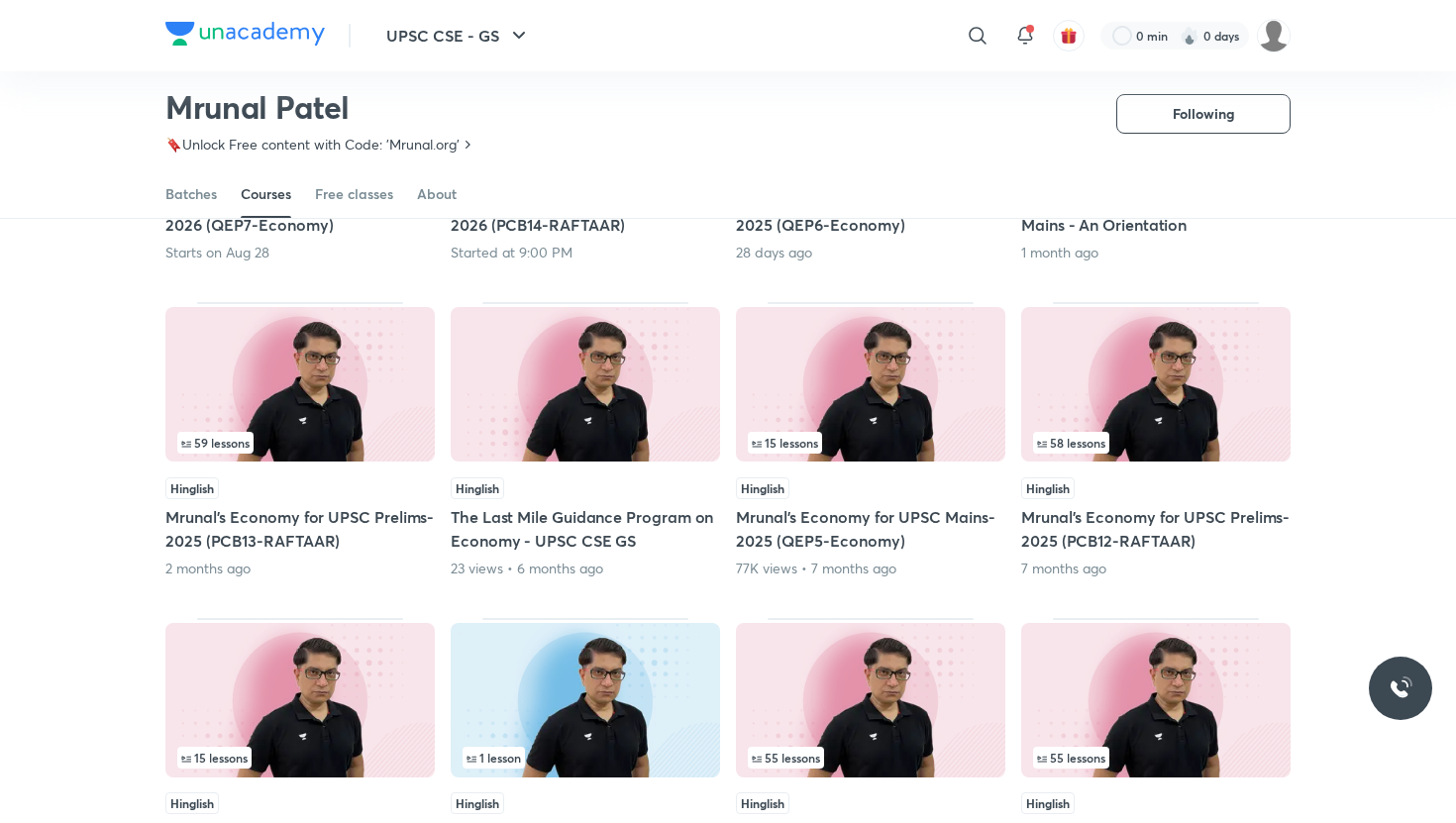 click on "Mrunal’s Economy for UPSC Prelims-2025 (PCB13-RAFTAAR)" at bounding box center [300, 529] 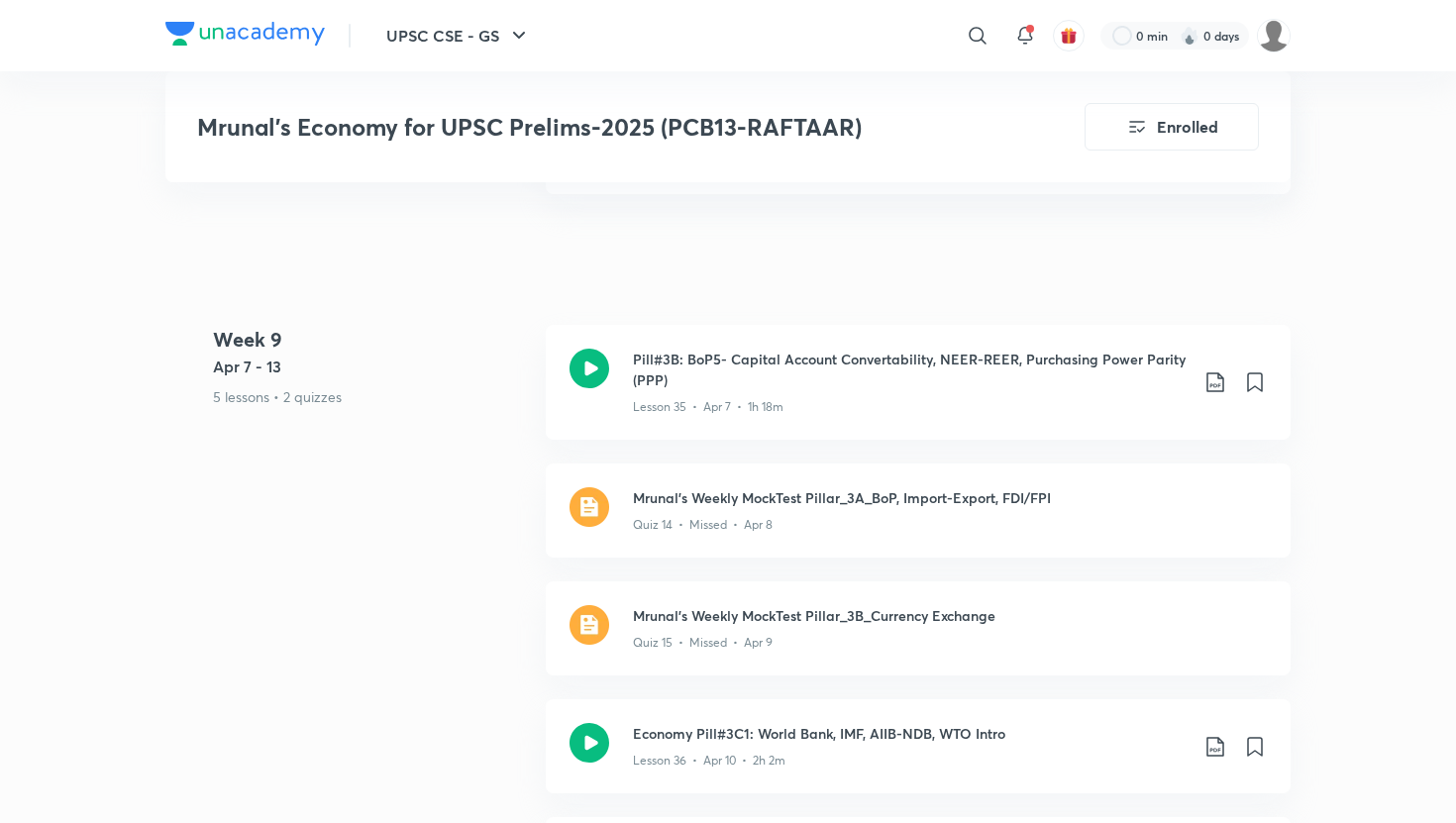 scroll, scrollTop: 7219, scrollLeft: 0, axis: vertical 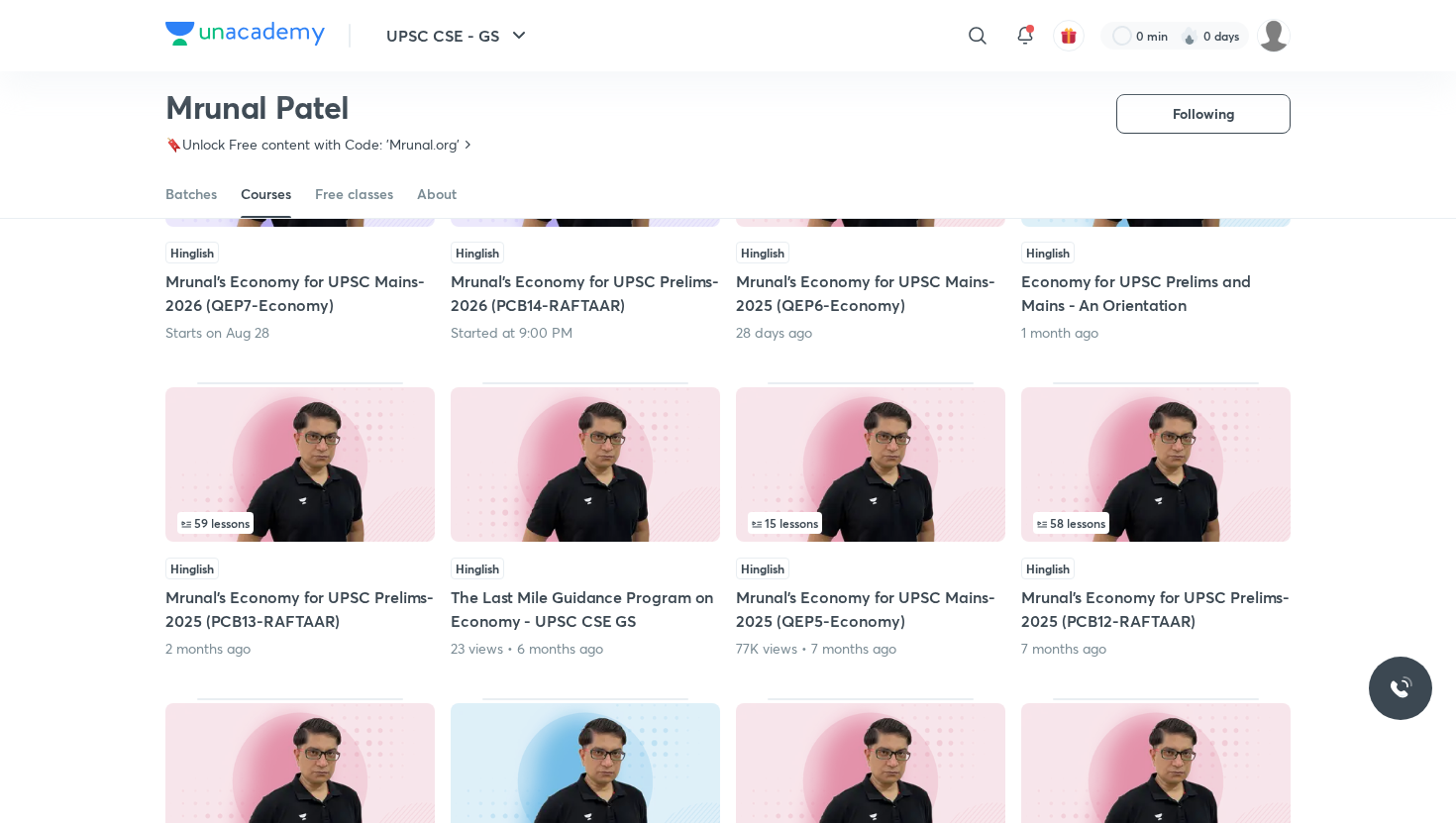 click on "Mrunal’s Economy for UPSC Prelims-2025 (PCB12-RAFTAAR)" at bounding box center [1156, 609] 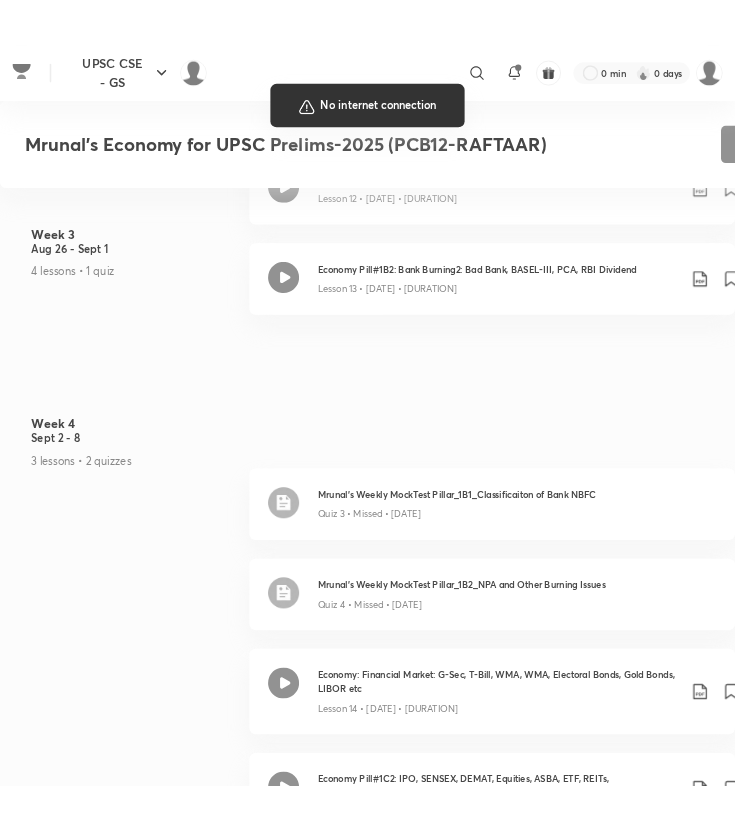 scroll, scrollTop: 2884, scrollLeft: 0, axis: vertical 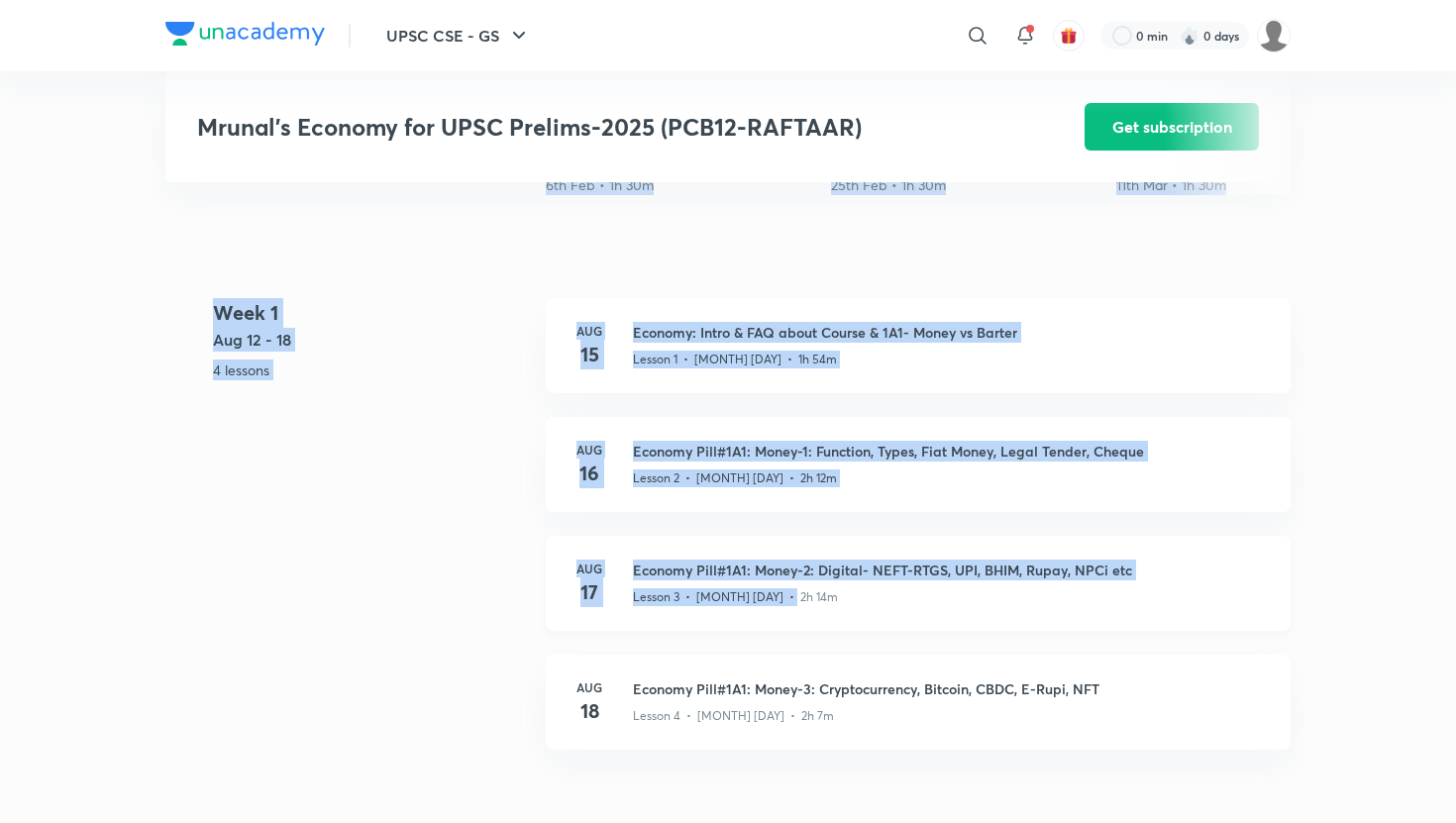 drag, startPoint x: 485, startPoint y: 215, endPoint x: 815, endPoint y: 610, distance: 514.70866 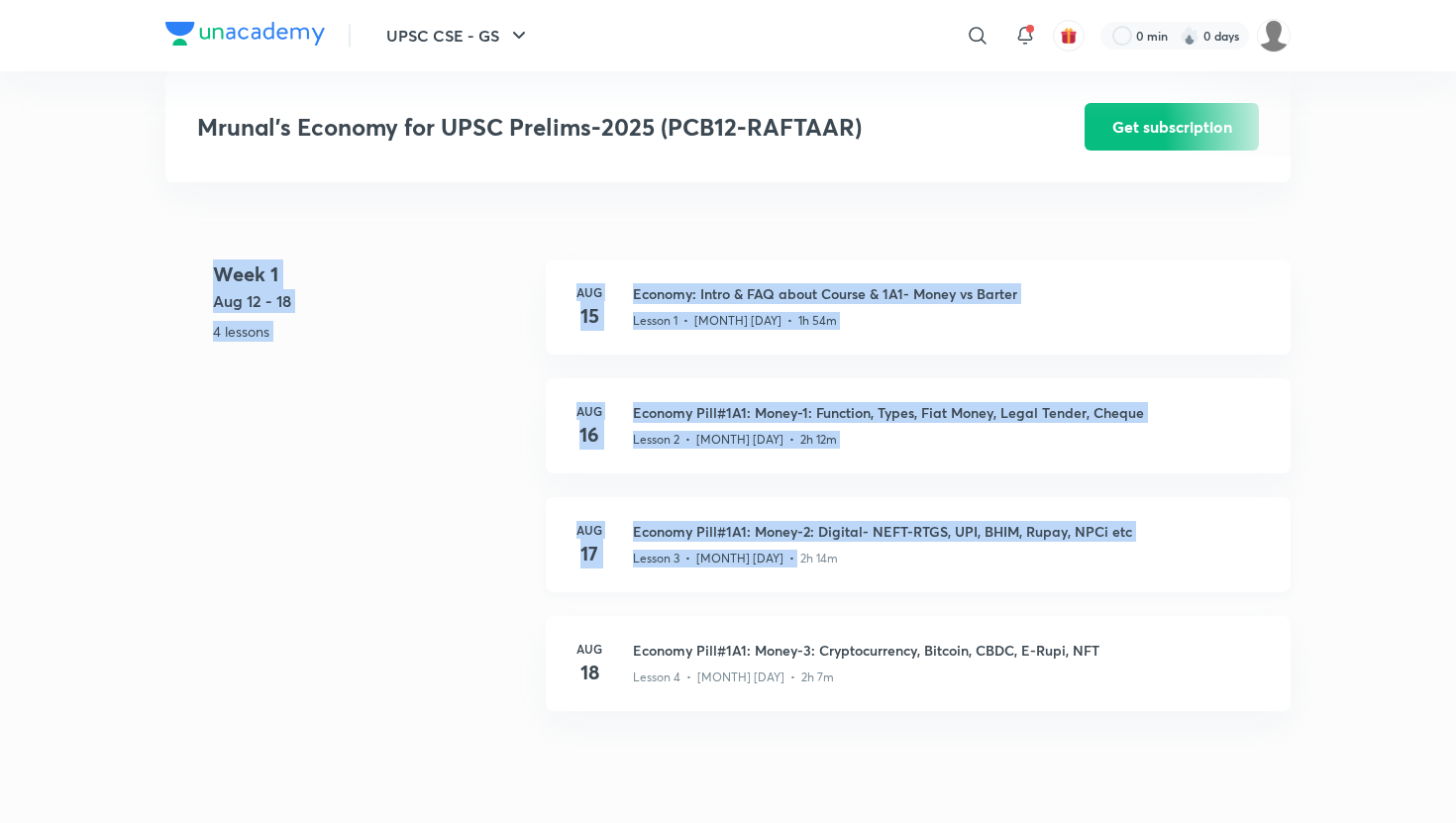 scroll, scrollTop: 825, scrollLeft: 0, axis: vertical 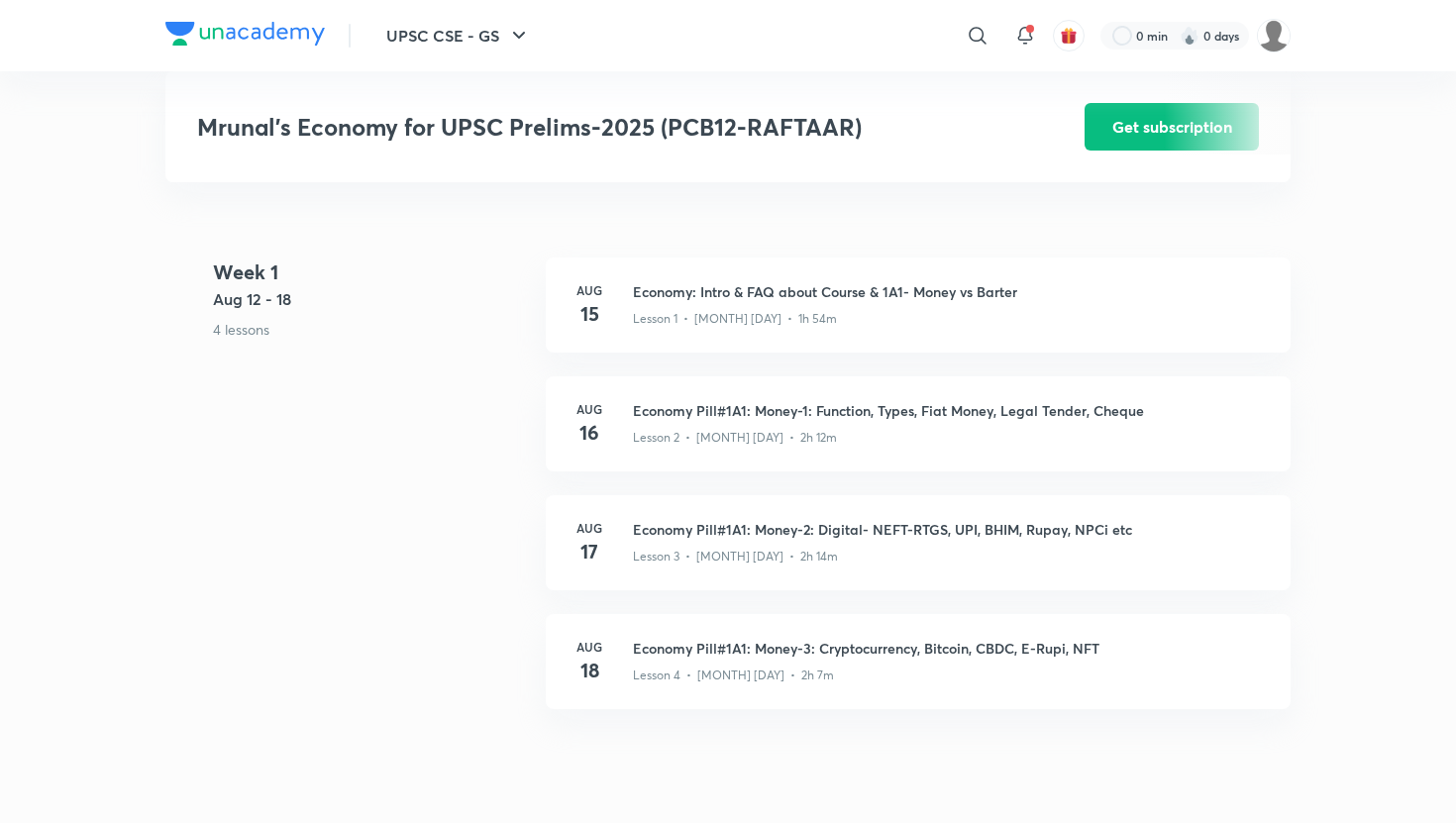 click on "Week 1" at bounding box center [371, 272] 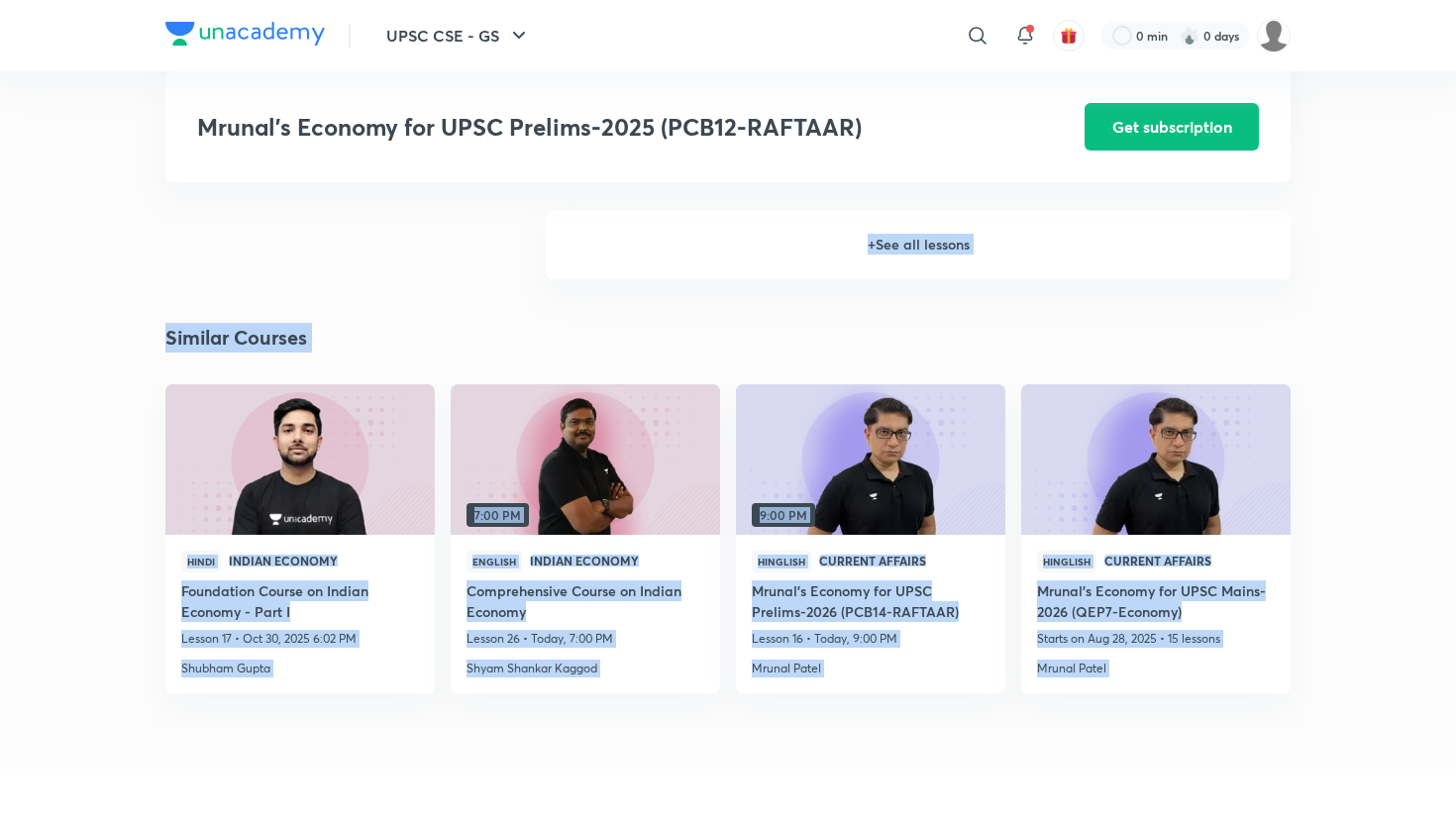 scroll, scrollTop: 3001, scrollLeft: 0, axis: vertical 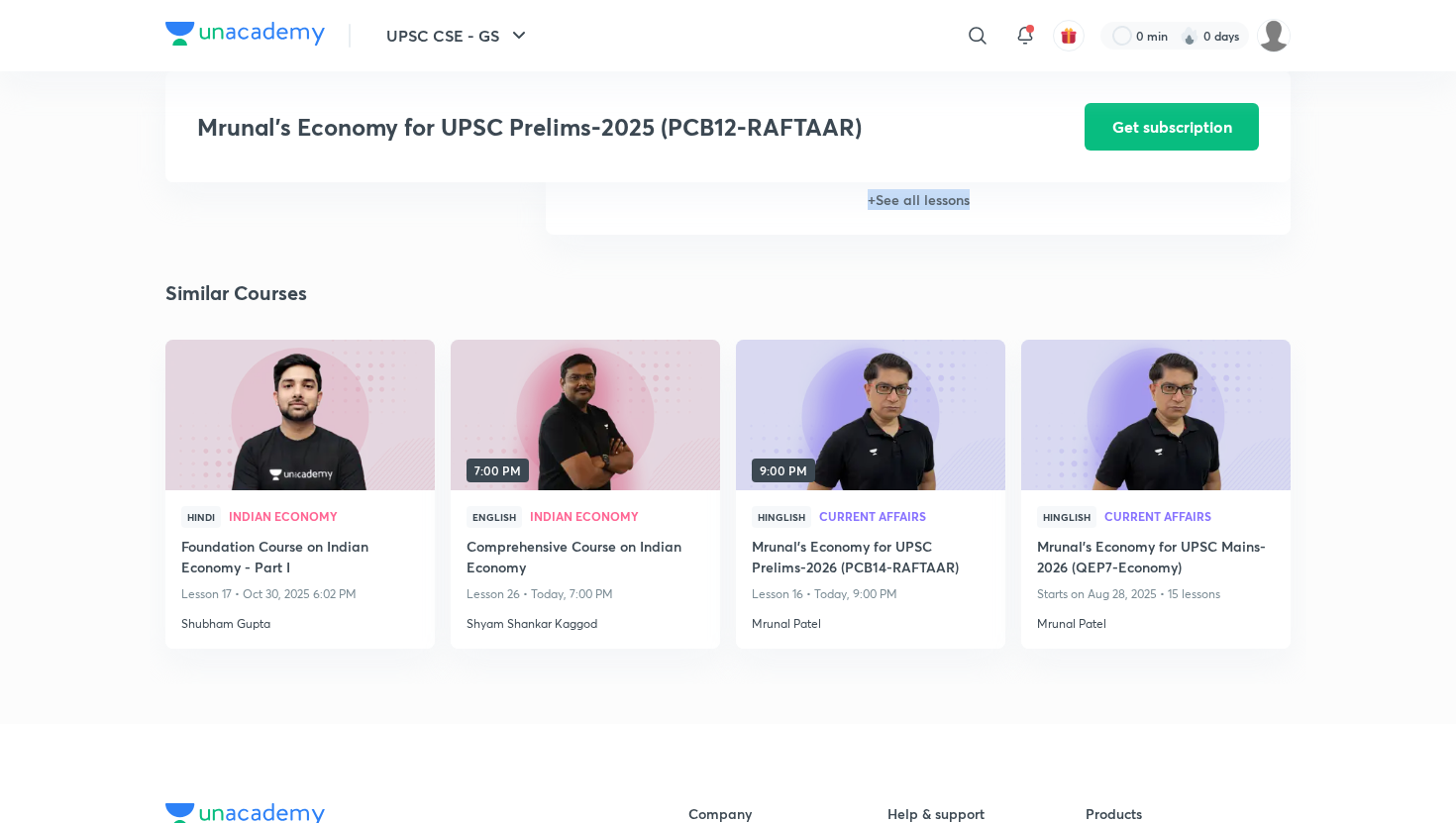 drag, startPoint x: 523, startPoint y: 292, endPoint x: 944, endPoint y: 217, distance: 427.62834 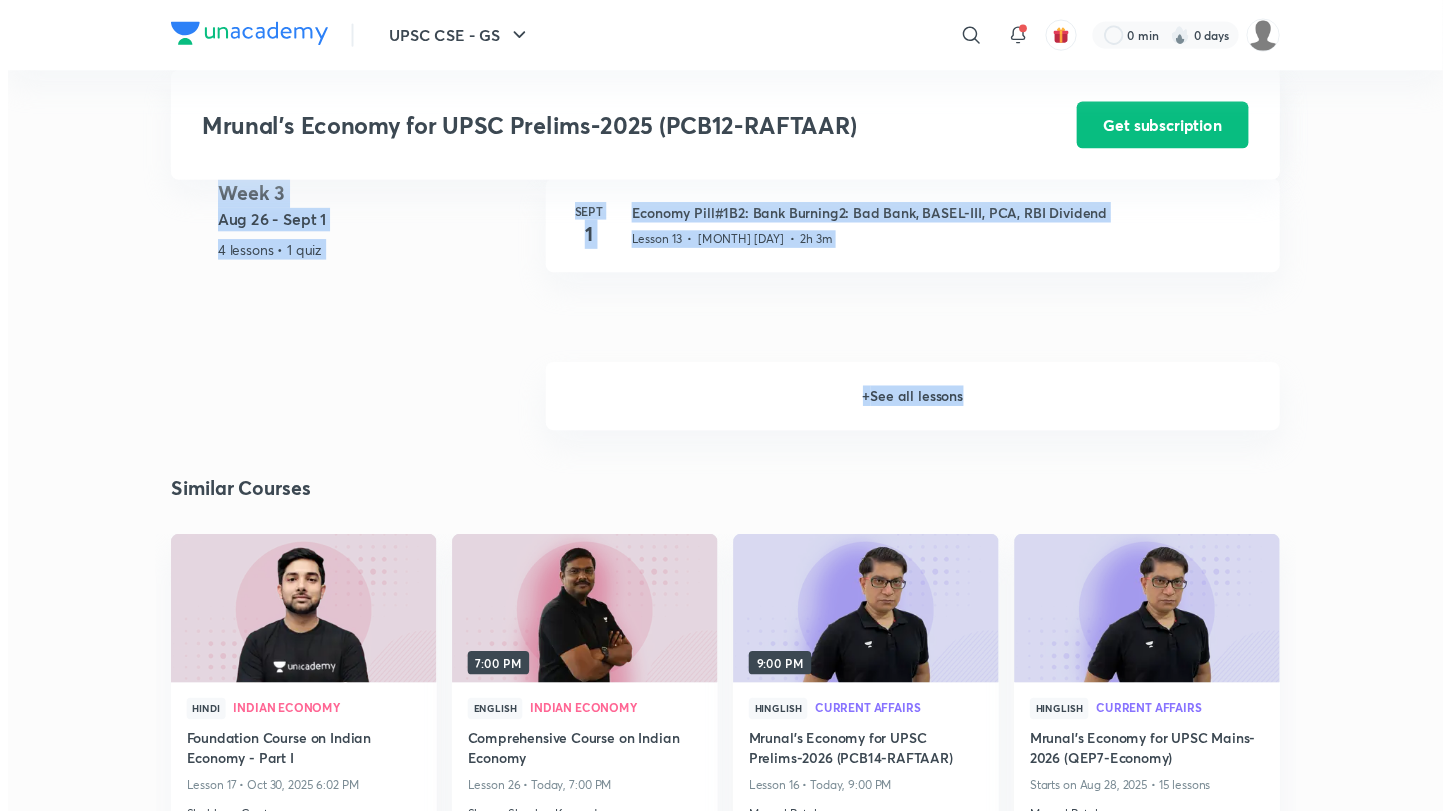 scroll, scrollTop: 2823, scrollLeft: 0, axis: vertical 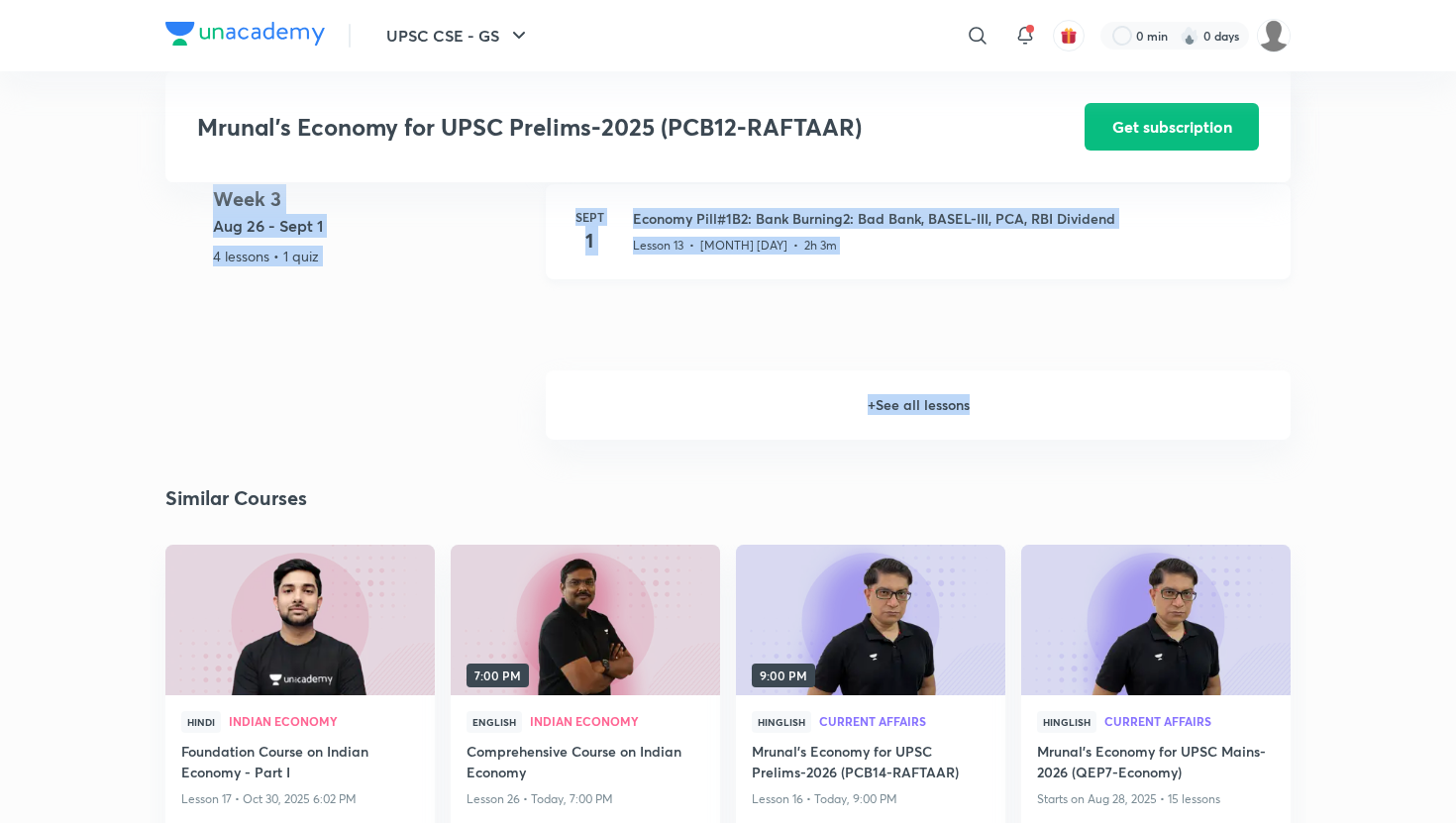 copy on "4 lessons Aug 15 Economy: Intro & FAQ about Course & 1A1- Money vs Barter Lesson 1  •  Aug 15  •  1h 54m  Aug 16 Economy Pill#1A1: Money-1: Function, Types, Fiat Money, Legal Tender, Cheque Lesson 2  •  Aug 16  •  2h 12m  Aug 17 Economy Pill#1A1: Money-2: Digital- NEFT-RTGS, UPI, BHIM, Rupay, NPCi etc Lesson 3  •  Aug 17  •  2h 14m  Aug 18 Economy Pill#1A1: Money-3: Cryptocurrency, Bitcoin, CBDC, E-Rupi, NFT Lesson 4  •  Aug 18  •  2h 7m  Week 2 Aug 19 - 25 5 lessons • 1 quiz Aug 21 Mrunal's Weekly MockTest Pillar_1A1_HDT_Money_Barter_to_Bitcoins Quiz 1  •  Missed  •  Aug 21 Aug 22 Economy Pill#1A2: Money Supply [M1-M4], M0, Multiplier Lesson 5  •  Aug 22  •  1h 52m  Aug 23 Economy Pill#1A2: Monetary Policy1- Quant Tools: CRR, SLR, Repo Lesson 6  •  Aug 23  •  2h 11m  Aug 24 Economy Pill#1A2: Monetary Policy2- Quant Tools: LTRO, MSF, SDF Lesson 7  •  Aug 24  •  2h 17m  Aug 25 Economy Pill#1A2: Monetary Policy3- Quant Tools: OMO, Op Twist, G-SAP Lesson 8  •  Aug 25  •  2h 12m  Aug 25 Economy Monetary Policy..." 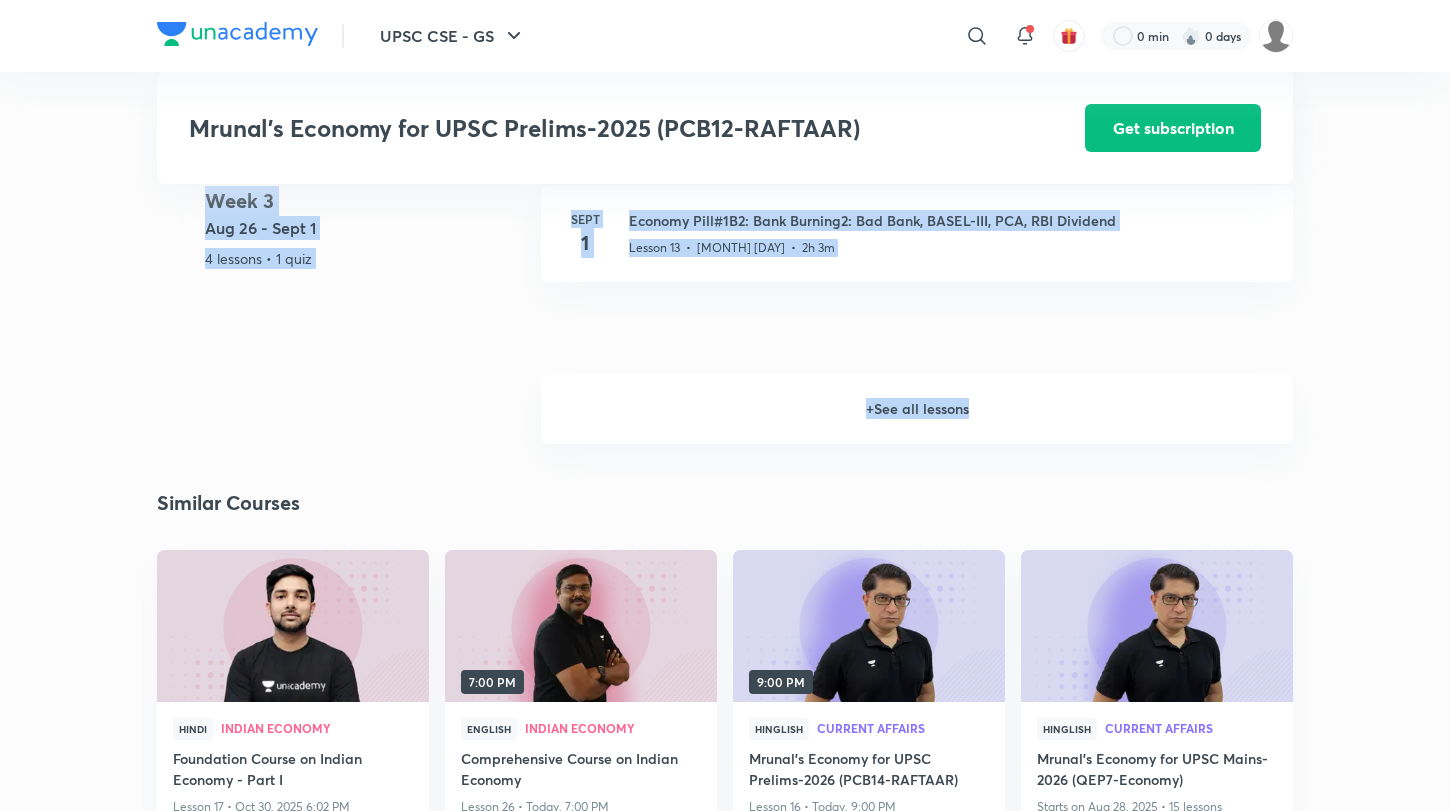 click on "UPSC CSE - GS ​ 0 min 0 days Mrunal’s Economy for UPSC Prelims-2025 (PCB12-RAFTAAR) Get subscription UPSC CSE - GS Plus Syllabus Indian Economy PREVIEW Hinglish Mrunal’s Economy for UPSC Prelims-2025 (PCB12-RAFTAAR) Mrunal Patel Renowned UPSC Faculty Mrunal Patel will be teaching Economy including its theory, Contemporary Issues & Current Affairs, including the government schemes, latest Budget and Economic Survey for PRELIMS-2025-26. T...  Read more Ended on Dec 30 Aug 15 - Dec 30, 2024 58 lessons 32 quizzes 0 practices 0  questions by educators Demo classes   Watch free classes by the educators of this batch   132.2K Hinglish Indian Economy Mrunal’s [Win25] Economy Pill1A: RBI-CRR, Repo, UPI, Bitcoin Mrunal Patel 6th Feb • 1h 30m   36.6K Hinglish Indian Economy Mrunal’s [Win25] Economy Pill1B: Bank, NBFC, NPA Updates Mrunal Patel 25th Feb • 1h 30m   58K Hinglish Indian Economy Mrunal’s [Win25] Economy PillC: Sharemarket, SEBI Updates Mrunal Patel 11th Mar • 1h 30m   30.1K Hinglish Week 1 1" at bounding box center [725, -610] 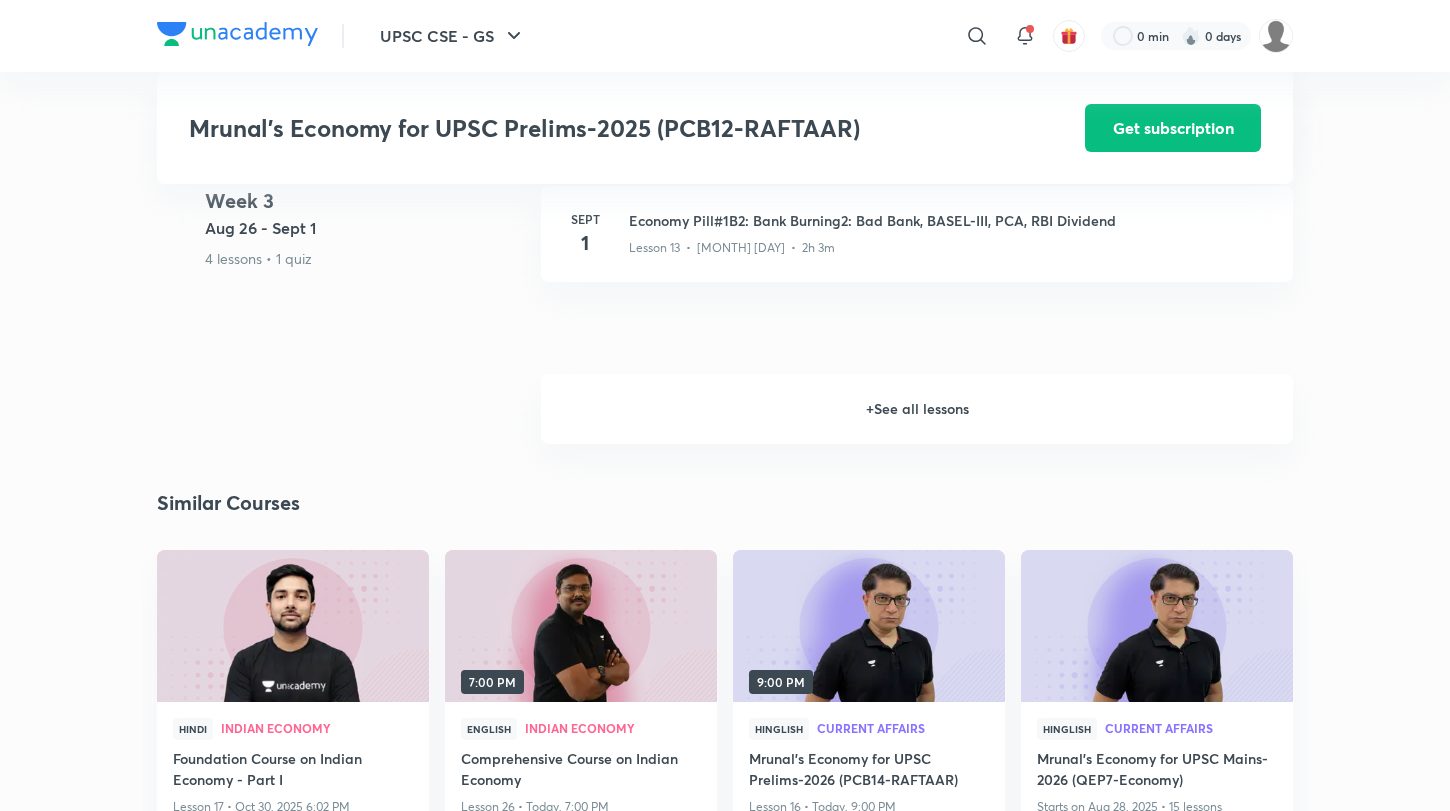 click on "+  See all lessons" at bounding box center [917, 409] 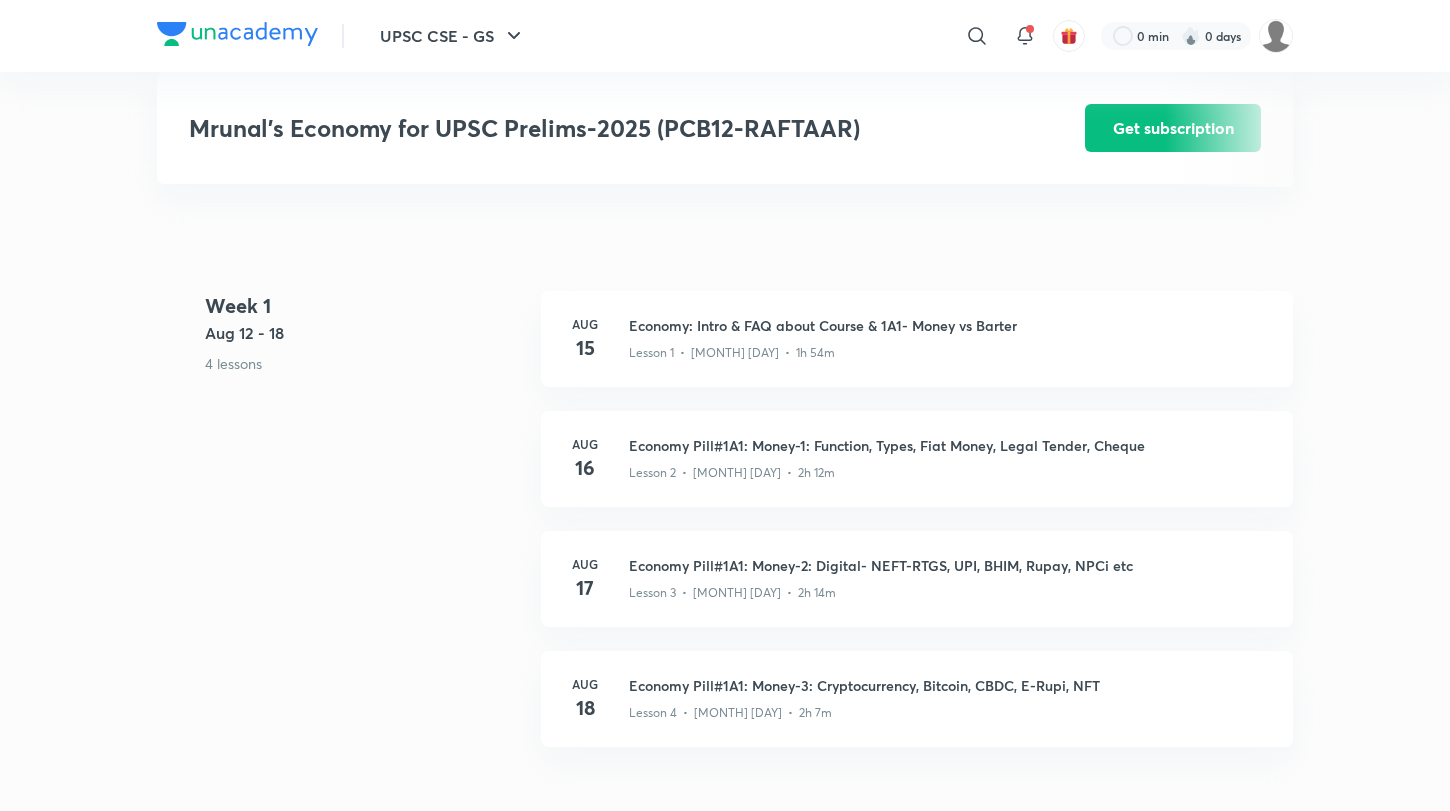 scroll, scrollTop: 806, scrollLeft: 0, axis: vertical 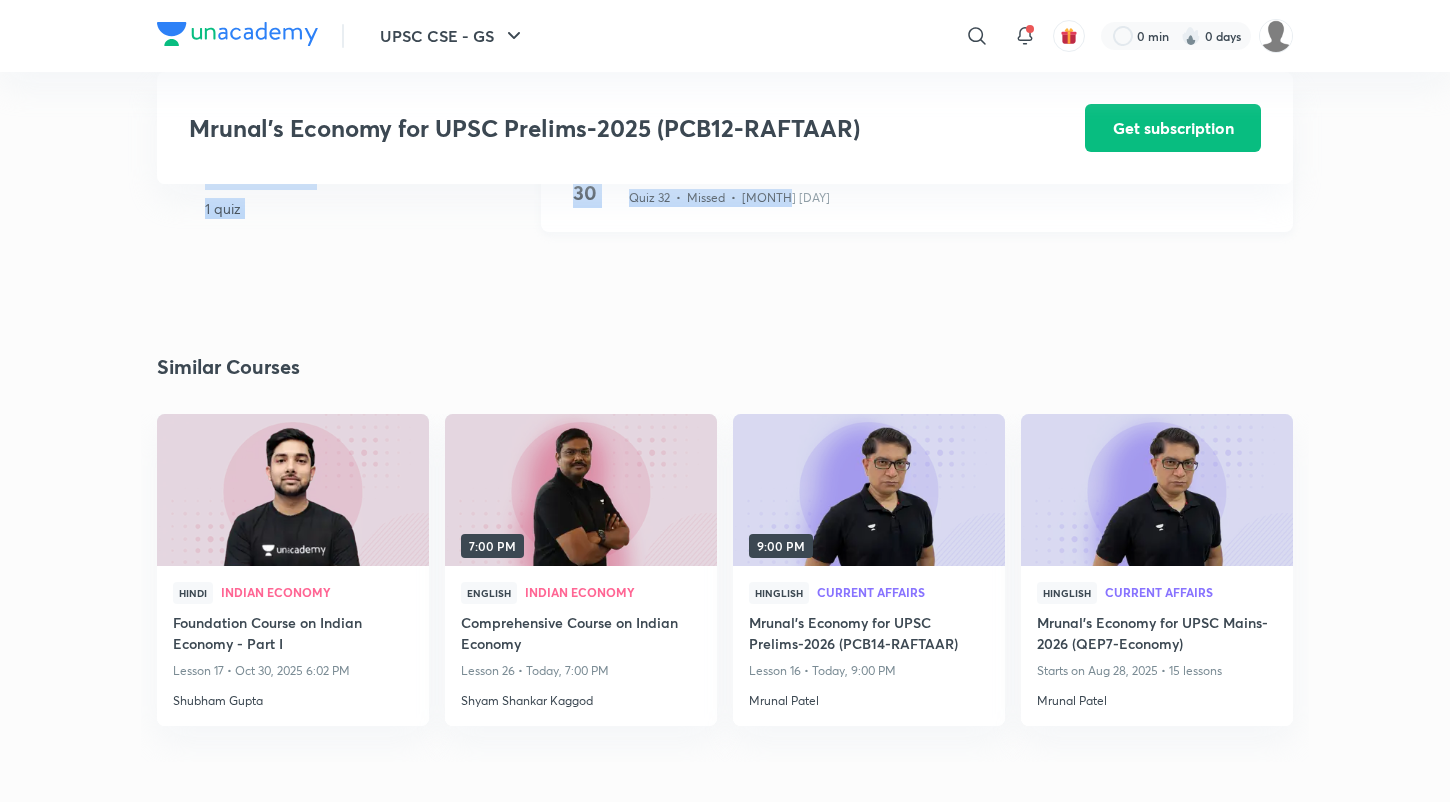 drag, startPoint x: 209, startPoint y: 303, endPoint x: 801, endPoint y: 208, distance: 599.57404 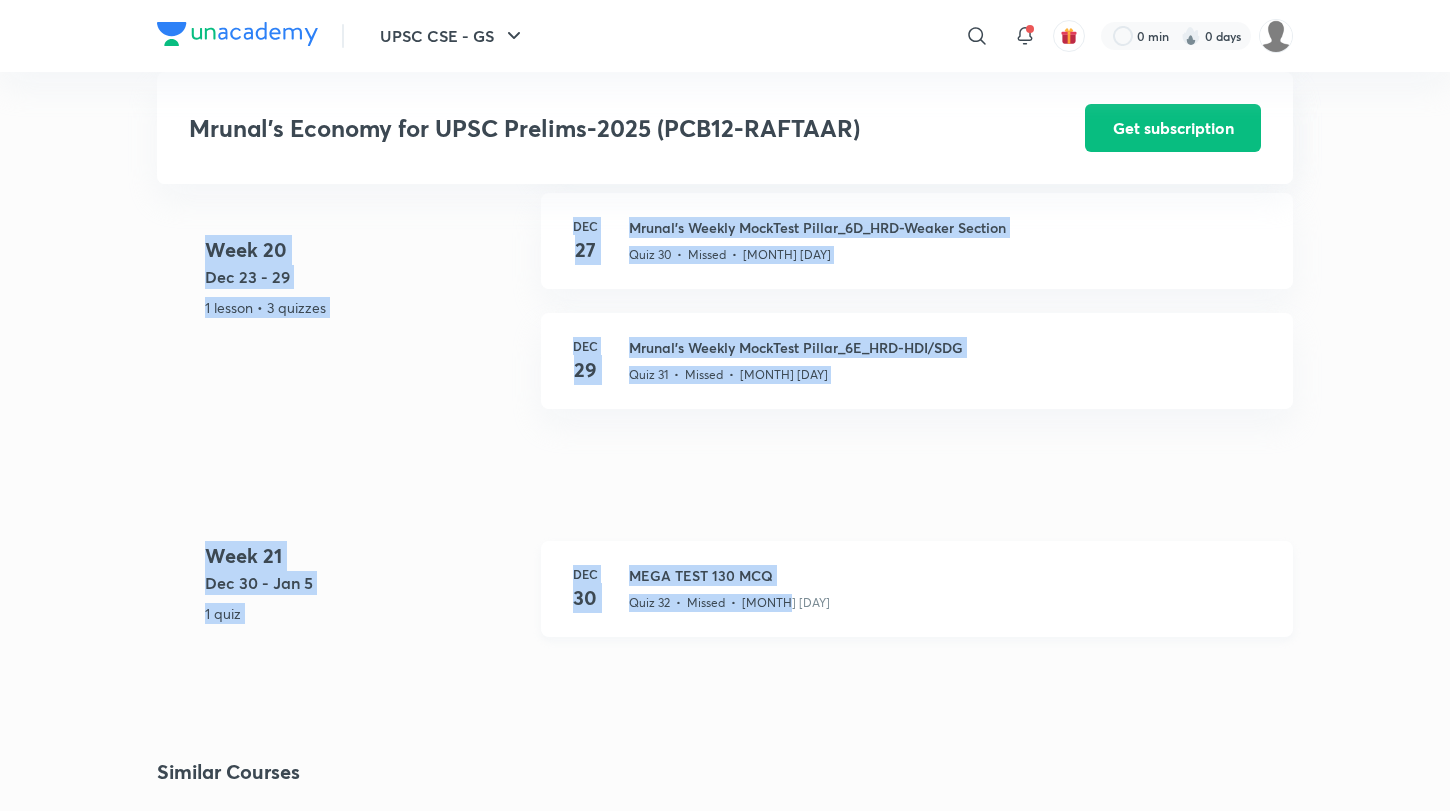 scroll, scrollTop: 13429, scrollLeft: 0, axis: vertical 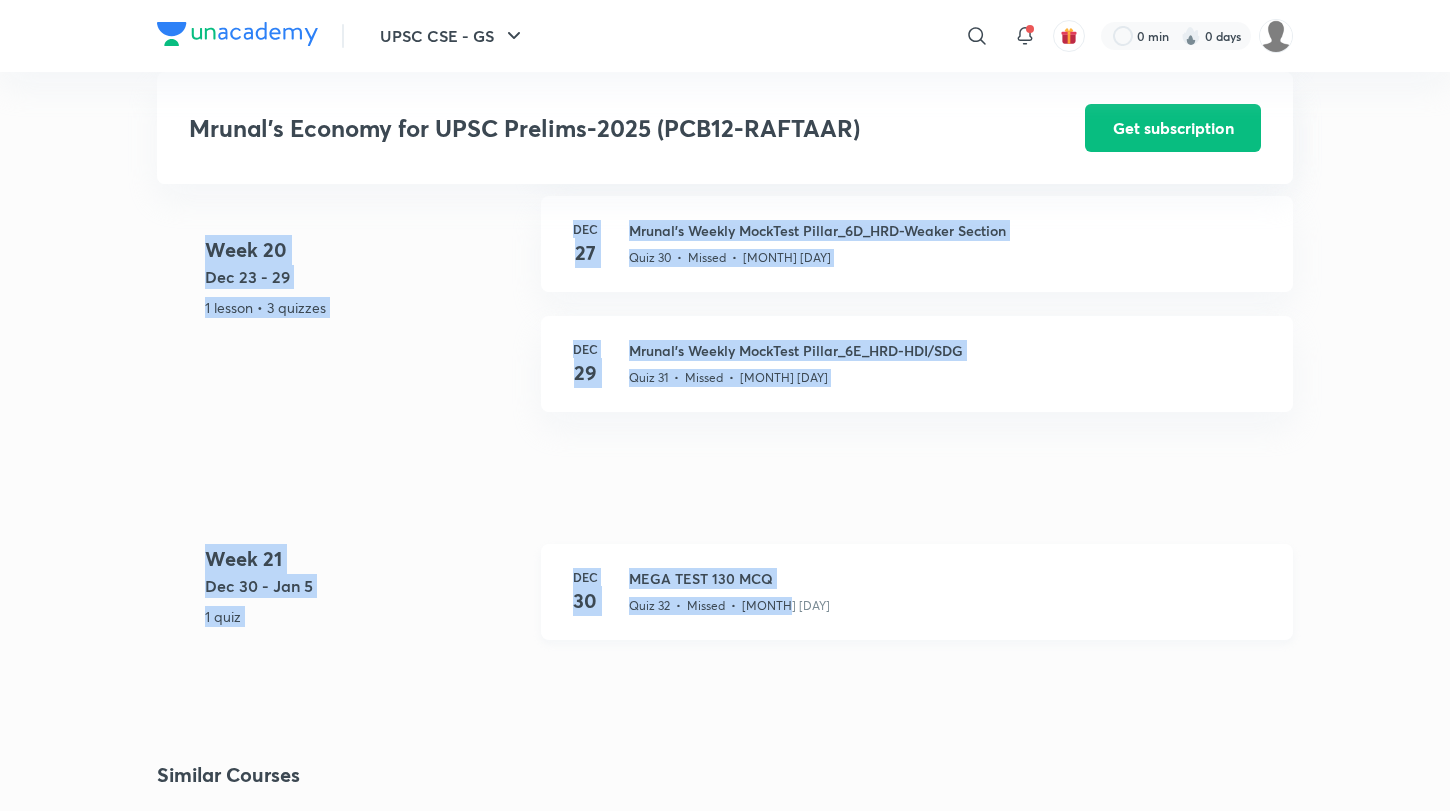 copy on "Week 1 Aug 12 - 18 4 lessons Aug 15 Economy: Intro & FAQ about Course & 1A1- Money vs Barter Lesson 1  •  Aug 15  •  1h 54m  Aug 16 Economy Pill#1A1: Money-1: Function, Types, Fiat Money, Legal Tender, Cheque Lesson 2  •  Aug 16  •  2h 12m  Aug 17 Economy Pill#1A1: Money-2: Digital- NEFT-RTGS, UPI, BHIM, Rupay, NPCi etc Lesson 3  •  Aug 17  •  2h 14m  Aug 18 Economy Pill#1A1: Money-3: Cryptocurrency, Bitcoin, CBDC, E-Rupi, NFT Lesson 4  •  Aug 18  •  2h 7m  Week 2 Aug 19 - 25 5 lessons • 1 quiz Aug 21 Mrunal's Weekly MockTest Pillar_1A1_HDT_Money_Barter_to_Bitcoins Quiz 1  •  Missed  •  Aug 21 Aug 22 Economy Pill#1A2: Money Supply [M1-M4], M0, Multiplier Lesson 5  •  Aug 22  •  1h 52m  Aug 23 Economy Pill#1A2: Monetary Policy1- Quant Tools: CRR, SLR, Repo Lesson 6  •  Aug 23  •  2h 11m  Aug 24 Economy Pill#1A2: Monetary Policy2- Quant Tools: LTRO, MSF, SDF Lesson 7  •  Aug 24  •  2h 17m  Aug 25 Economy Pill#1A2: Monetary Policy3- Quant Tools: OMO, Op Twist, G-SAP Lesson 8  •  Aug 25  •  2h 12m  Aug 25 Econ..." 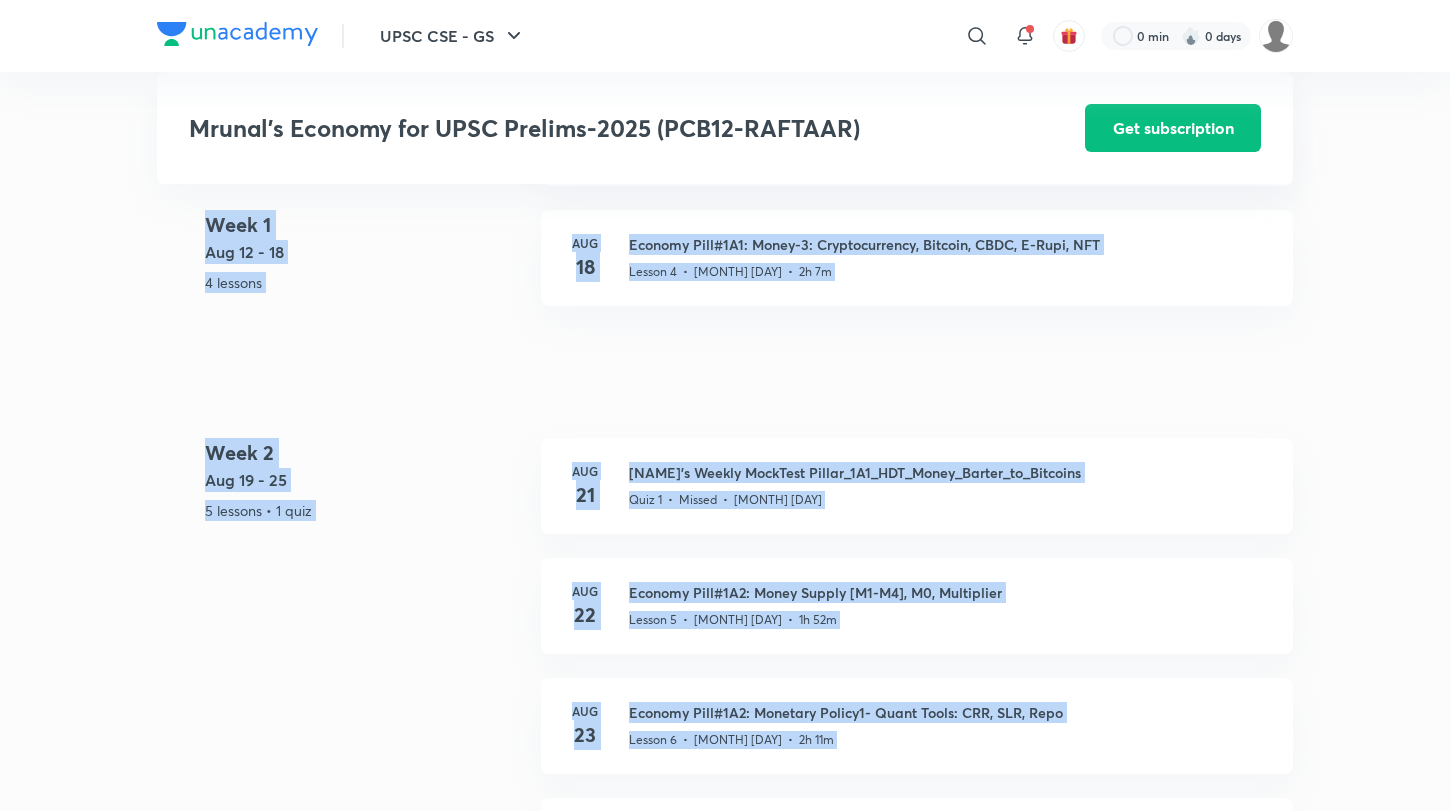 scroll, scrollTop: 0, scrollLeft: 0, axis: both 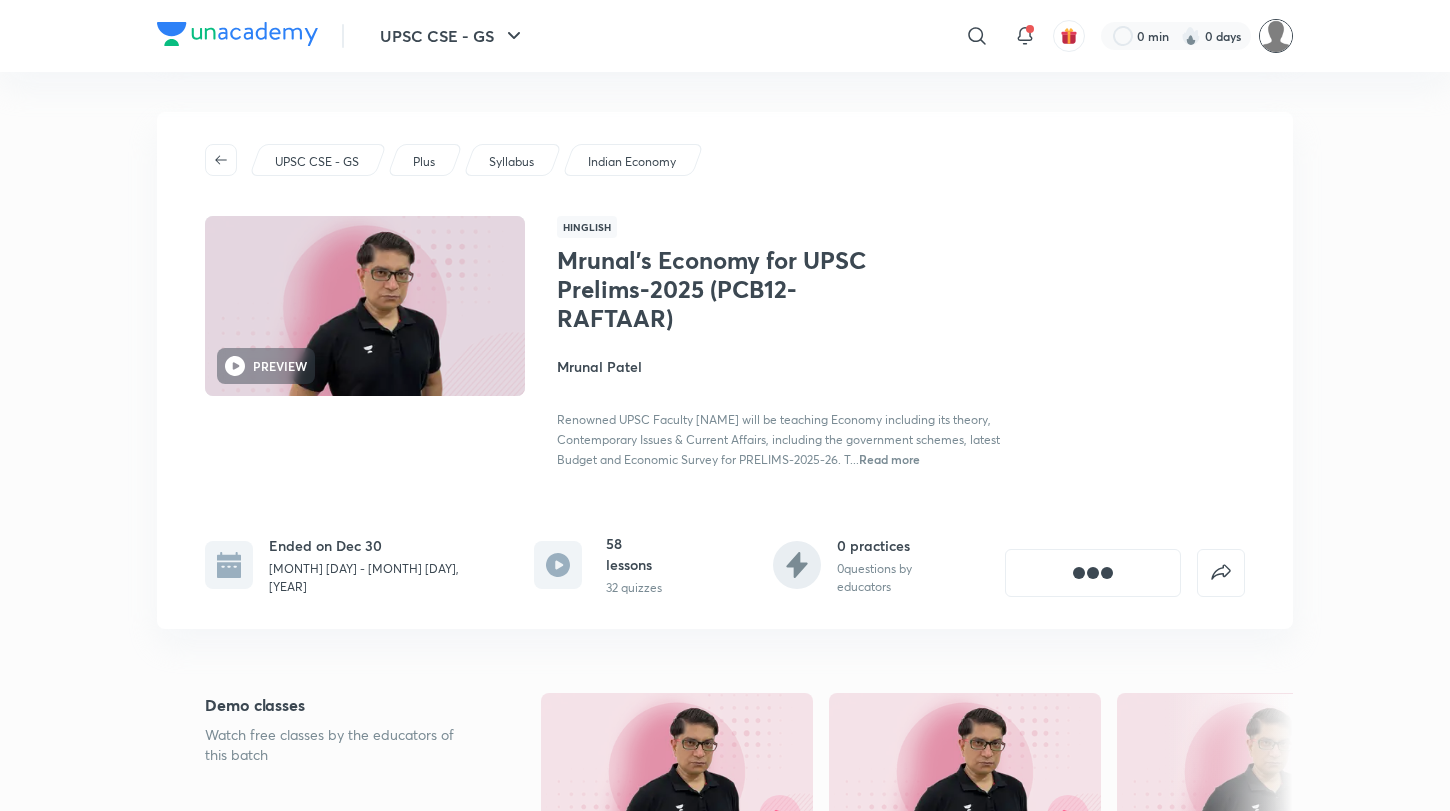 click at bounding box center (1276, 36) 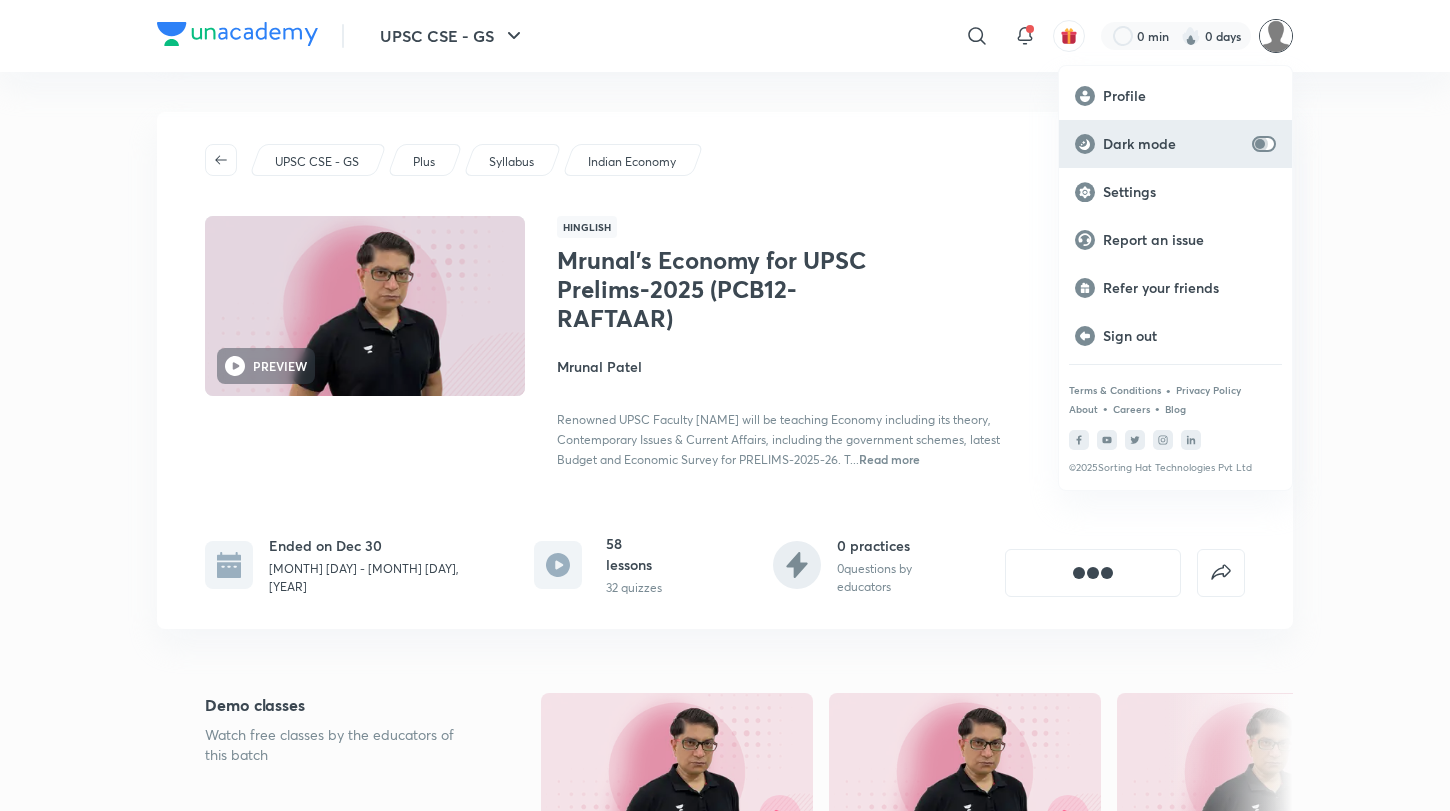 click at bounding box center [1260, 144] 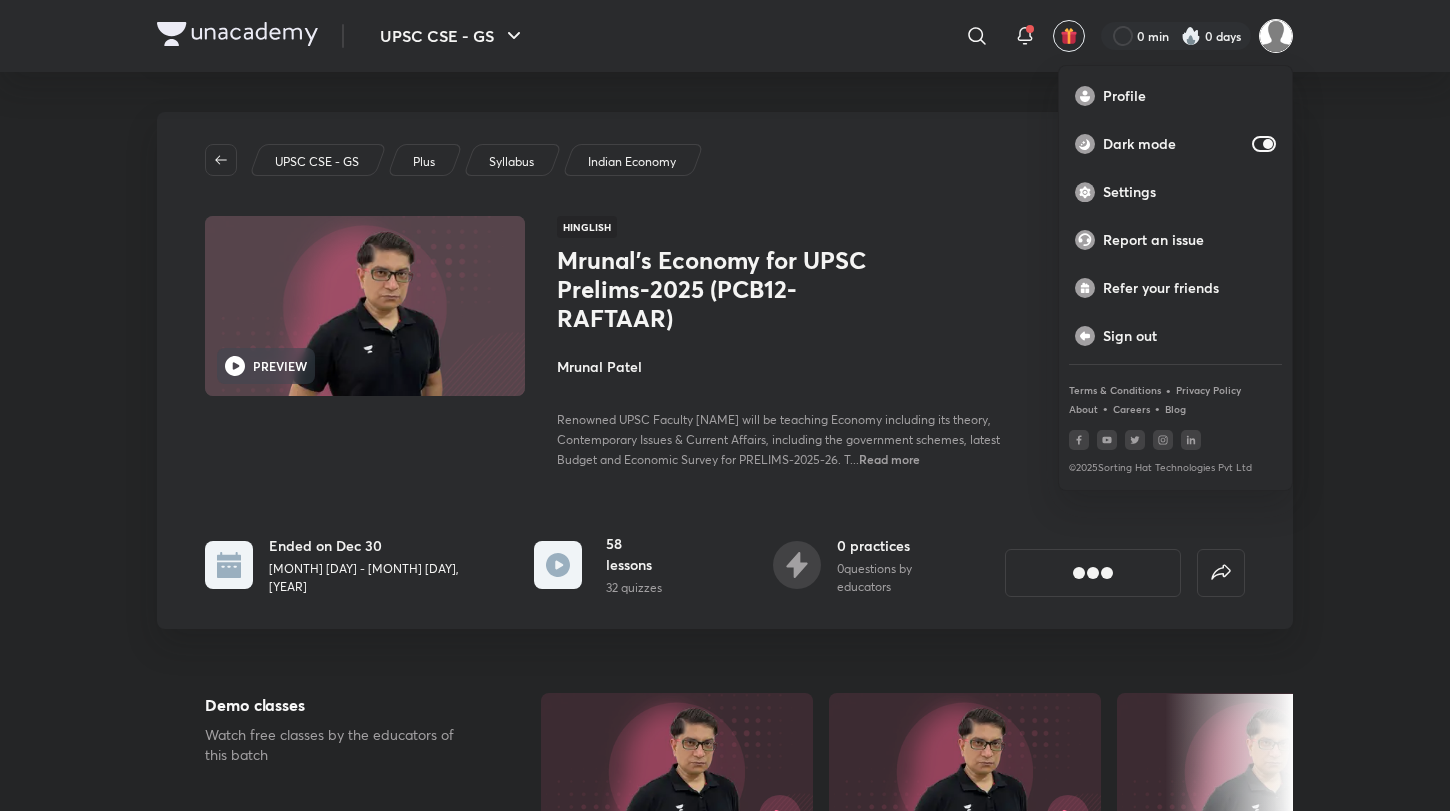 click at bounding box center (725, 405) 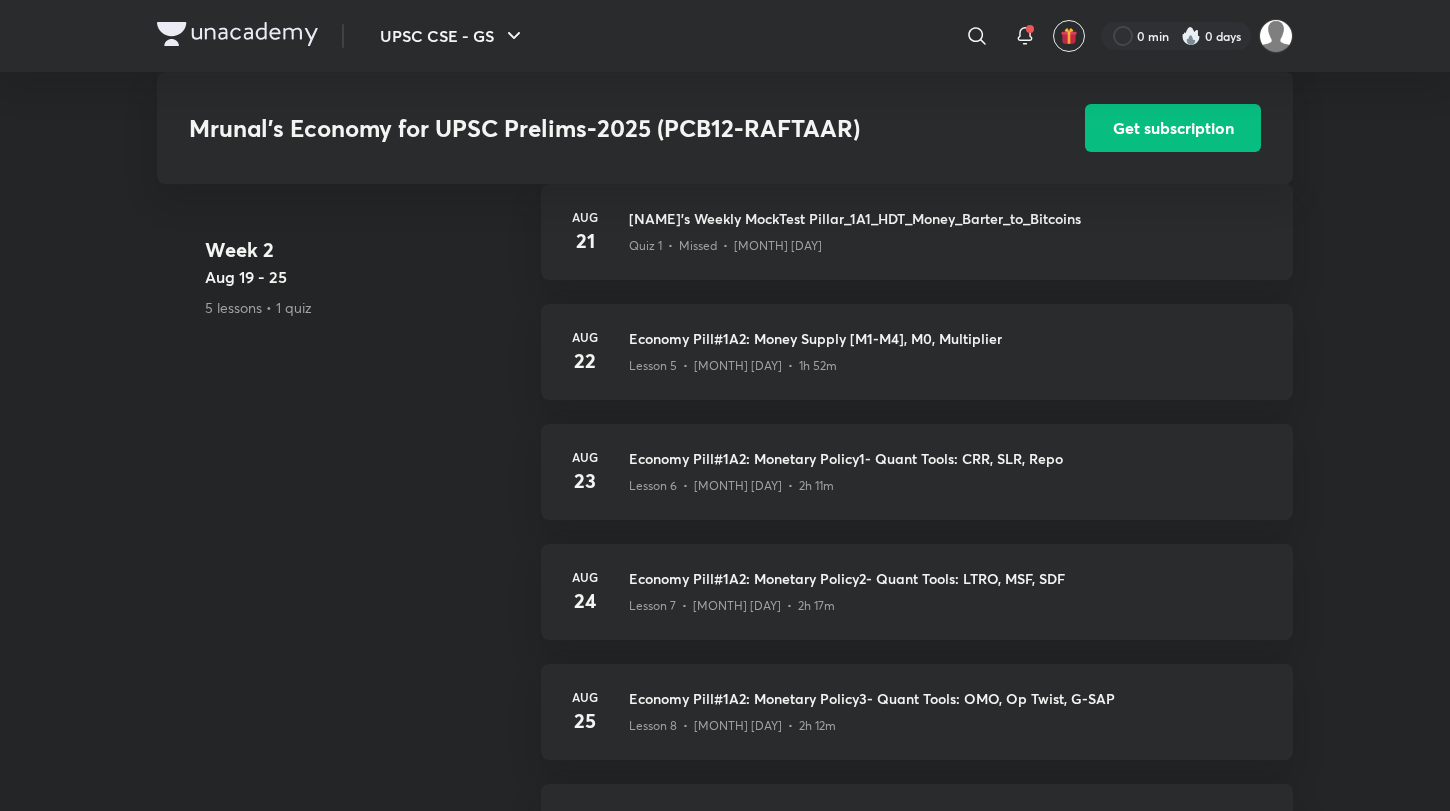 scroll, scrollTop: 1679, scrollLeft: 0, axis: vertical 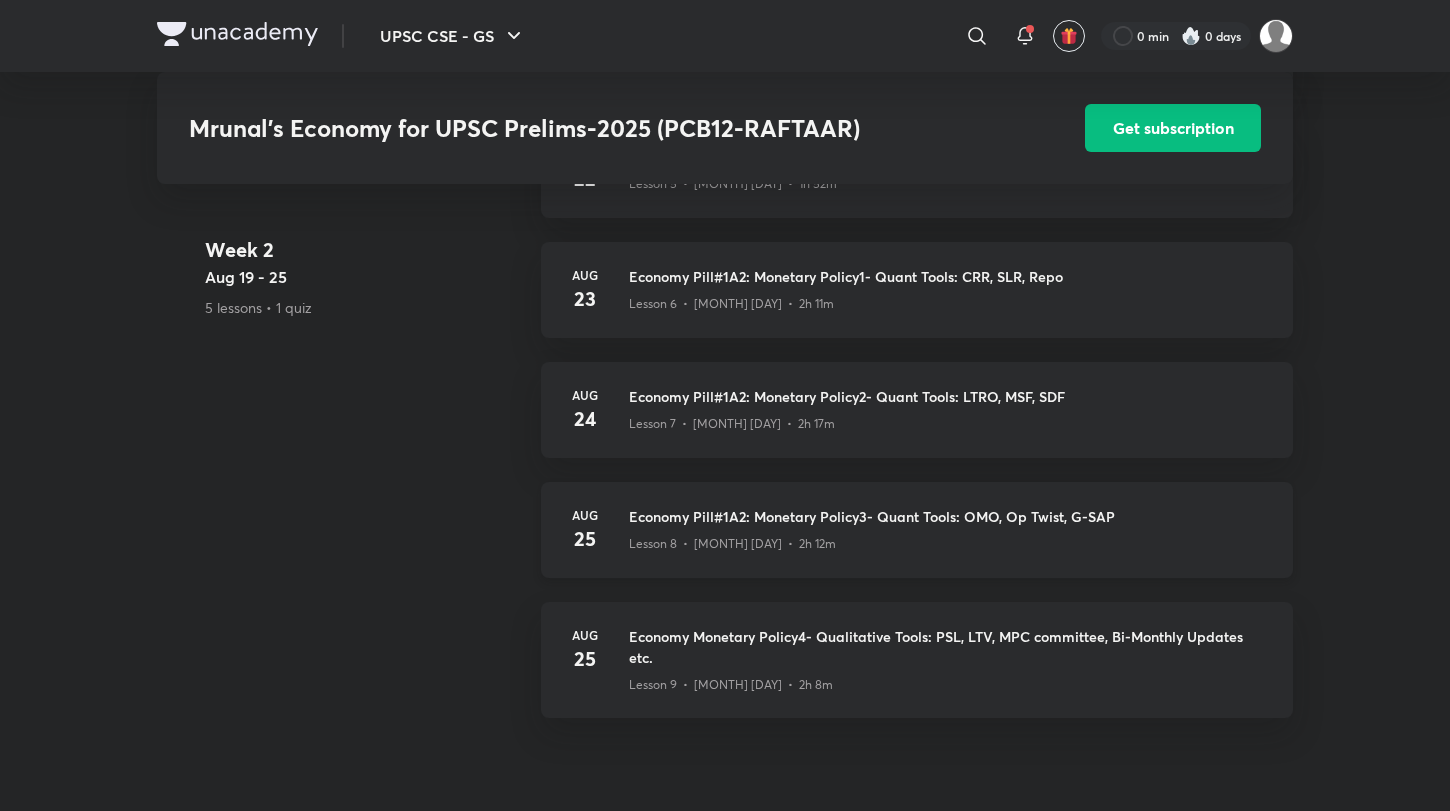 click on "Lesson 8  •  Aug 25  •  2h 12m" at bounding box center (732, 544) 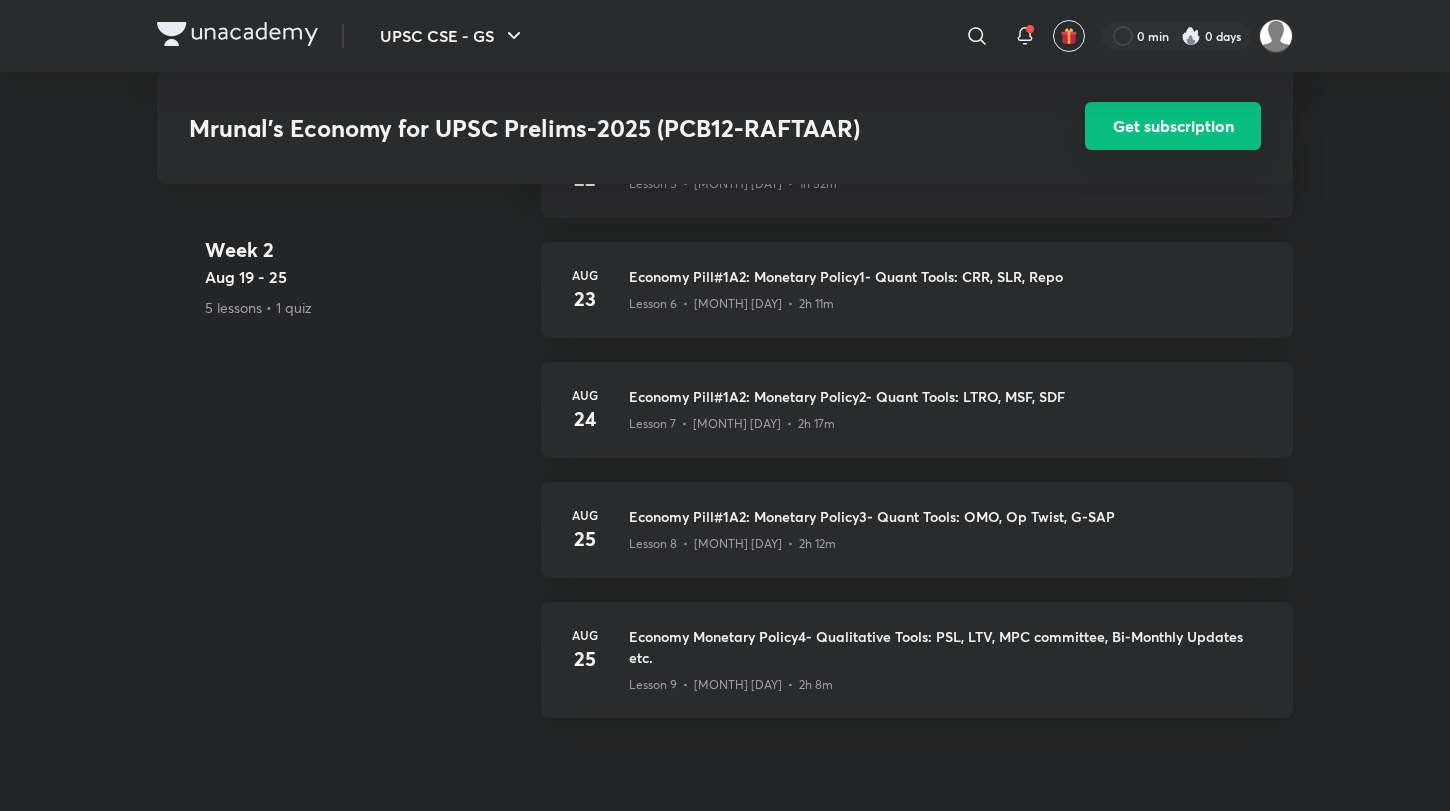 click on "Get subscription" at bounding box center (1173, 126) 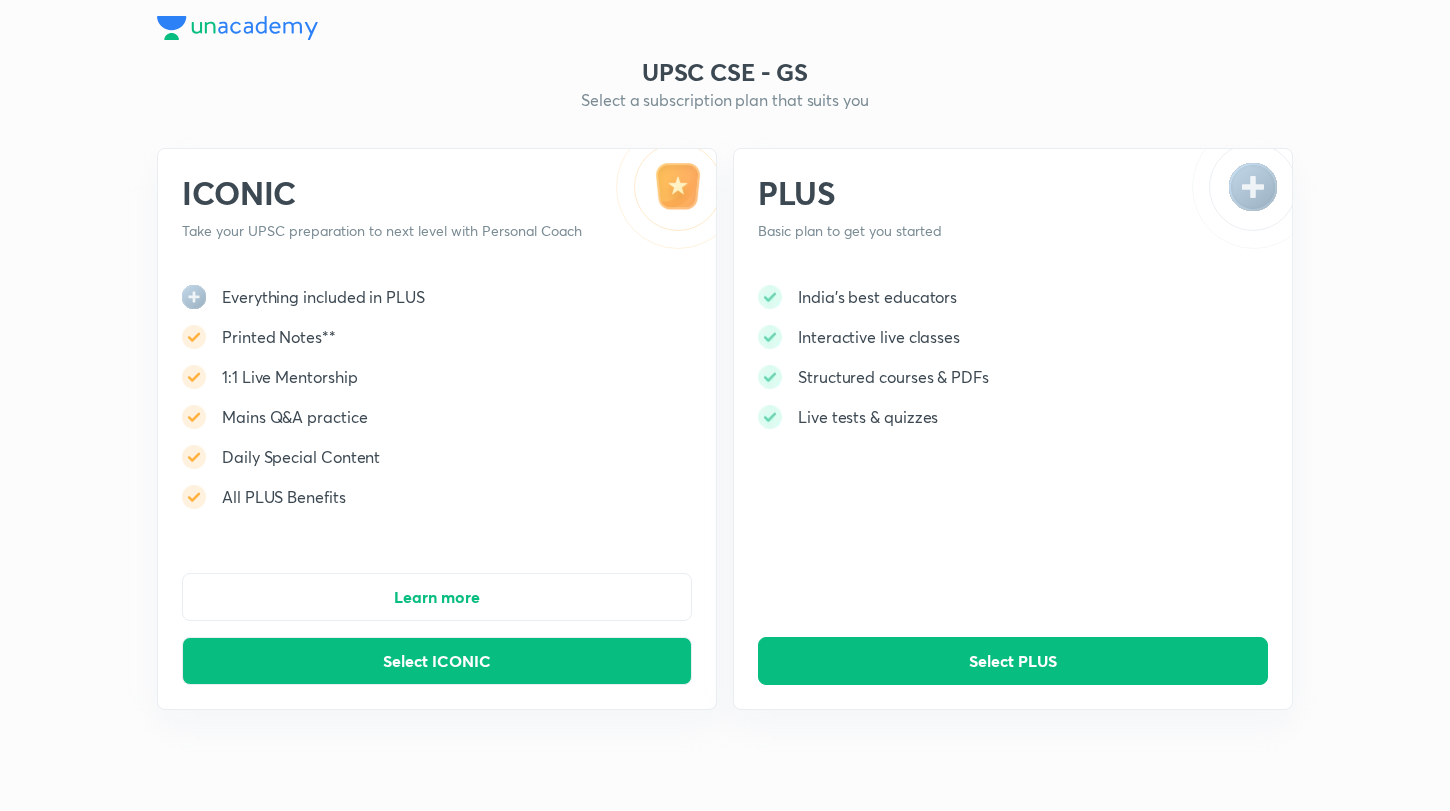 scroll, scrollTop: 0, scrollLeft: 0, axis: both 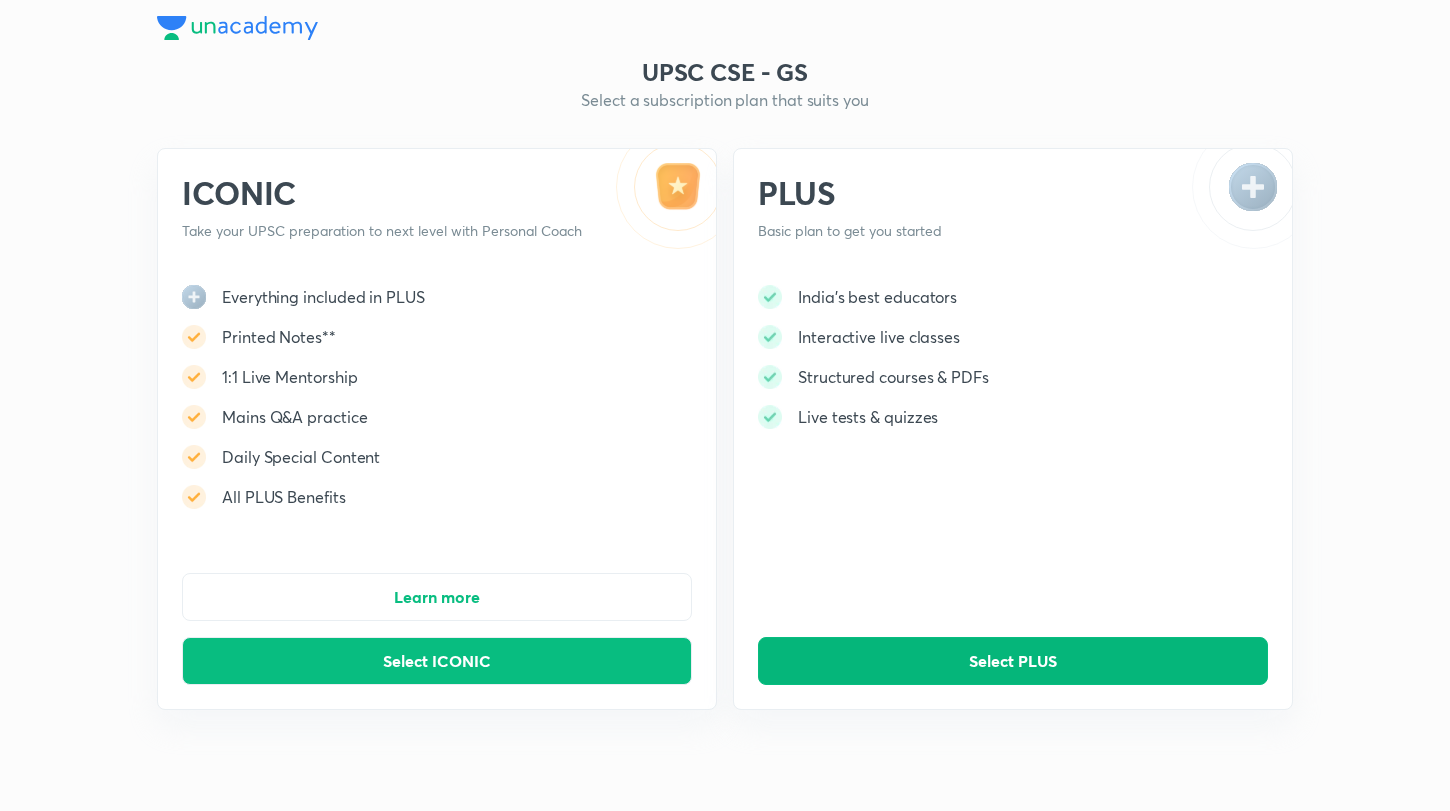 click on "Select PLUS" at bounding box center (1013, 661) 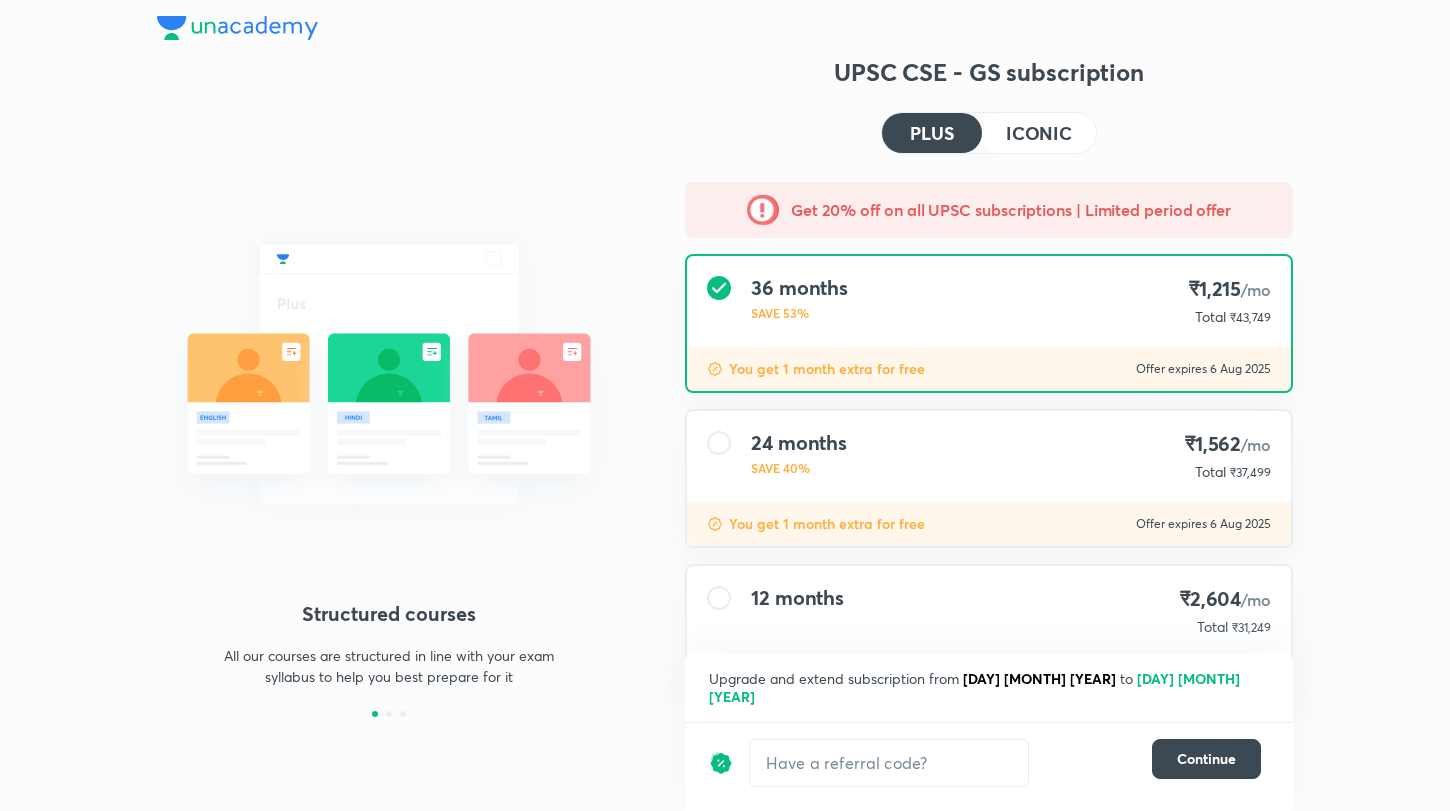 scroll, scrollTop: 97, scrollLeft: 0, axis: vertical 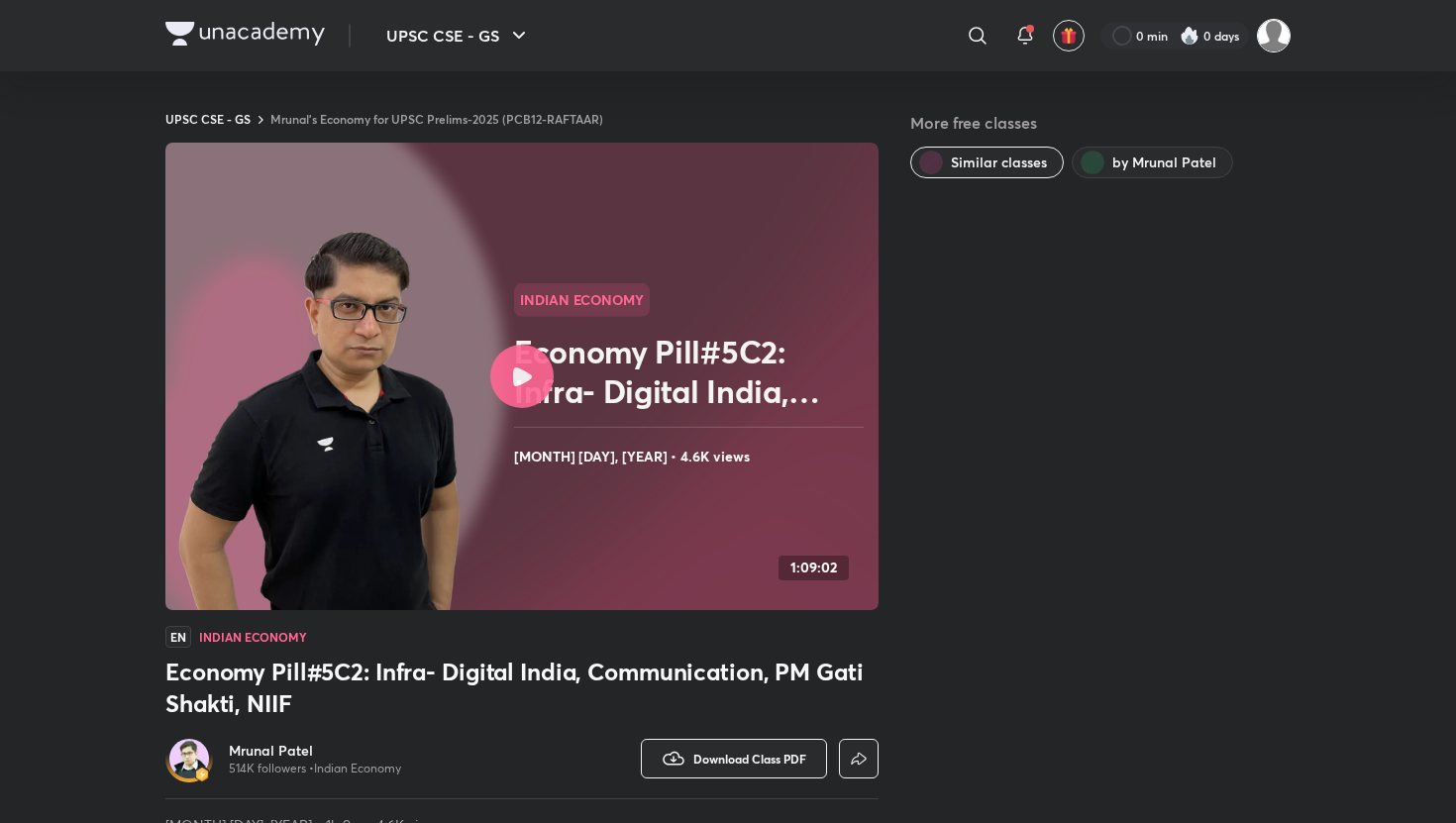click at bounding box center [1274, 36] 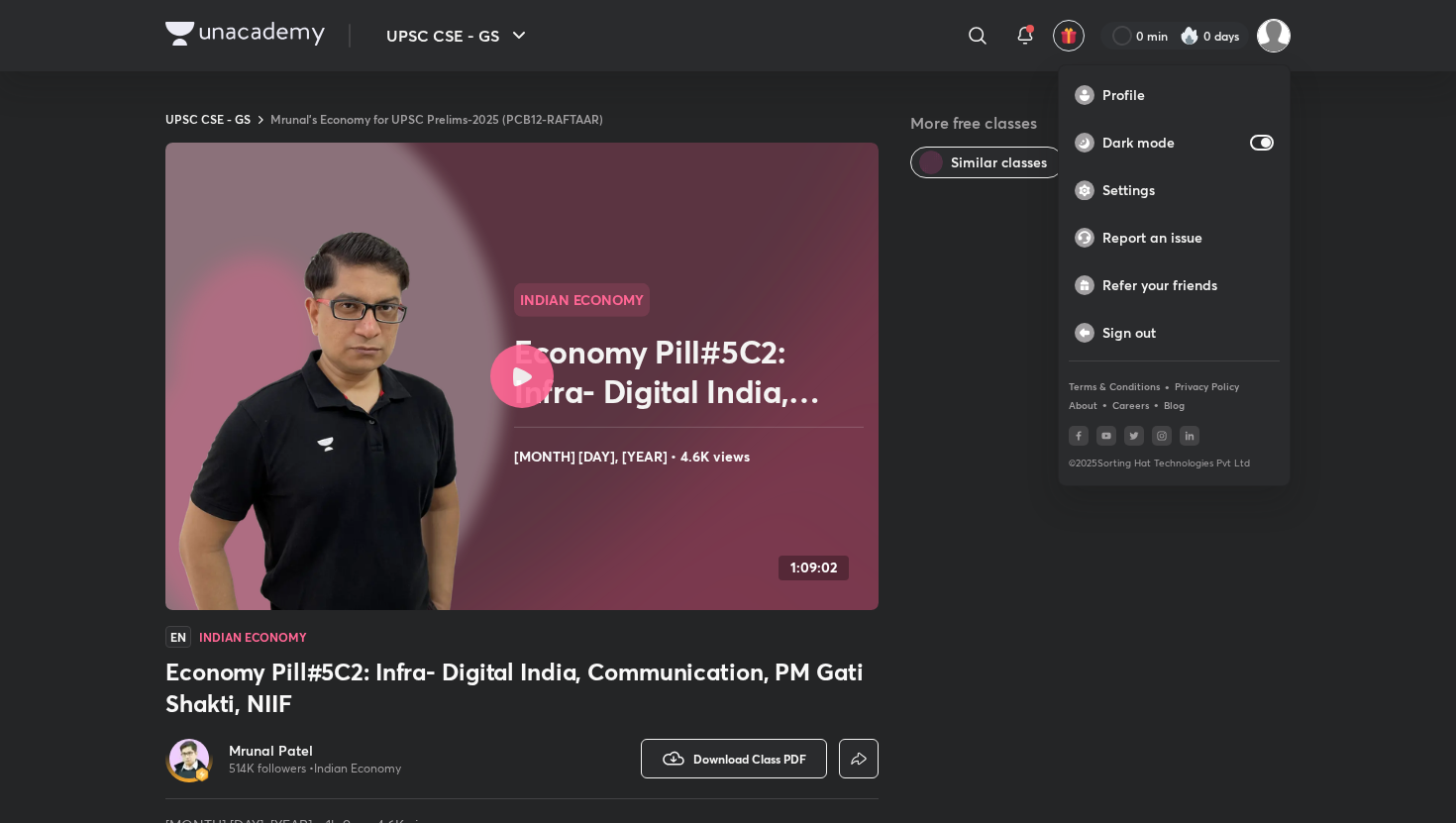 click at bounding box center [728, 411] 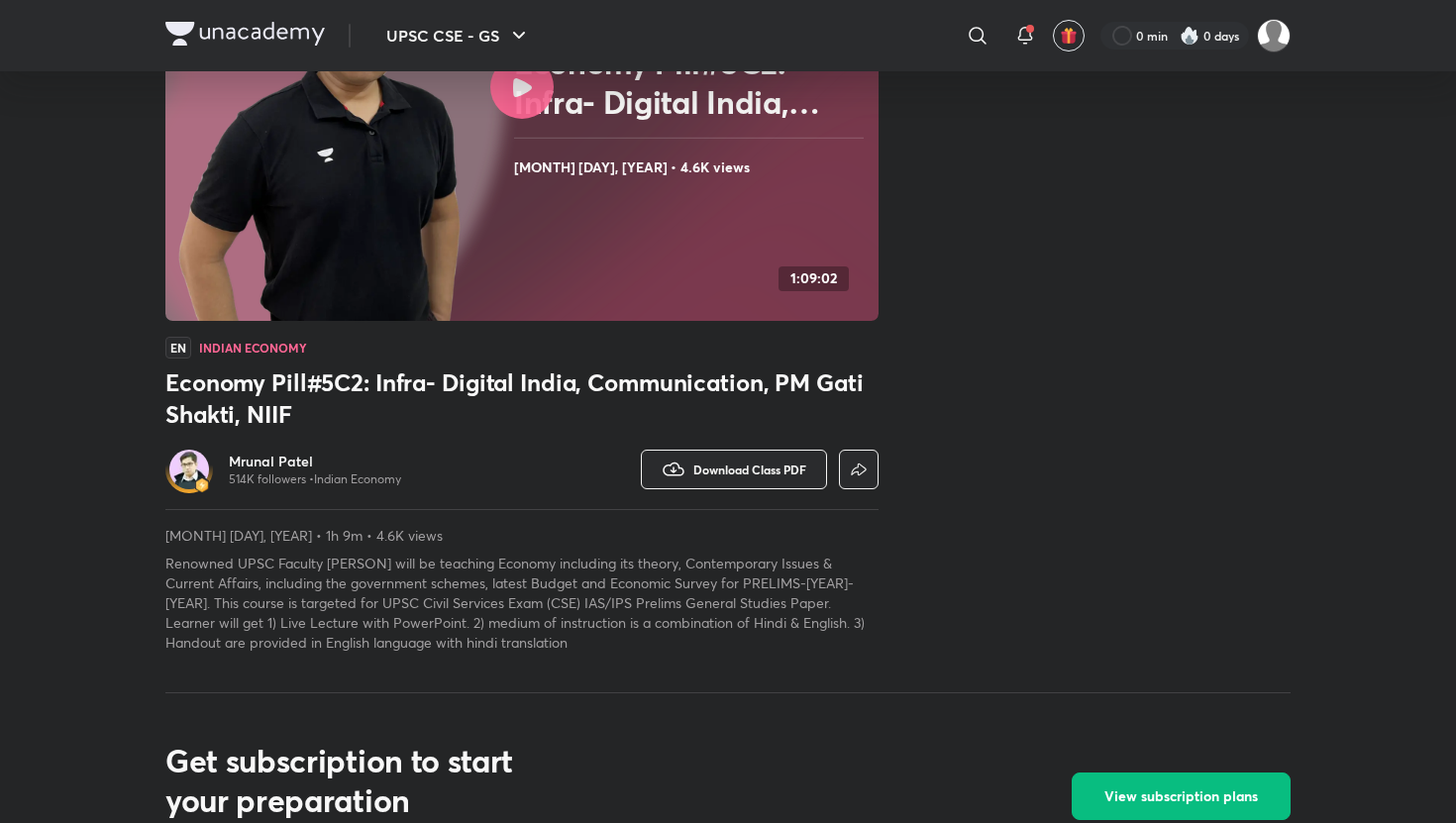 scroll, scrollTop: 0, scrollLeft: 0, axis: both 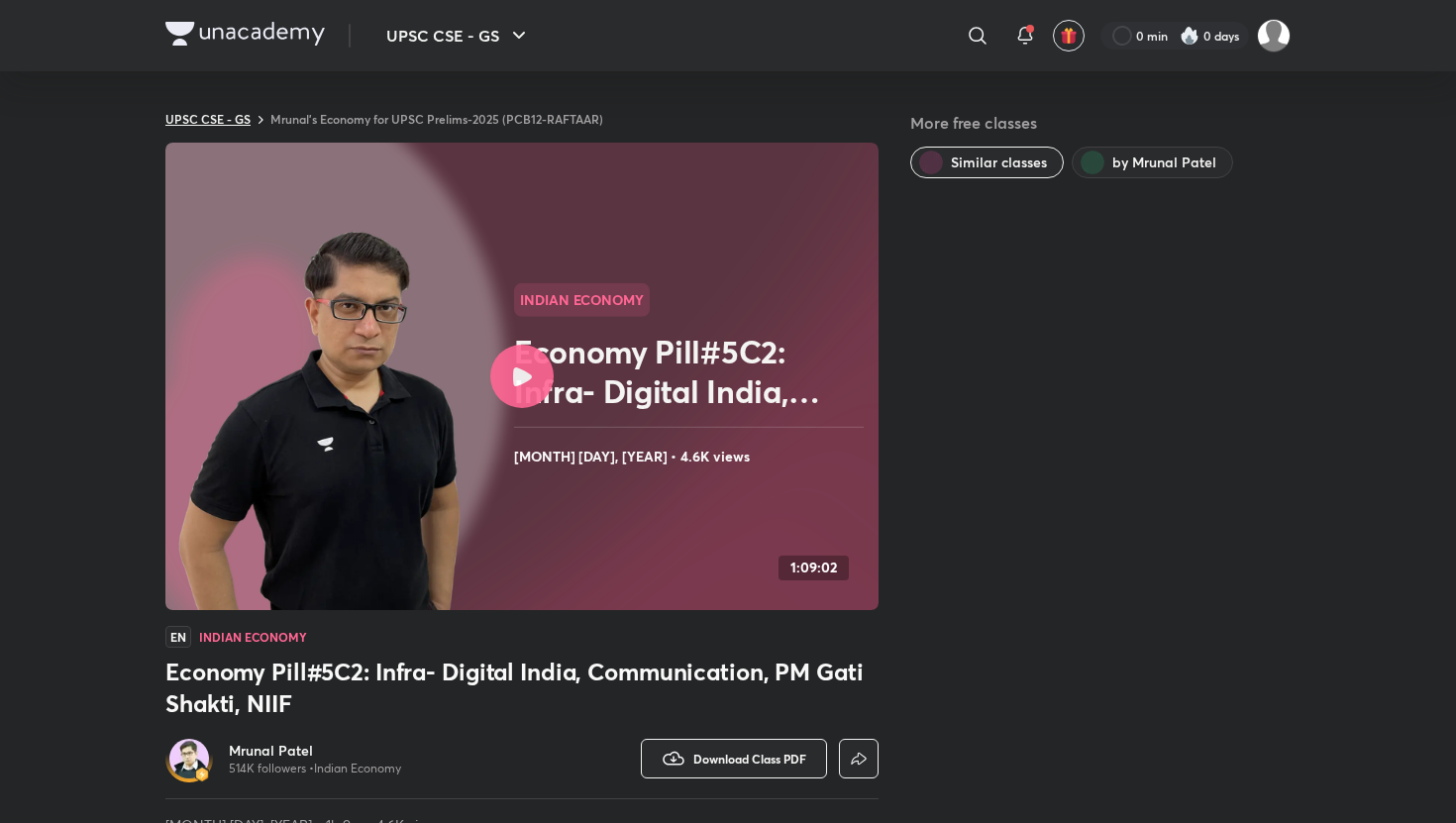 click on "UPSC CSE - GS" at bounding box center [208, 119] 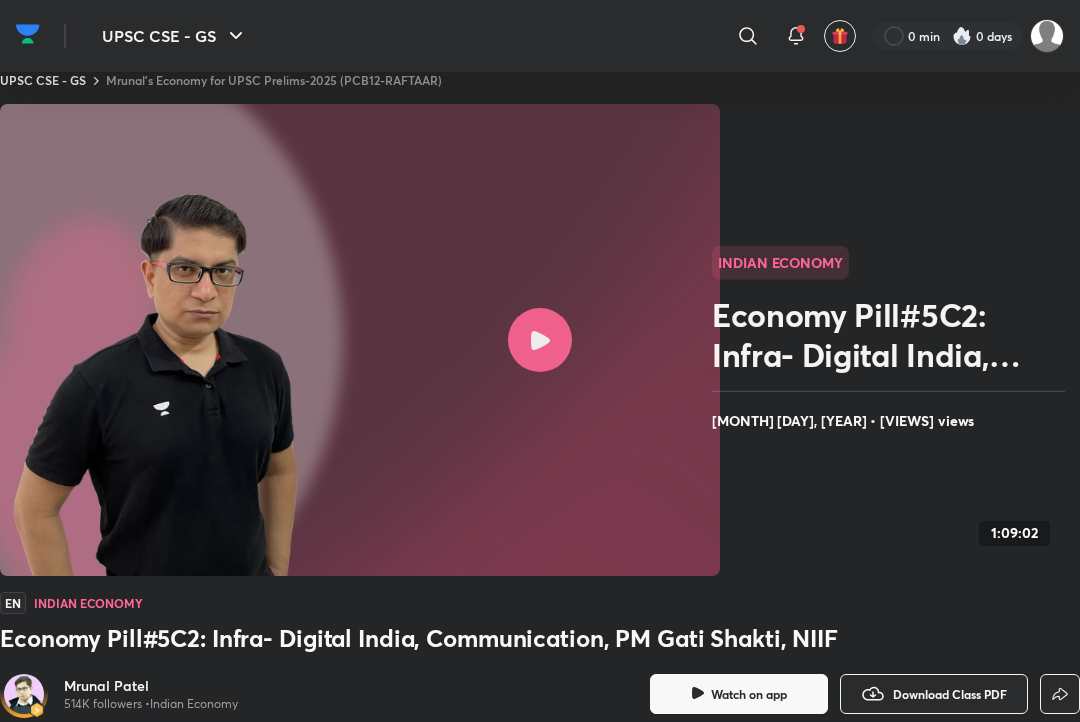 scroll, scrollTop: 0, scrollLeft: 0, axis: both 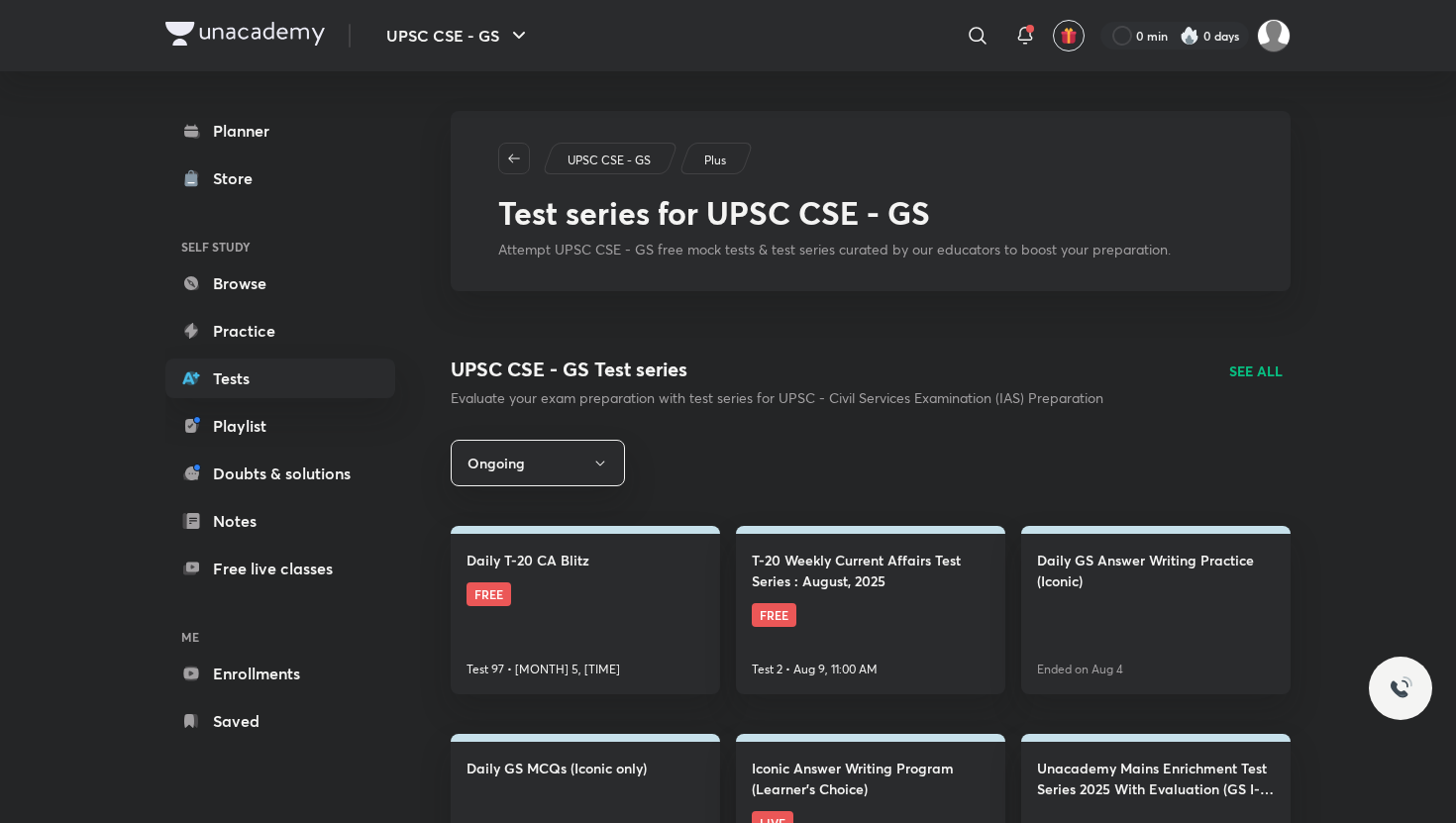click at bounding box center [245, 34] 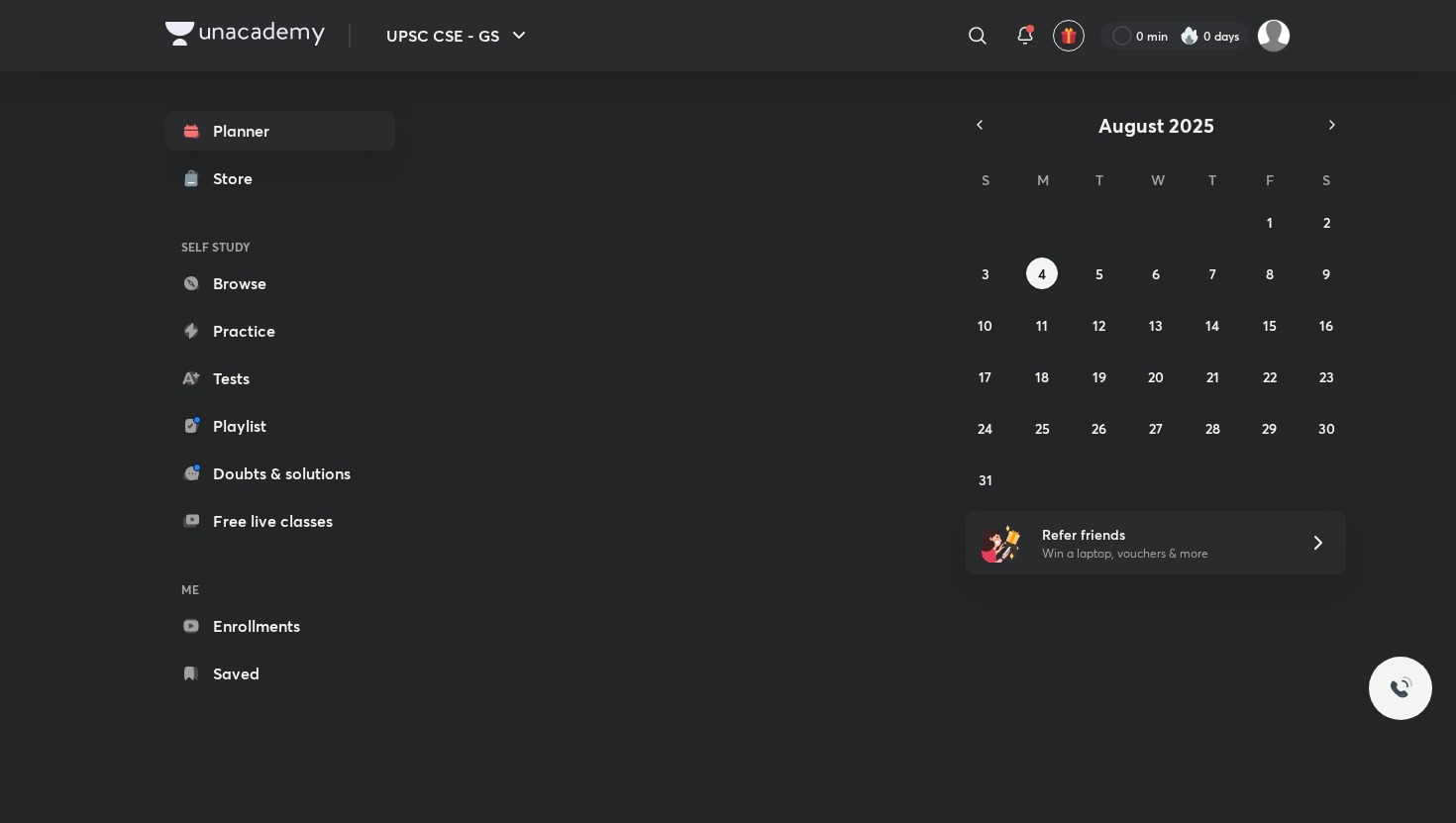 scroll, scrollTop: 0, scrollLeft: 0, axis: both 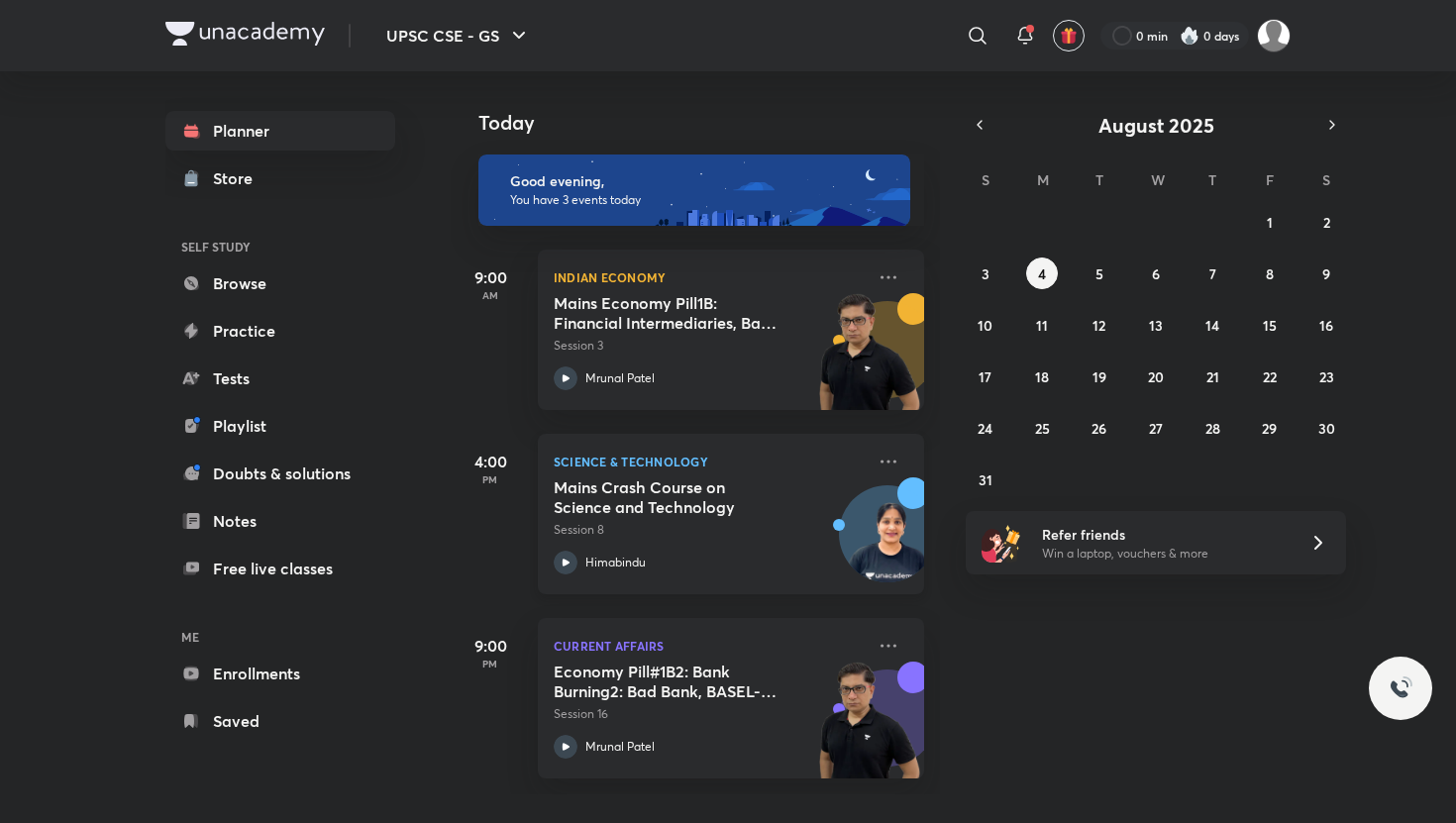 click on "Himabindu" at bounding box center (615, 563) 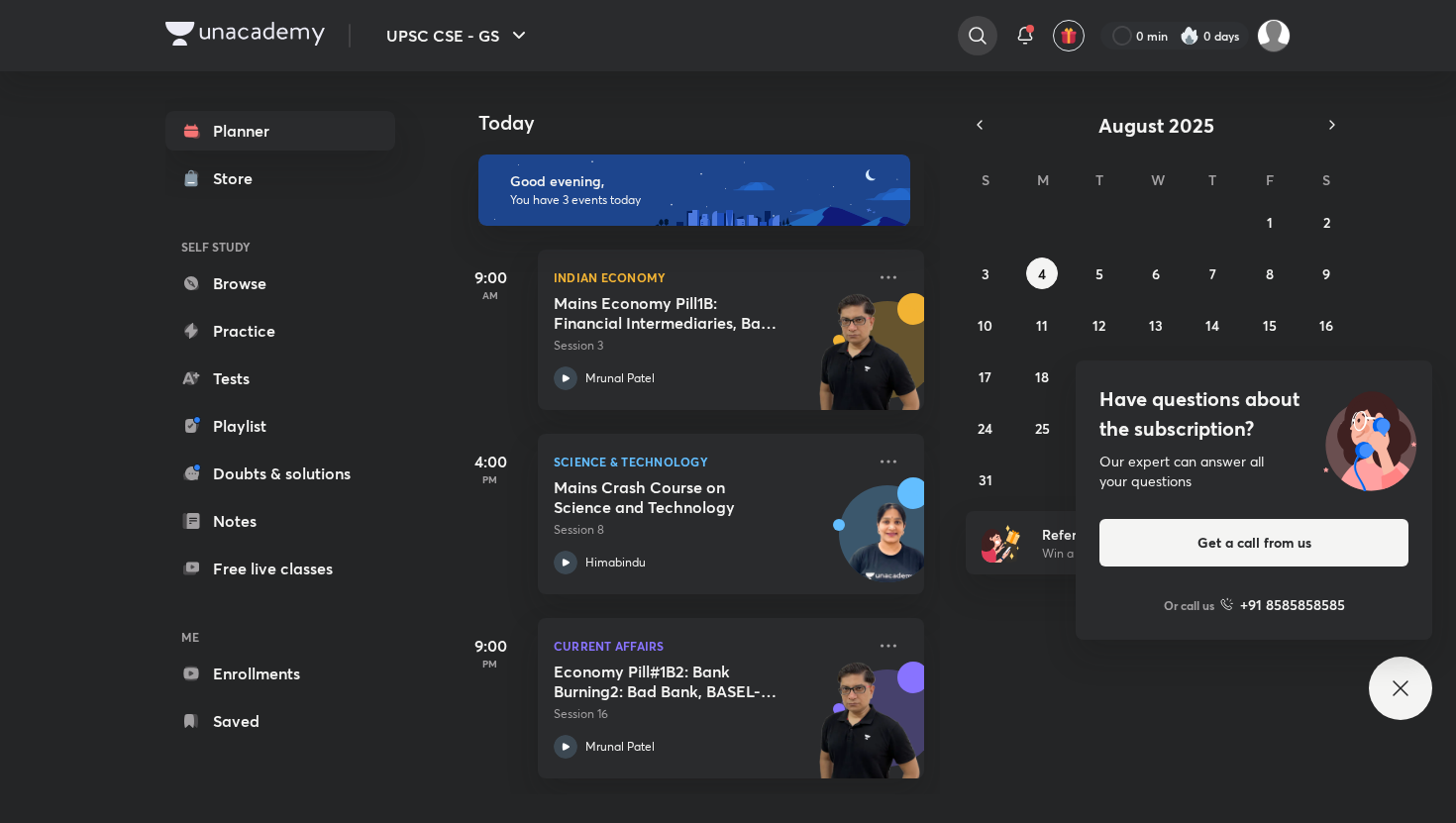 click 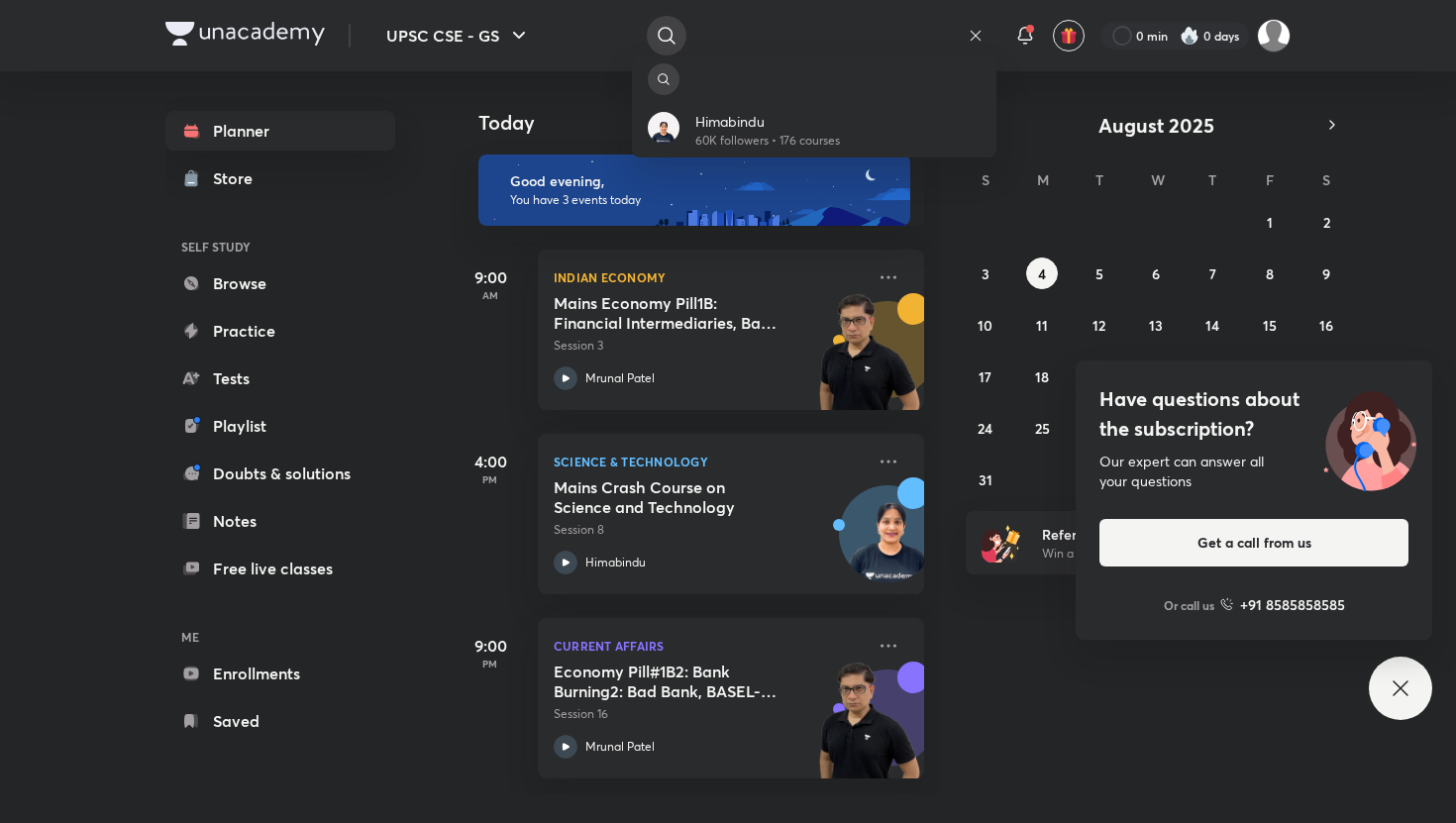 type on "hima bindu" 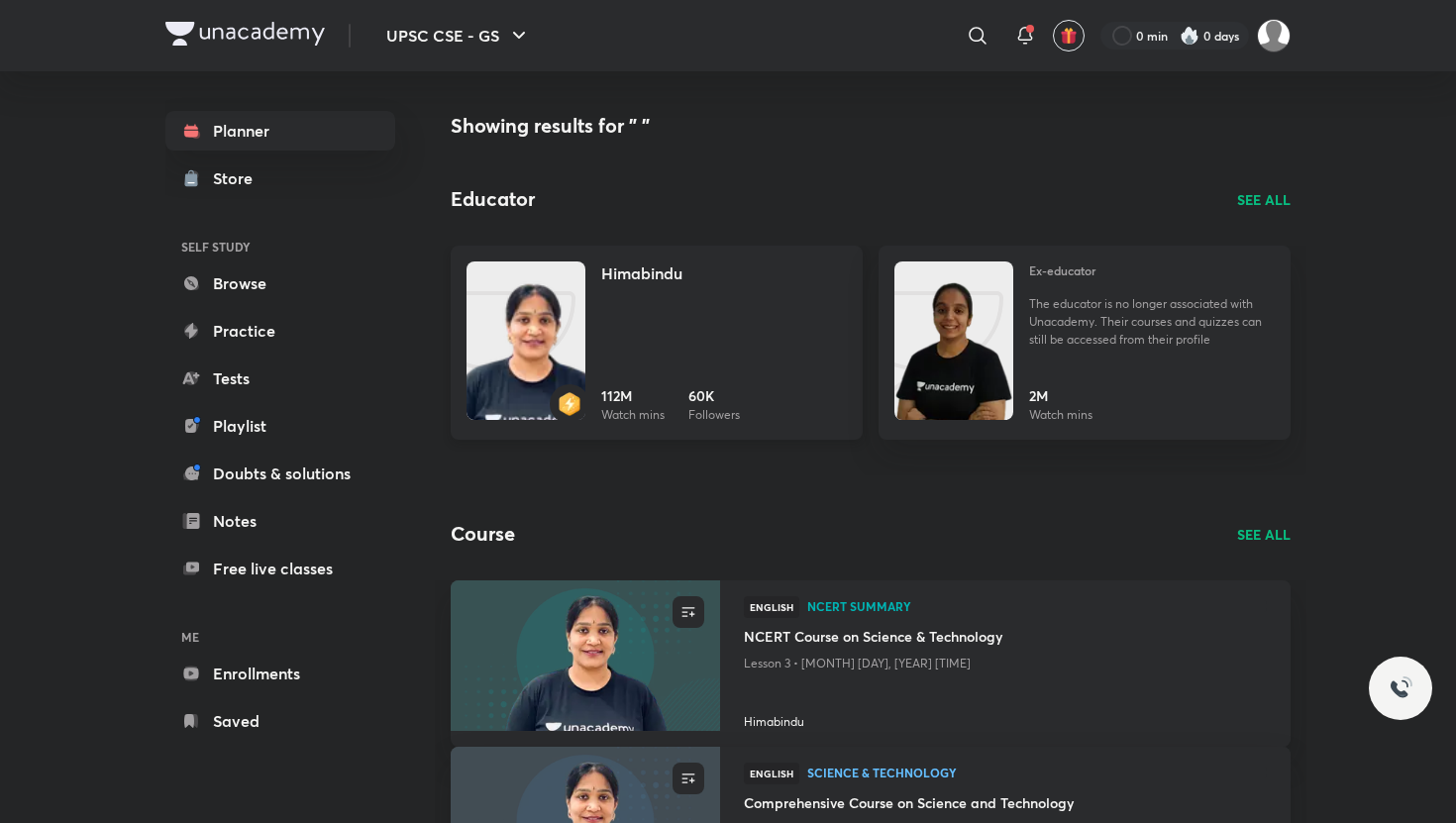 click at bounding box center (526, 360) 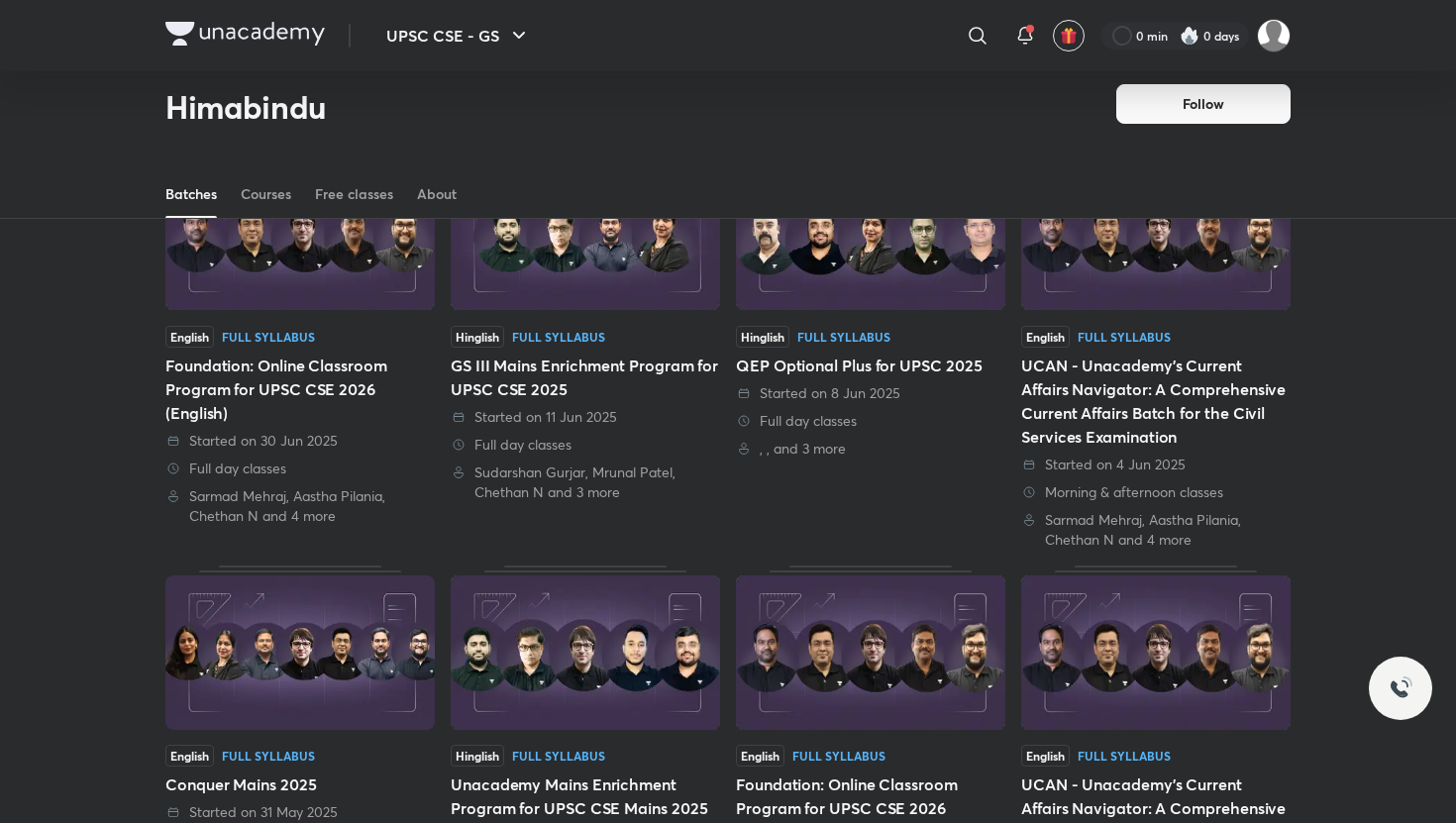 scroll, scrollTop: 508, scrollLeft: 0, axis: vertical 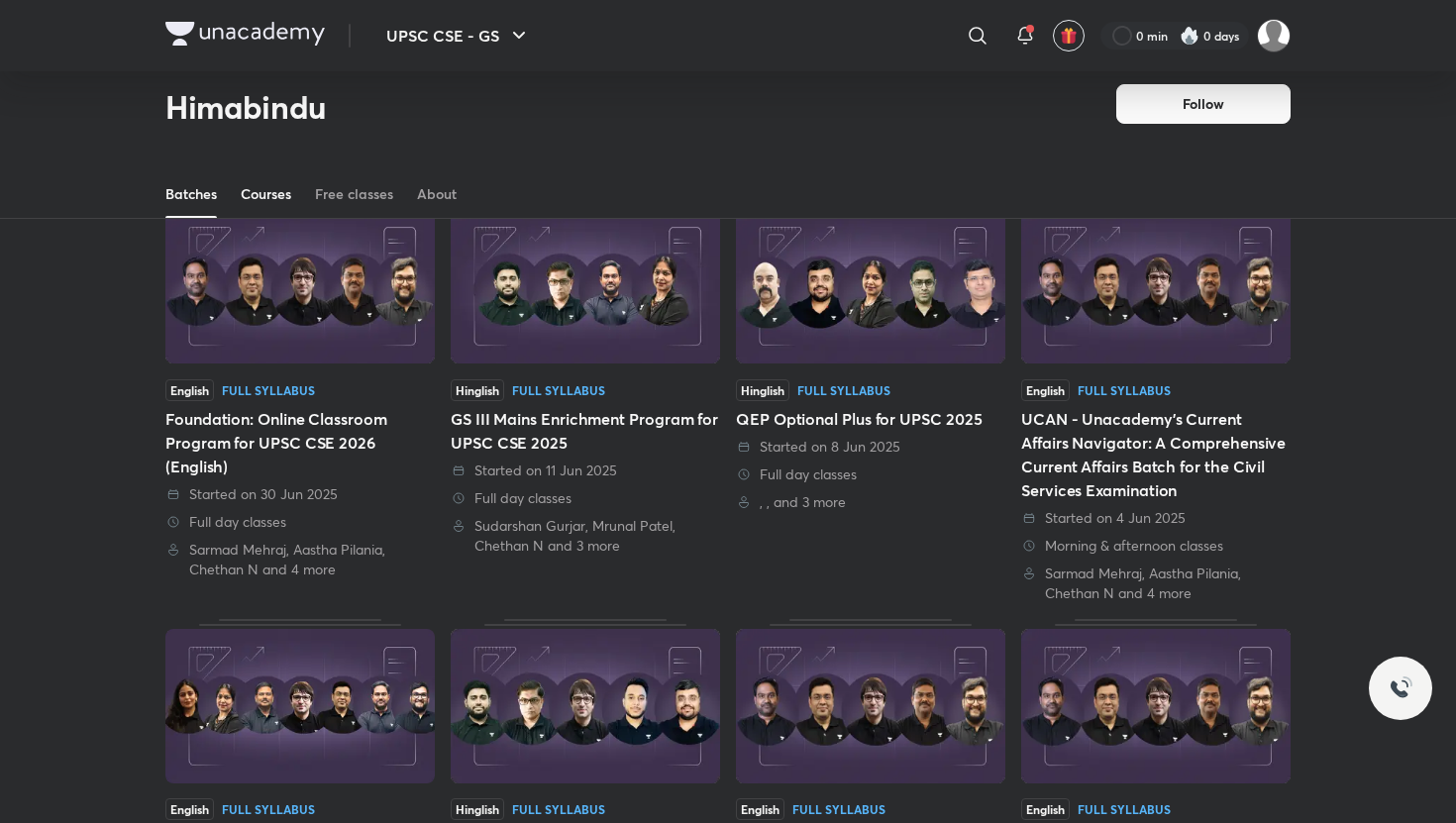 click on "Courses" at bounding box center (265, 194) 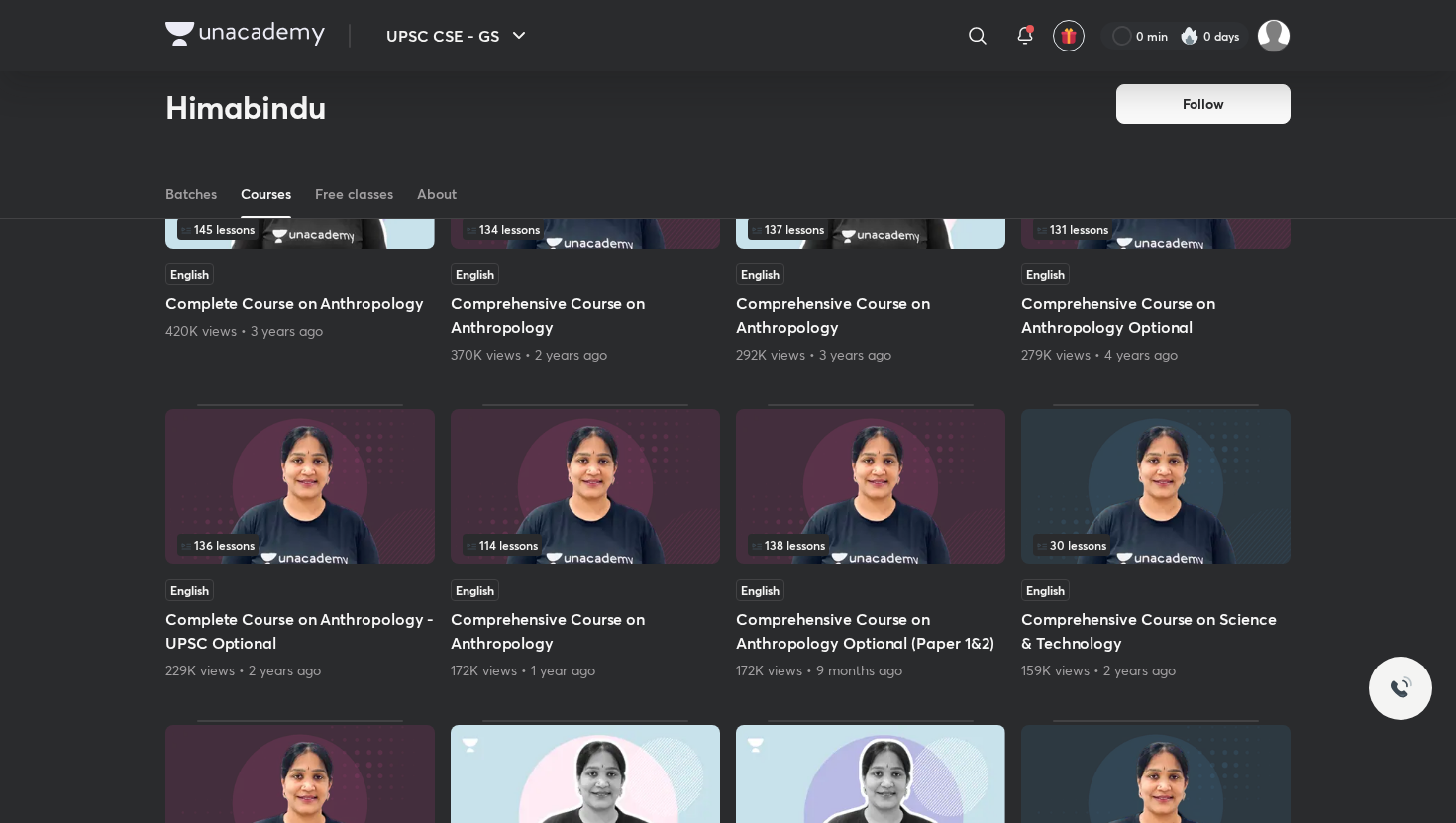 scroll, scrollTop: 0, scrollLeft: 0, axis: both 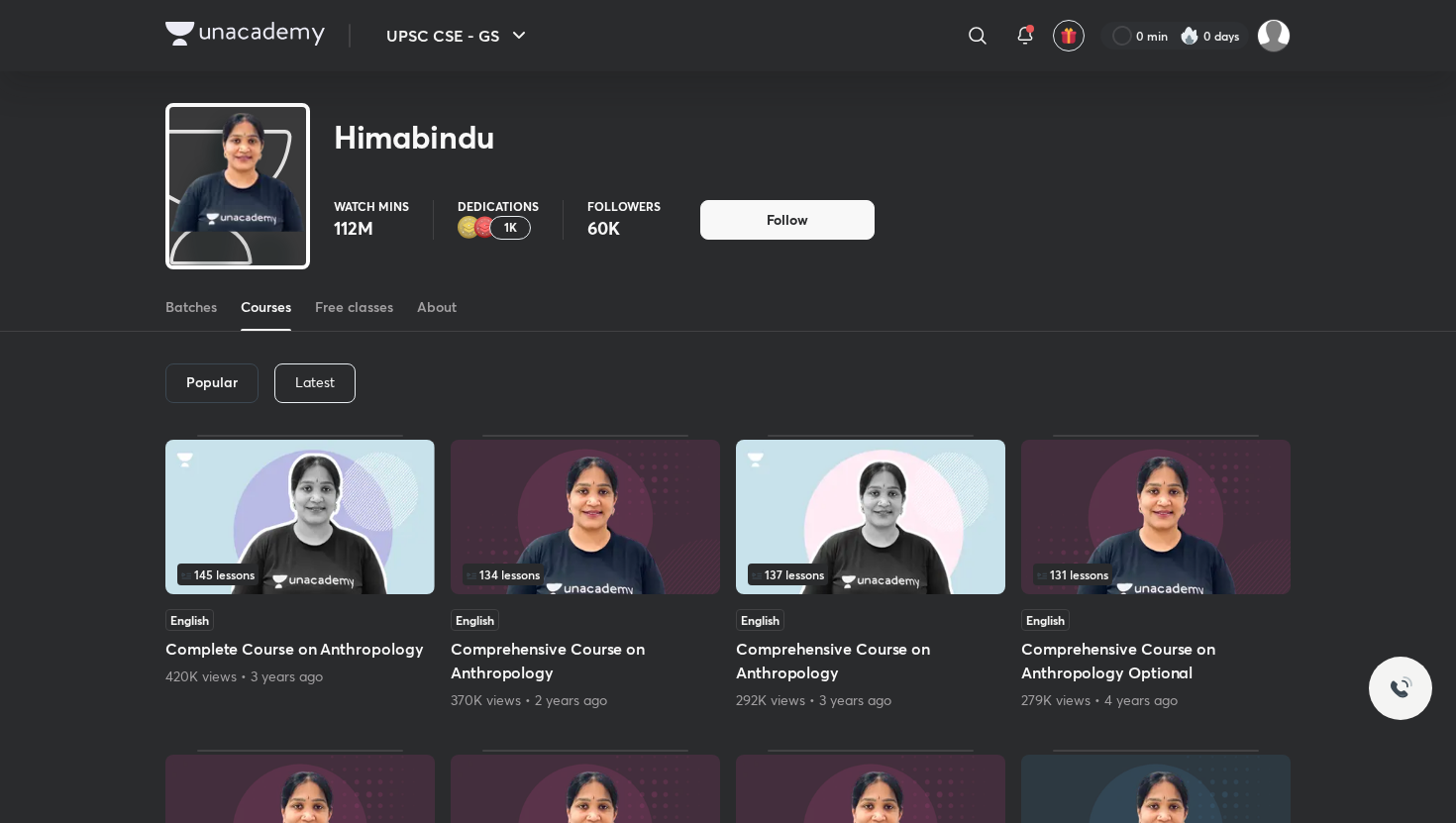 click on "Latest" at bounding box center (315, 382) 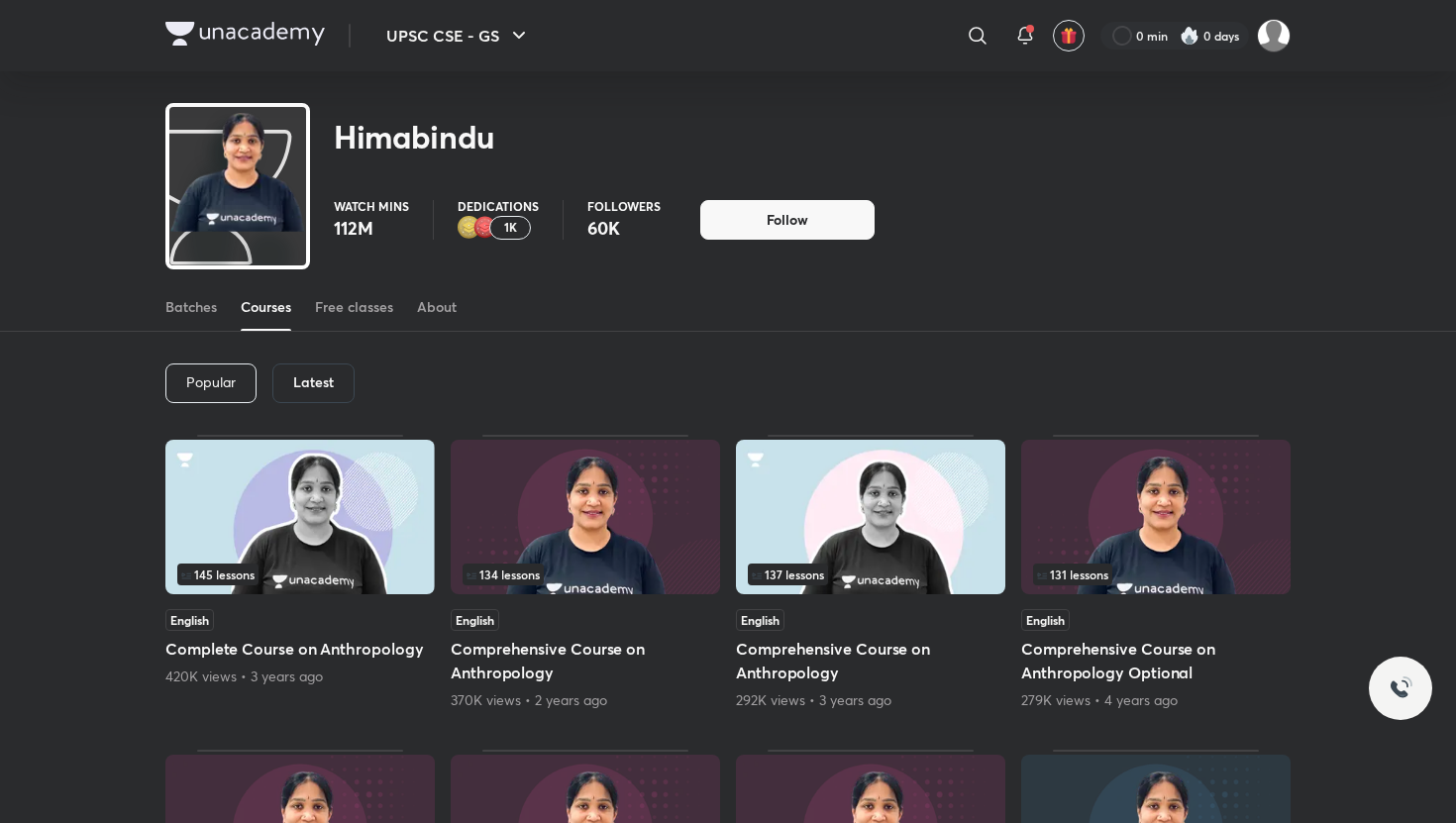 click on "Latest" at bounding box center [313, 382] 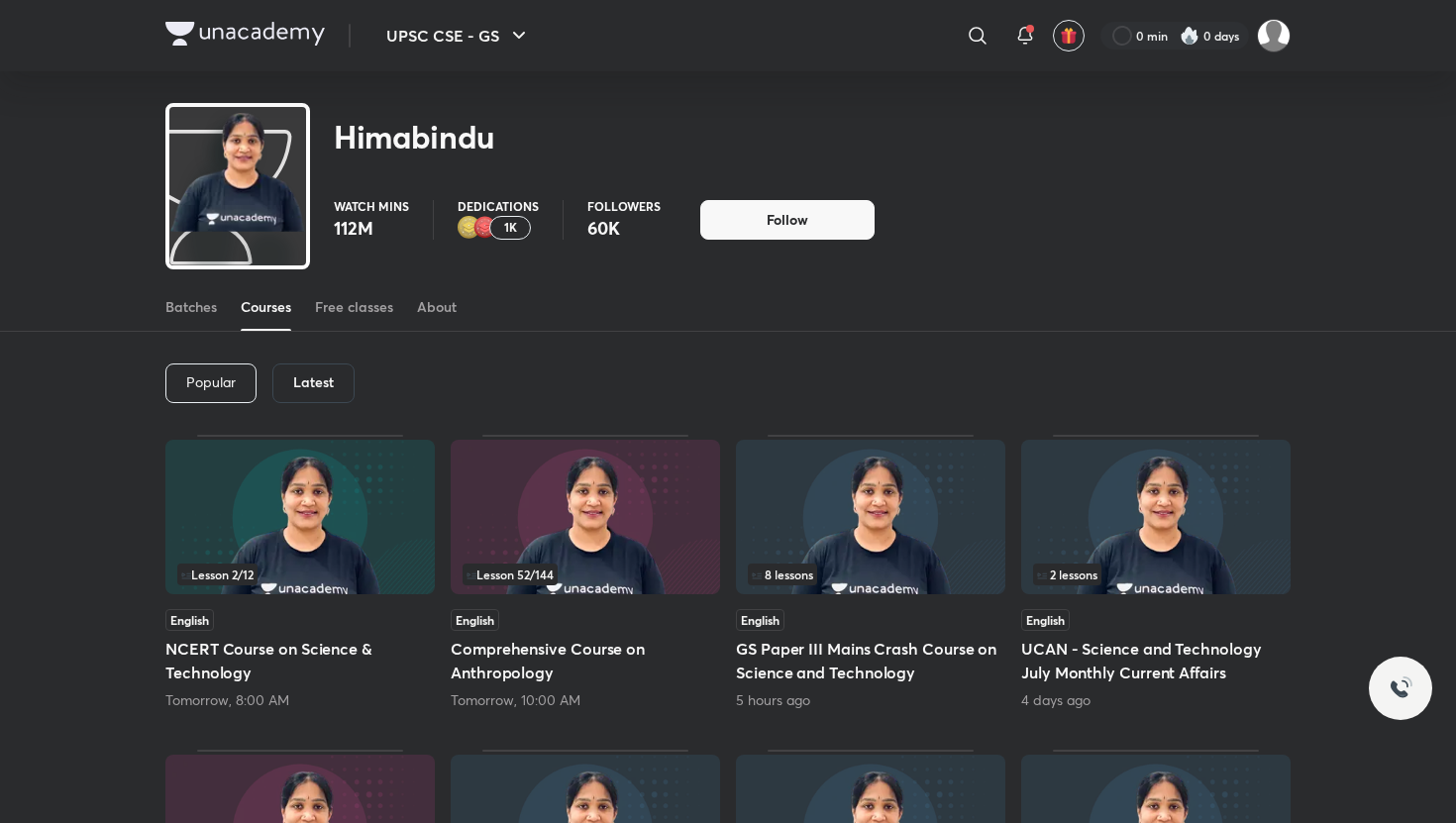 click on "Latest" at bounding box center (313, 382) 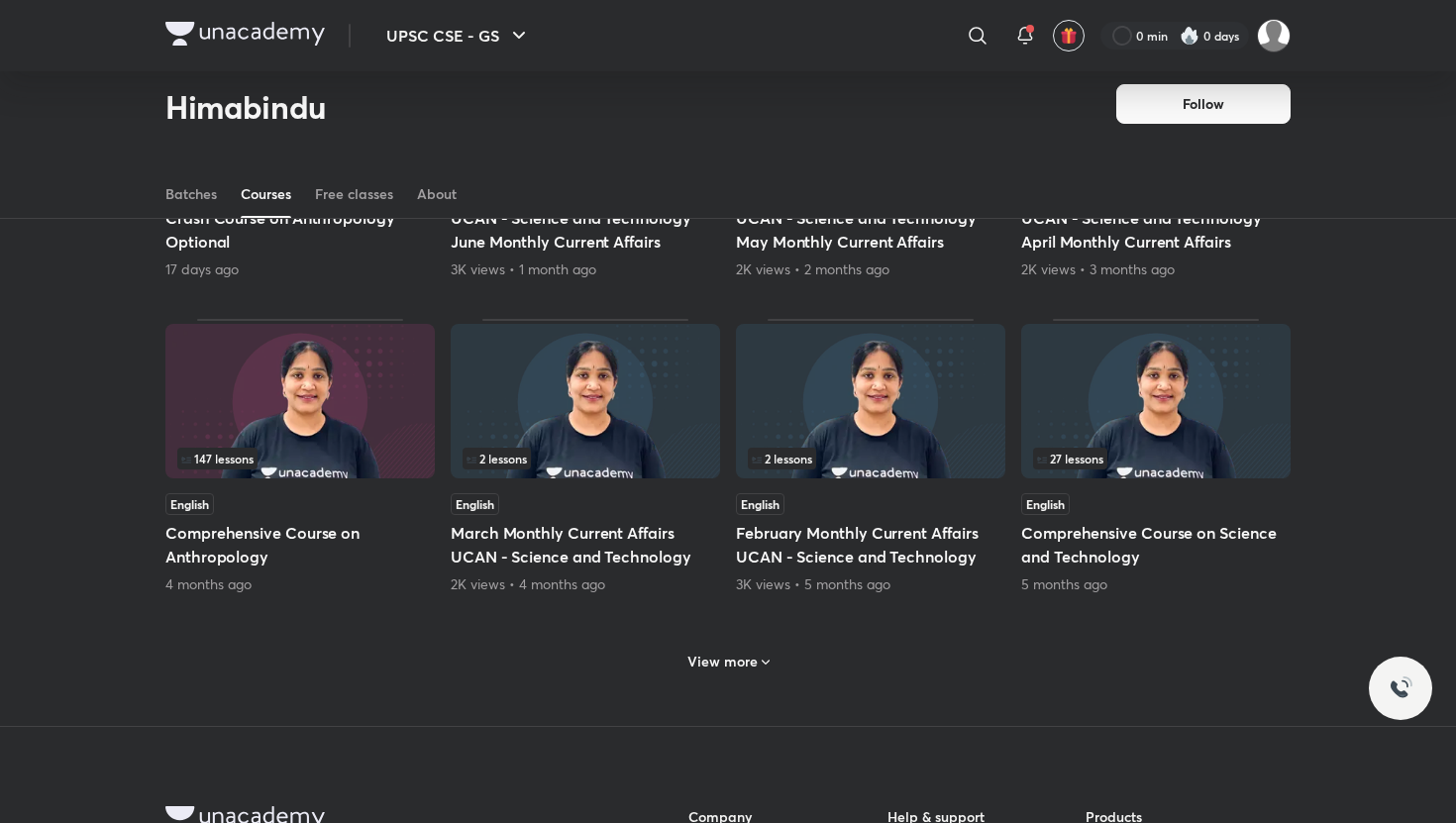 scroll, scrollTop: 689, scrollLeft: 0, axis: vertical 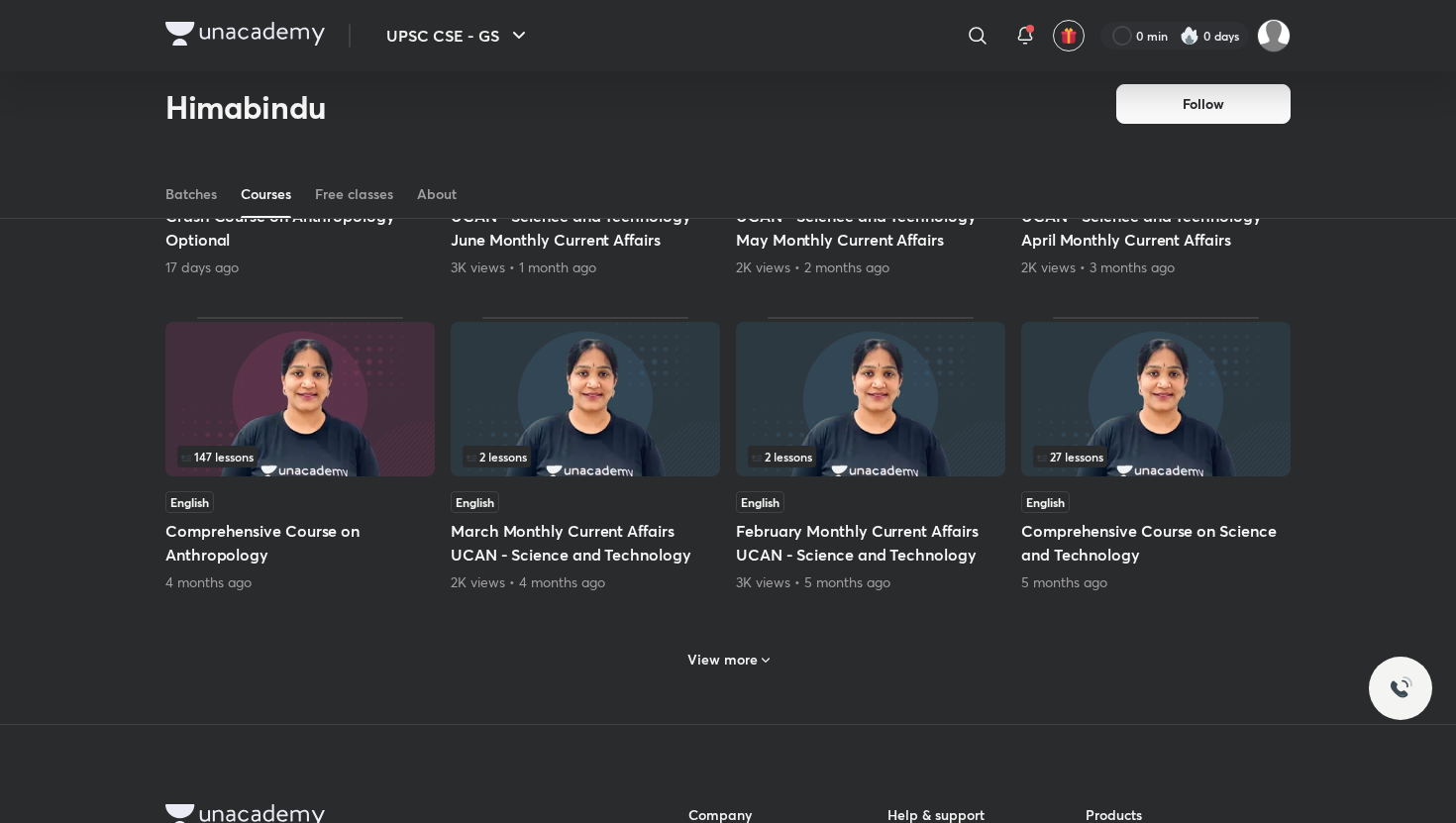 click at bounding box center (300, 399) 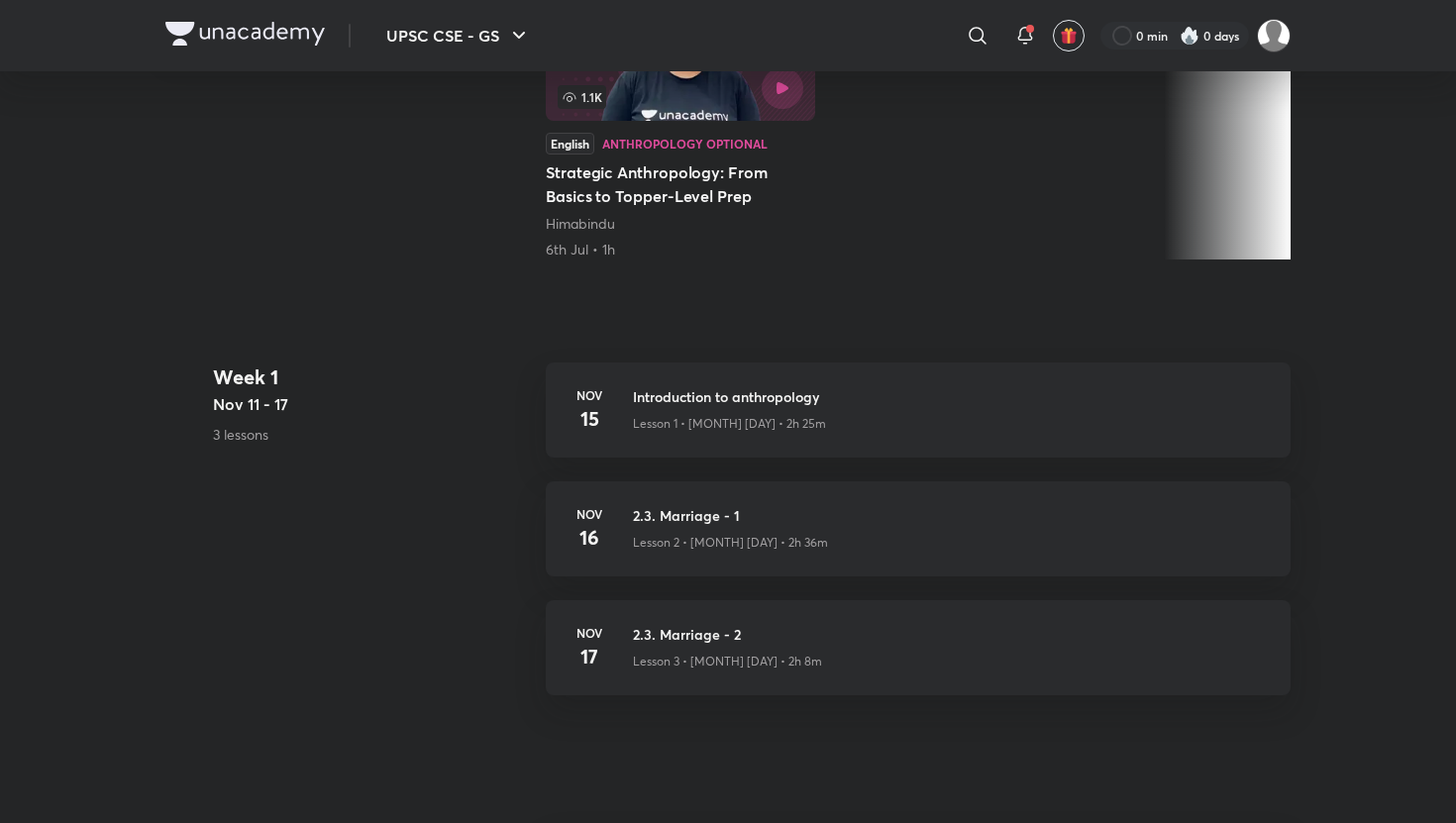 scroll, scrollTop: 0, scrollLeft: 0, axis: both 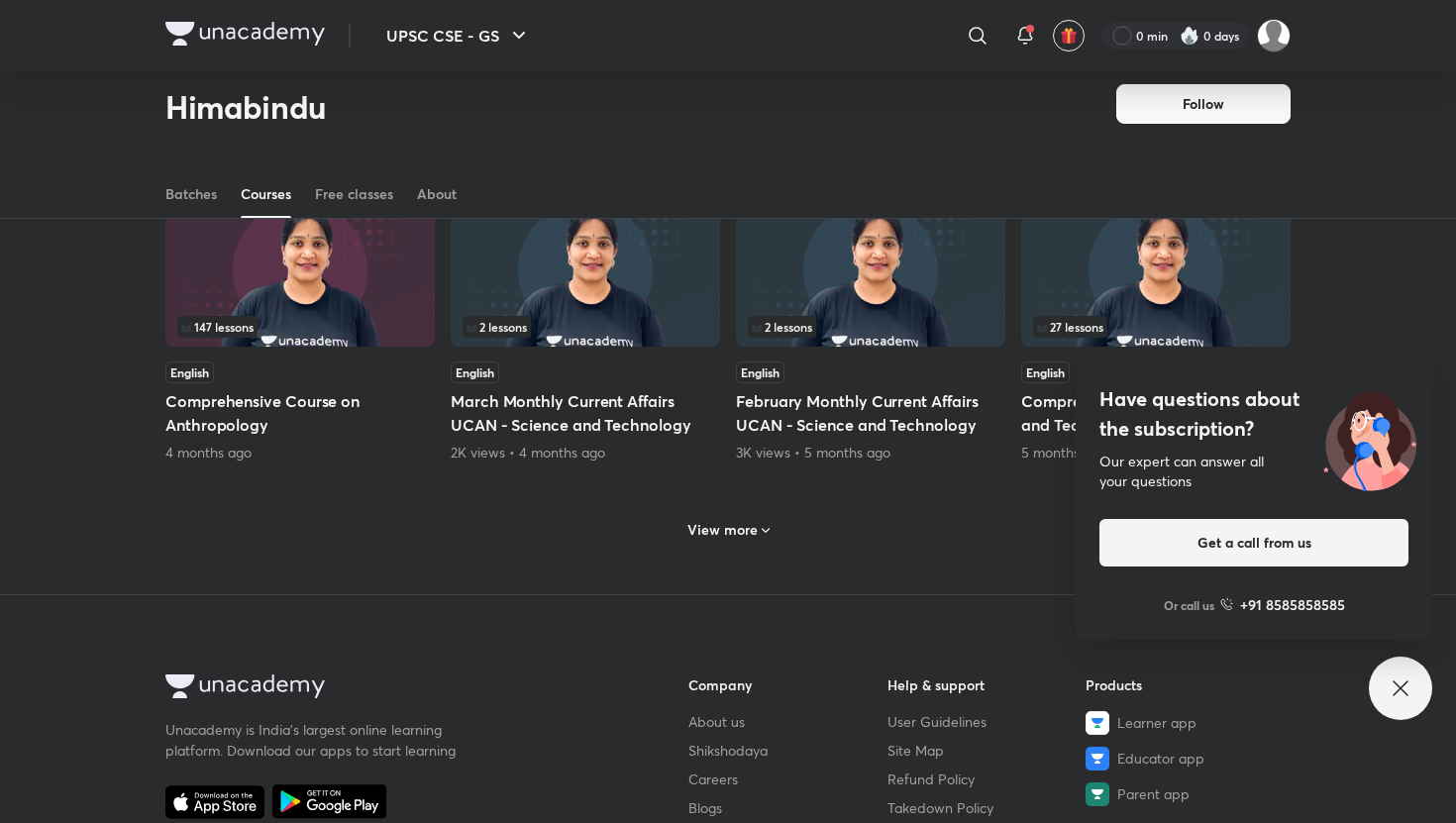 click 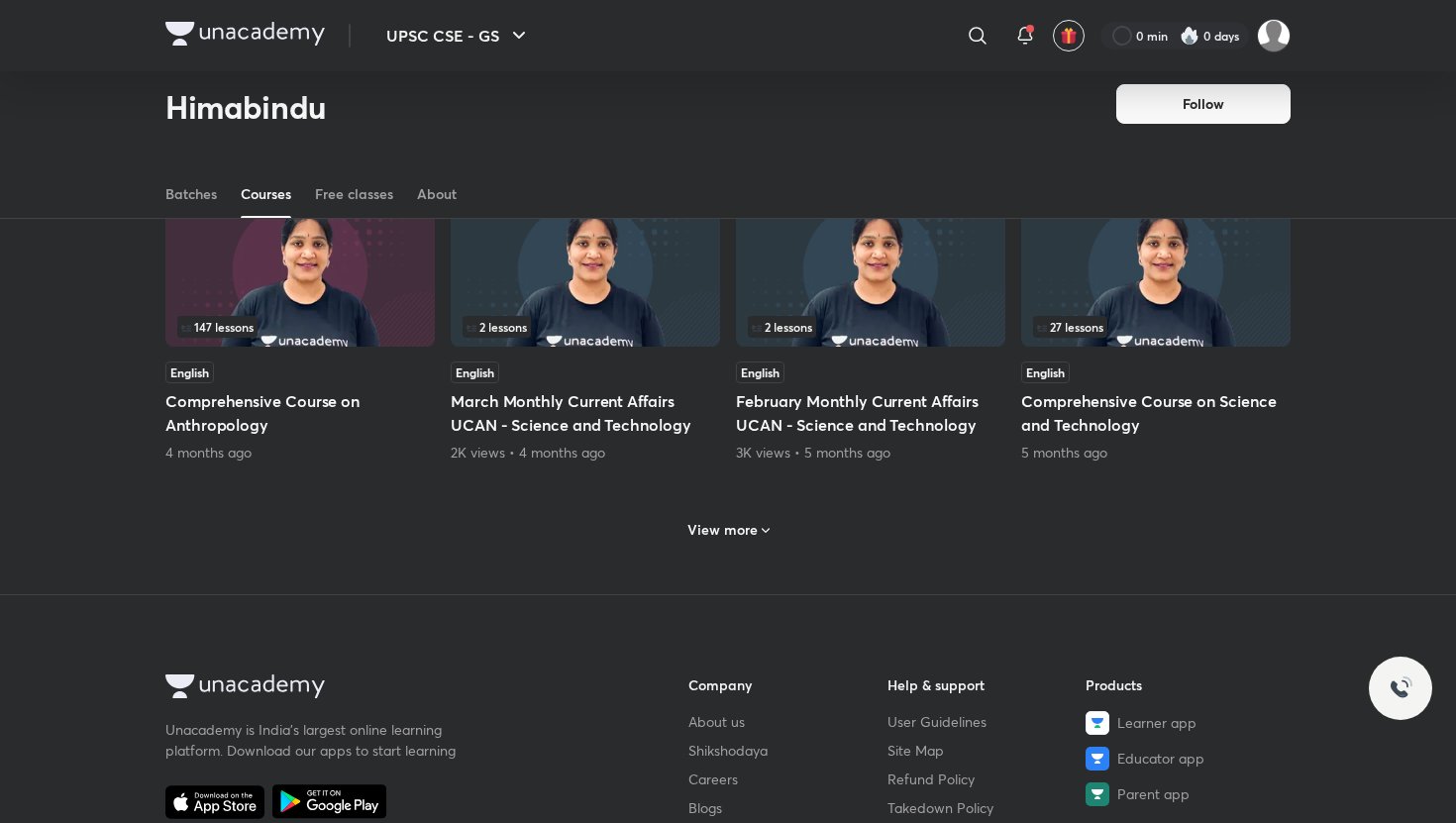 click on "View more" at bounding box center (722, 530) 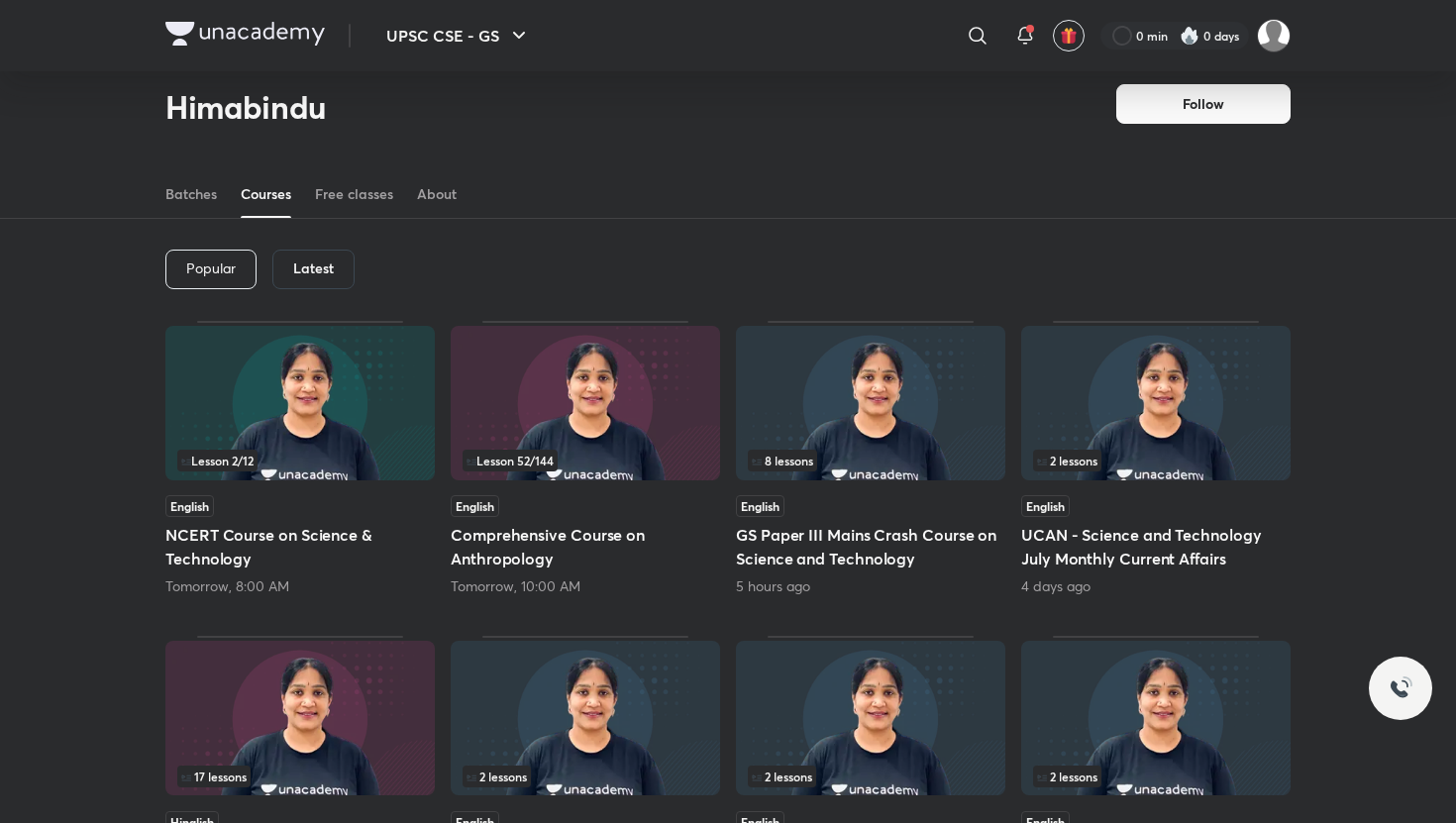 scroll, scrollTop: 51, scrollLeft: 0, axis: vertical 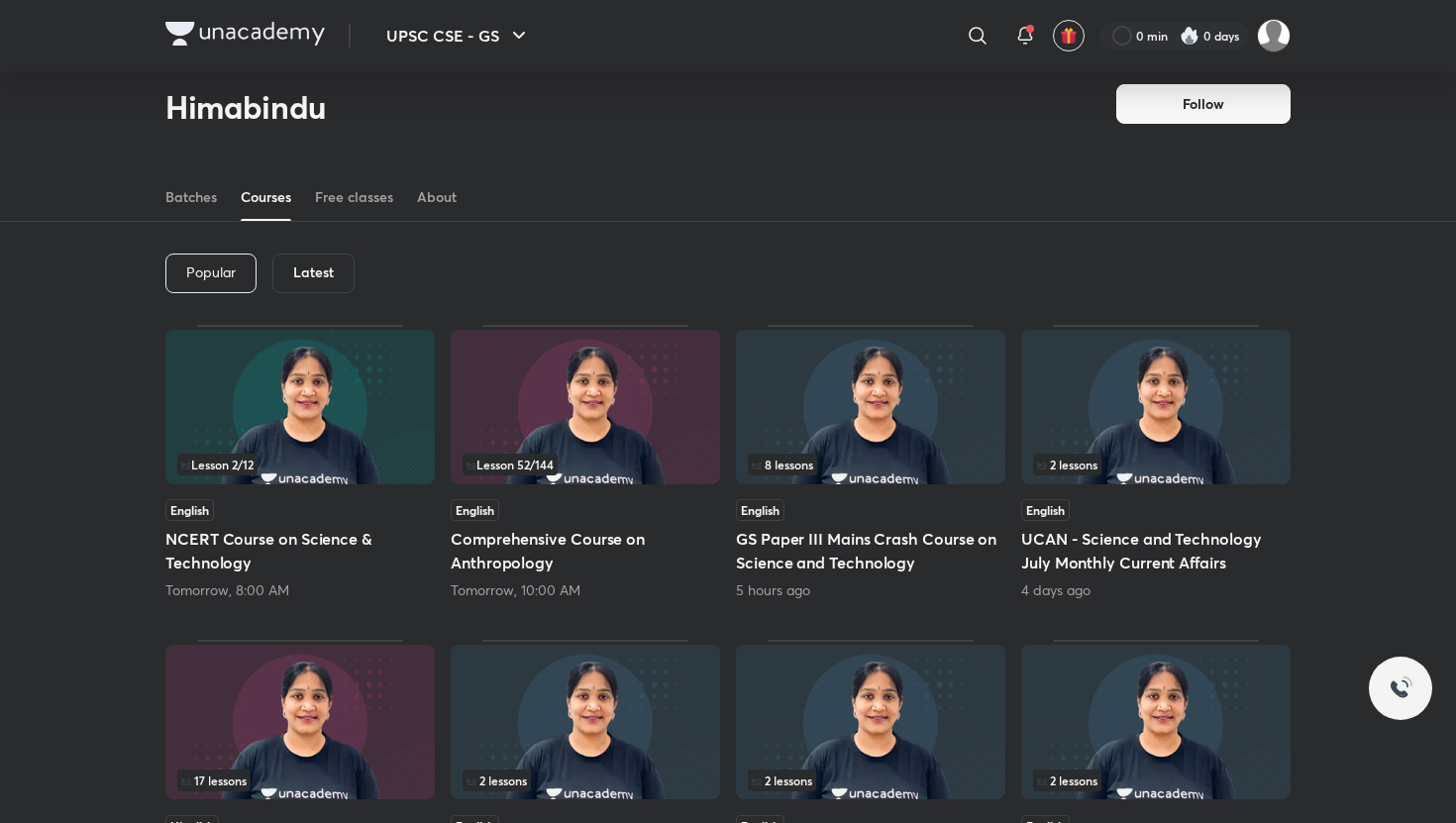 click on "Latest" at bounding box center (313, 273) 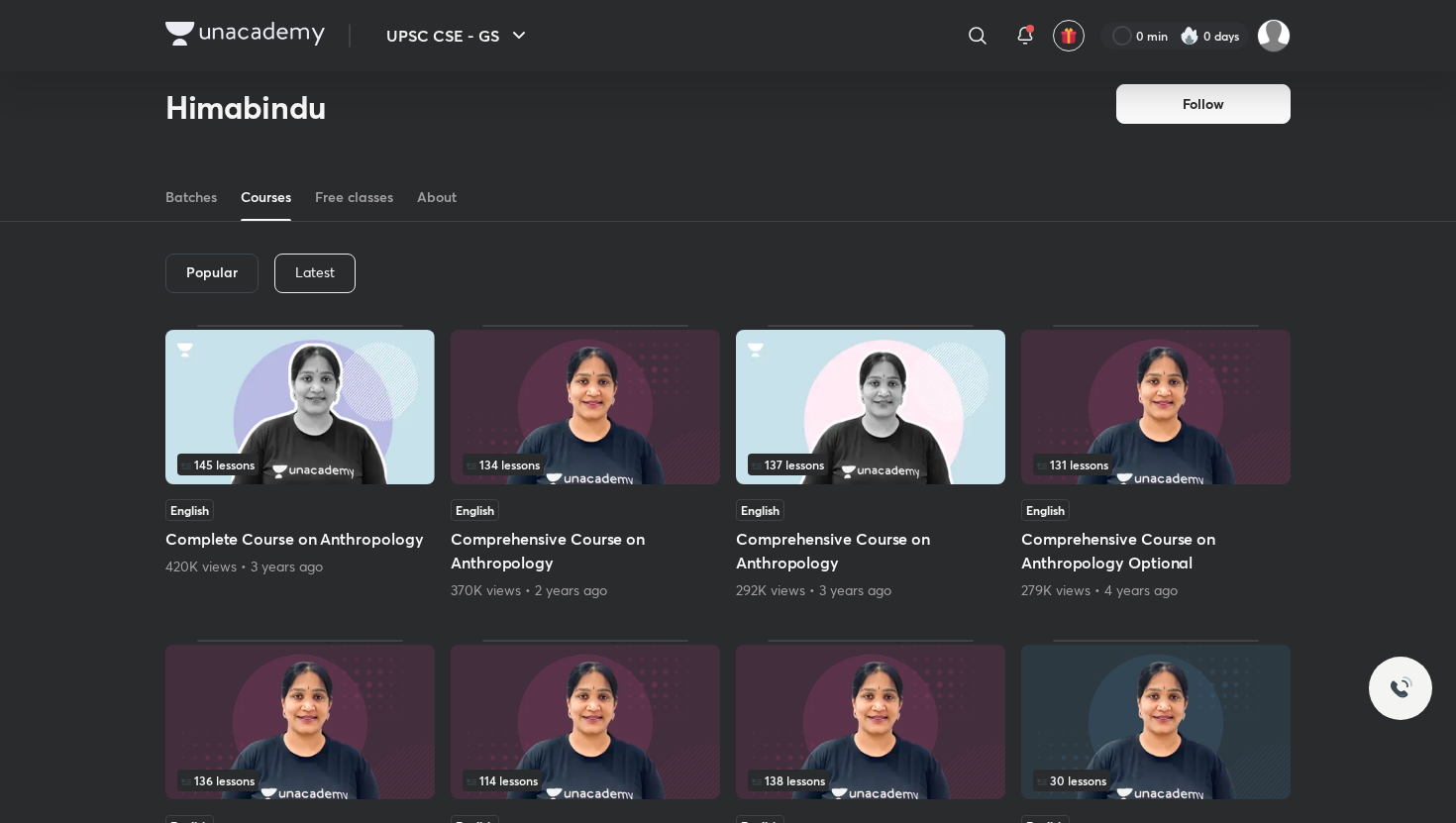click on "Latest" at bounding box center [315, 272] 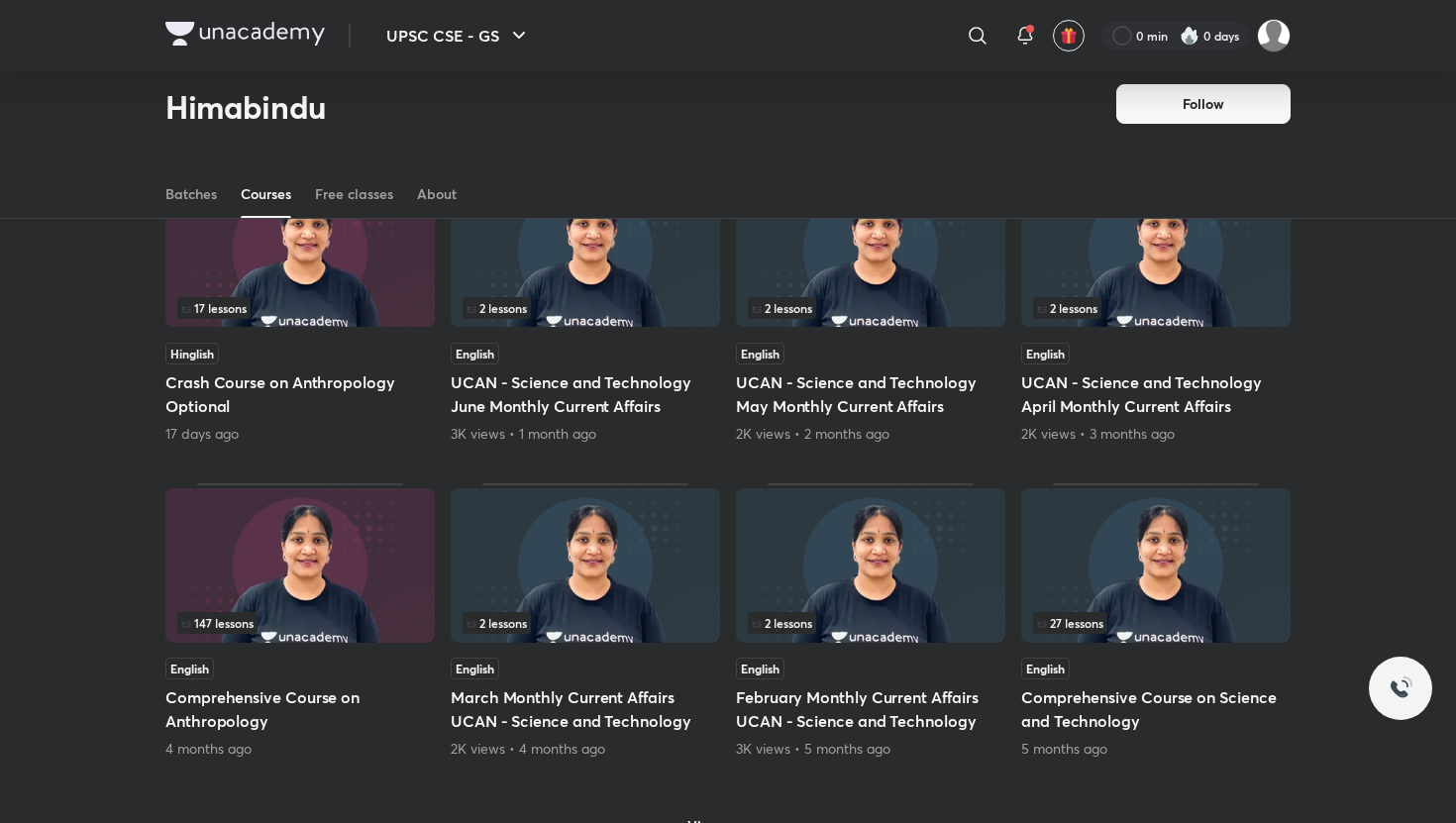 scroll, scrollTop: 0, scrollLeft: 0, axis: both 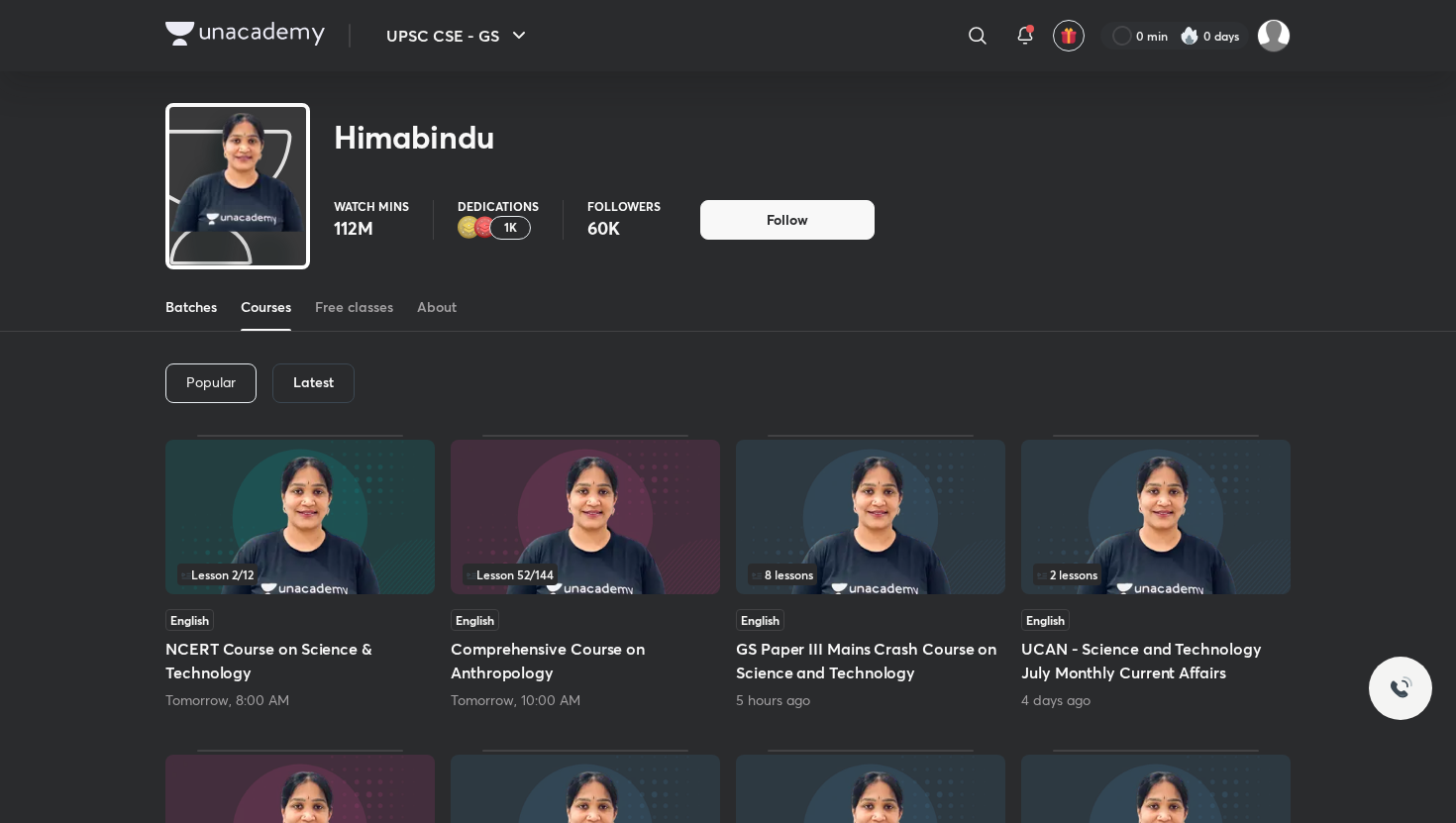 click on "Batches" at bounding box center (191, 307) 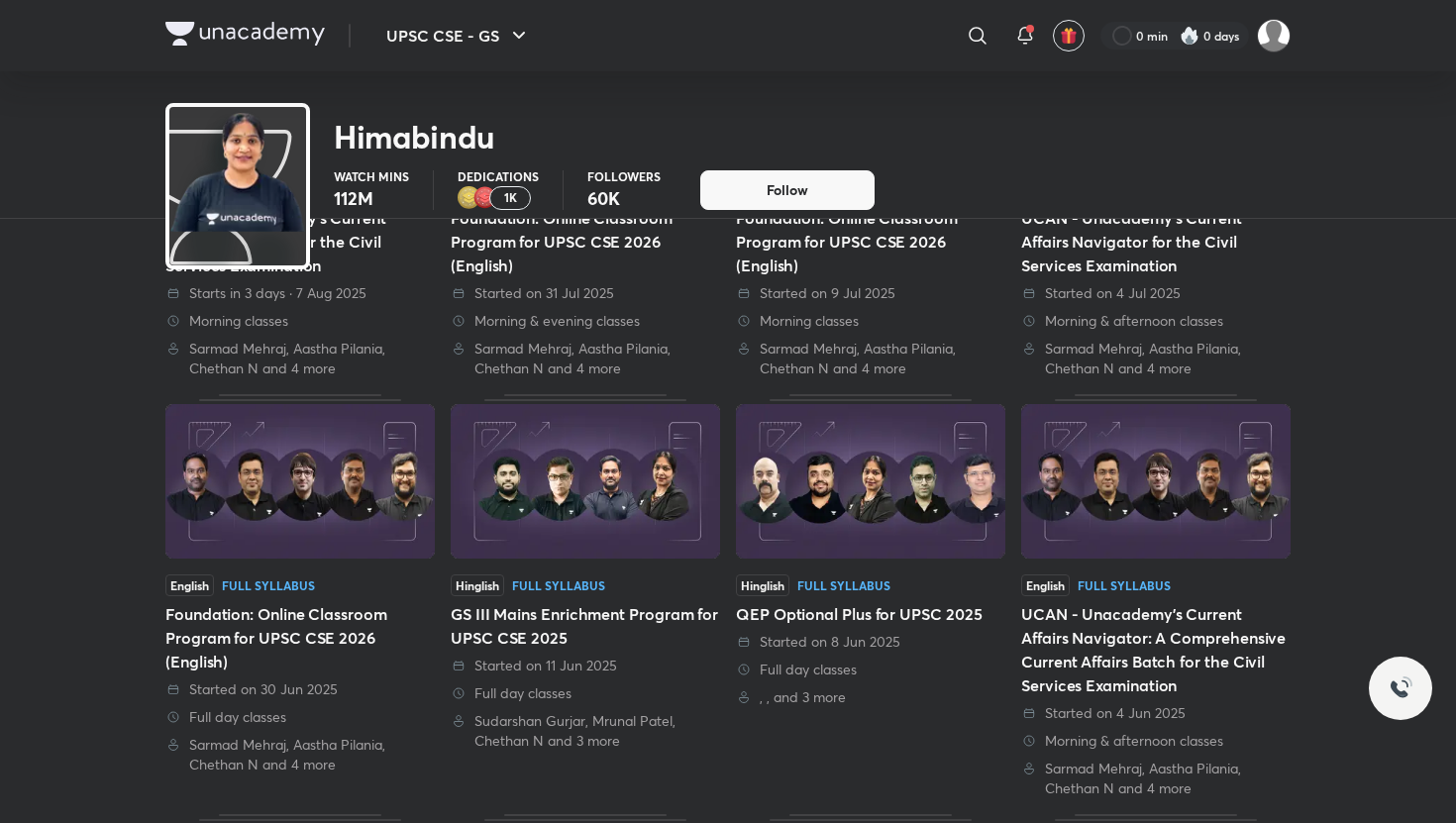 scroll, scrollTop: 0, scrollLeft: 0, axis: both 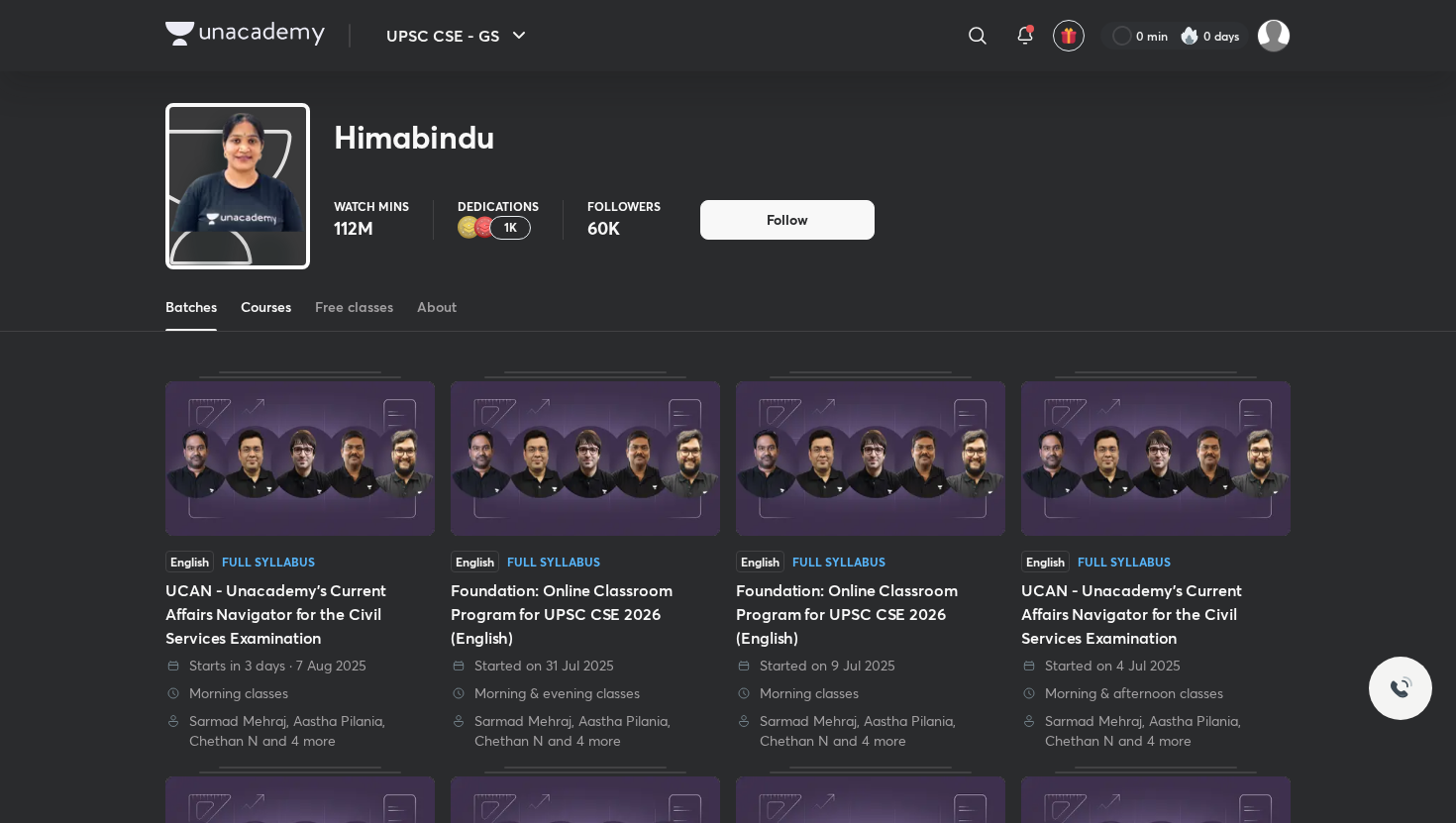 click on "Courses" at bounding box center [265, 307] 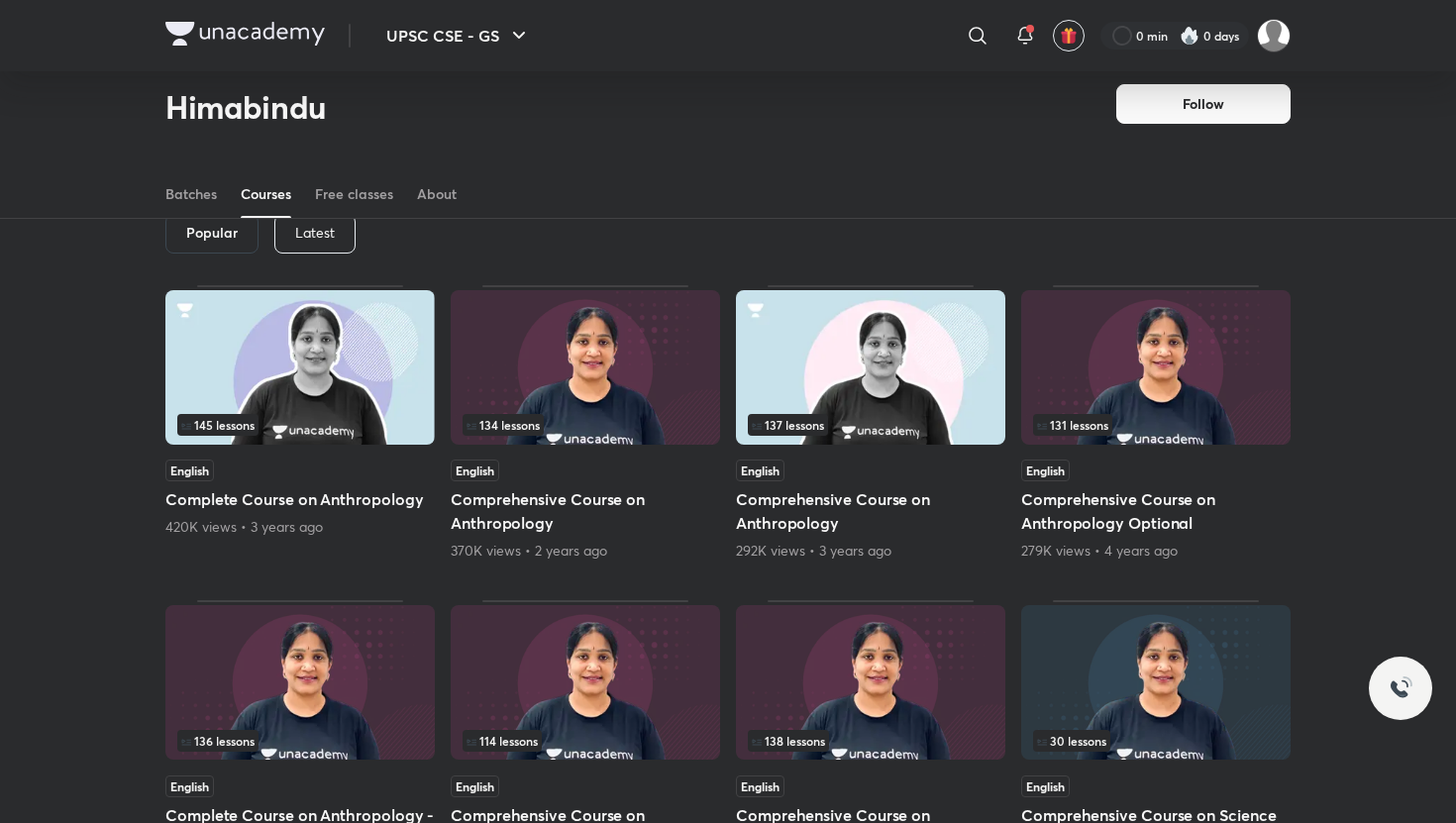 scroll, scrollTop: 86, scrollLeft: 0, axis: vertical 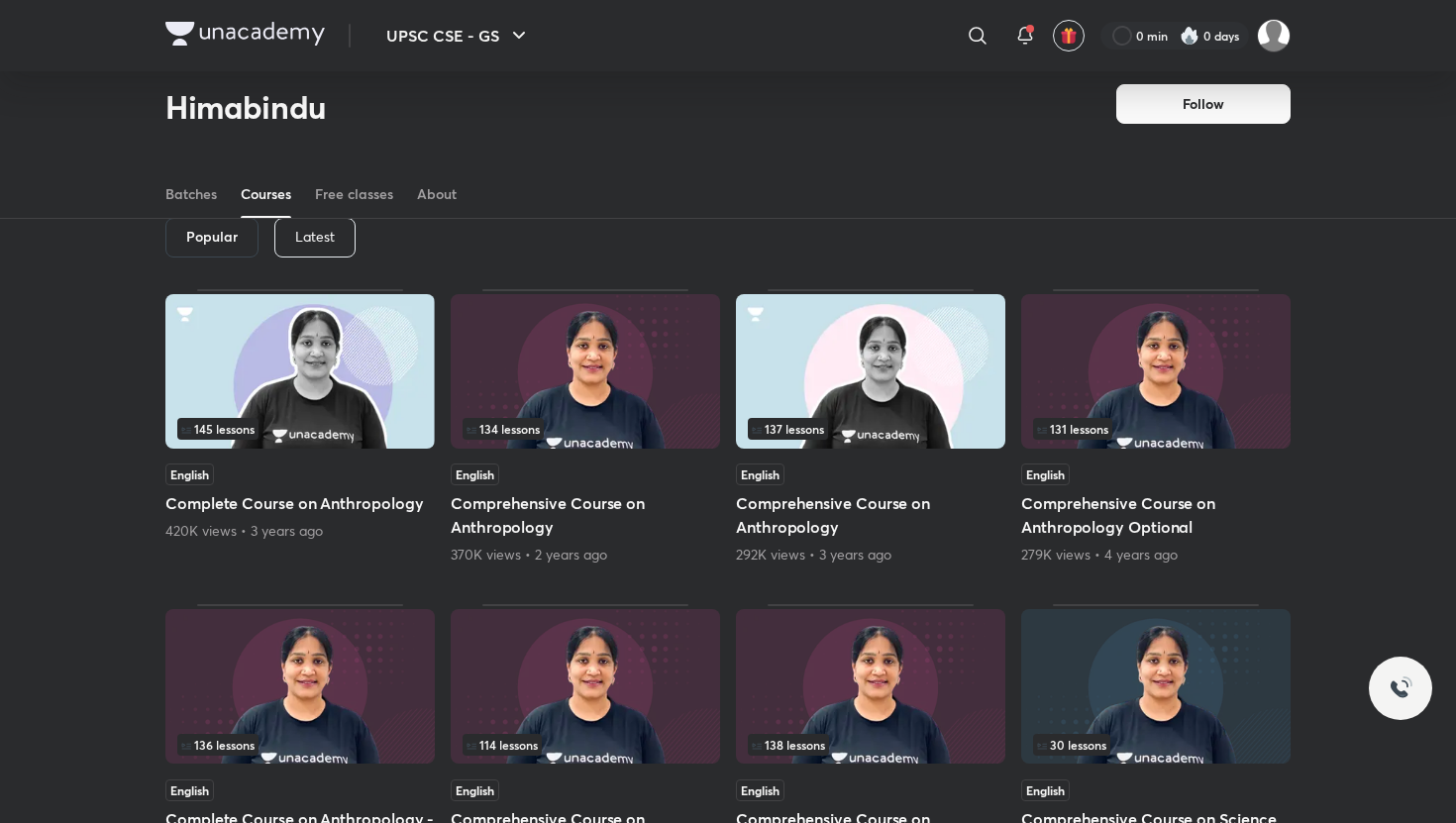 click on "Latest" at bounding box center [315, 237] 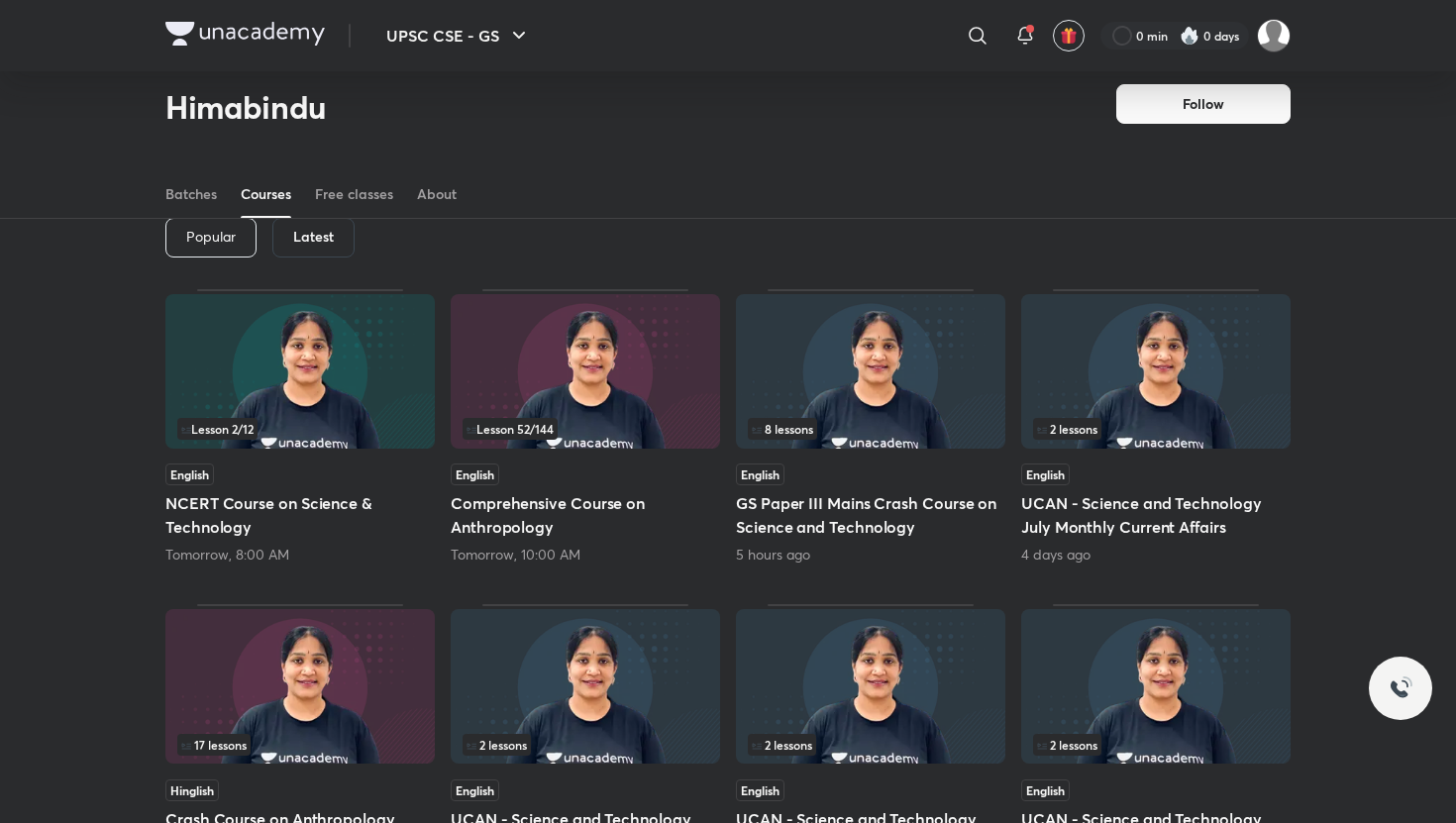 scroll, scrollTop: 145, scrollLeft: 0, axis: vertical 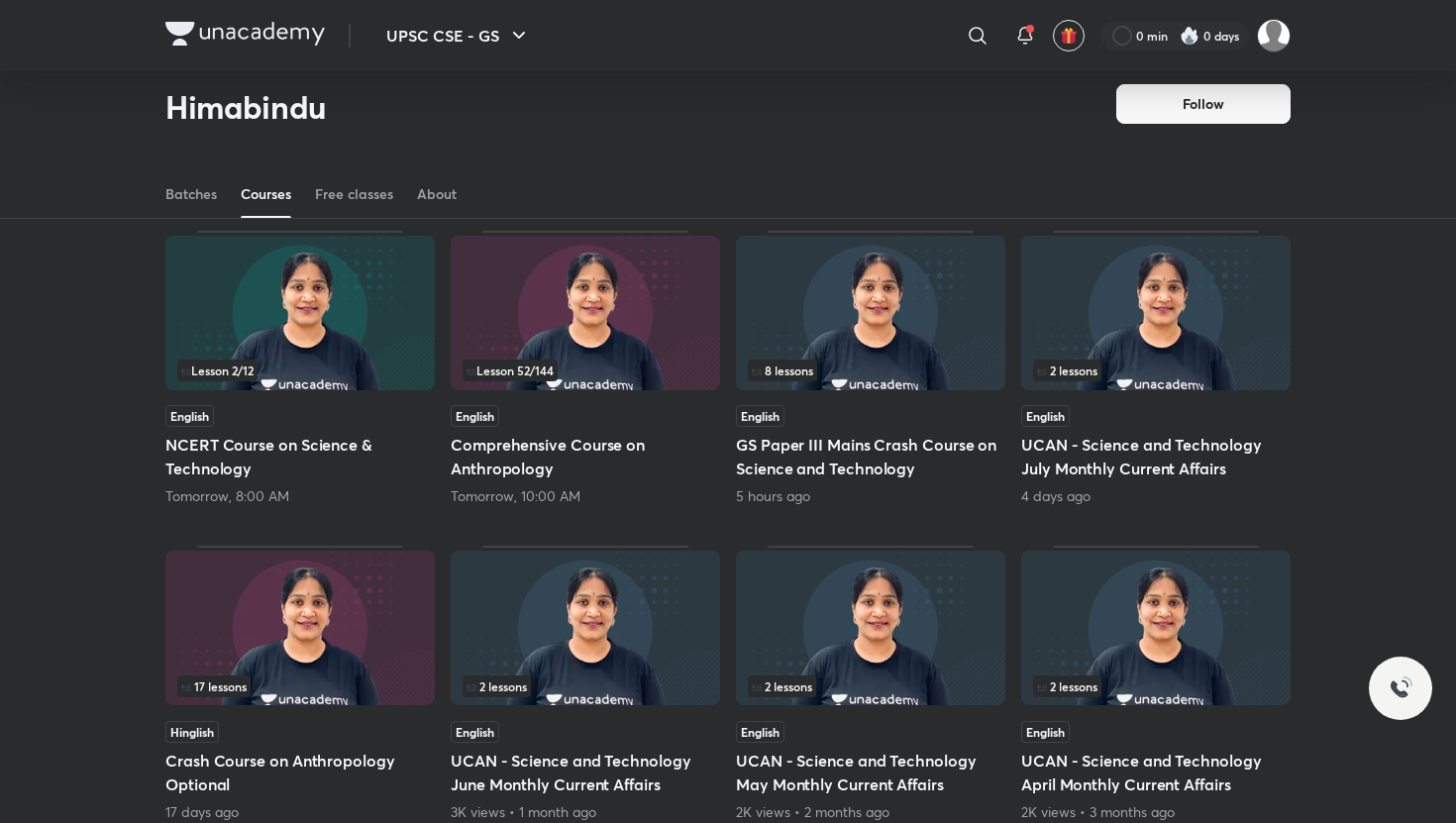 click on "GS Paper III Mains Crash Course on Science and Technology" at bounding box center [871, 457] 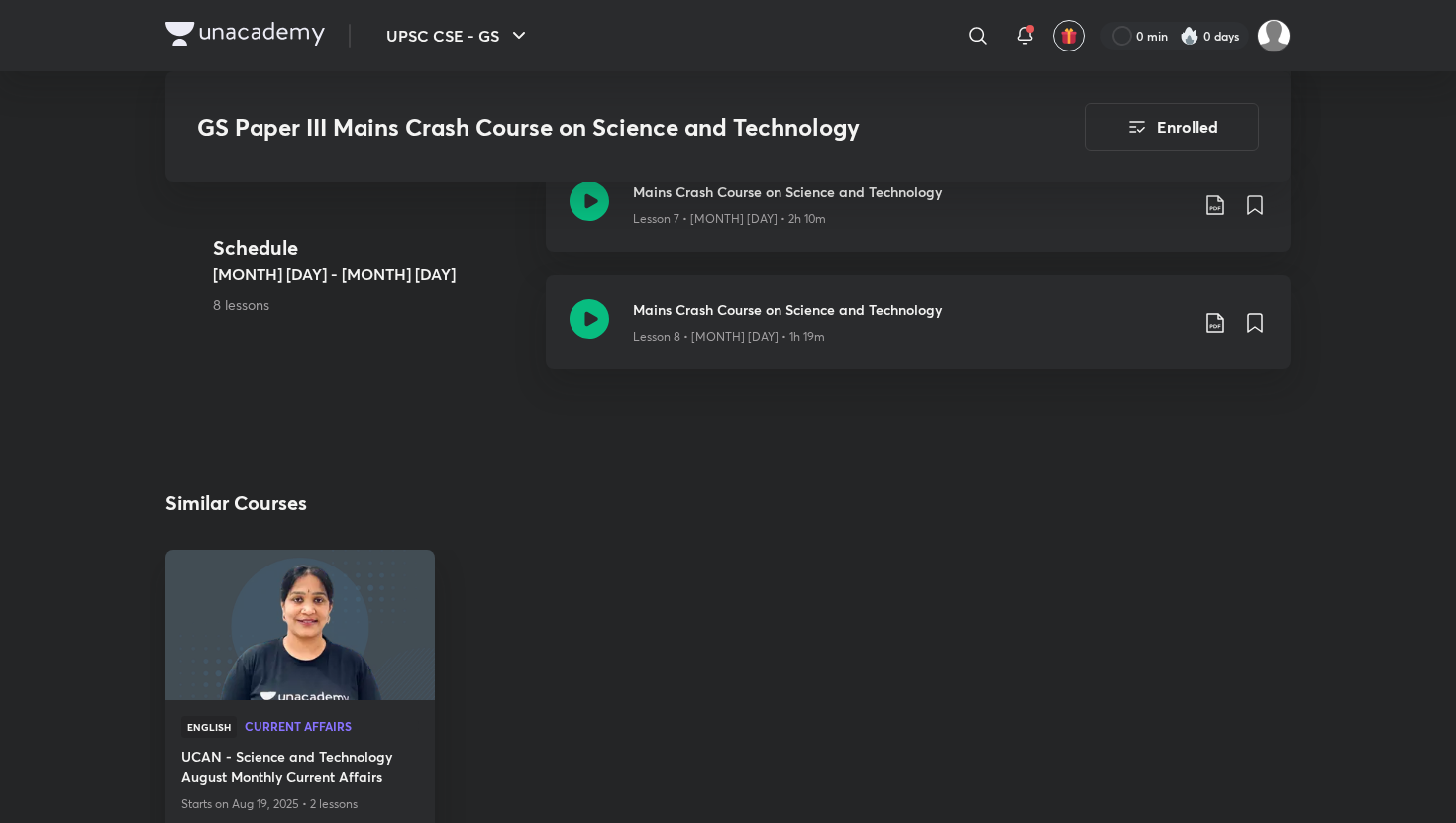 scroll, scrollTop: 1711, scrollLeft: 0, axis: vertical 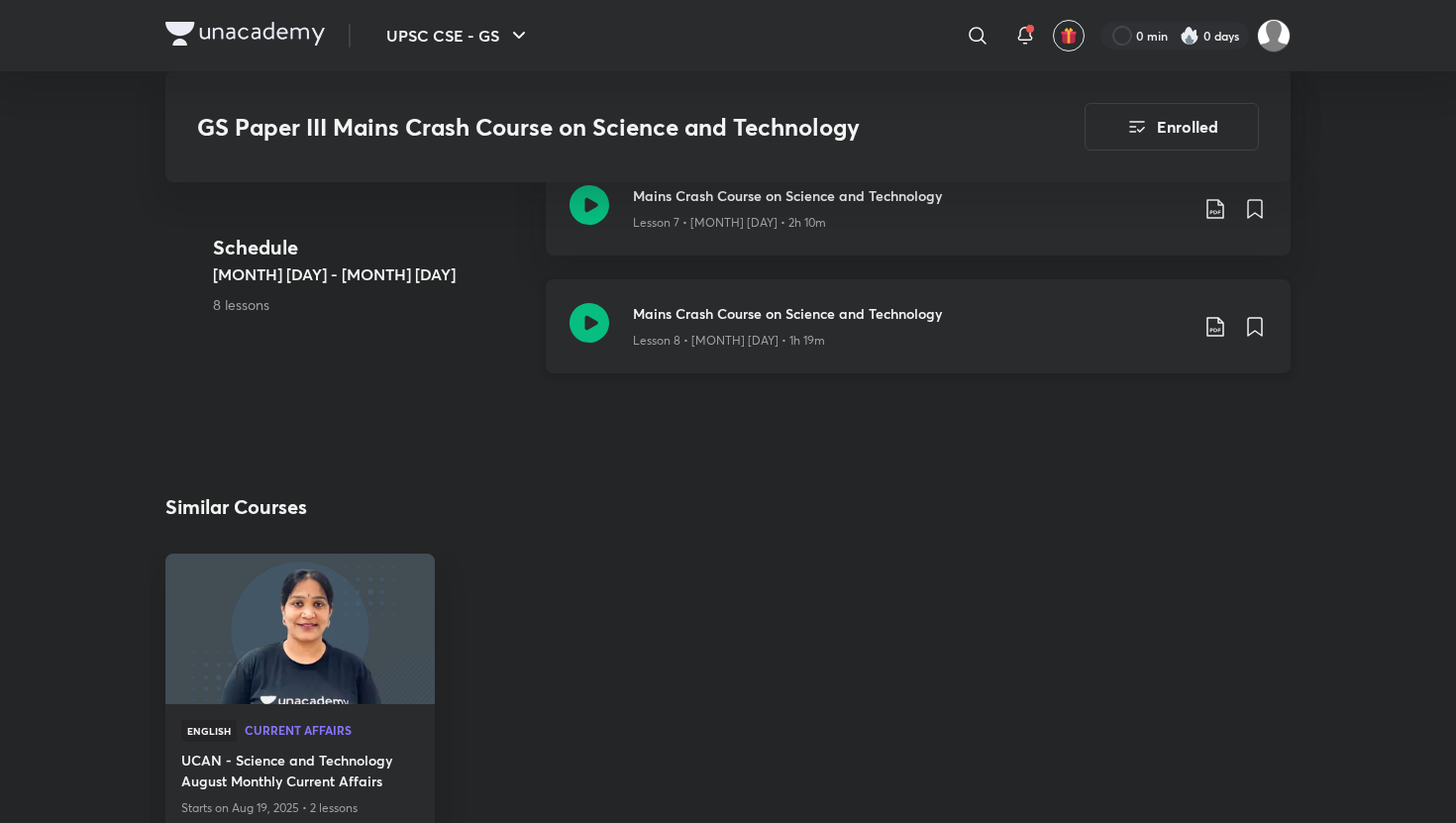 click 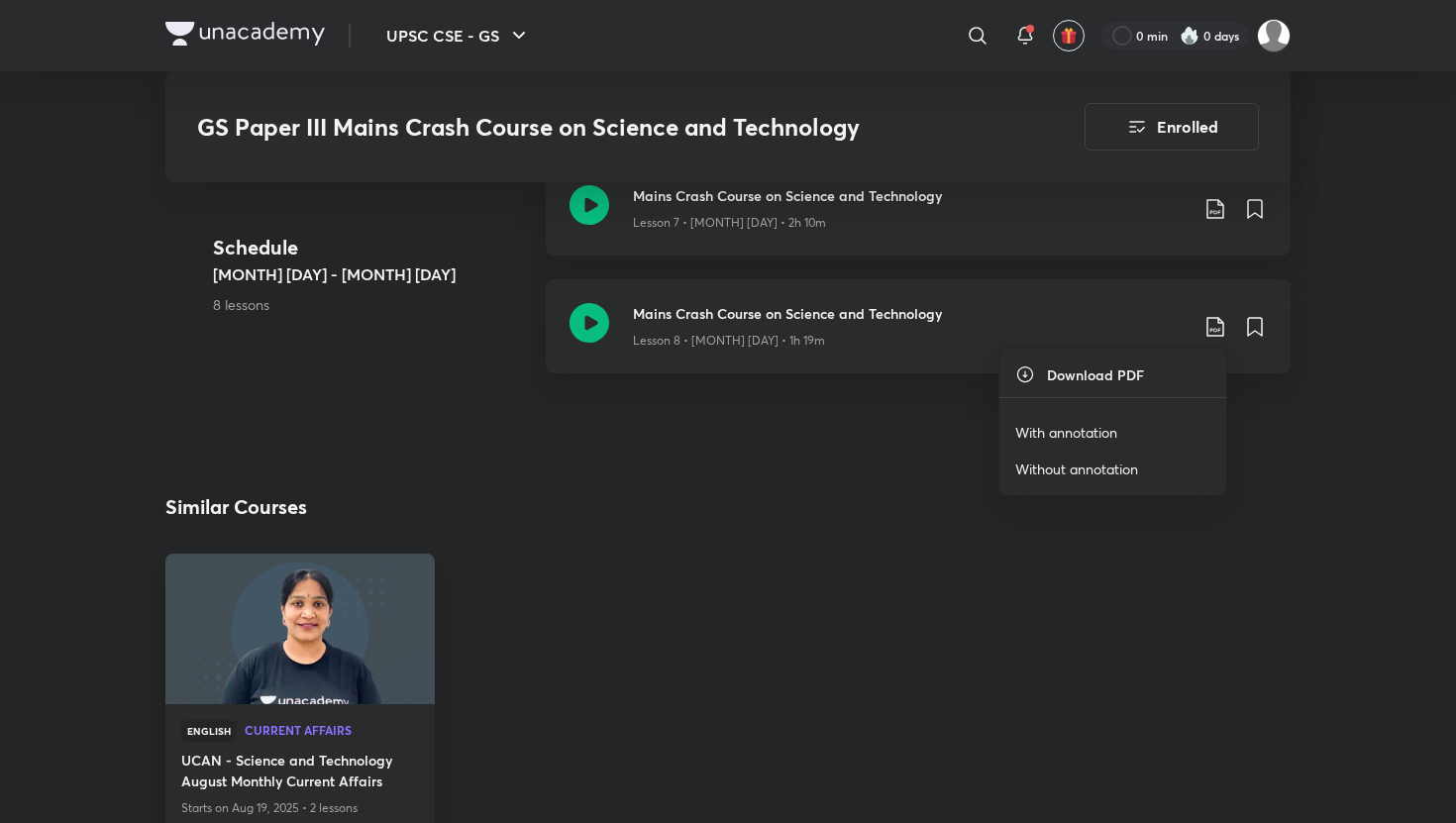 click on "With annotation" at bounding box center (1066, 432) 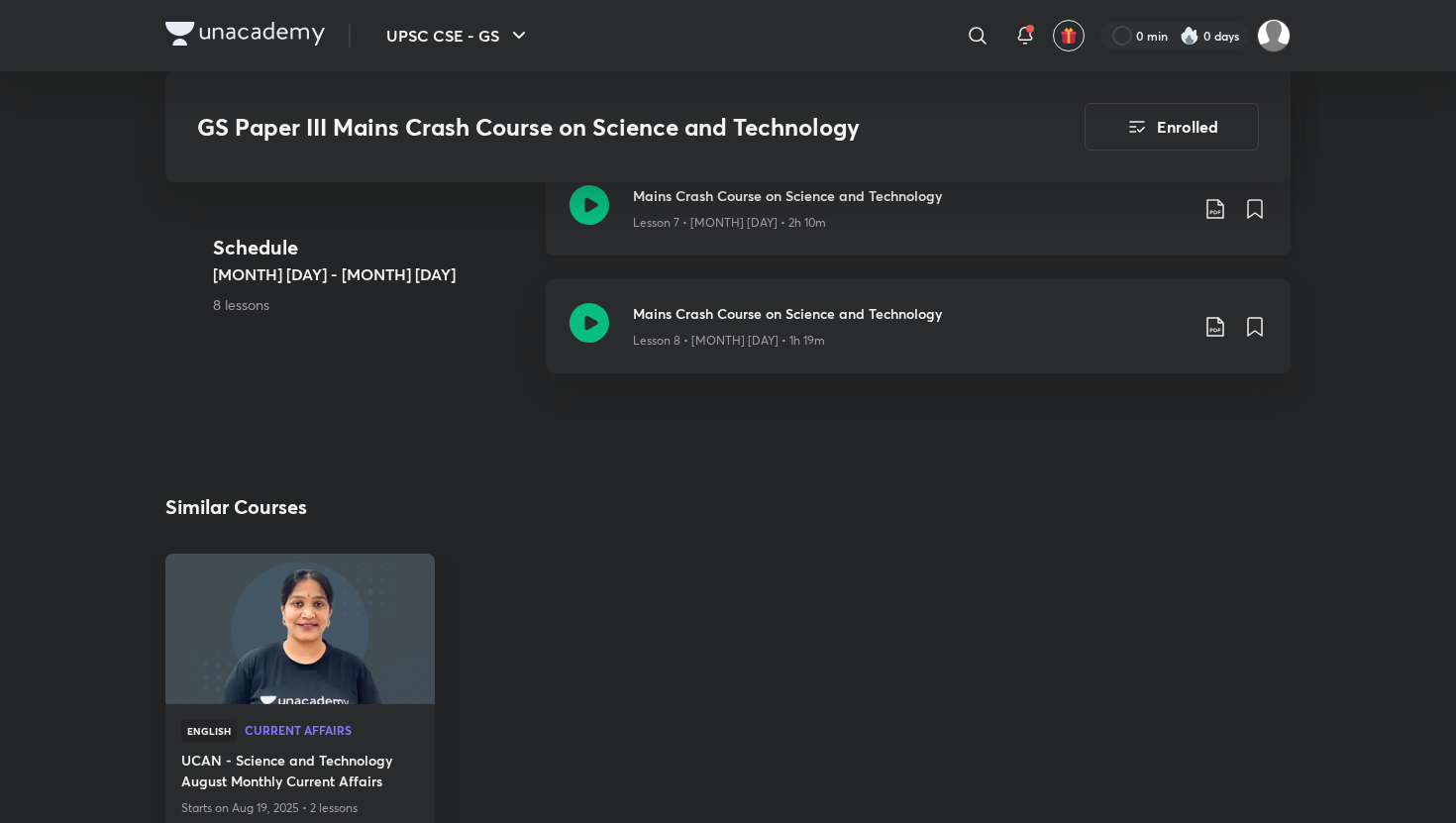 click 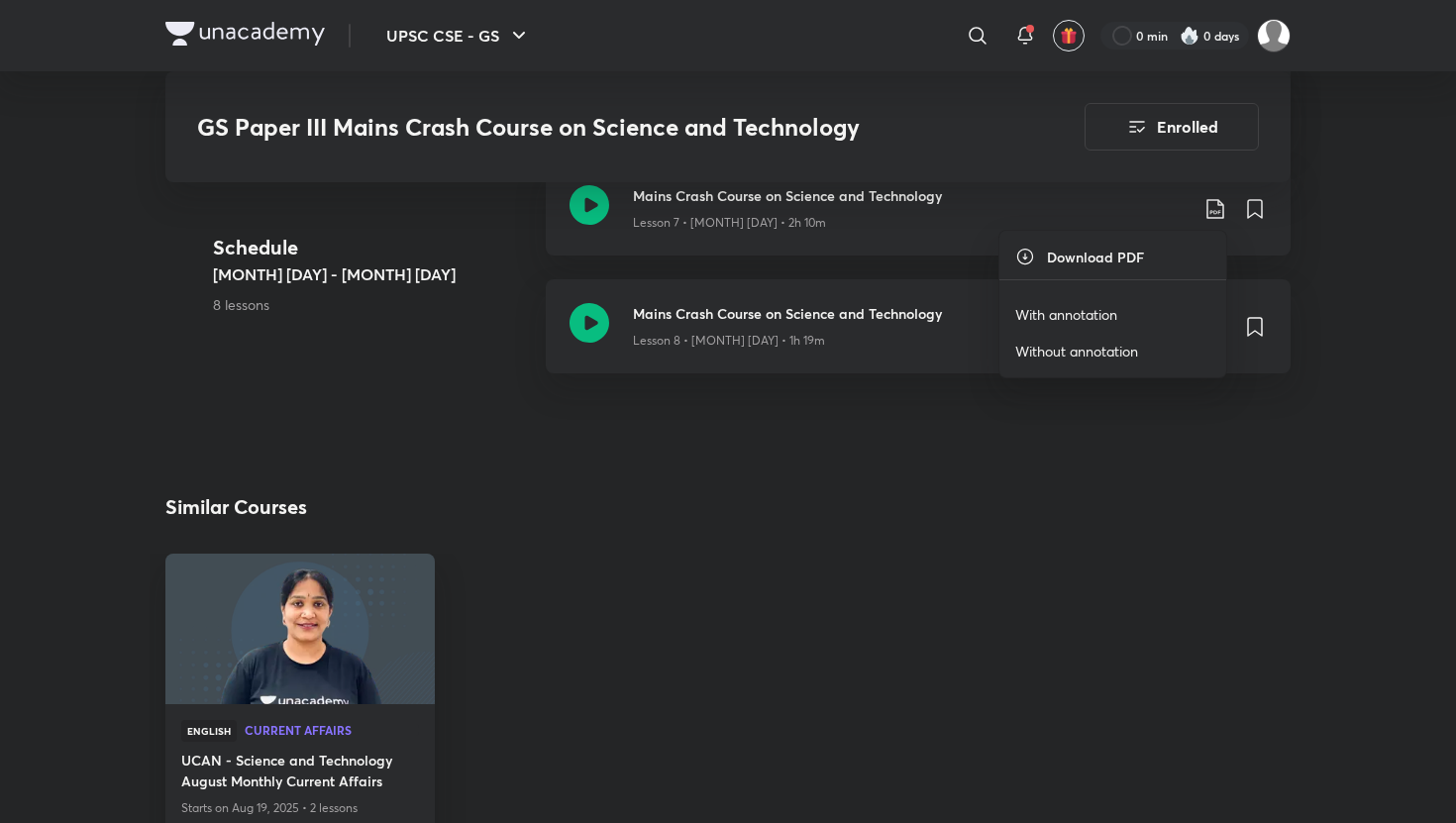 click on "With annotation" at bounding box center [1112, 314] 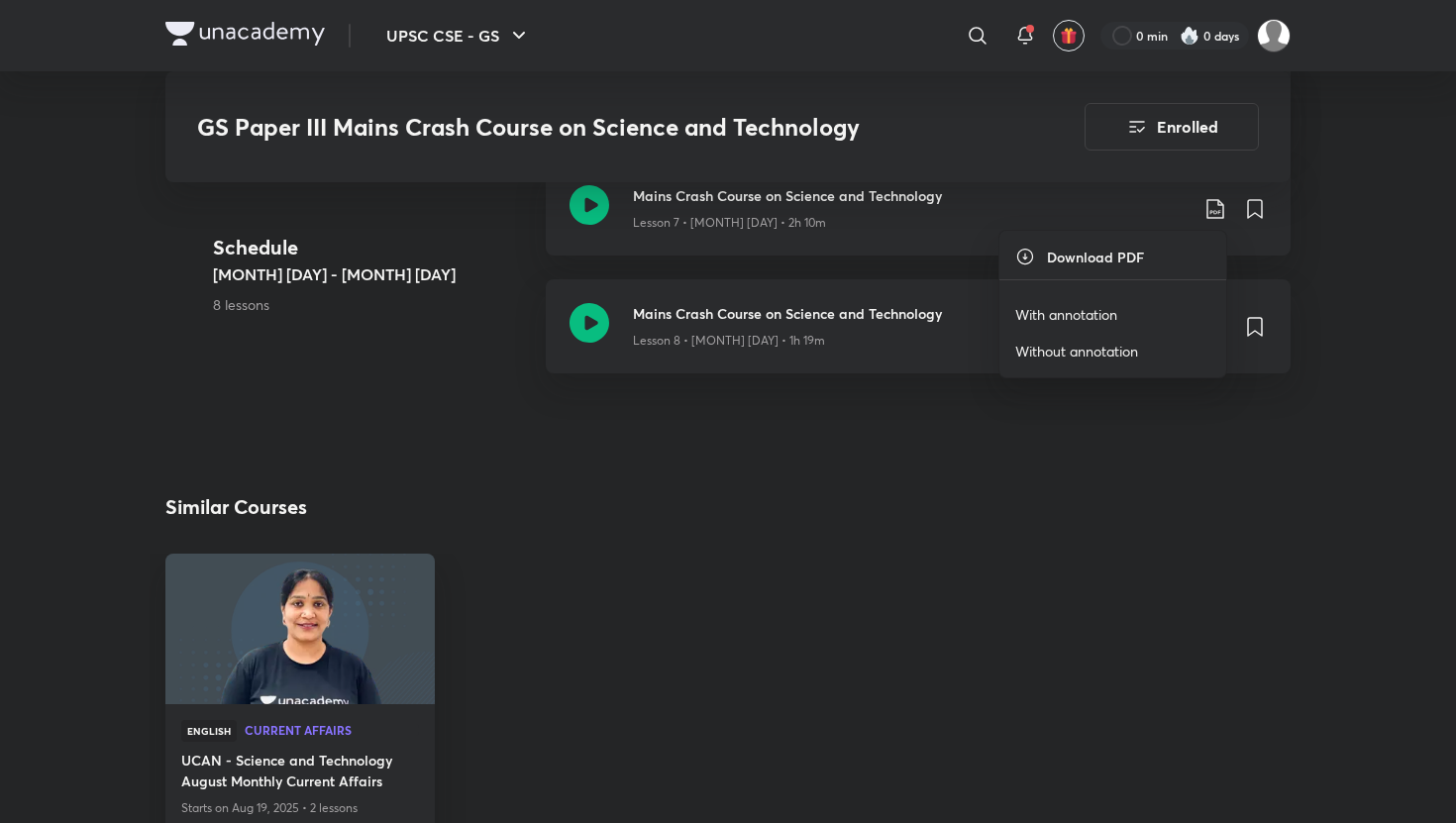 click on "With annotation" at bounding box center [1112, 314] 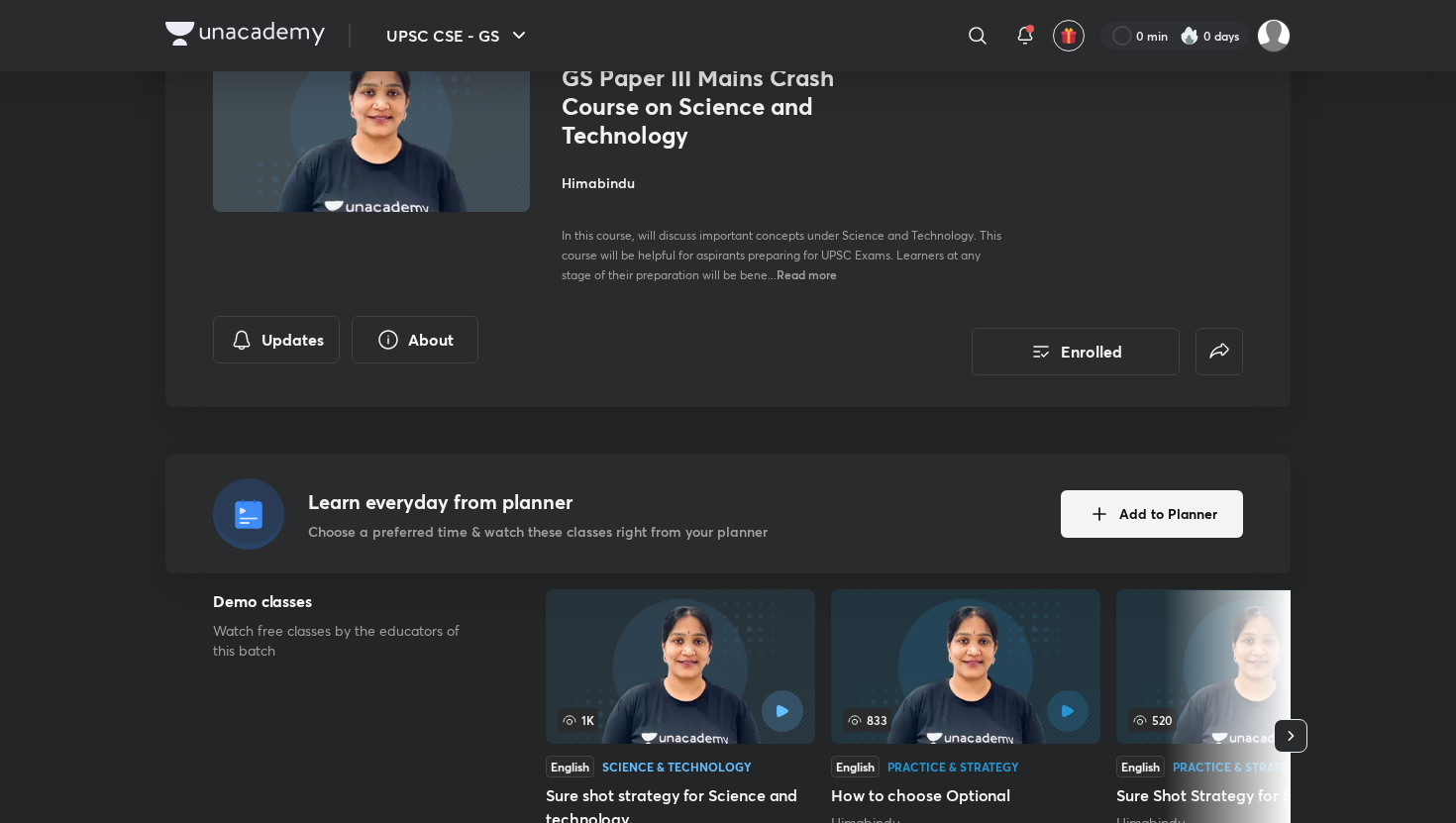 scroll, scrollTop: 0, scrollLeft: 0, axis: both 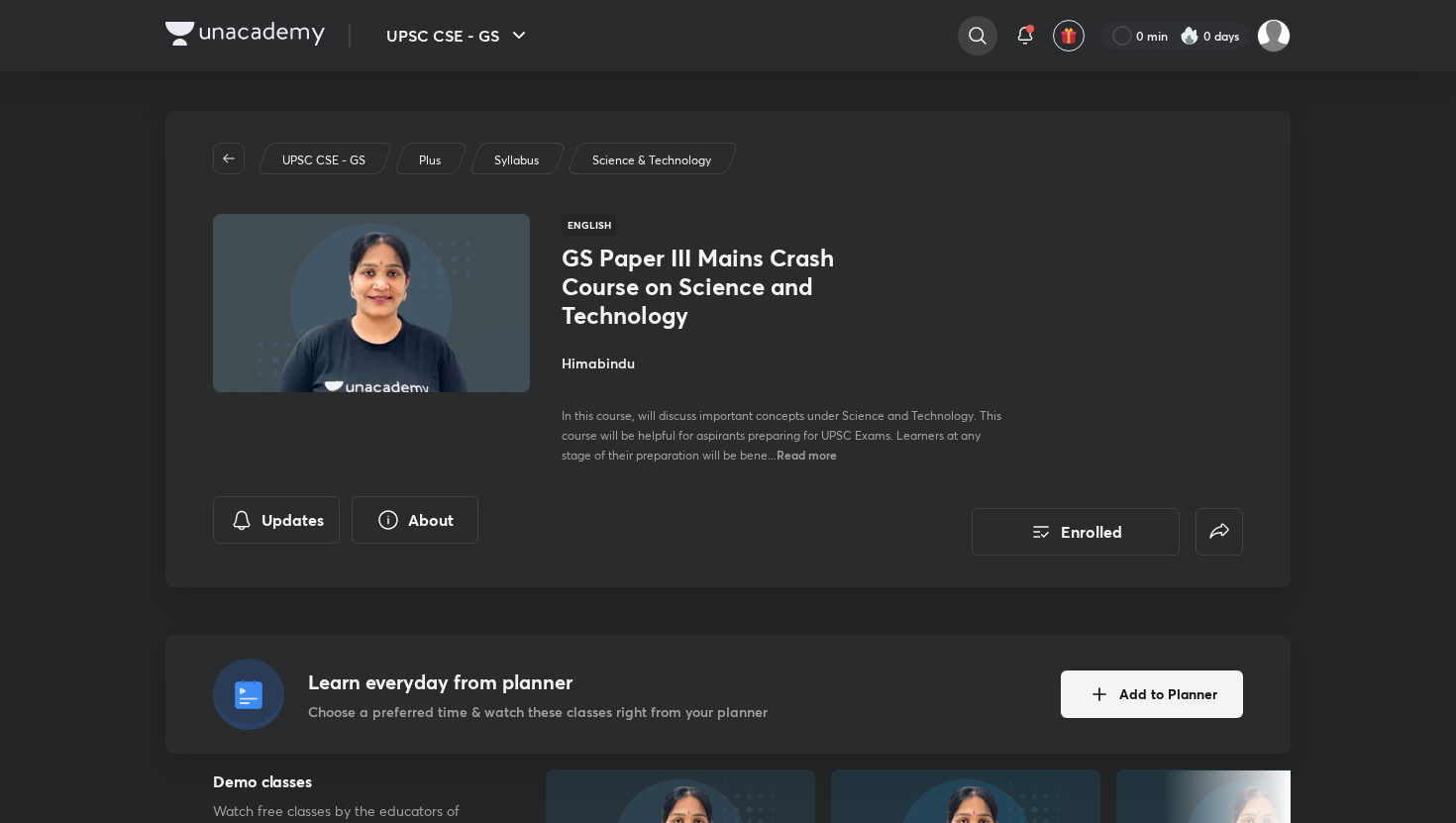 click 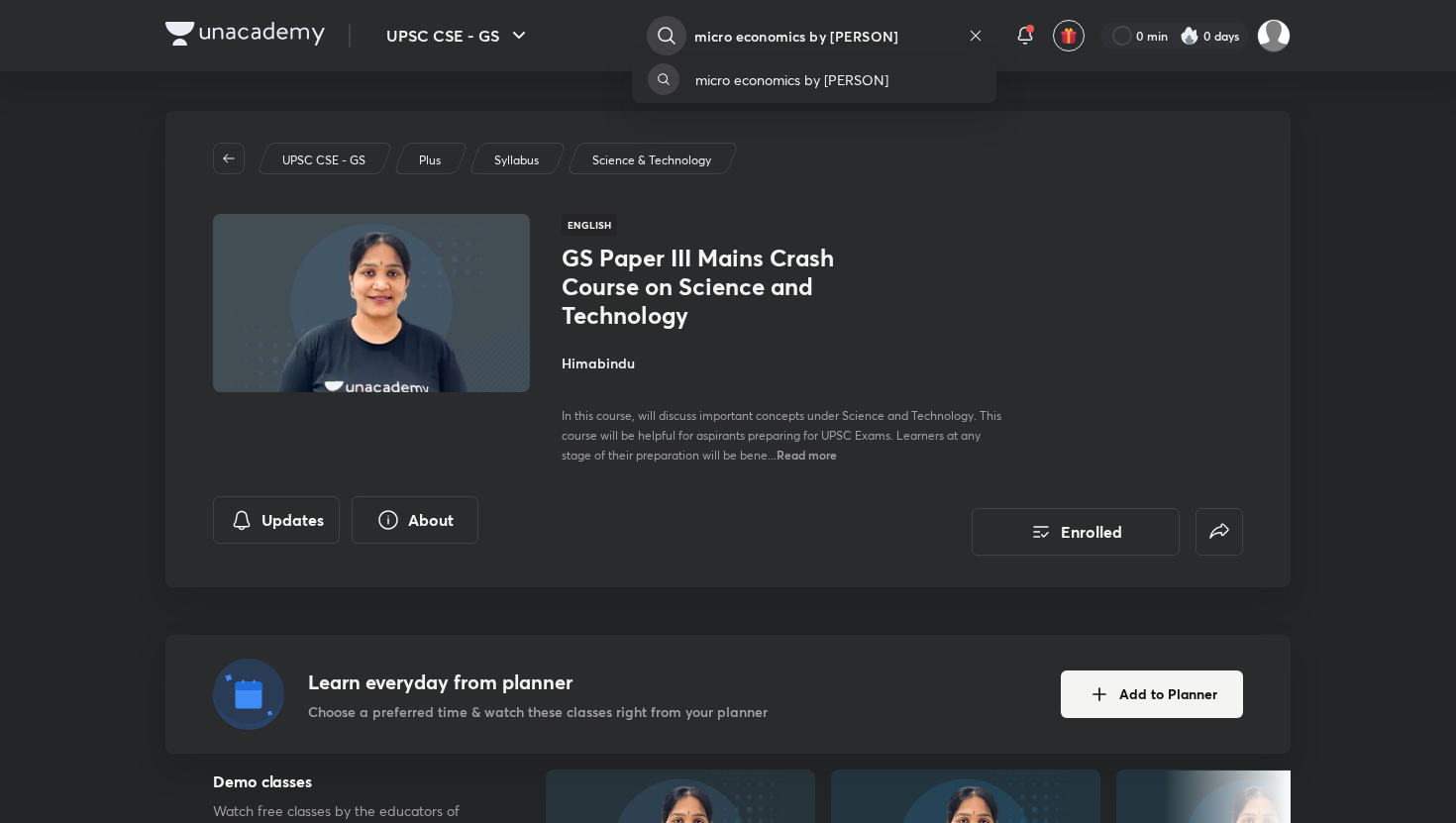 type on "micro economics by mrunal" 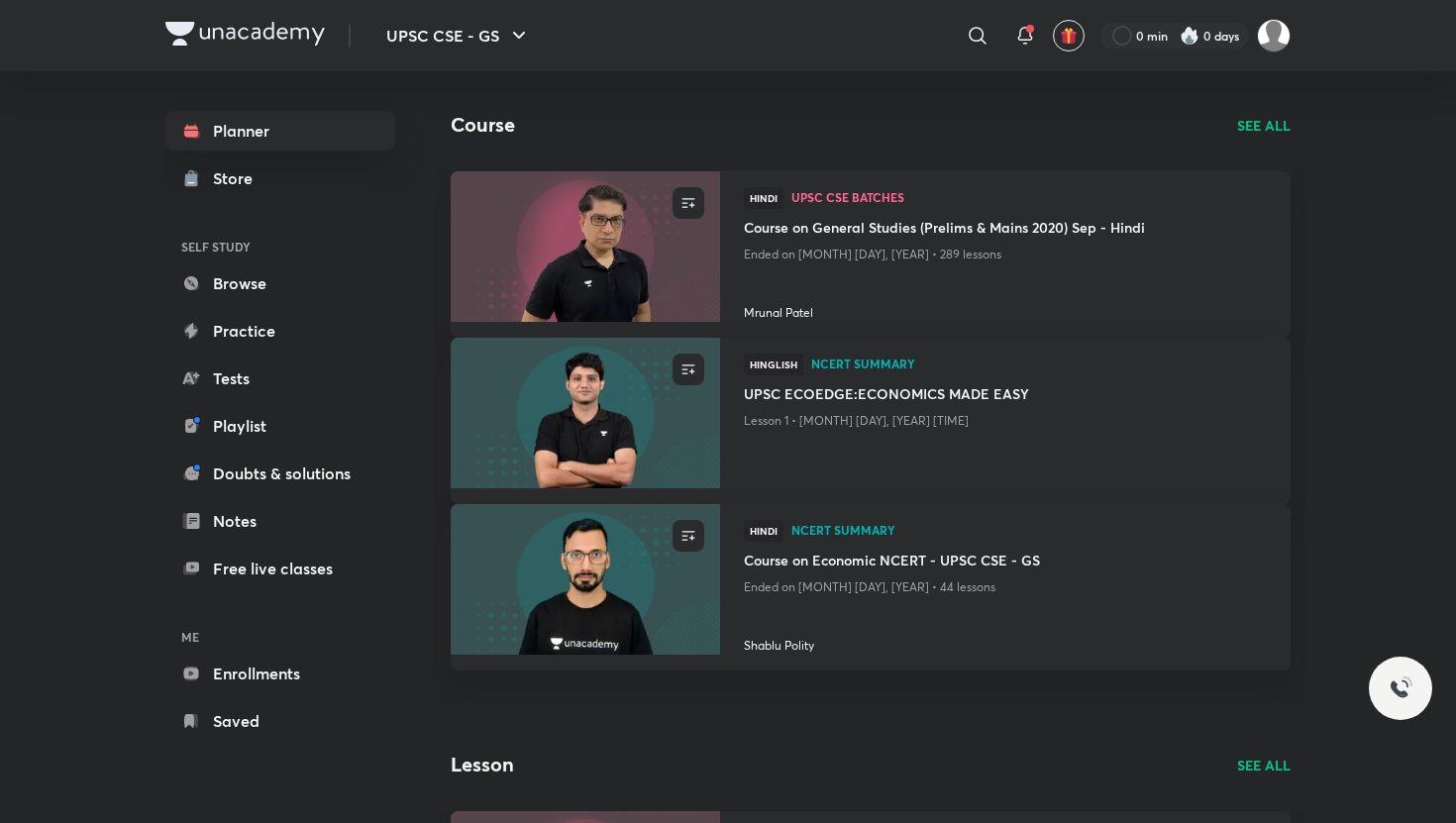 scroll, scrollTop: 99, scrollLeft: 0, axis: vertical 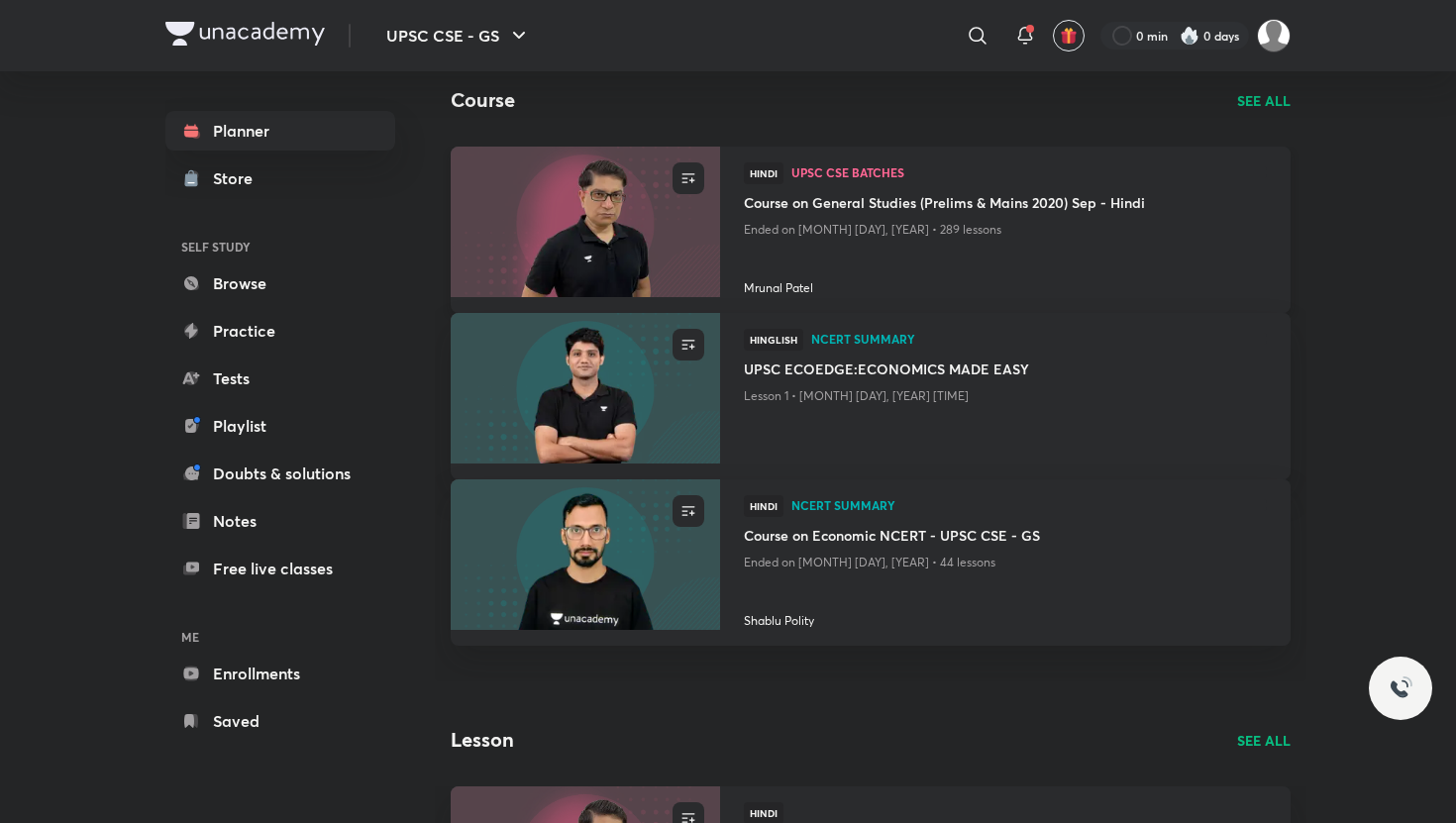 click on "Mrunal Patel" at bounding box center (1005, 284) 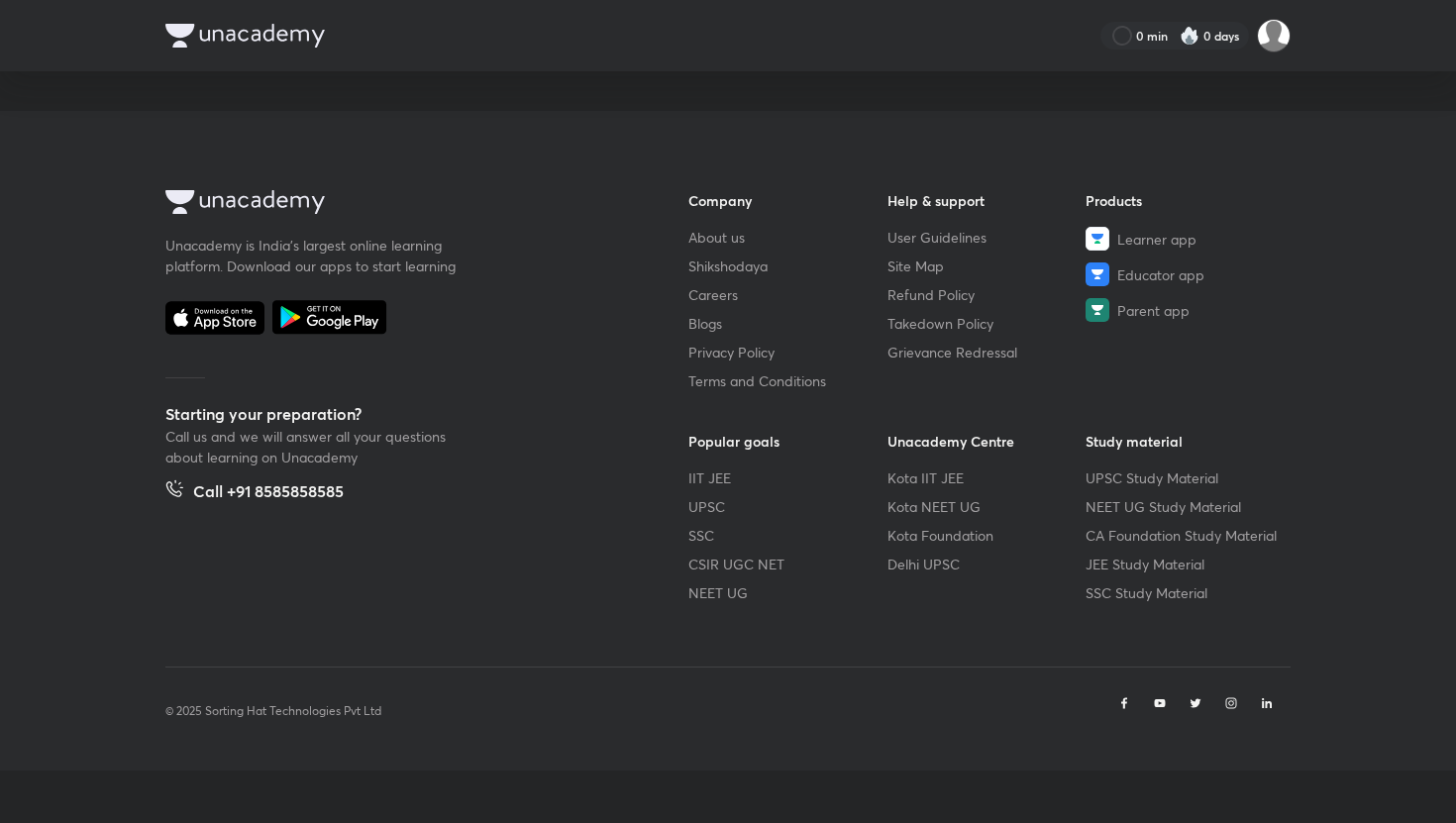 scroll, scrollTop: 0, scrollLeft: 0, axis: both 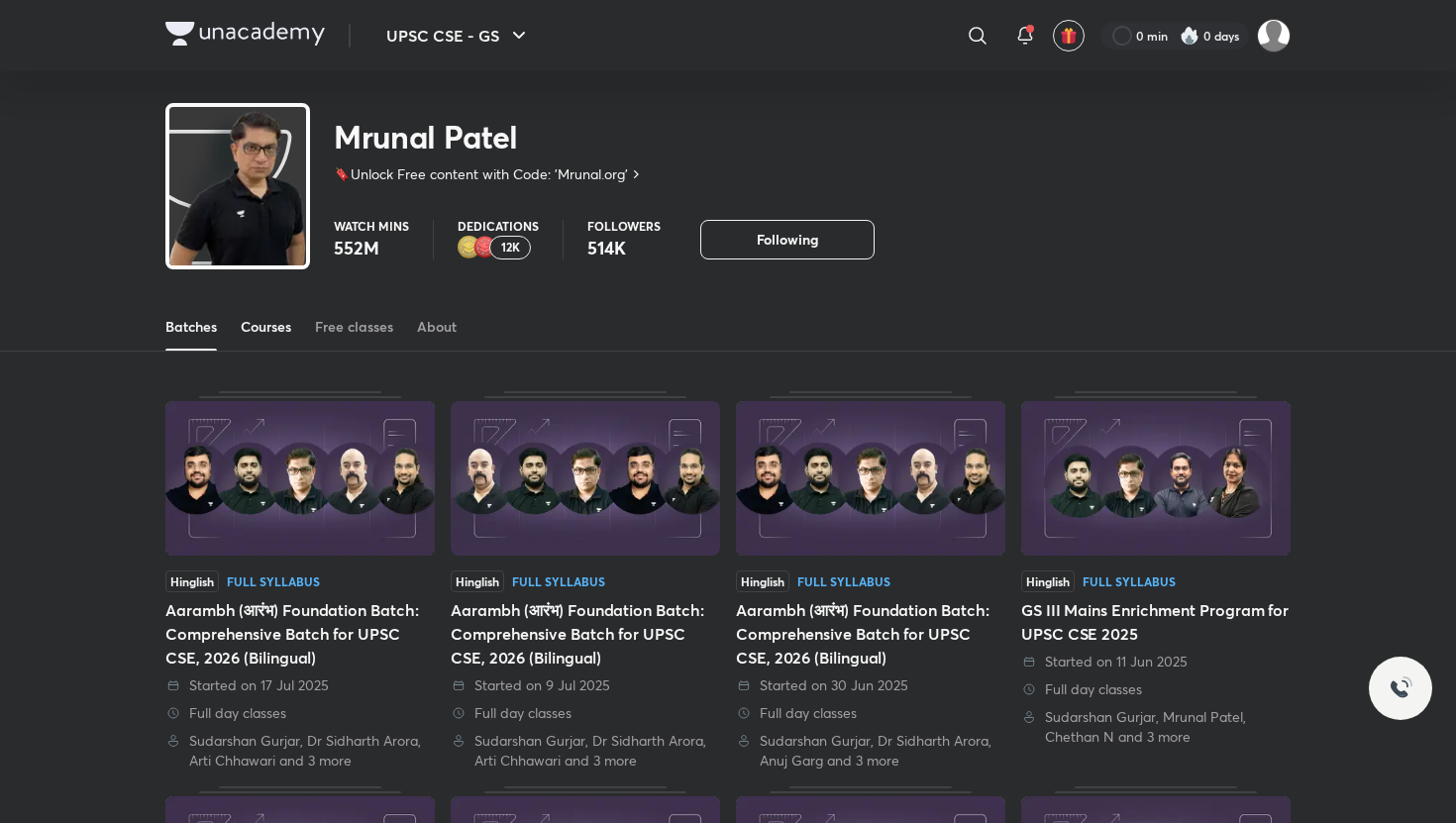 click on "Courses" at bounding box center [265, 327] 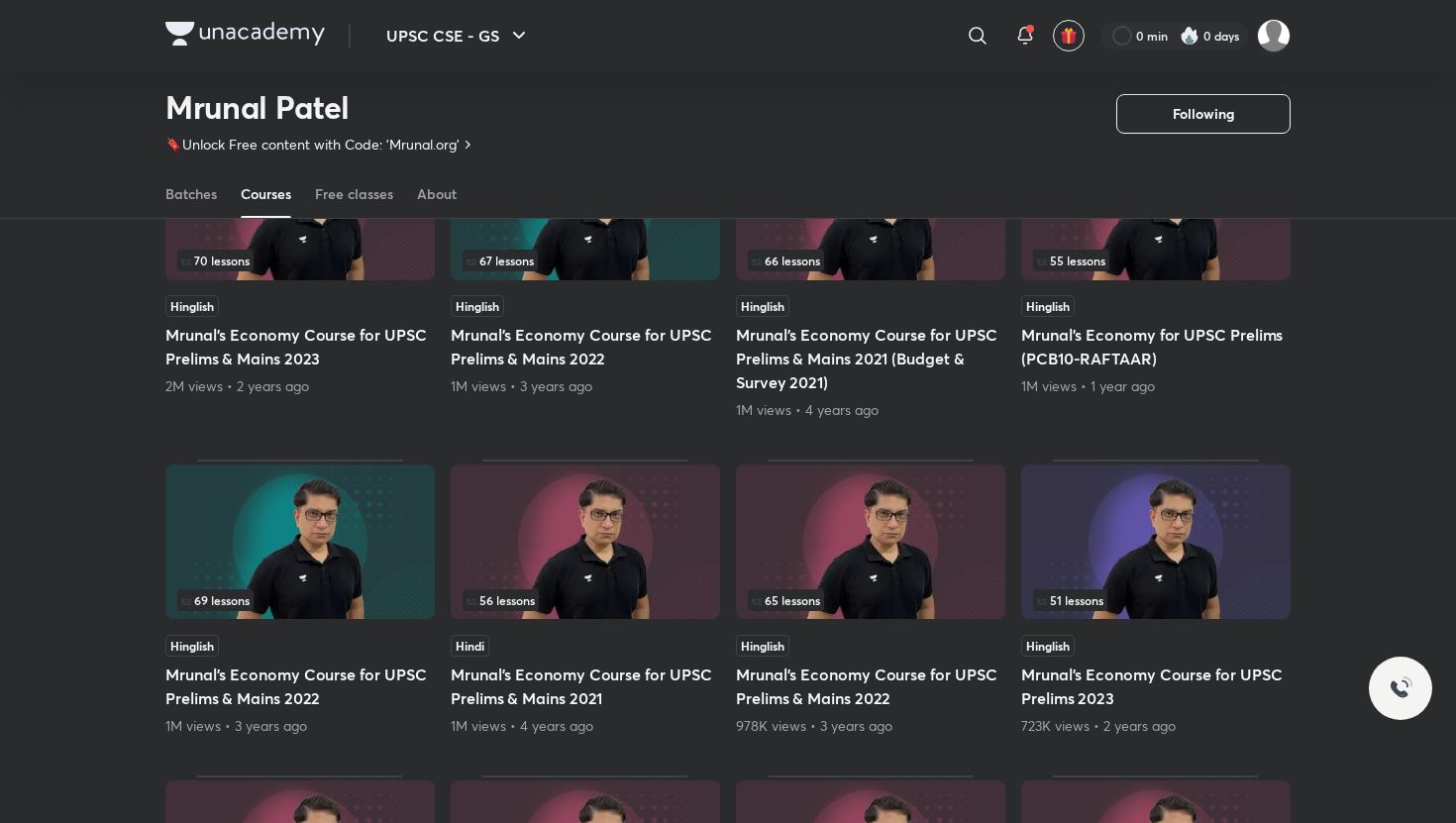 scroll, scrollTop: 0, scrollLeft: 0, axis: both 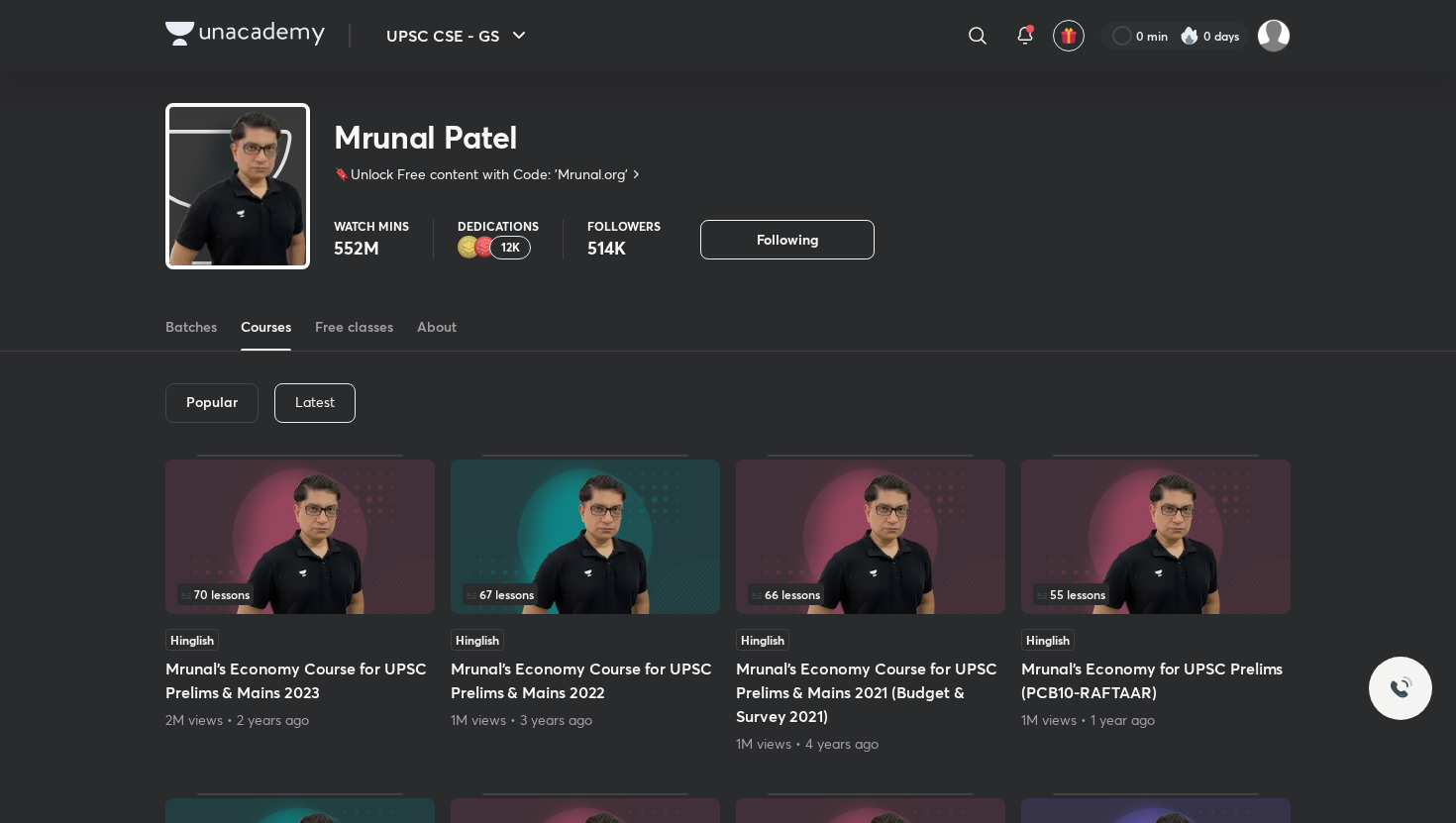 click on "Latest" at bounding box center (315, 403) 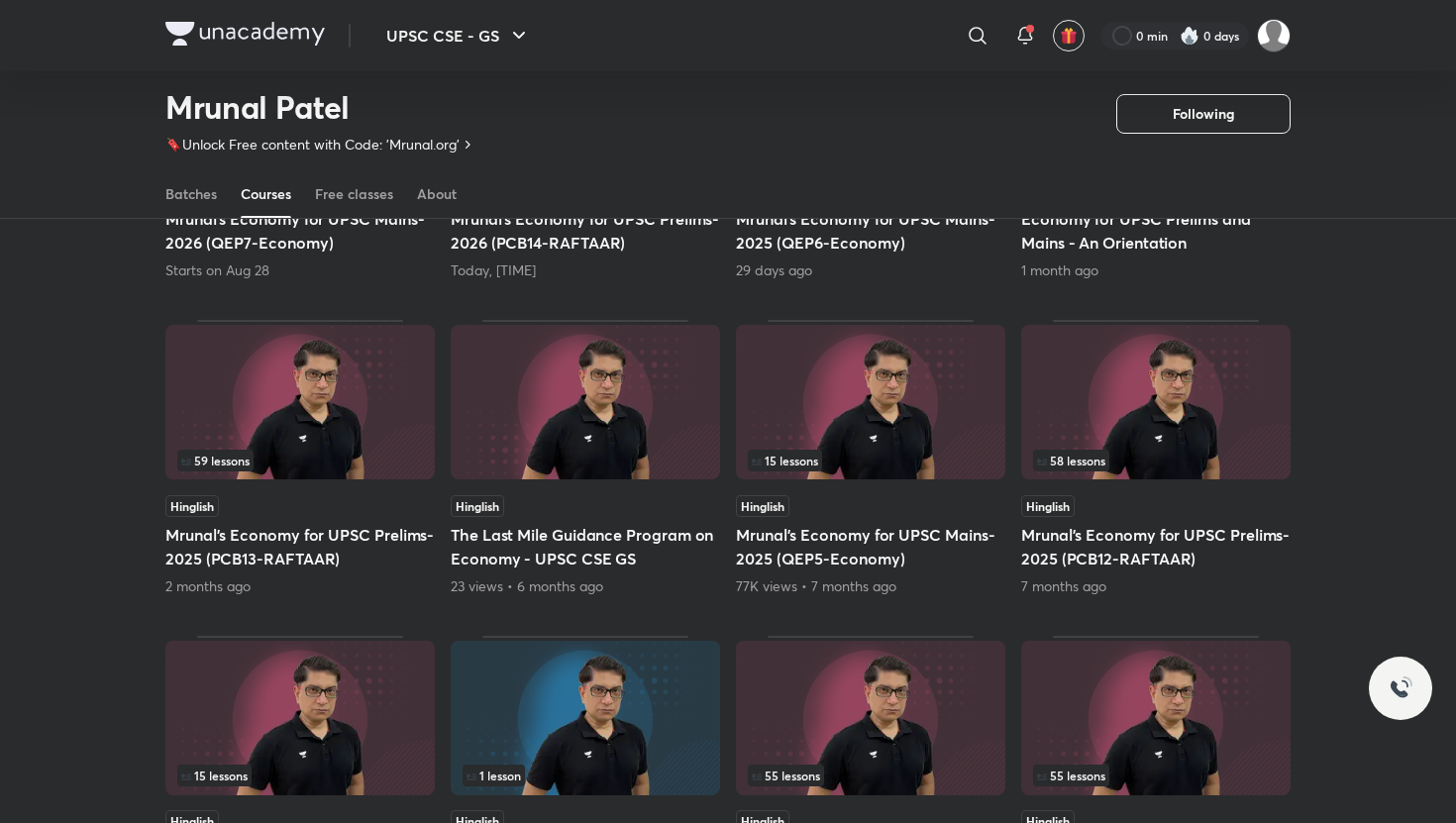 scroll, scrollTop: 393, scrollLeft: 0, axis: vertical 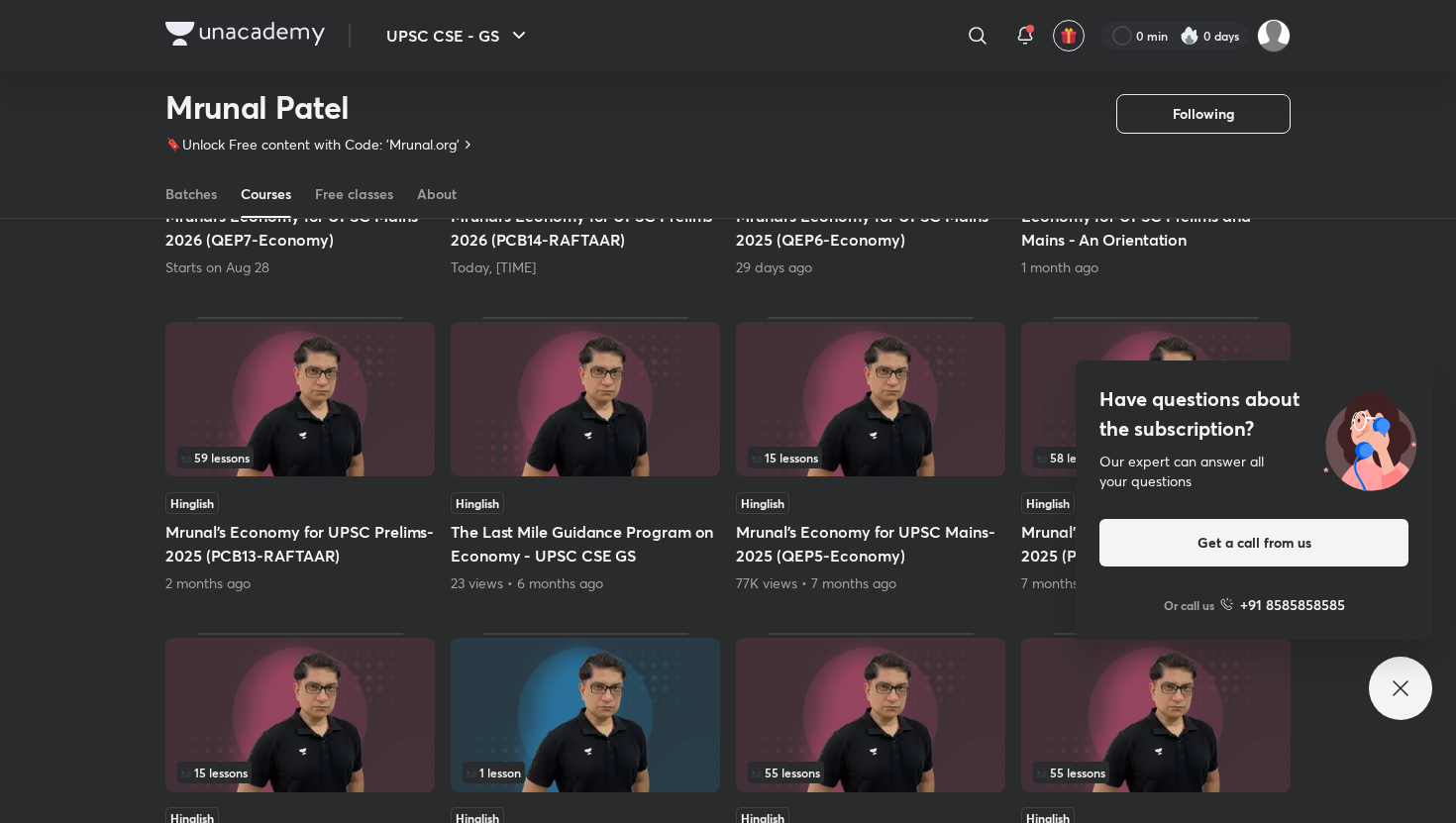 click 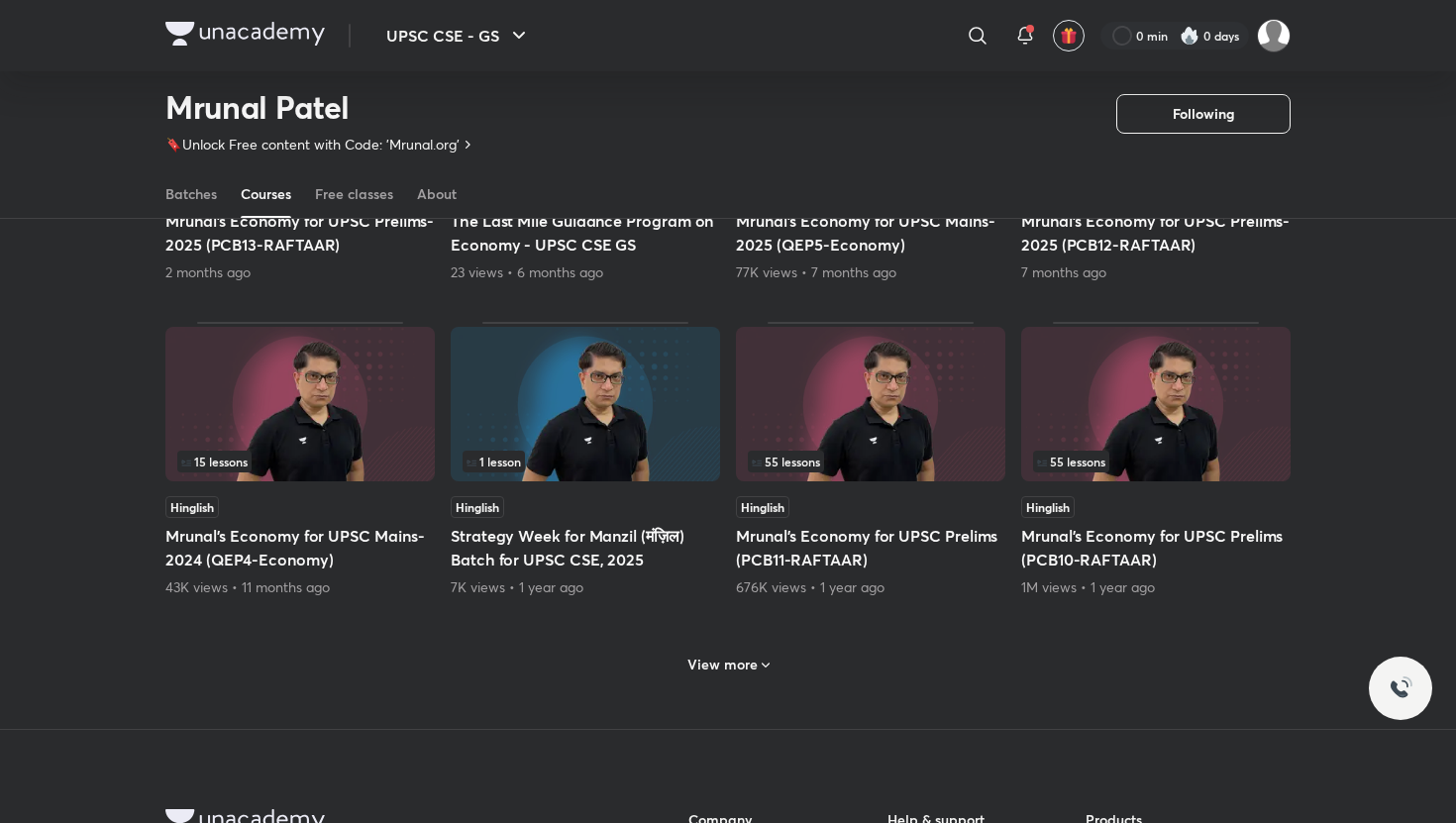 scroll, scrollTop: 712, scrollLeft: 0, axis: vertical 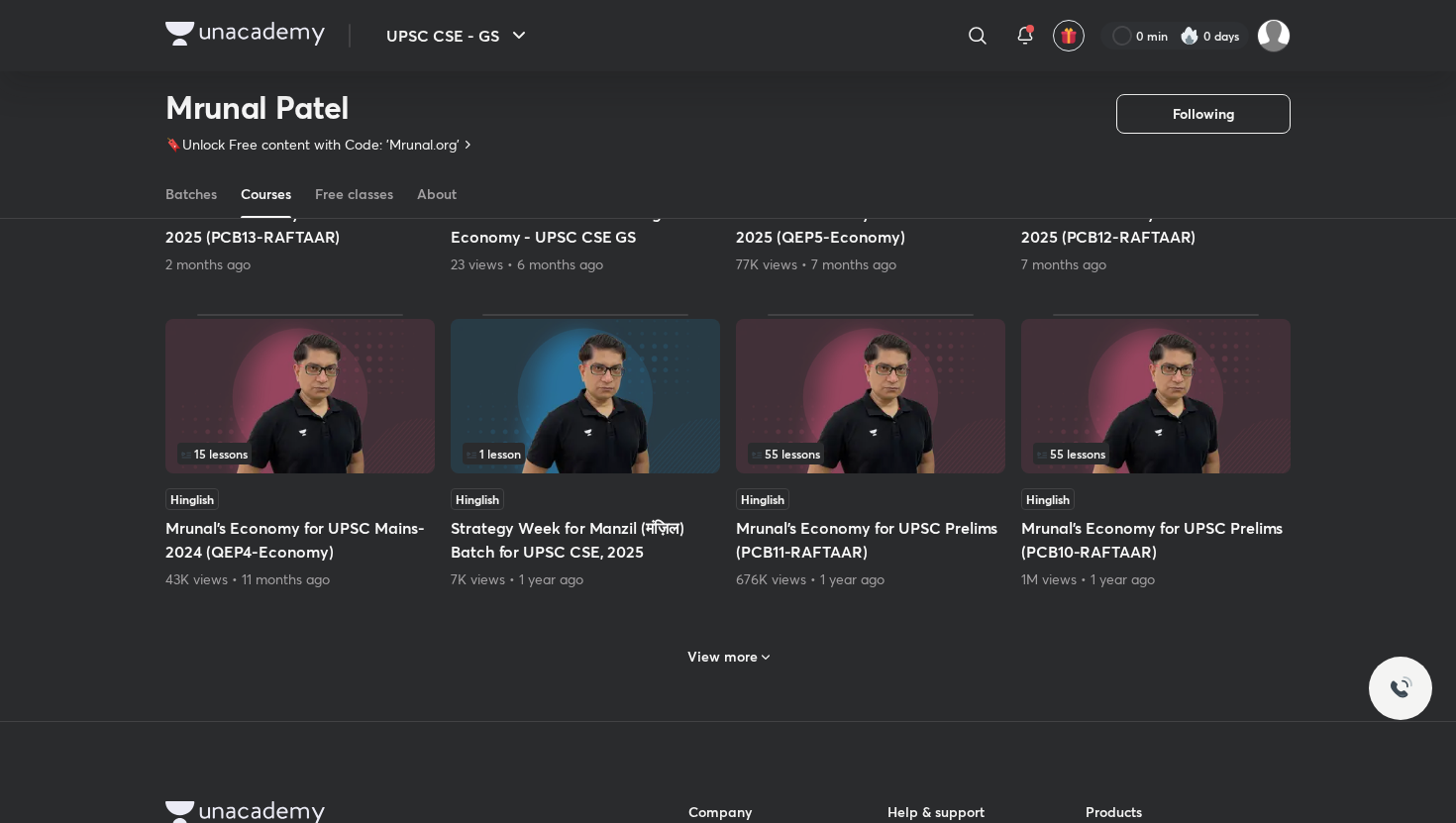 click on "View more" at bounding box center (728, 657) 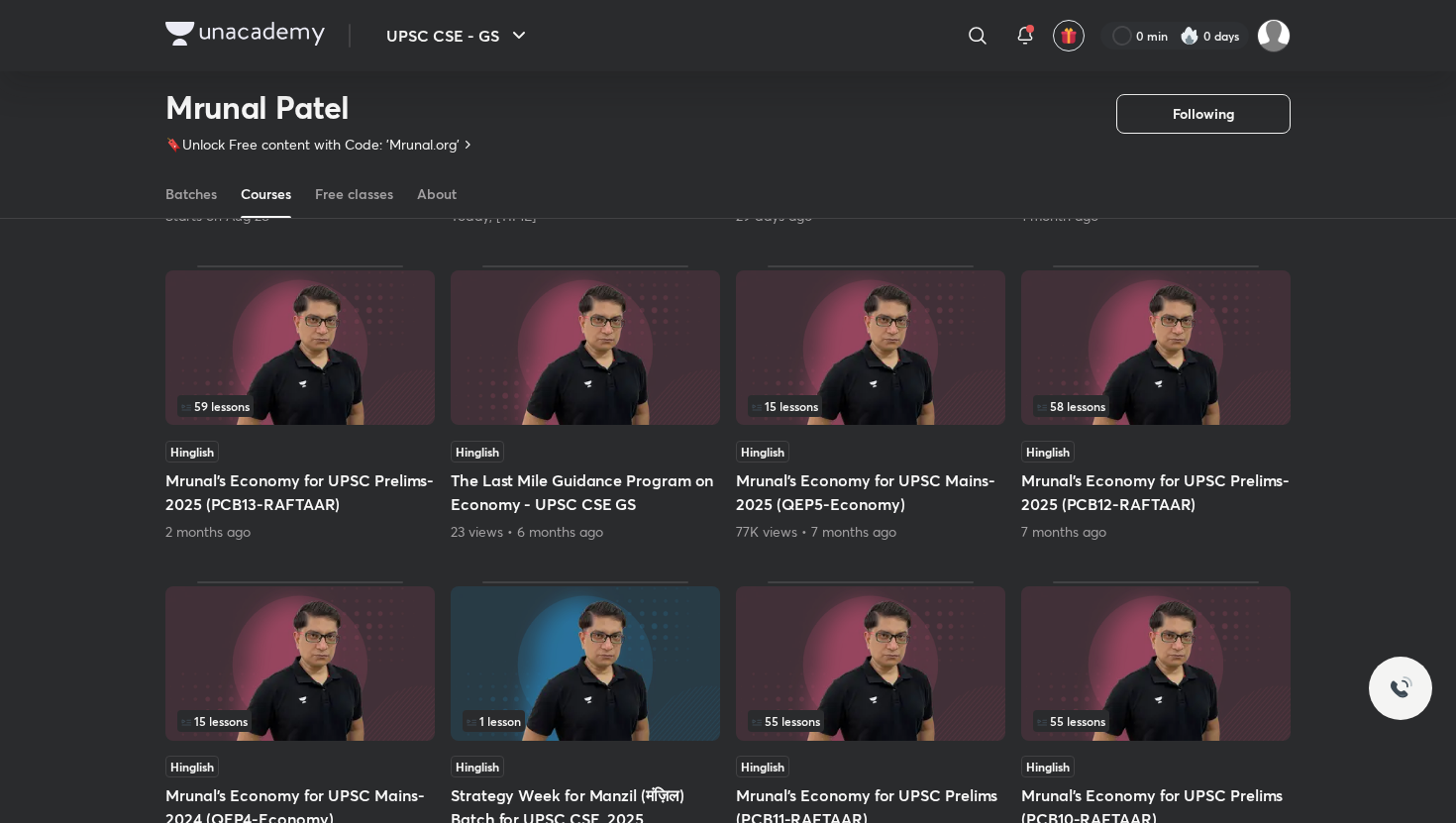 scroll, scrollTop: 444, scrollLeft: 0, axis: vertical 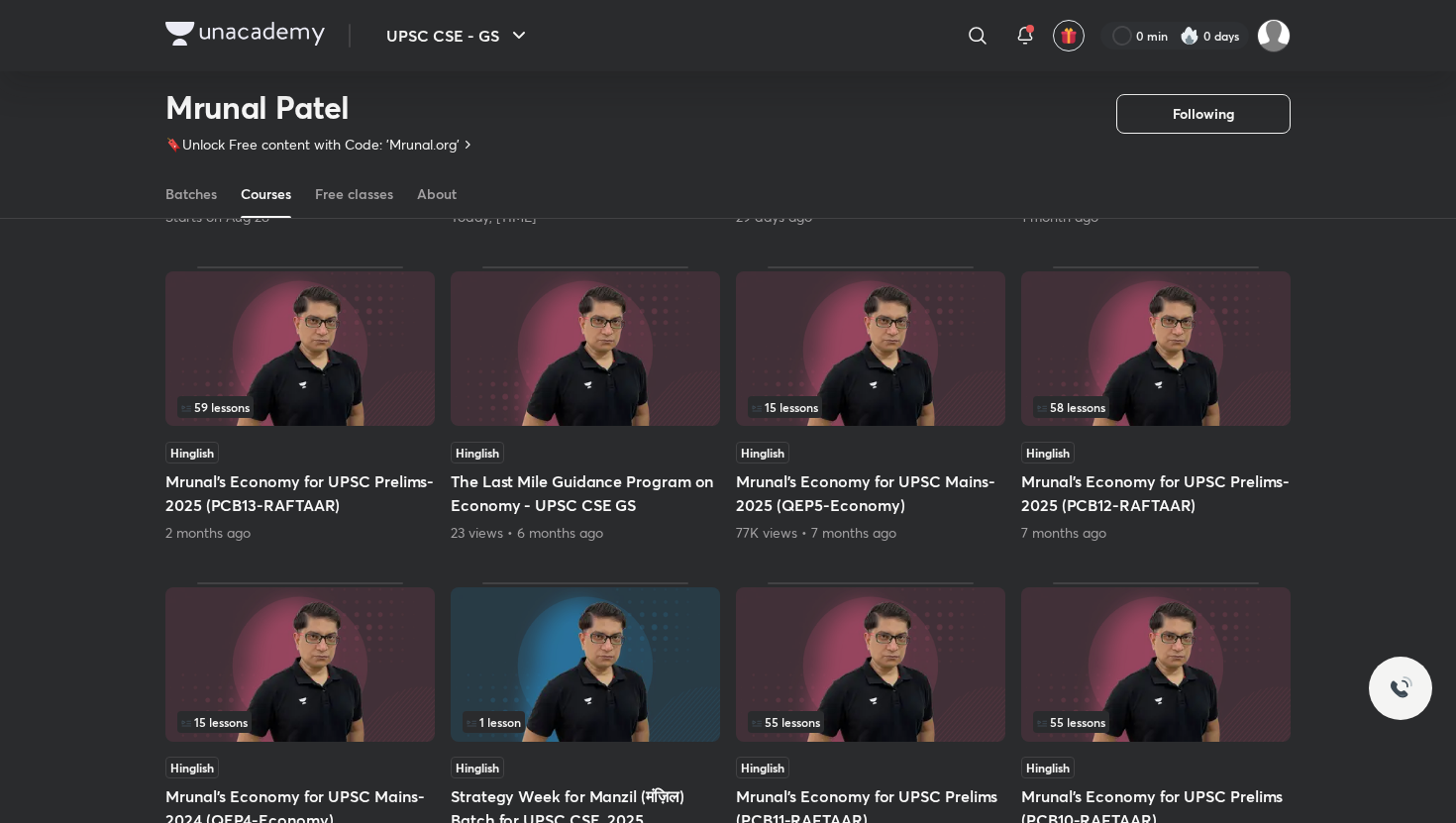 click on "The Last Mile Guidance Program on Economy - UPSC CSE GS" at bounding box center (585, 493) 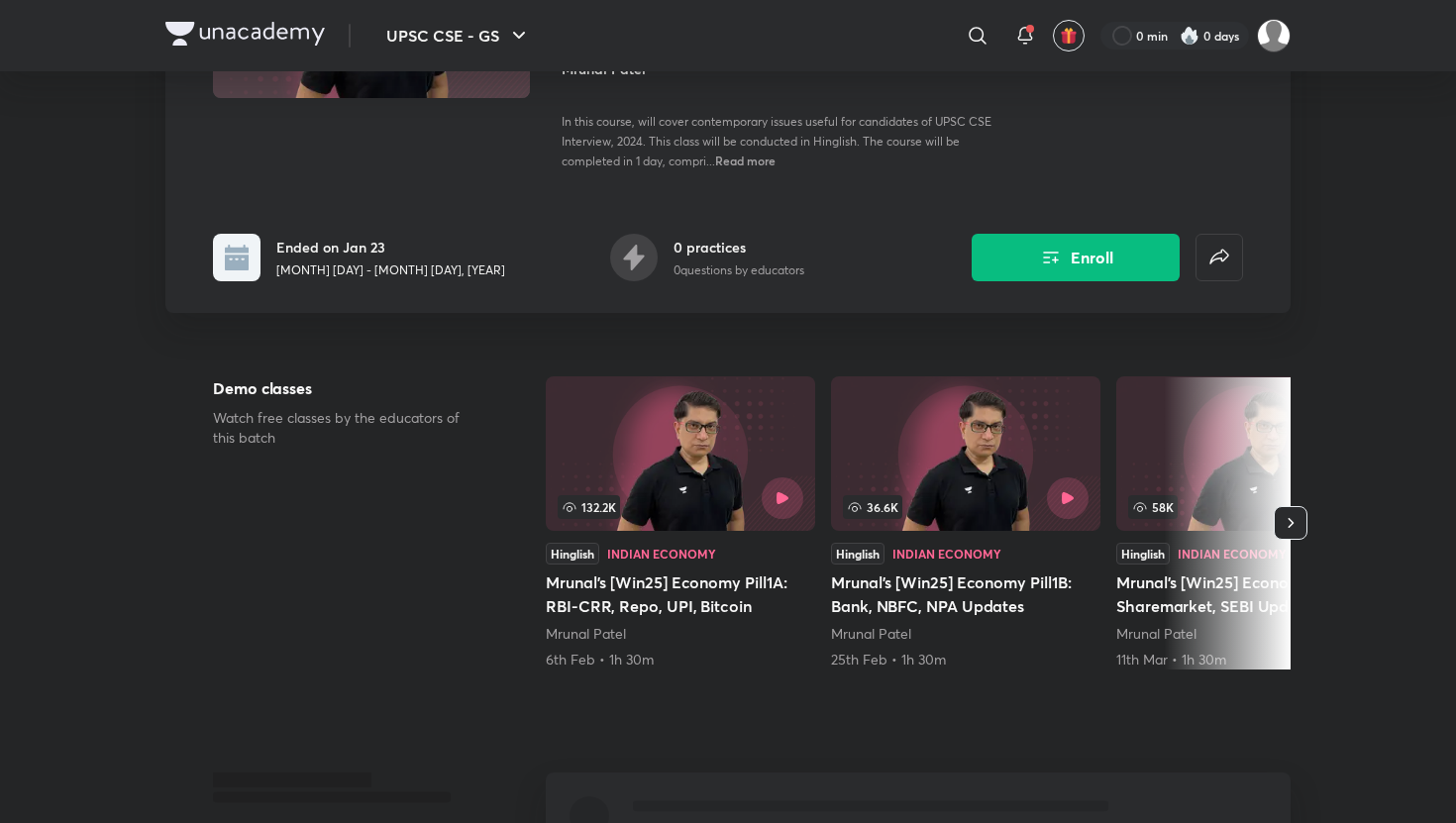 scroll, scrollTop: 287, scrollLeft: 0, axis: vertical 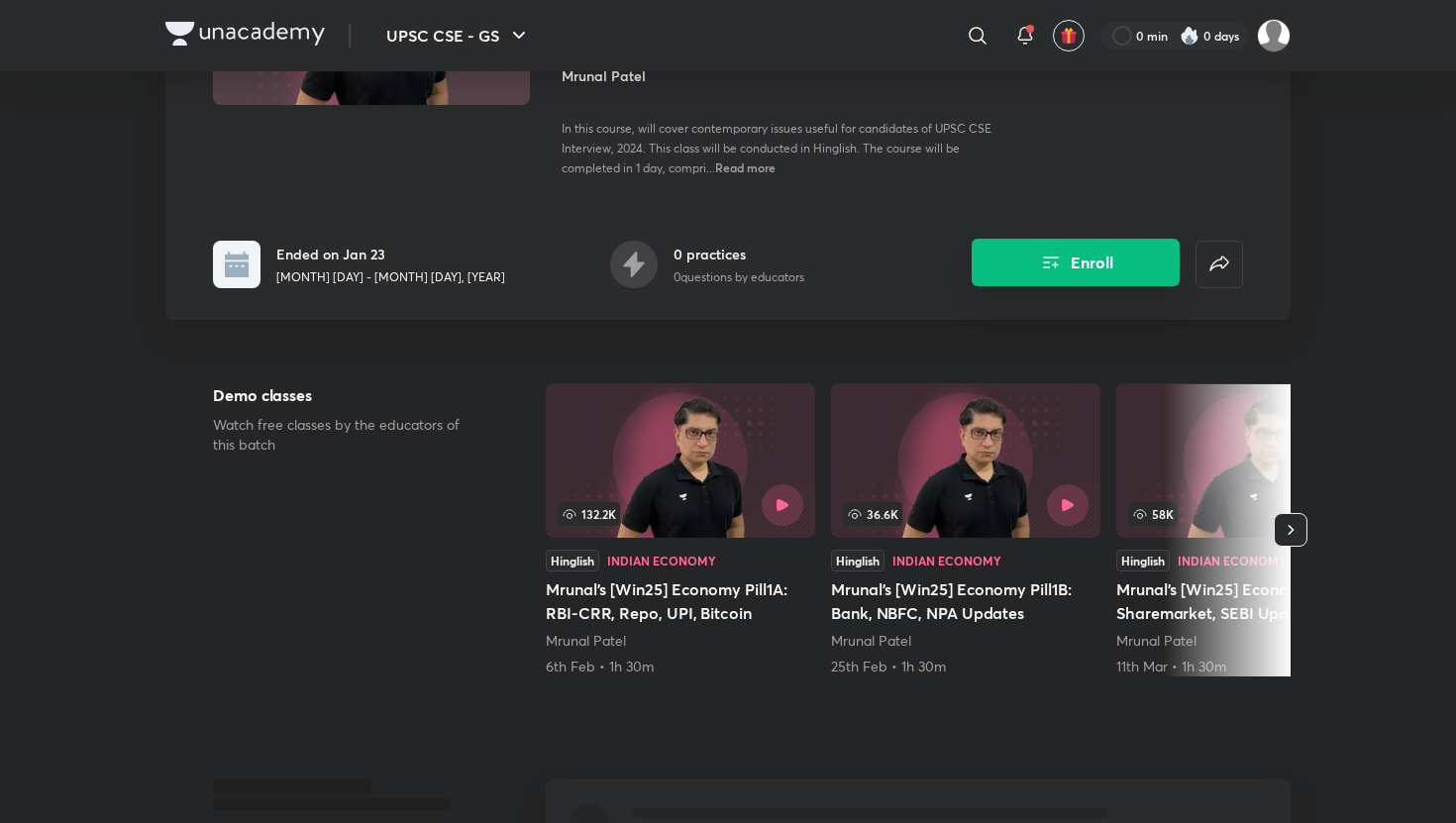 click on "Enroll" at bounding box center (1076, 262) 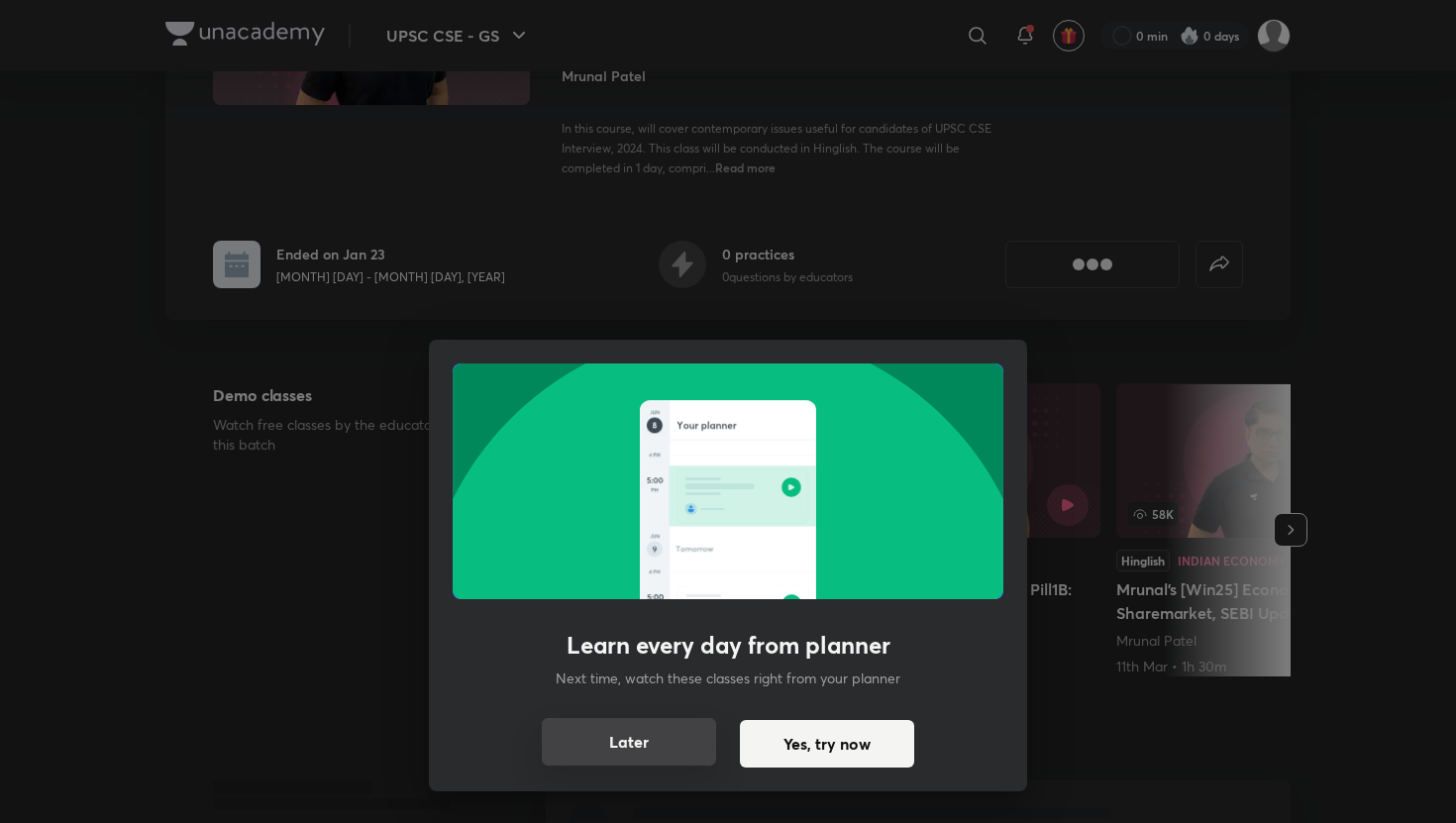 click on "Later" at bounding box center (629, 742) 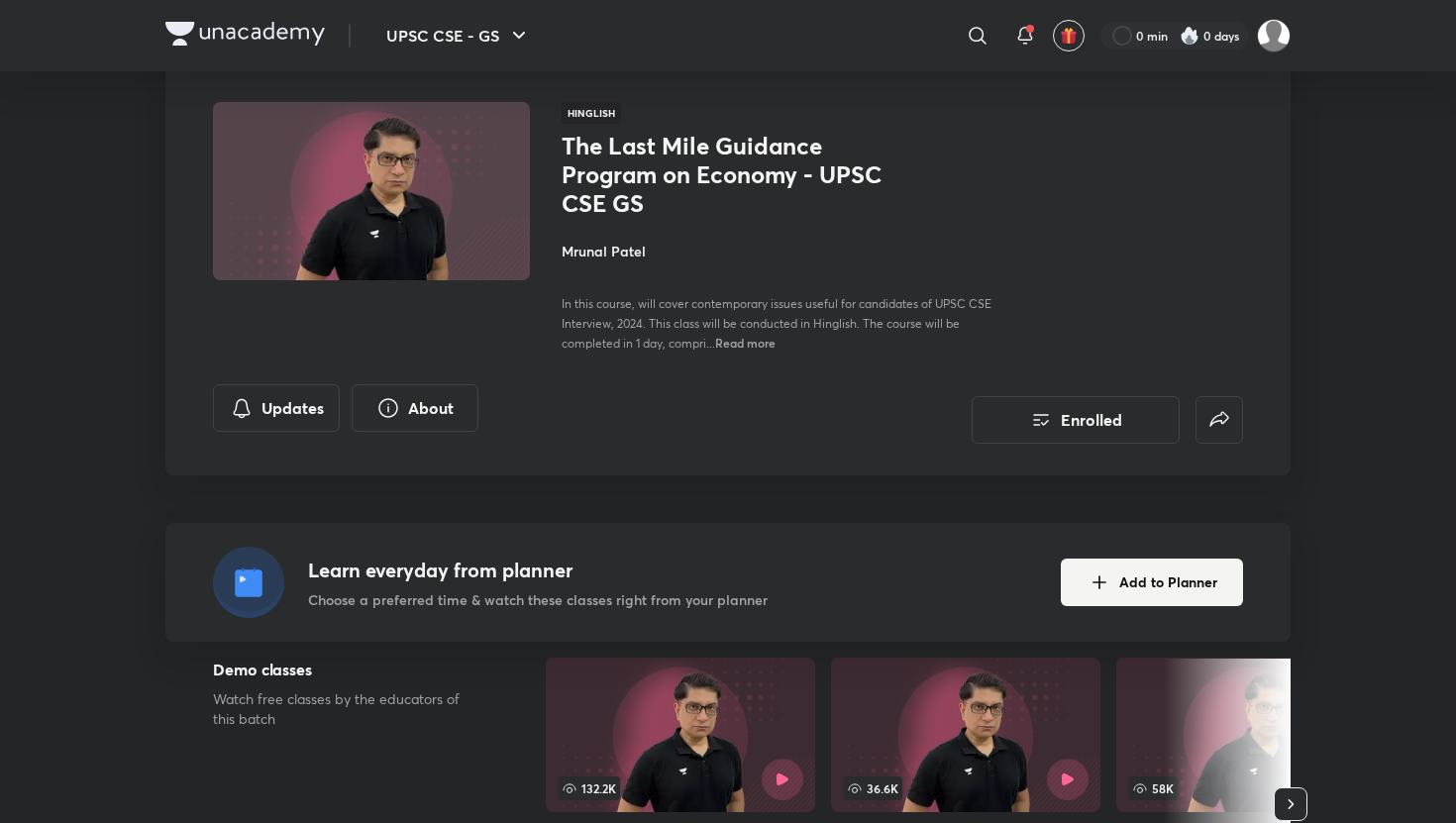 scroll, scrollTop: 0, scrollLeft: 0, axis: both 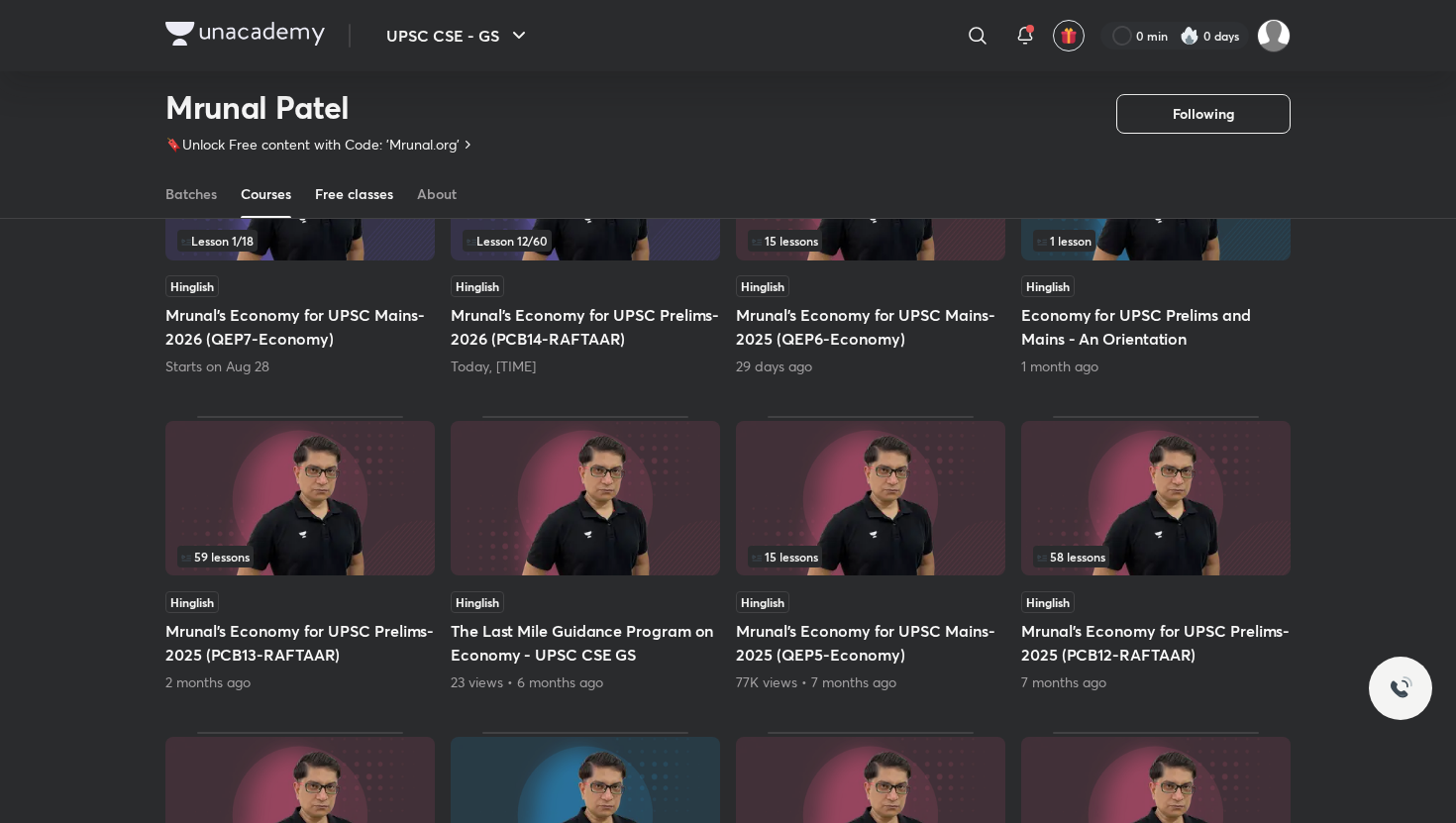 click on "Mrunal’s Economy for UPSC Mains-2026 (QEP7-Economy)" at bounding box center [300, 327] 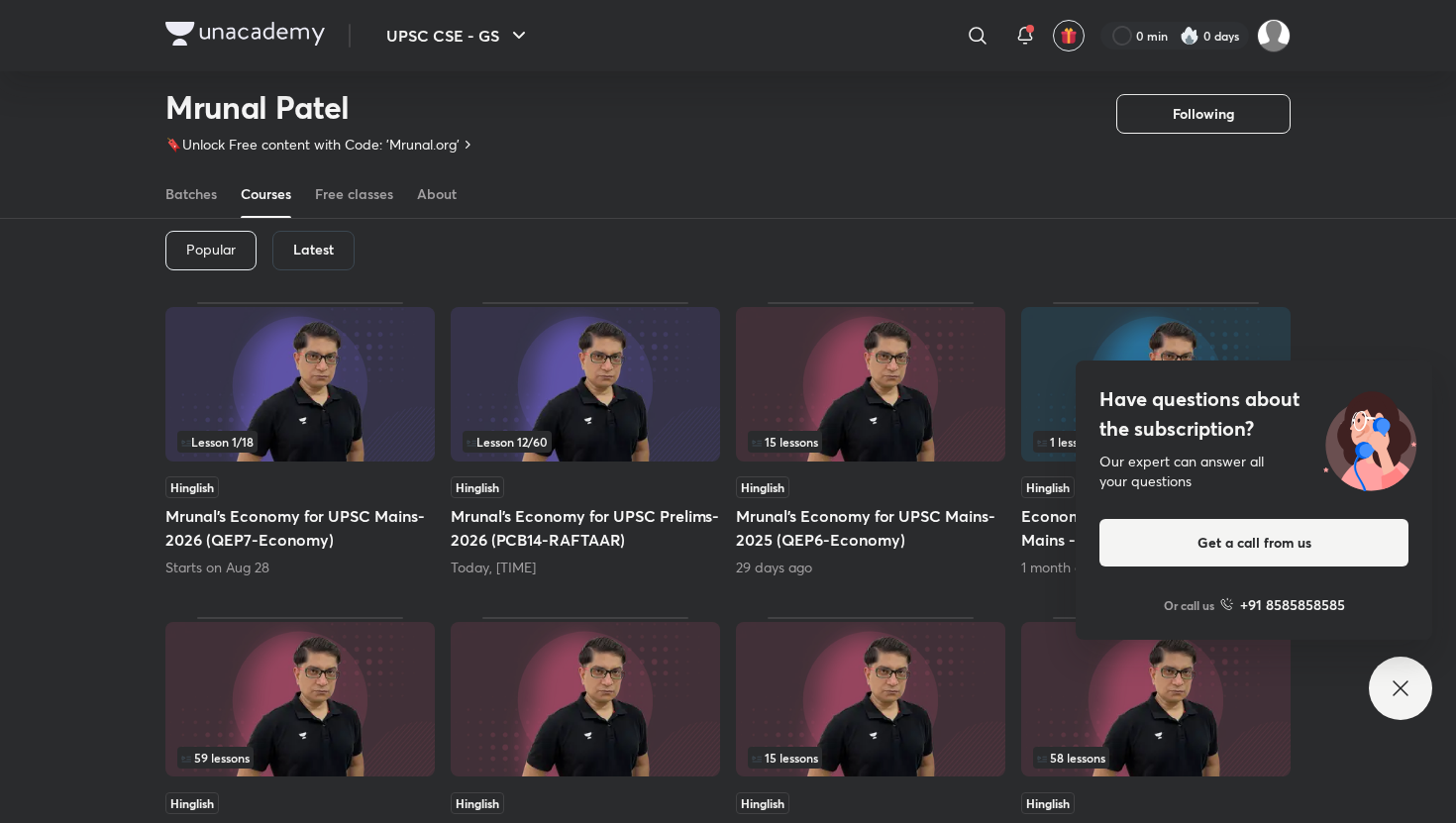 scroll, scrollTop: 79, scrollLeft: 0, axis: vertical 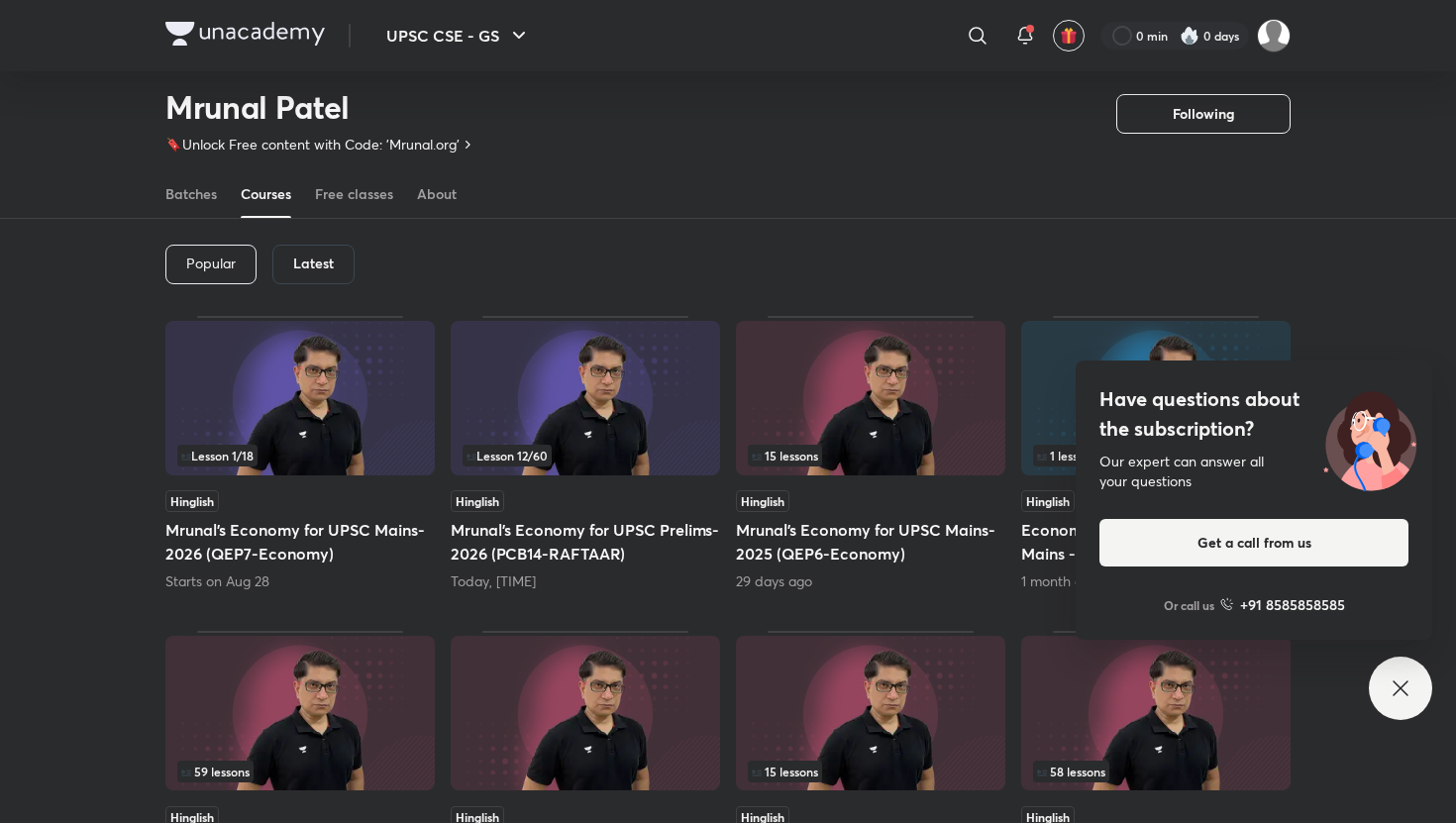 click on "Have questions about the subscription? Our expert can answer all your questions Get a call from us Or call us +91 8585858585" at bounding box center (1401, 688) 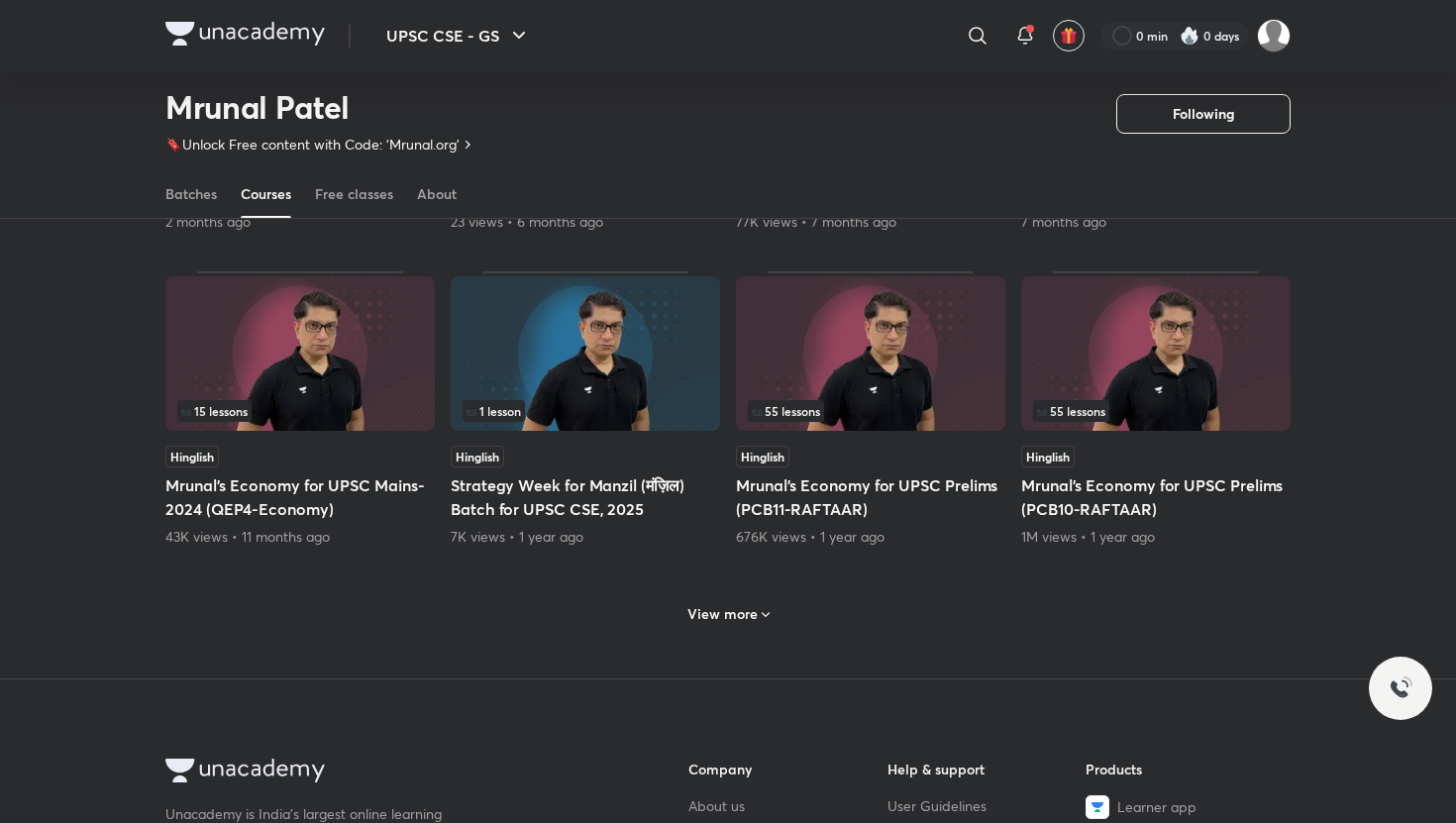 scroll, scrollTop: 758, scrollLeft: 0, axis: vertical 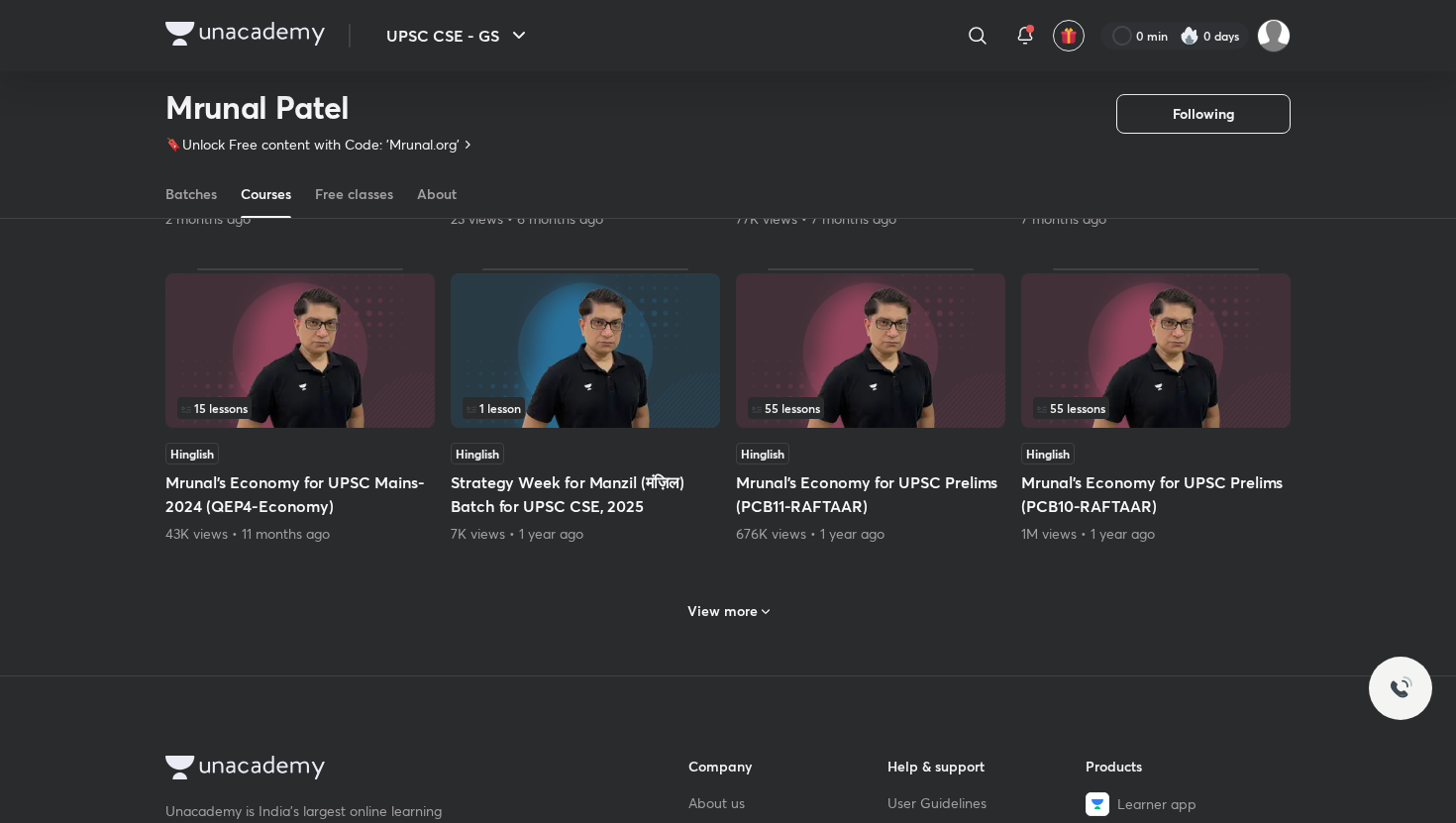 click on "View more" at bounding box center (728, 611) 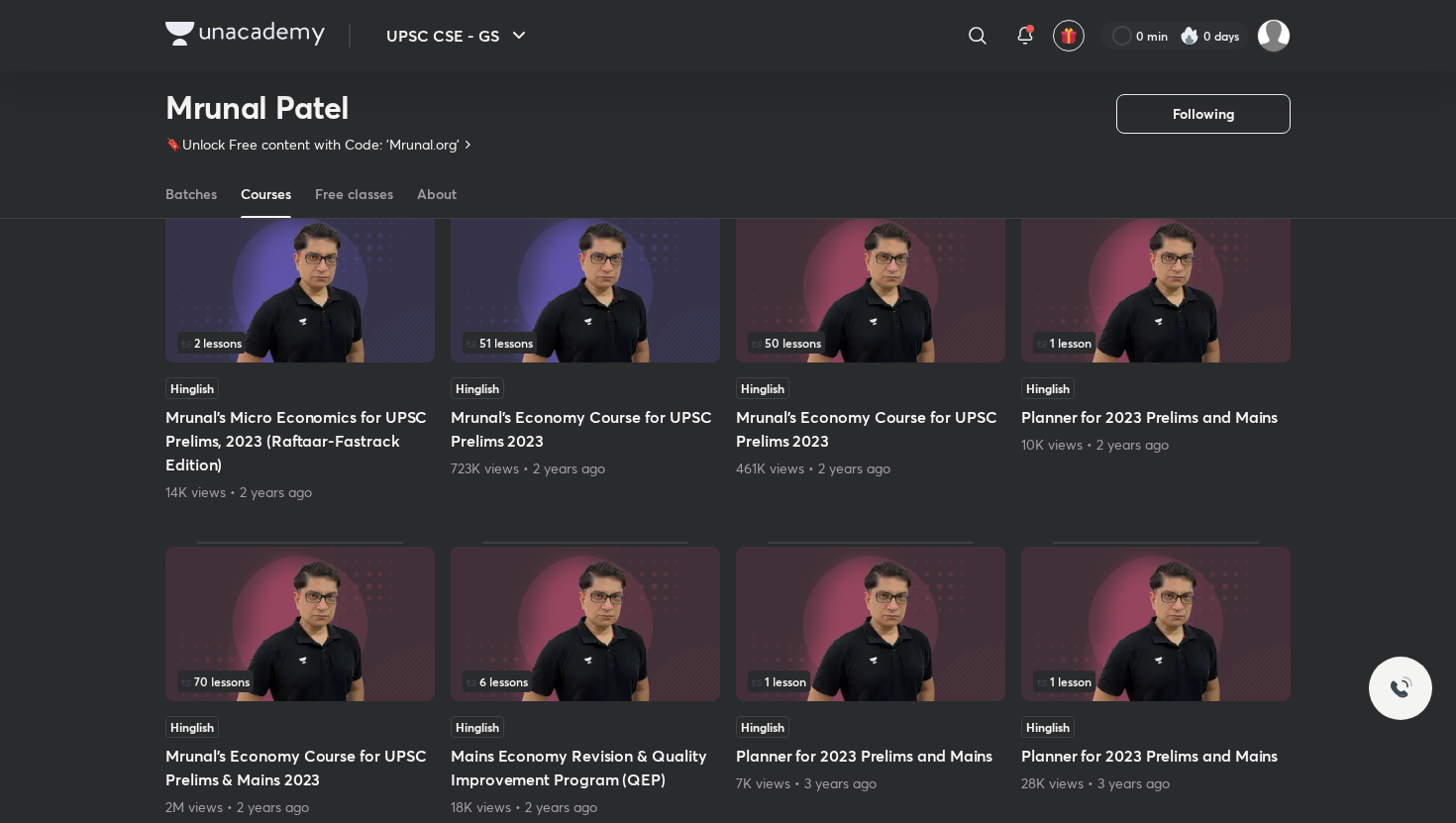 scroll, scrollTop: 1482, scrollLeft: 0, axis: vertical 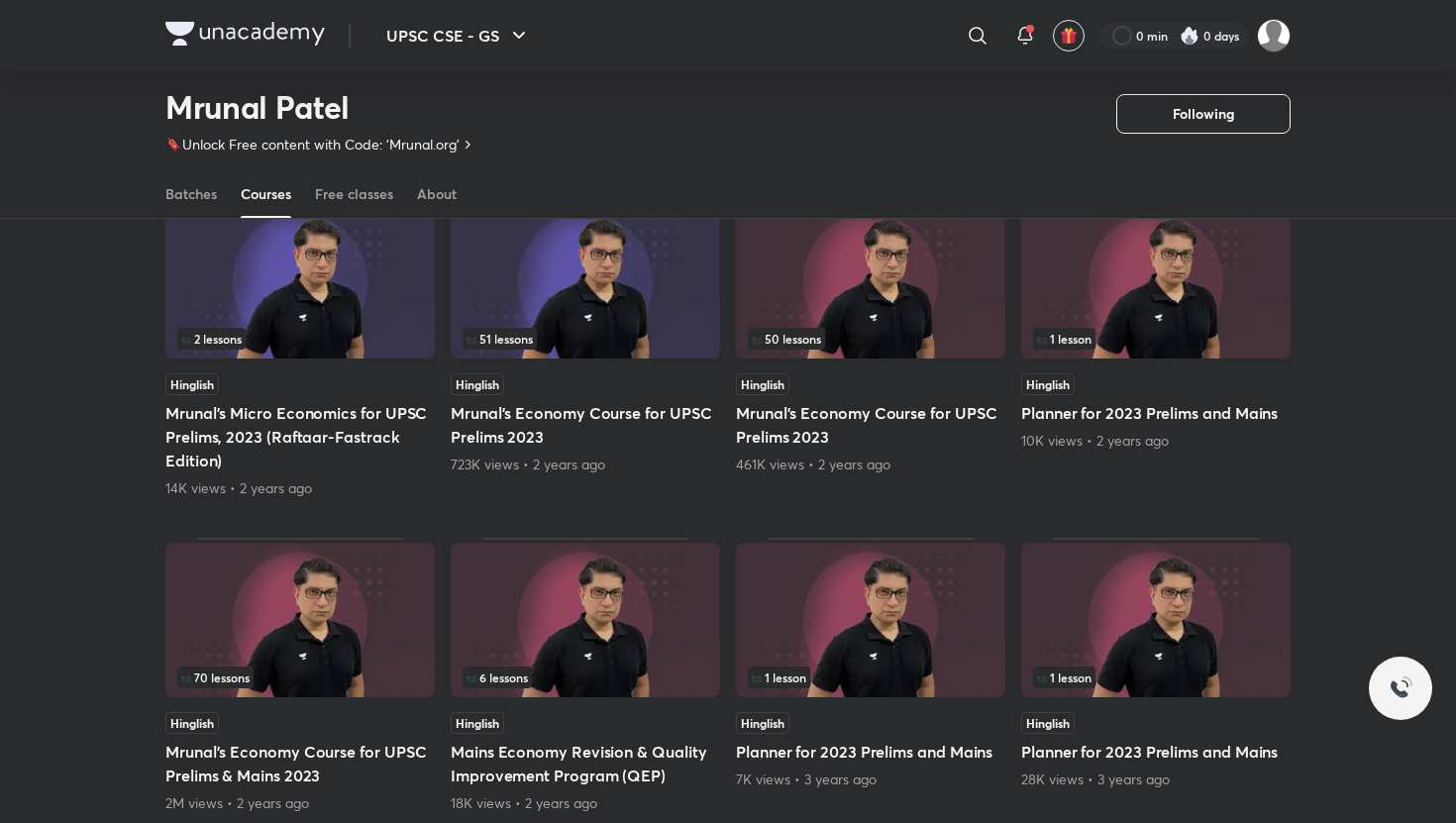 click on "Mrunal’s Micro Economics for UPSC Prelims, 2023 (Raftaar-Fastrack Edition)" at bounding box center (300, 437) 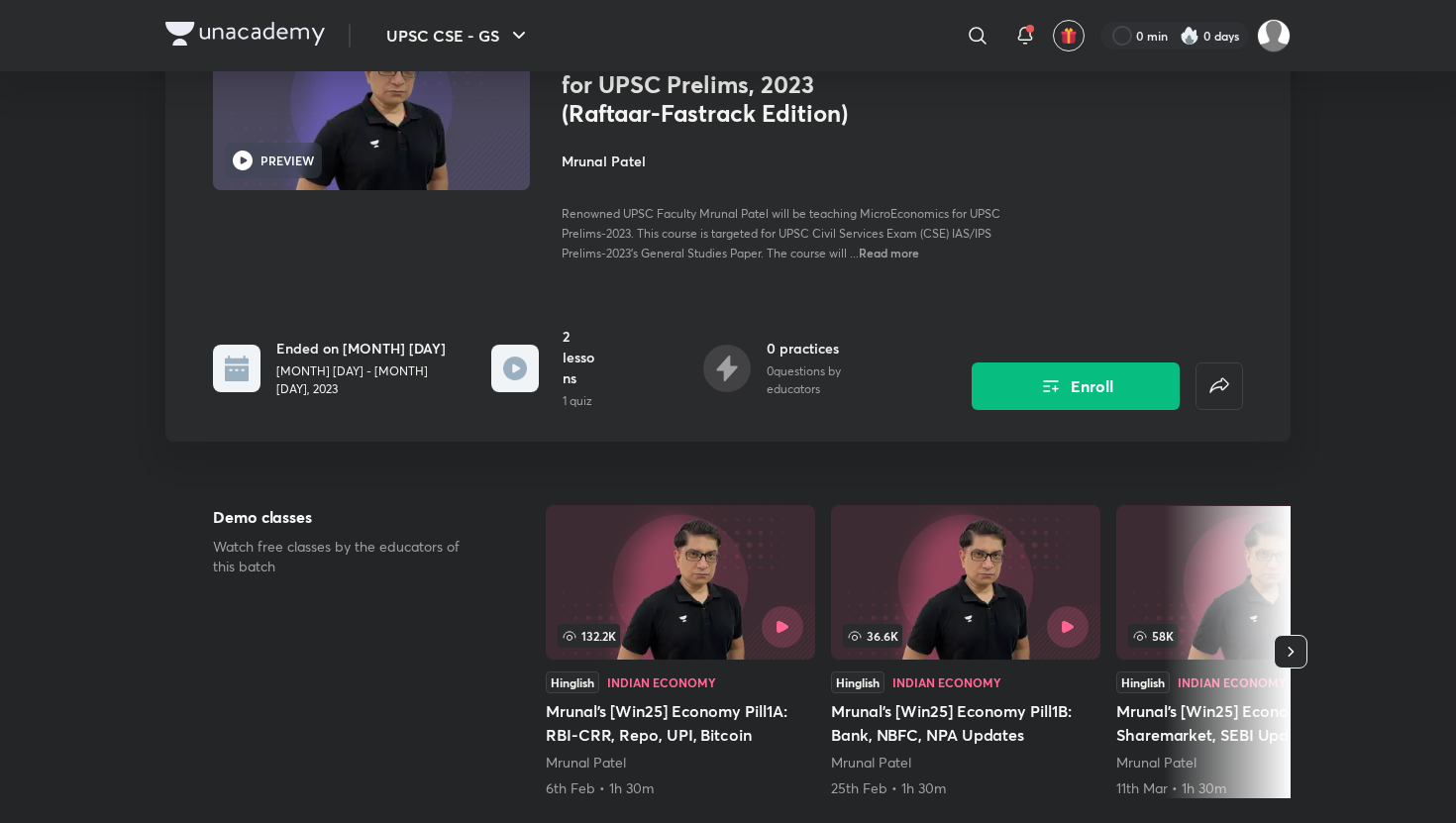 scroll, scrollTop: 206, scrollLeft: 0, axis: vertical 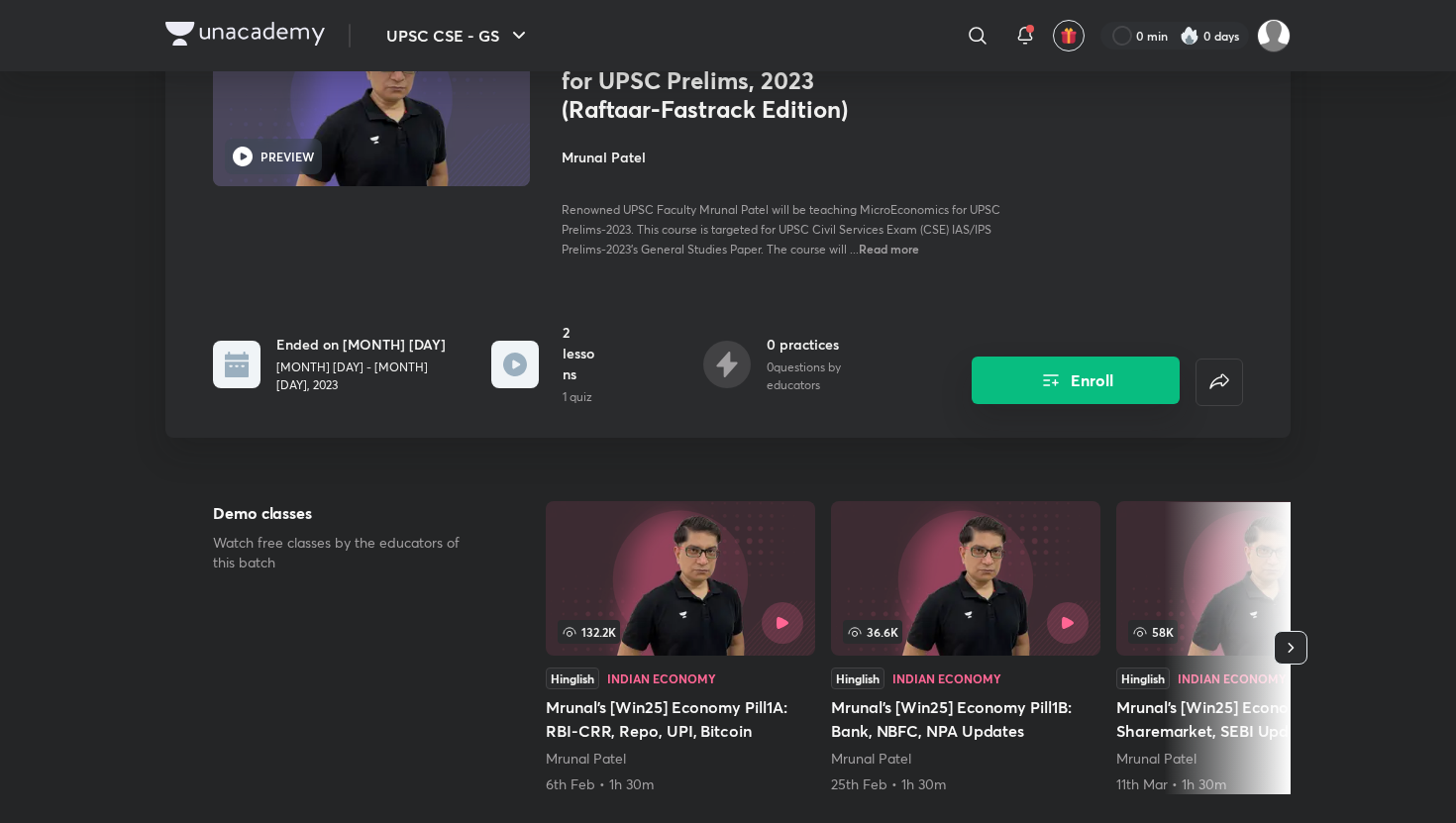 click on "Enroll" at bounding box center [1076, 380] 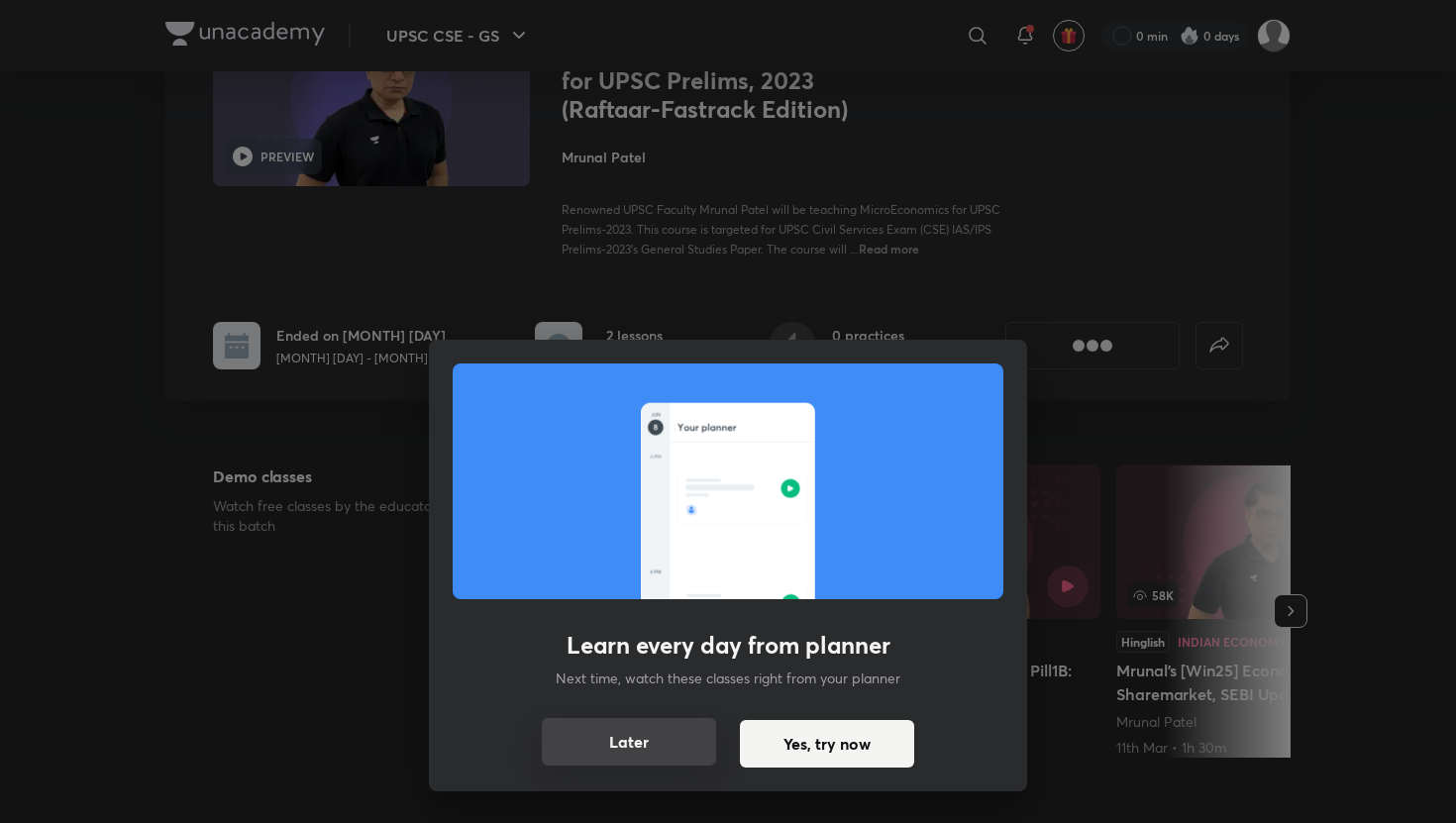 click on "Later" at bounding box center [629, 742] 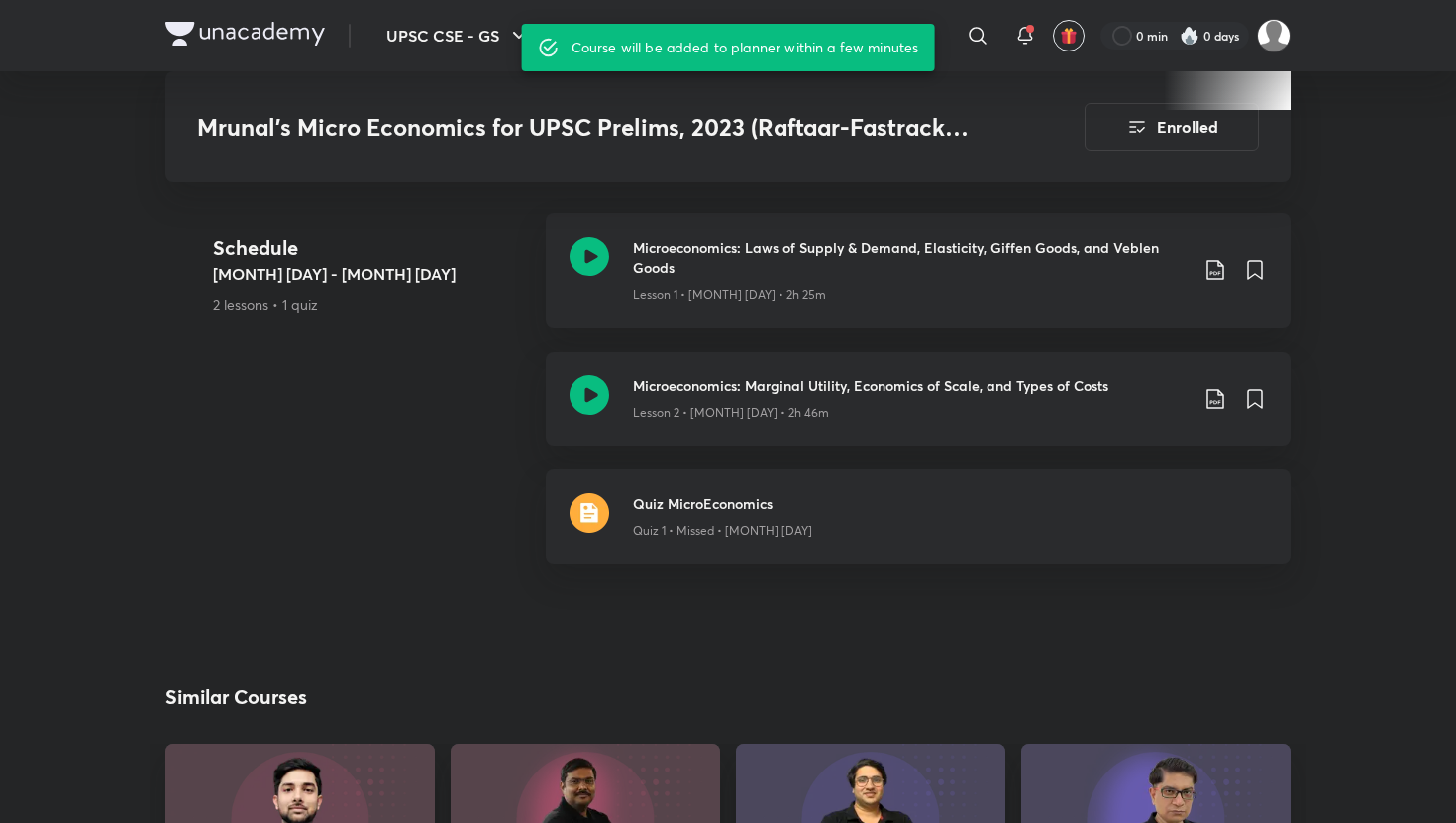scroll, scrollTop: 994, scrollLeft: 0, axis: vertical 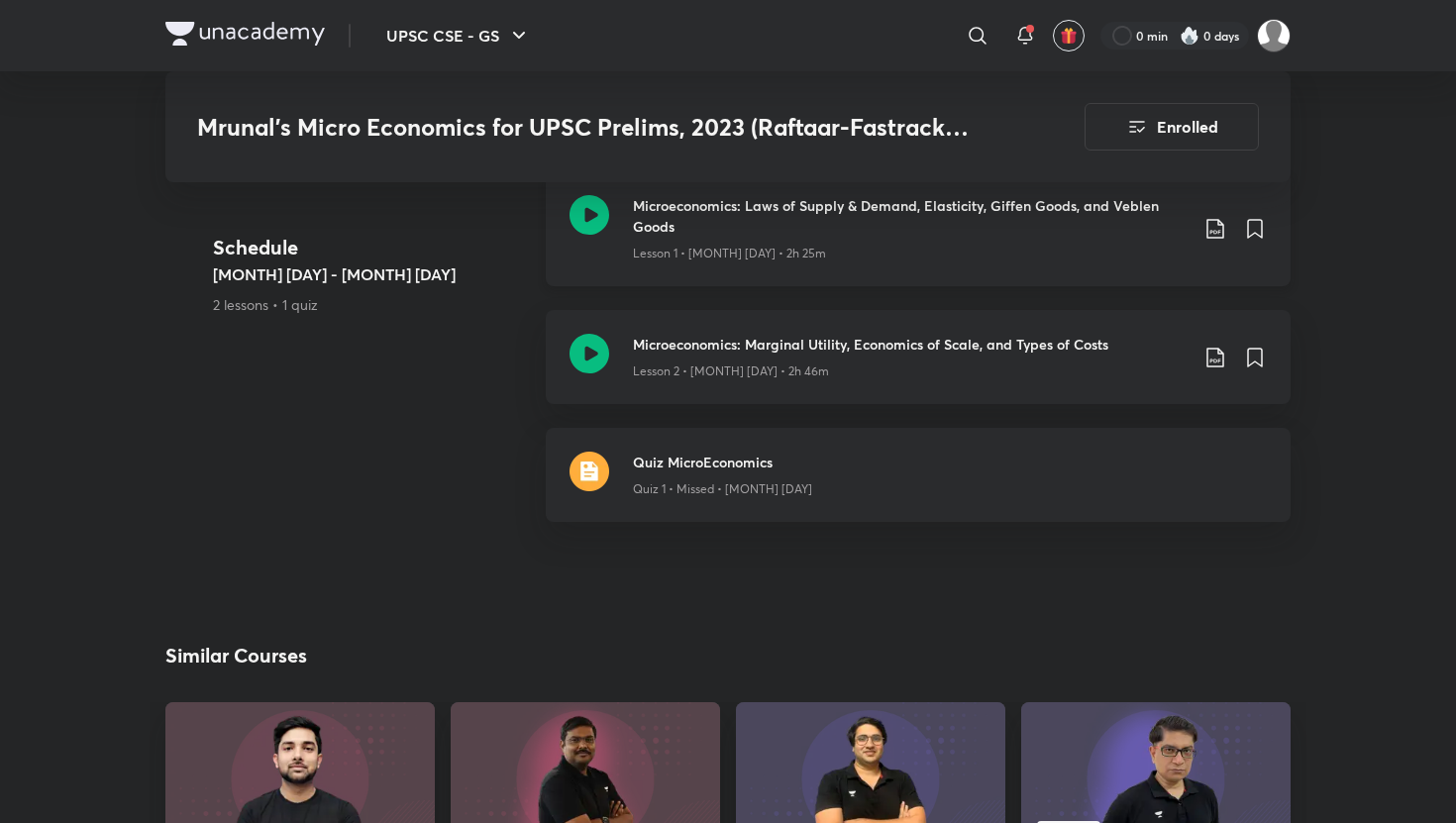 click 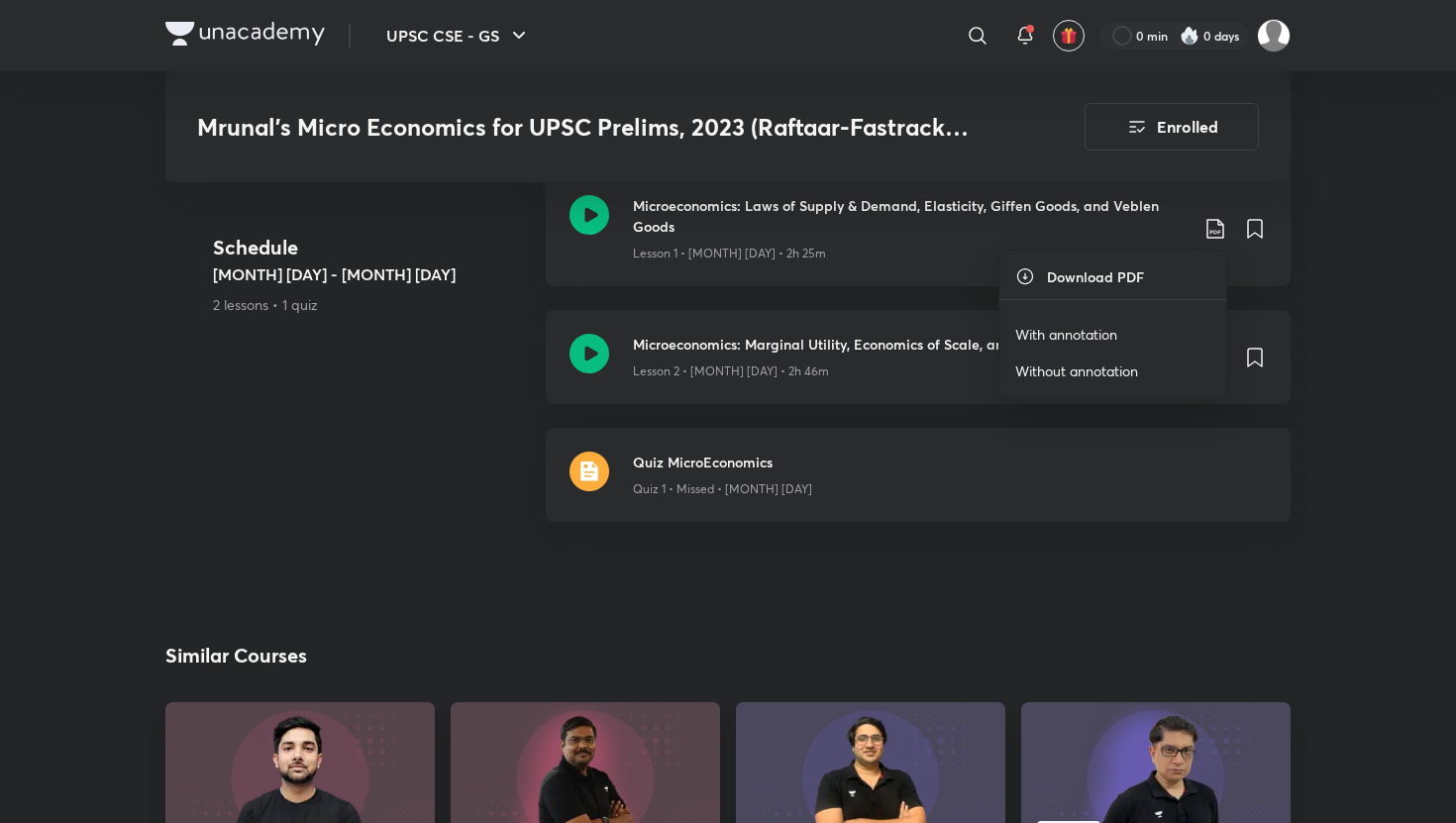click on "With annotation" at bounding box center (1066, 334) 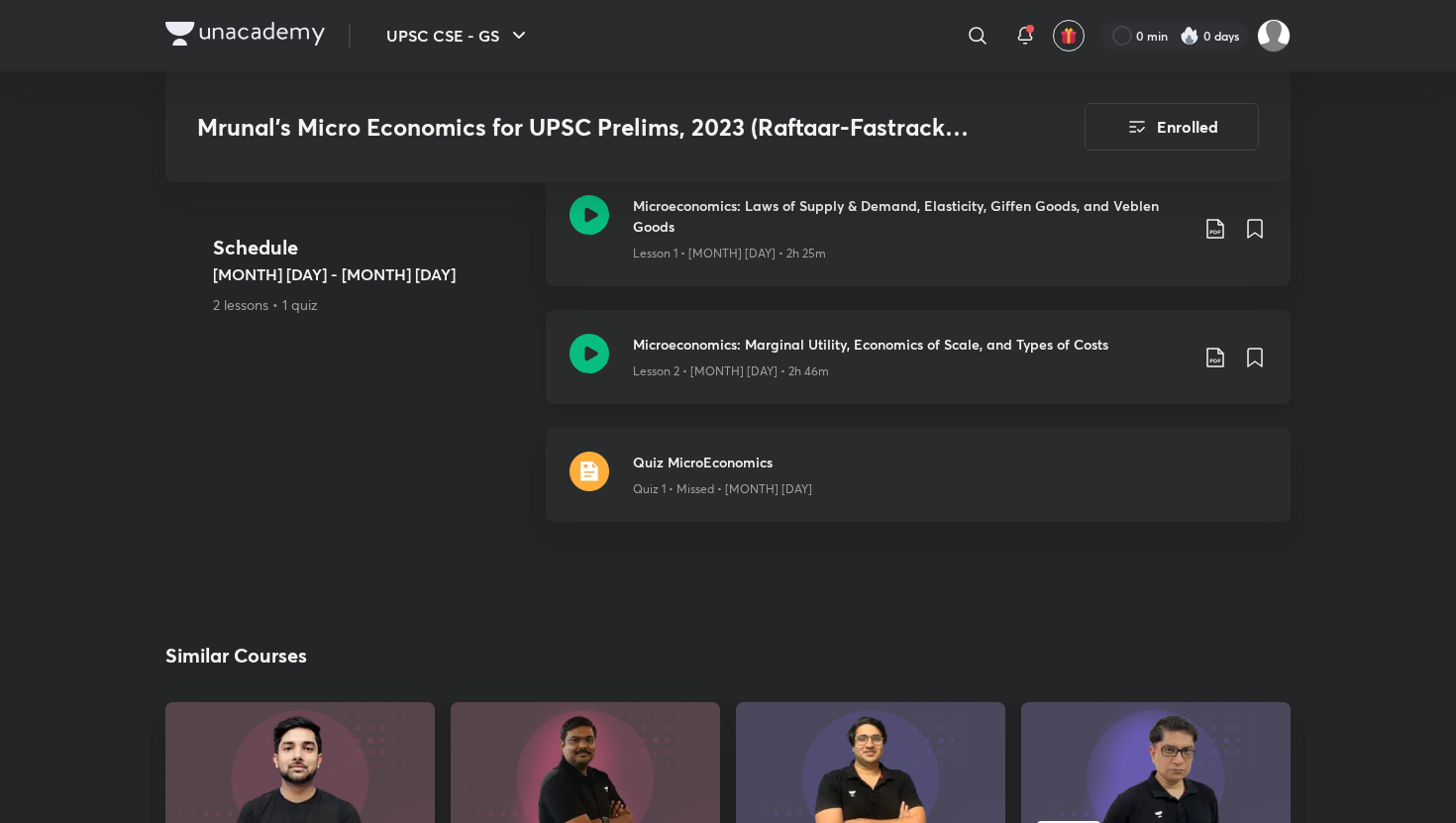 click on "Microeconomics: Marginal Utility, Economics of Scale, and Types of Costs Lesson 2  •  May 19  •  2h 46m" at bounding box center (950, 357) 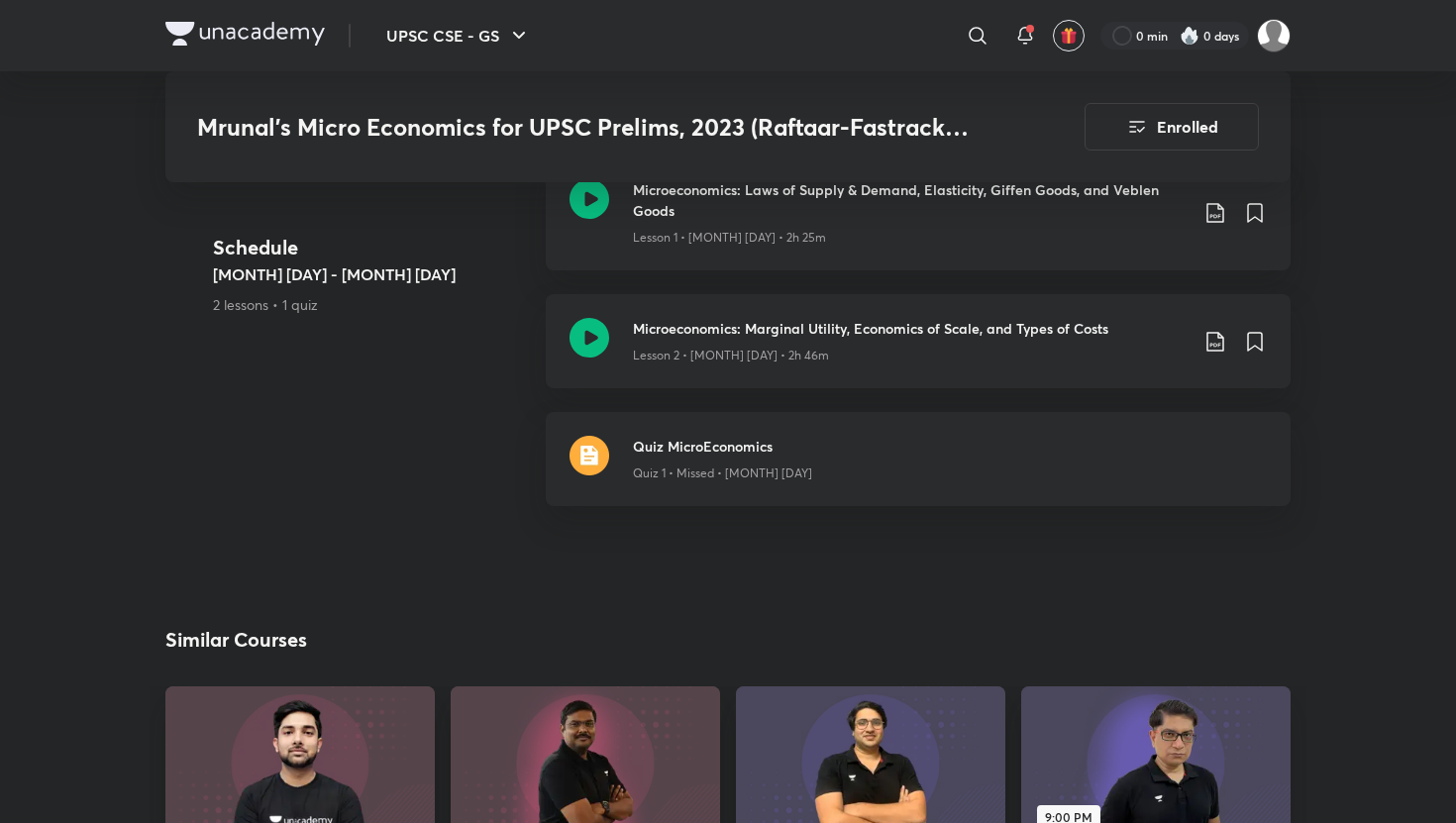 scroll, scrollTop: 1039, scrollLeft: 0, axis: vertical 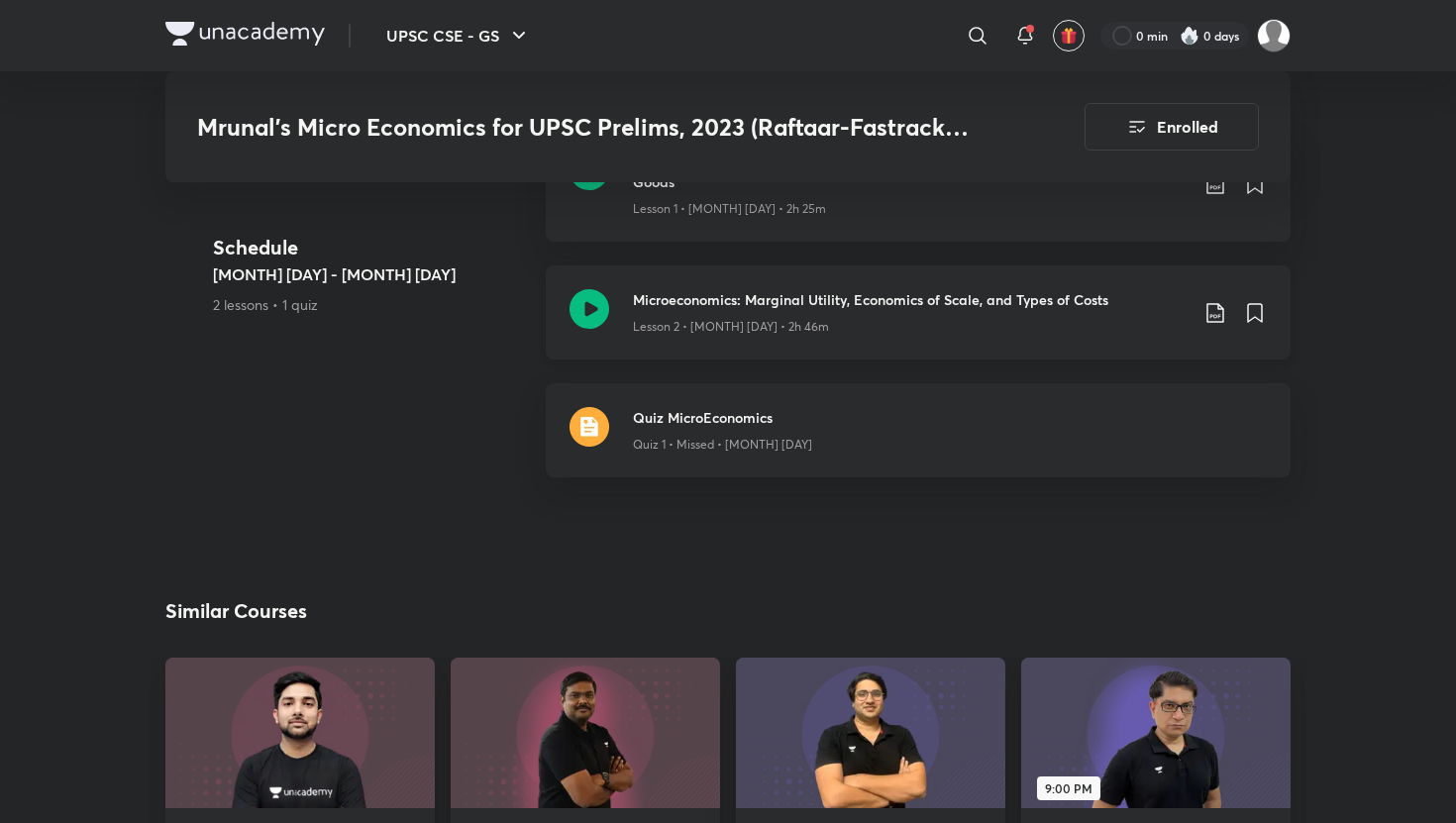 click 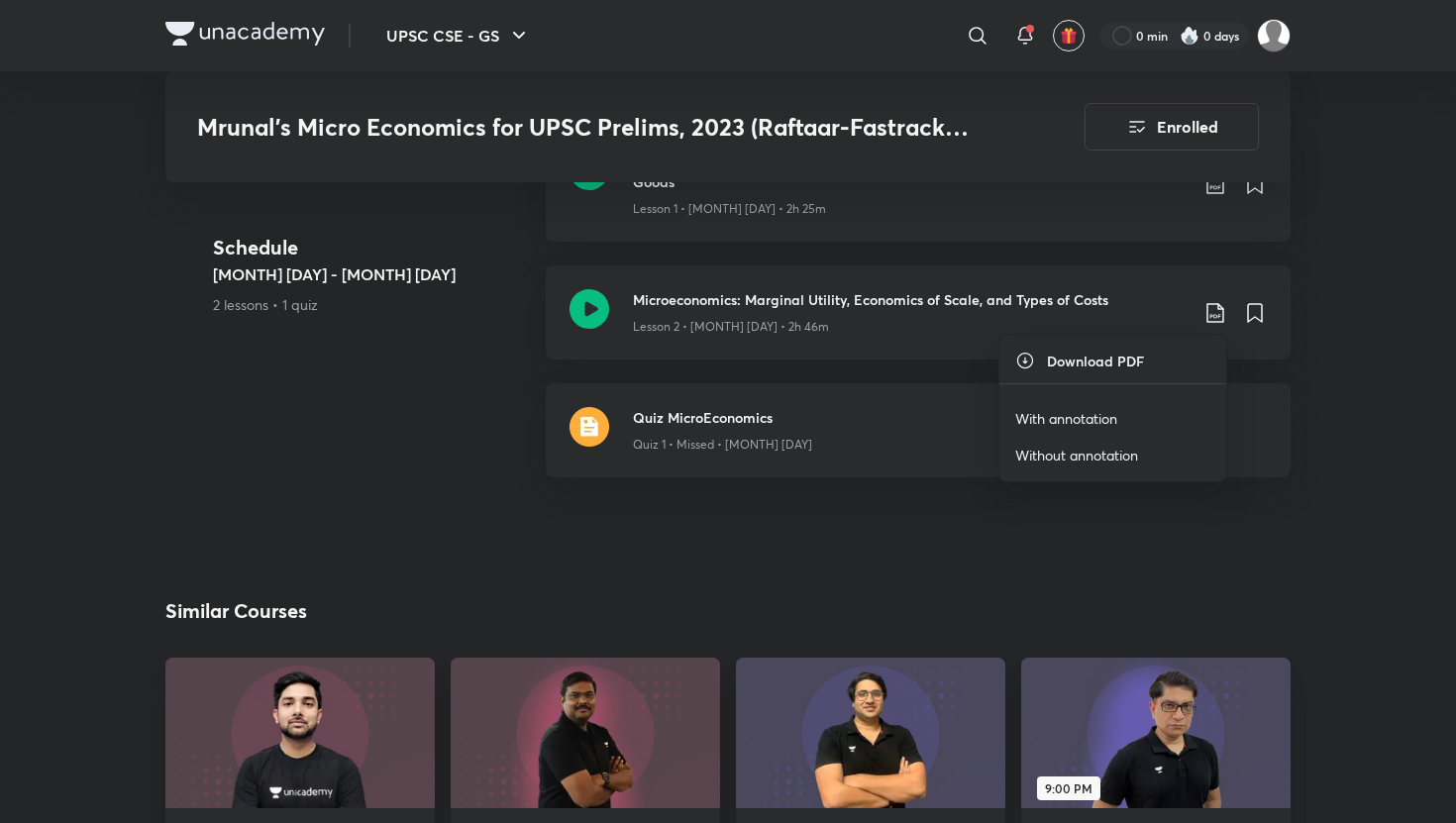 click on "With annotation" at bounding box center (1066, 418) 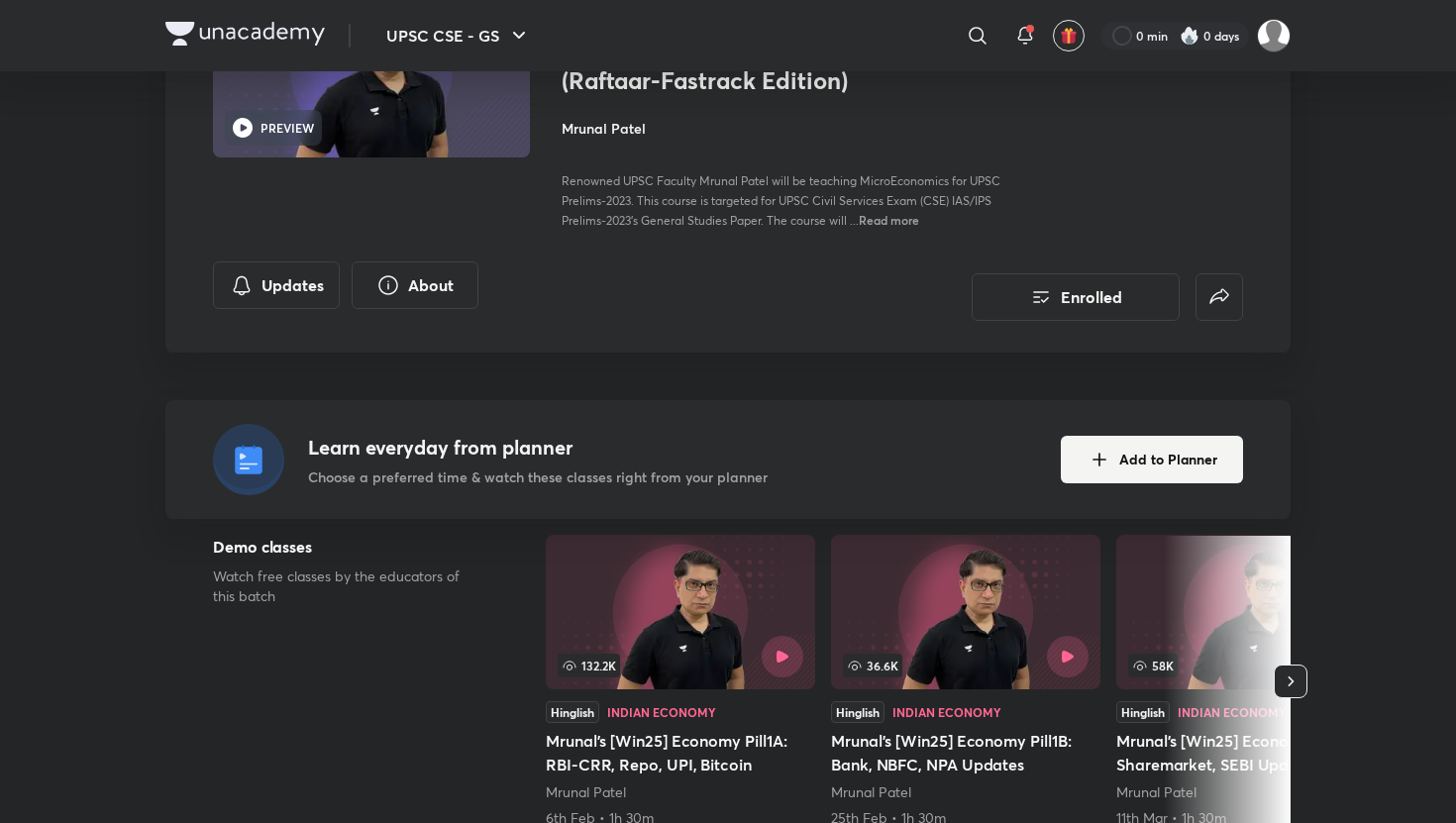 scroll, scrollTop: 148, scrollLeft: 0, axis: vertical 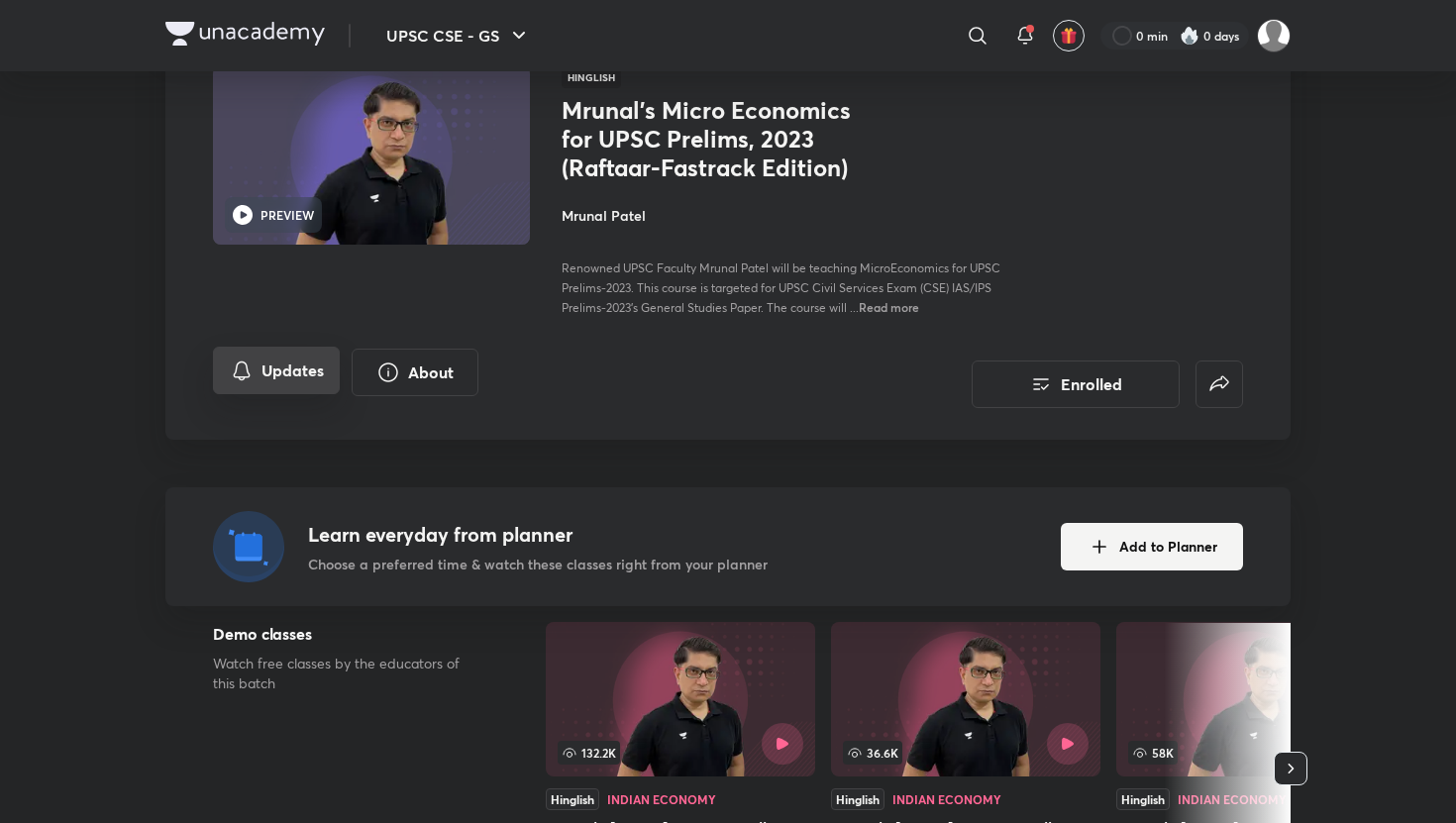 click on "Updates" at bounding box center (276, 370) 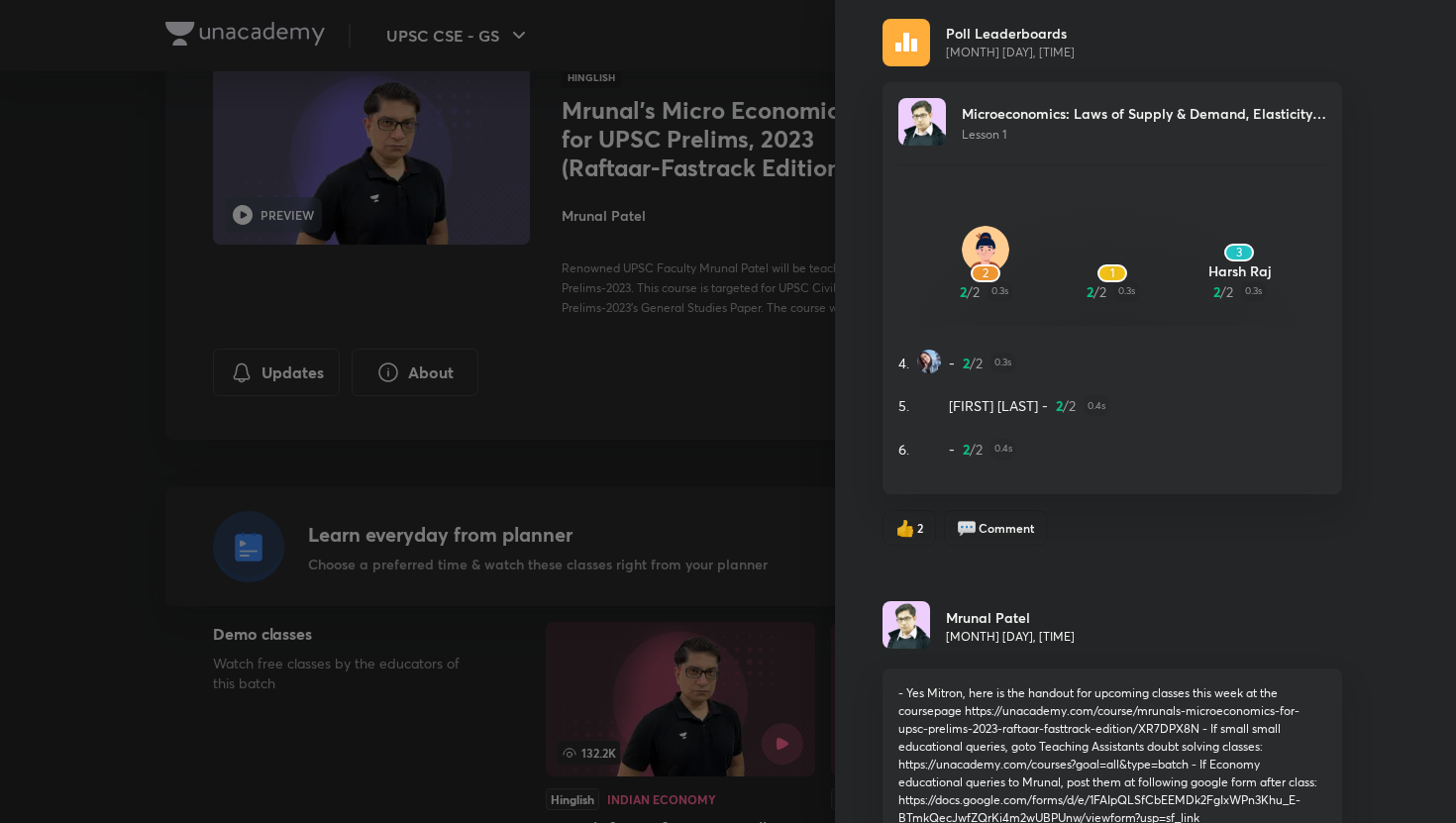 scroll, scrollTop: 0, scrollLeft: 0, axis: both 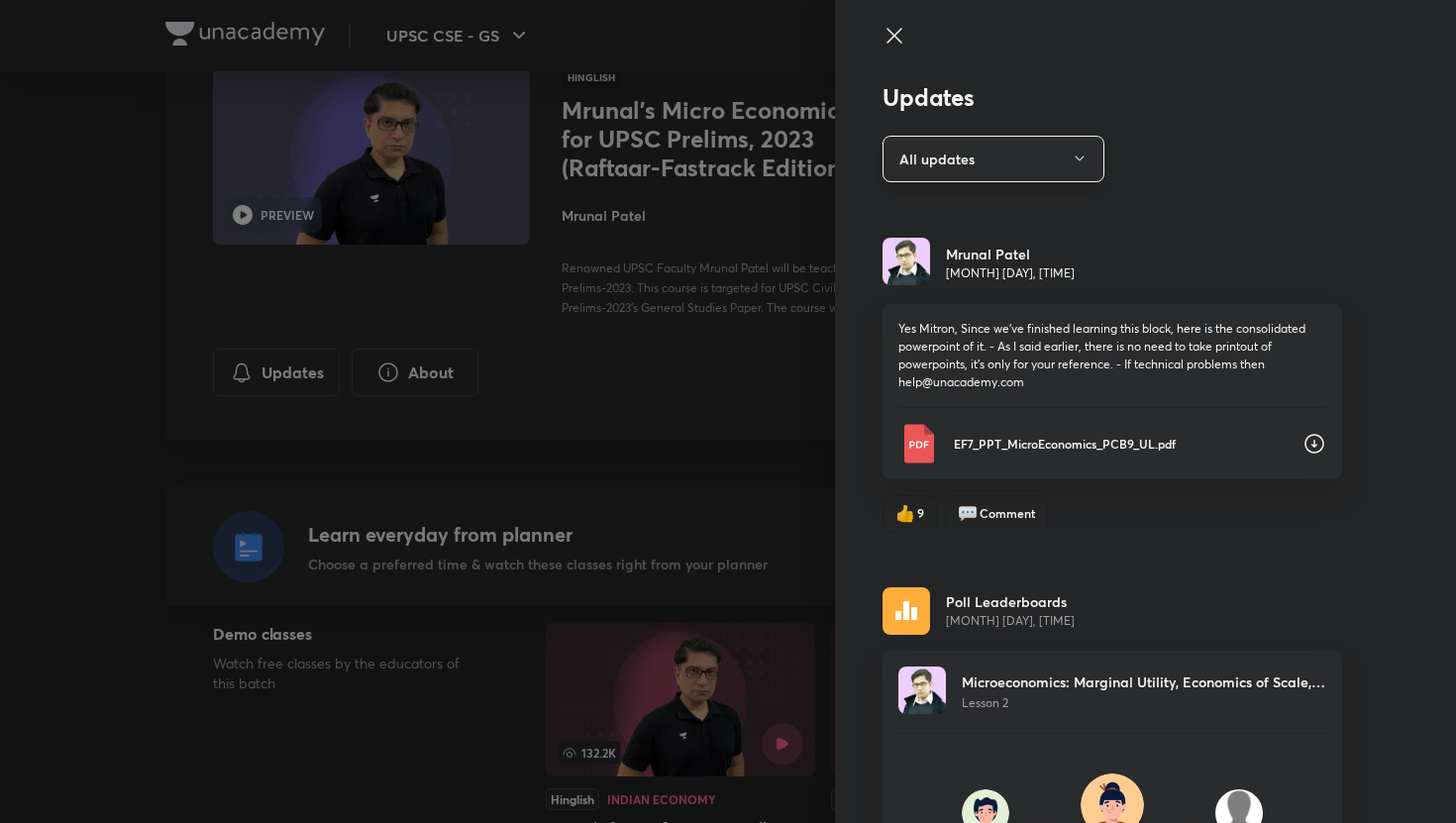click on "All updates" at bounding box center (993, 158) 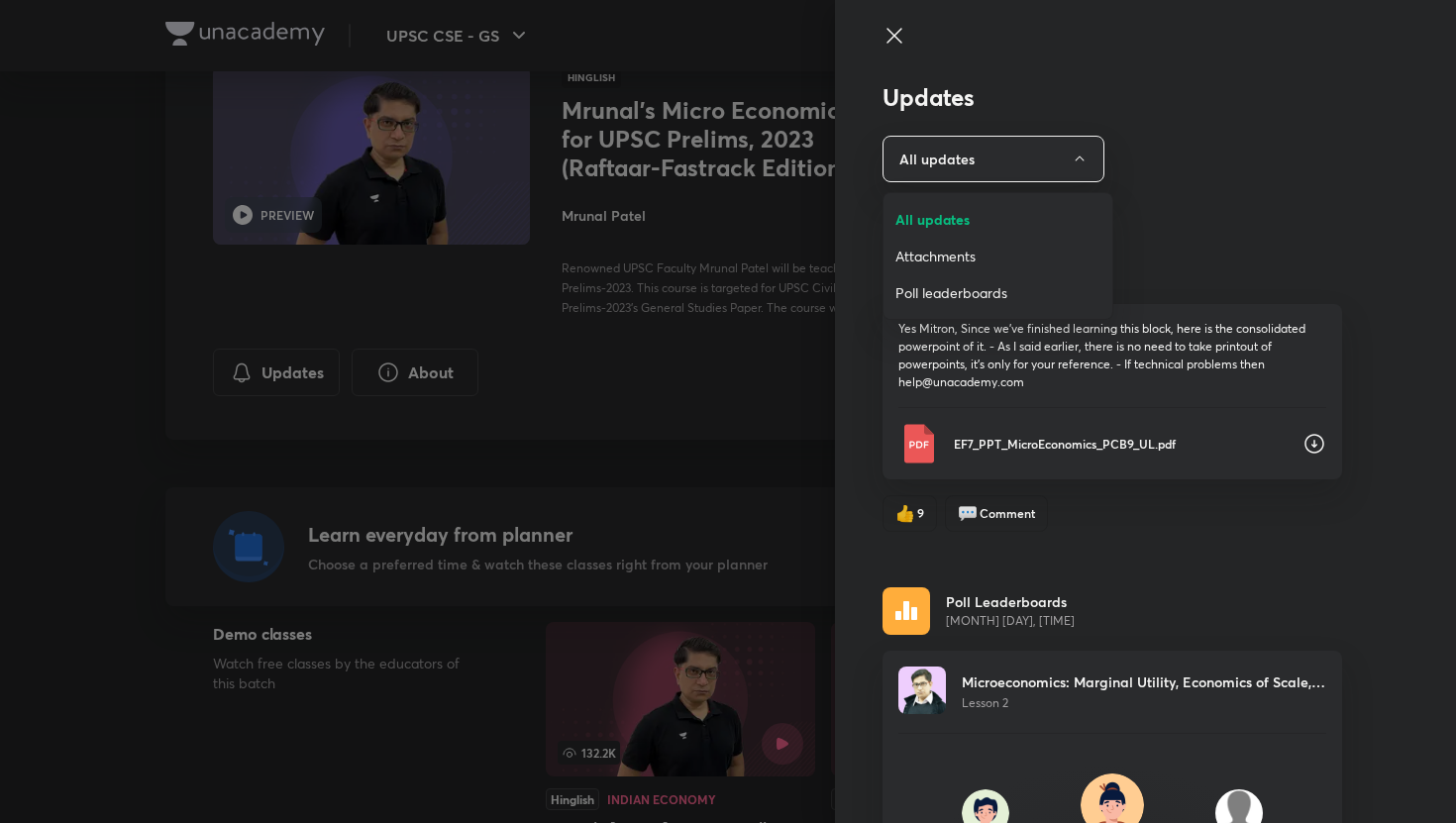 click at bounding box center (728, 411) 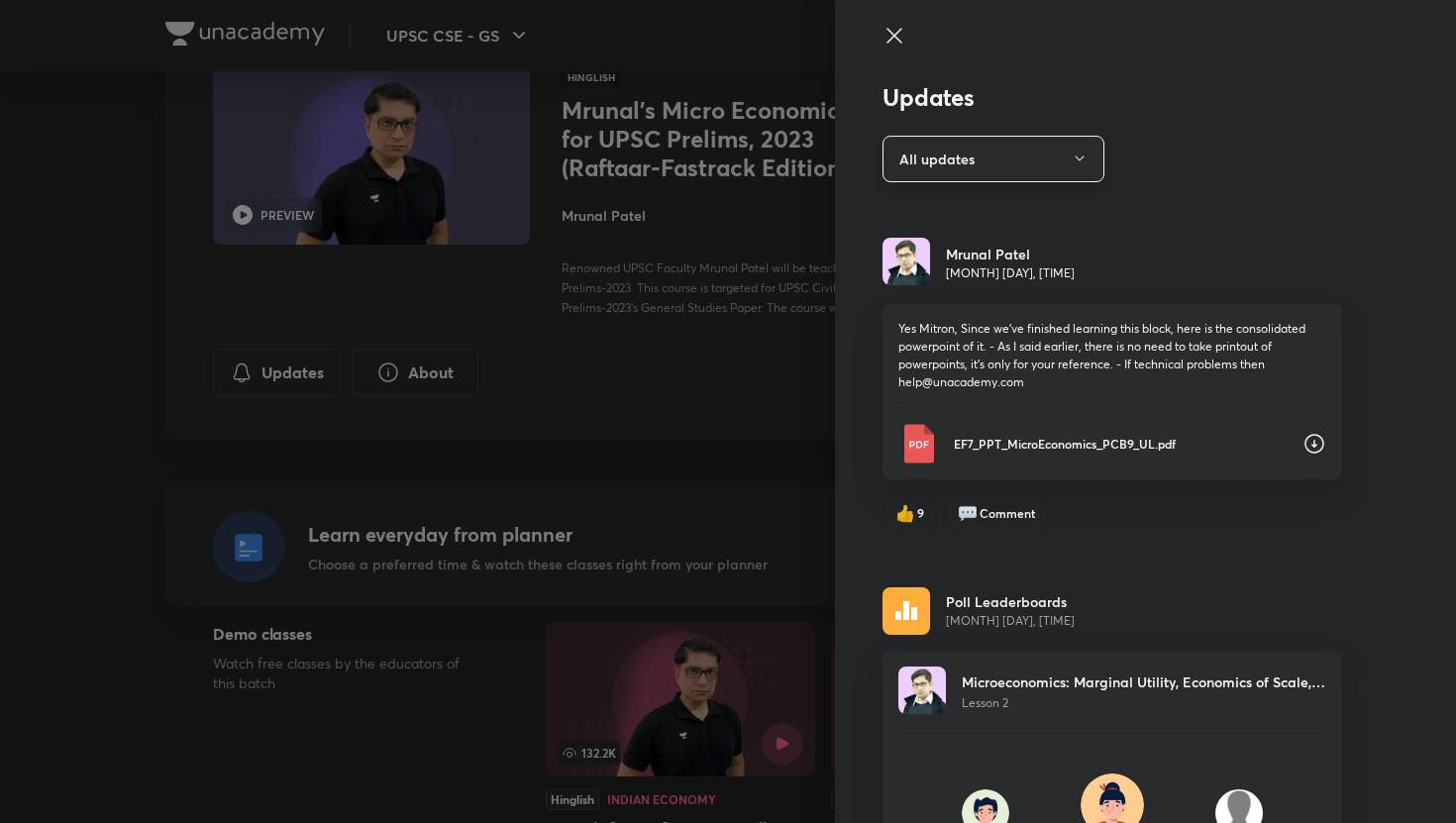 click on "All updates" at bounding box center (993, 158) 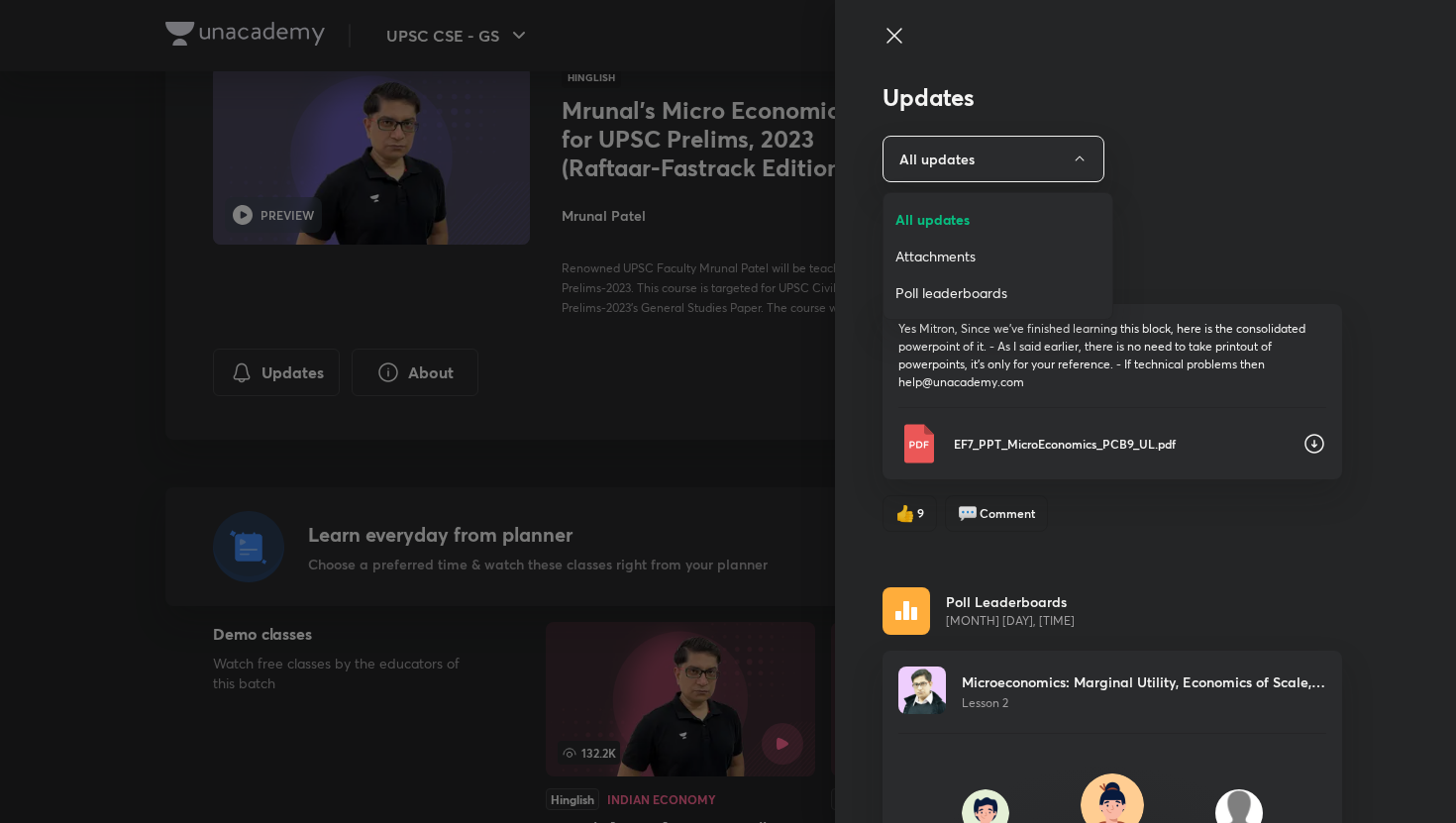 click on "Attachments" at bounding box center [997, 256] 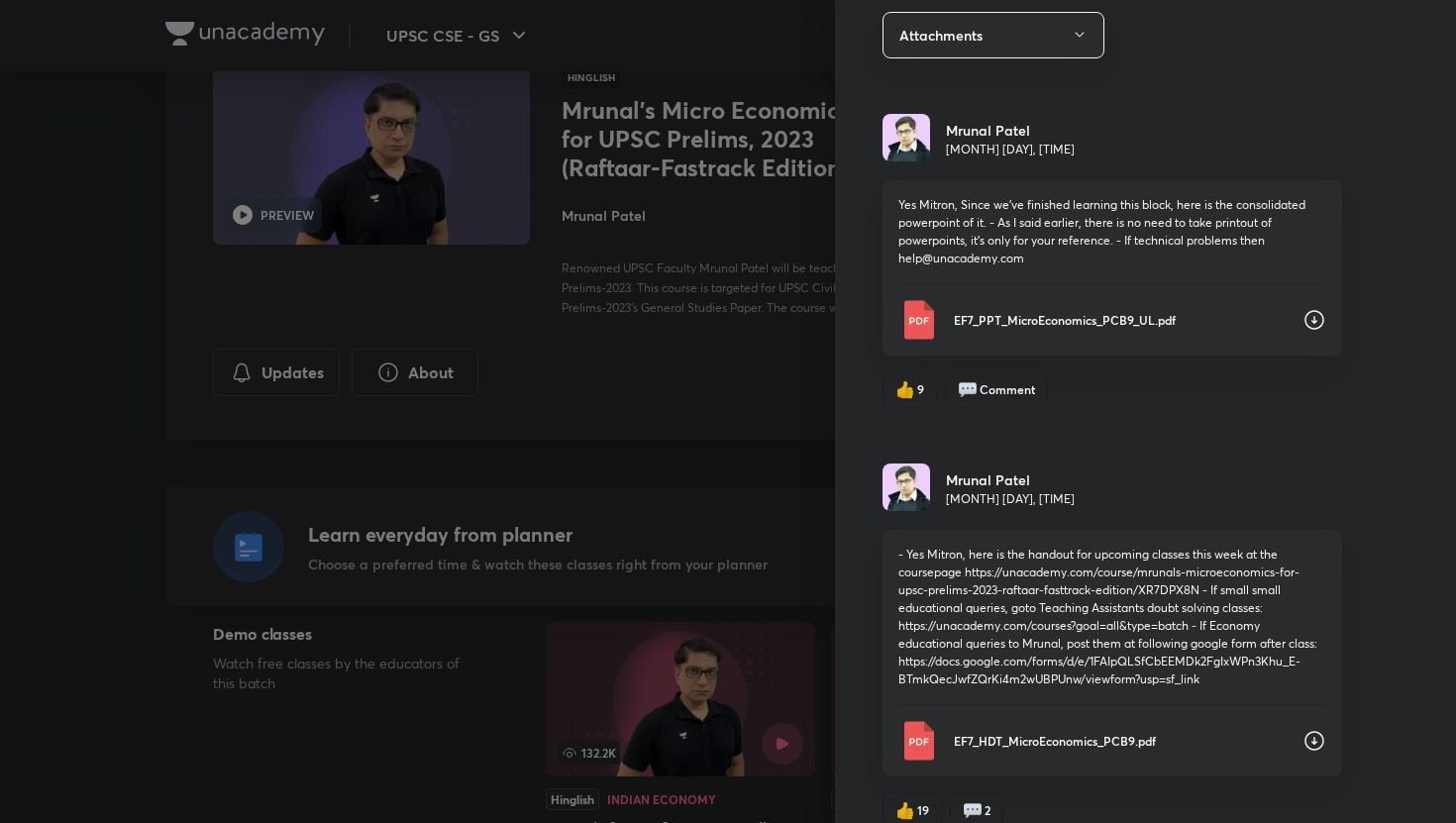 scroll, scrollTop: 224, scrollLeft: 0, axis: vertical 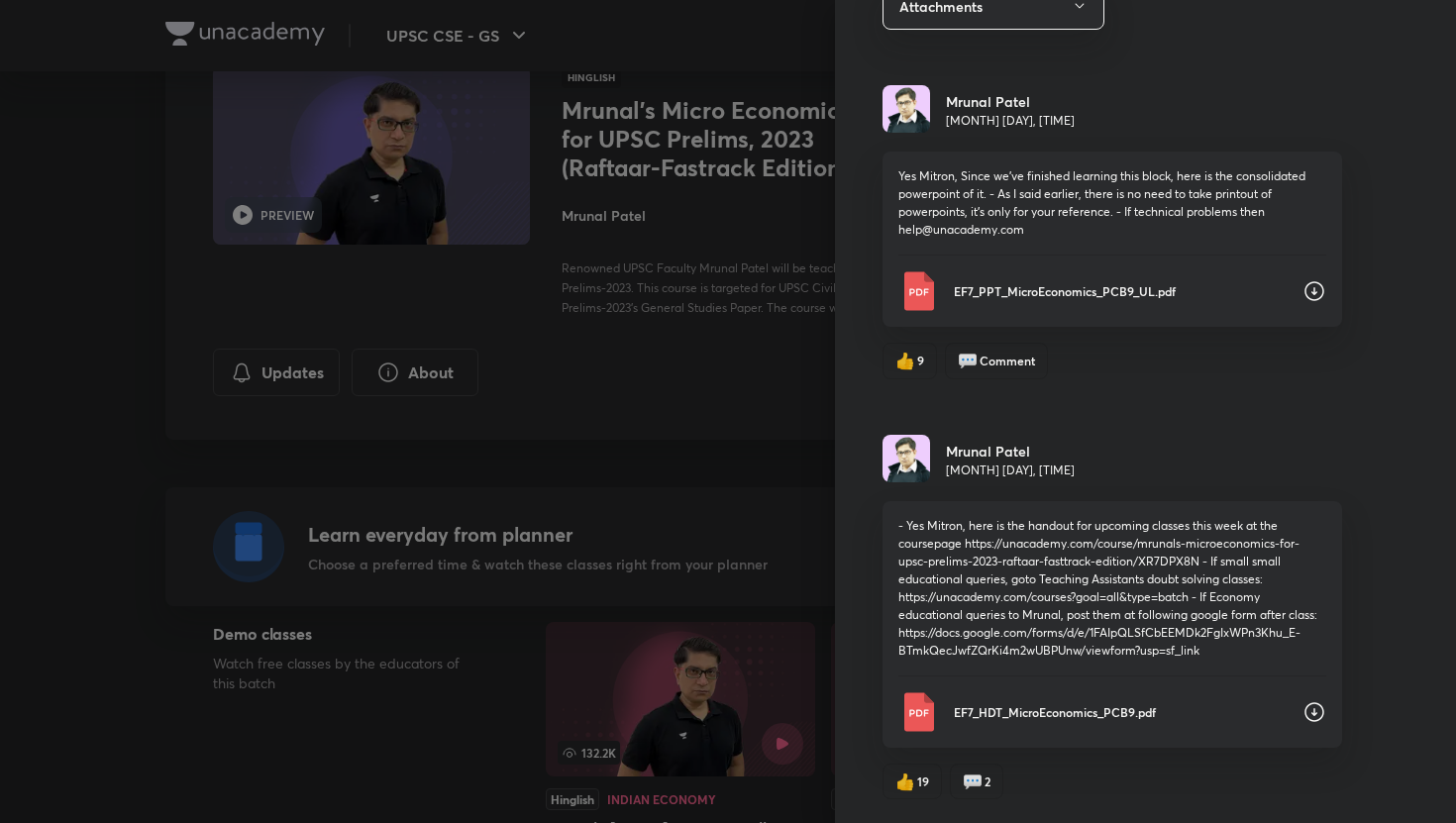 click on "EF7_HDT_MicroEconomics_PCB9.pdf" at bounding box center [1120, 712] 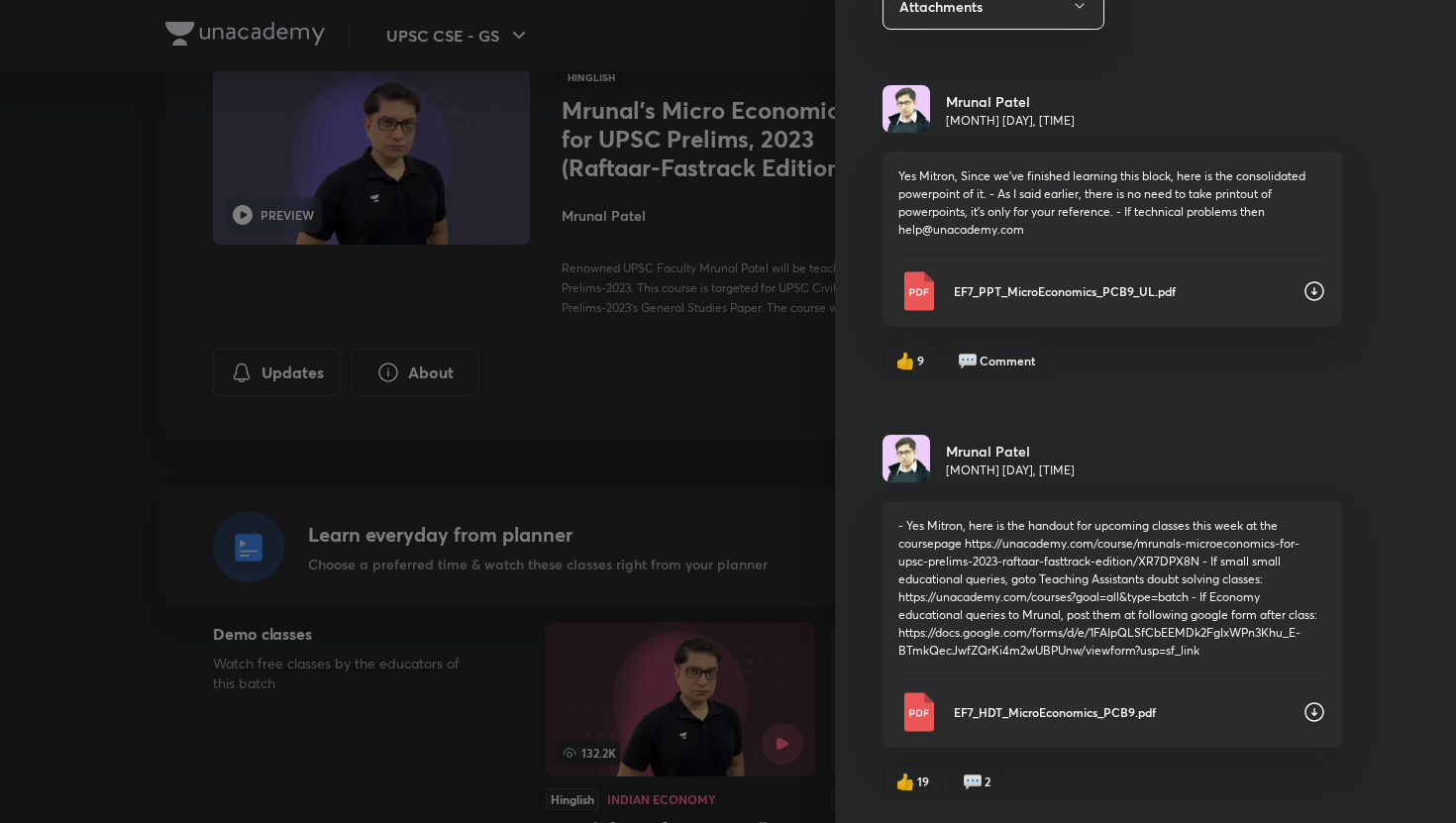 click on "EF7_PPT_MicroEconomics_PCB9_UL.pdf" at bounding box center (1120, 291) 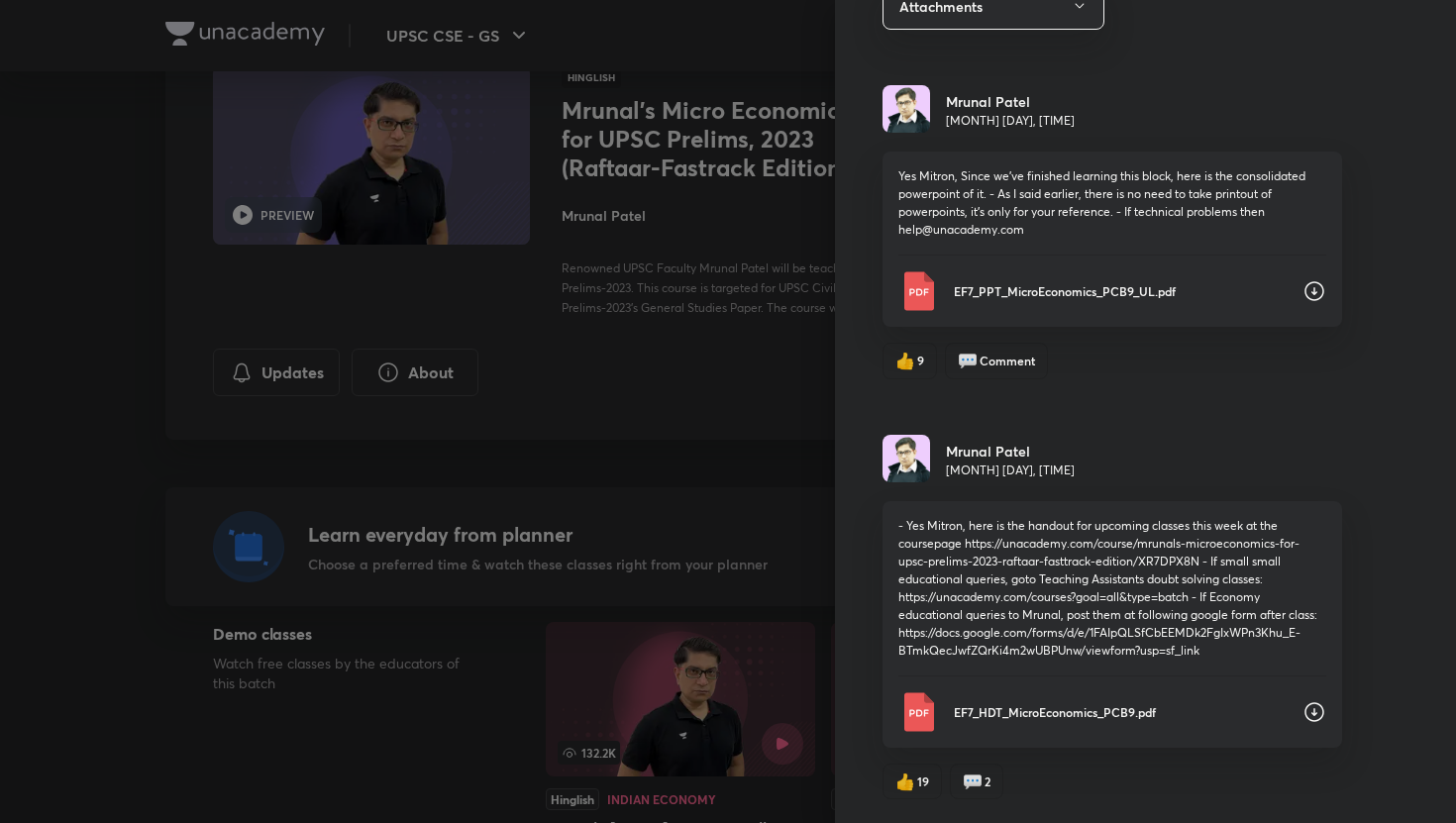 click at bounding box center [728, 411] 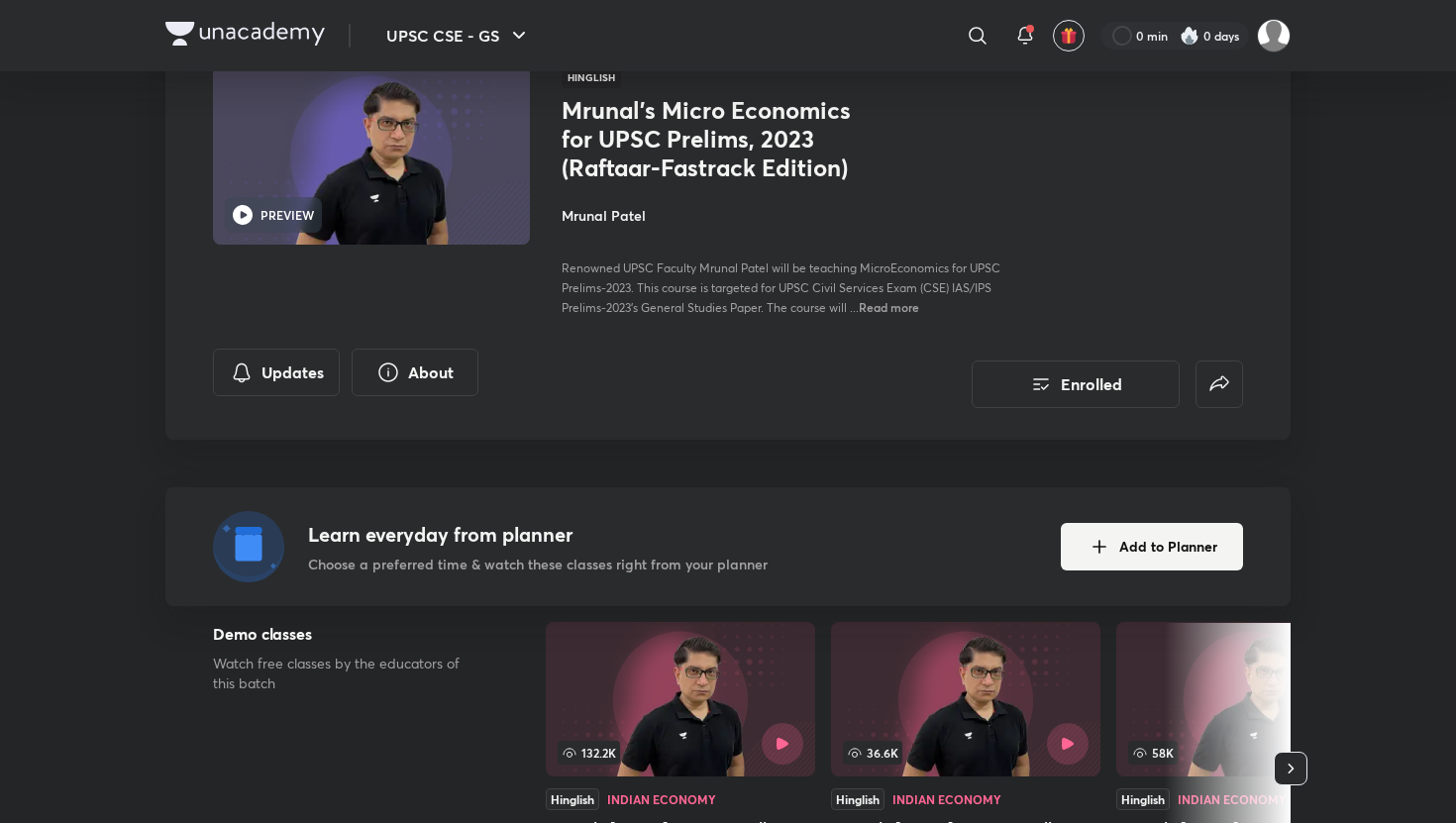 click on "Mrunal’s Micro Economics for UPSC Prelims, 2023 (Raftaar-Fastrack Edition) Enrolled UPSC CSE - GS Plus Syllabus Current Affairs PREVIEW Hinglish Mrunal’s Micro Economics for UPSC Prelims, 2023 (Raftaar-Fastrack Edition) Mrunal Patel Renowned UPSC Faculty Mrunal Patel will be teaching MicroEconomics for UPSC Prelims-2023.
This course is targeted for UPSC Civil Services Exam (CSE) IAS/IPS Prelims-2023’s General Studies Paper. The course will ...  Read more Updates About Enrolled Learn everyday from planner Choose a preferred time & watch these classes right from your planner Add to Planner" at bounding box center [728, 284] 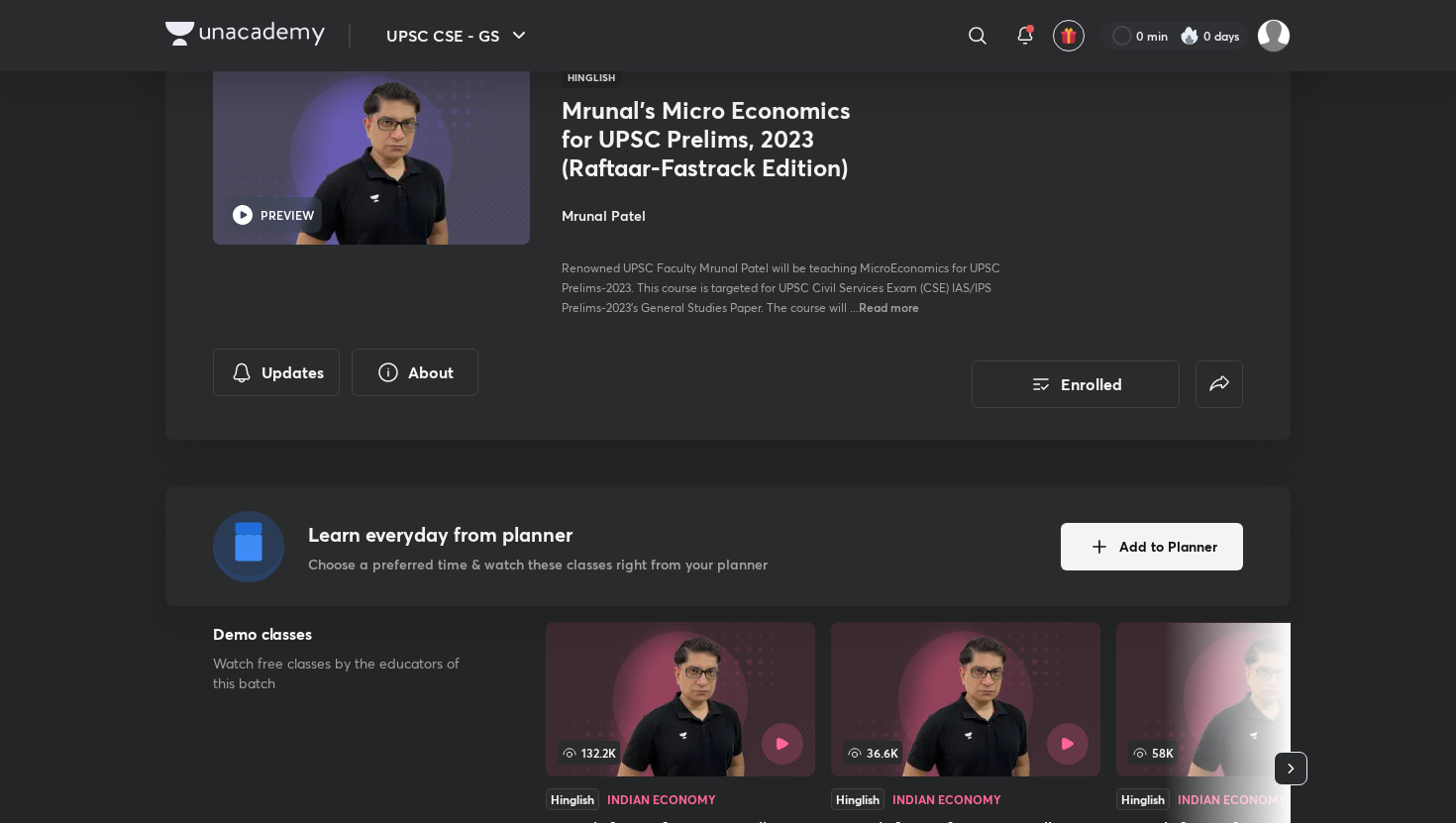 click on "Updates About Enrolled" at bounding box center (728, 378) 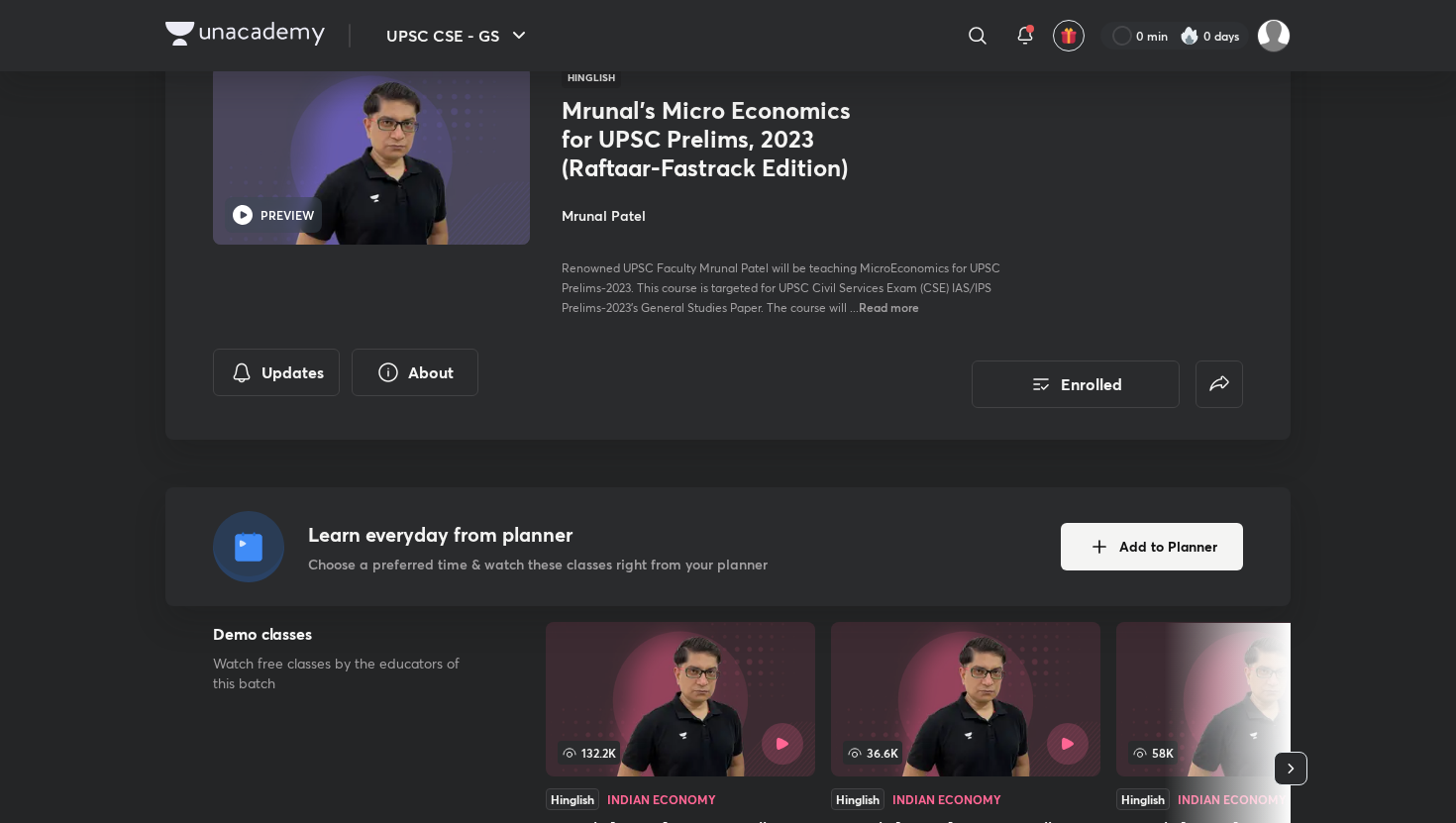 click on "UPSC CSE - GS Plus Syllabus Current Affairs PREVIEW Hinglish Mrunal’s Micro Economics for UPSC Prelims, 2023 (Raftaar-Fastrack Edition) Mrunal Patel Renowned UPSC Faculty Mrunal Patel will be teaching MicroEconomics for UPSC Prelims-2023.
This course is targeted for UPSC Civil Services Exam (CSE) IAS/IPS Prelims-2023’s General Studies Paper. The course will ...  Read more Updates About Enrolled" at bounding box center [728, 201] 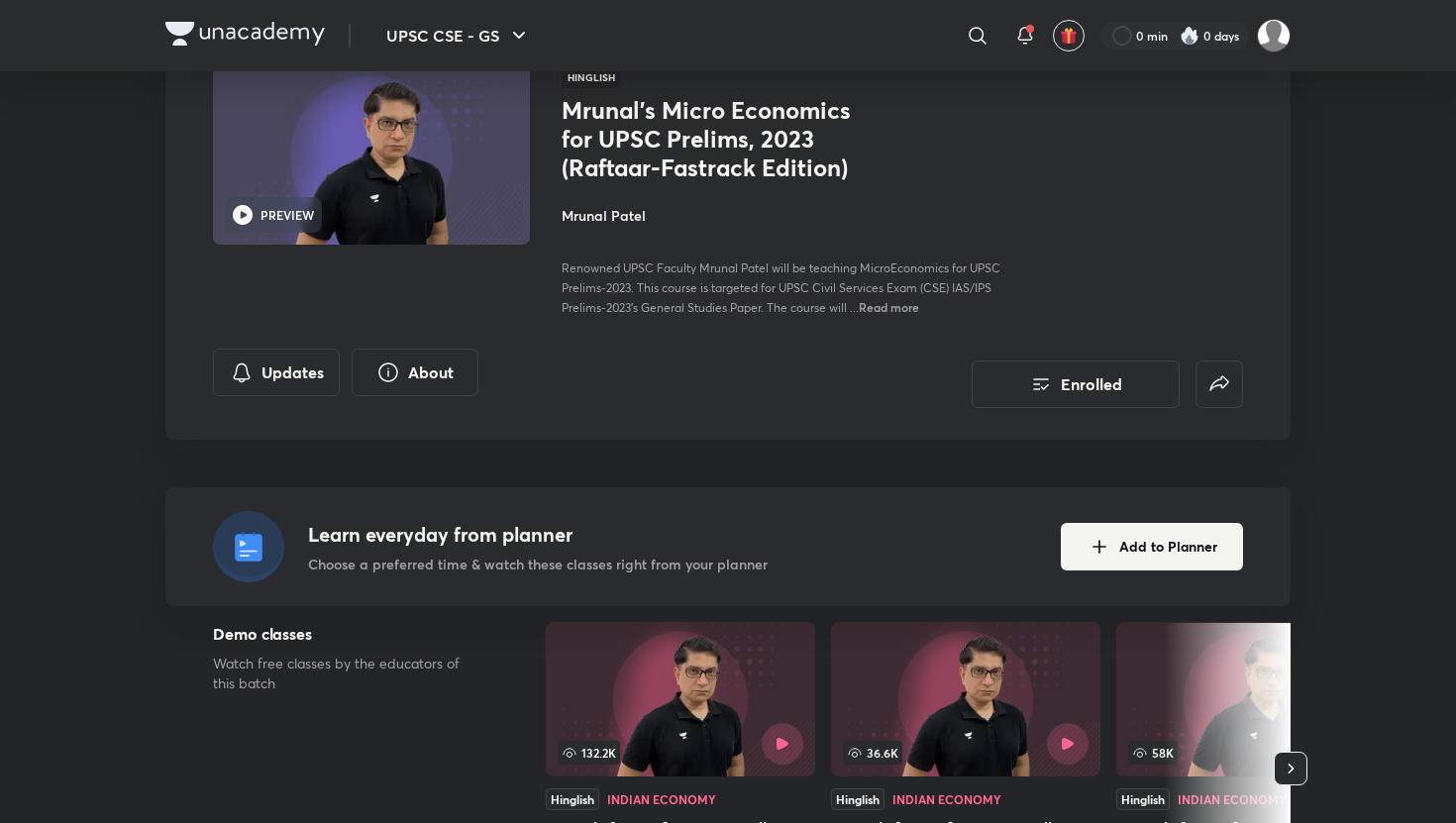 click on "Learn everyday from planner Choose a preferred time & watch these classes right from your planner Add to Planner" at bounding box center (728, 547) 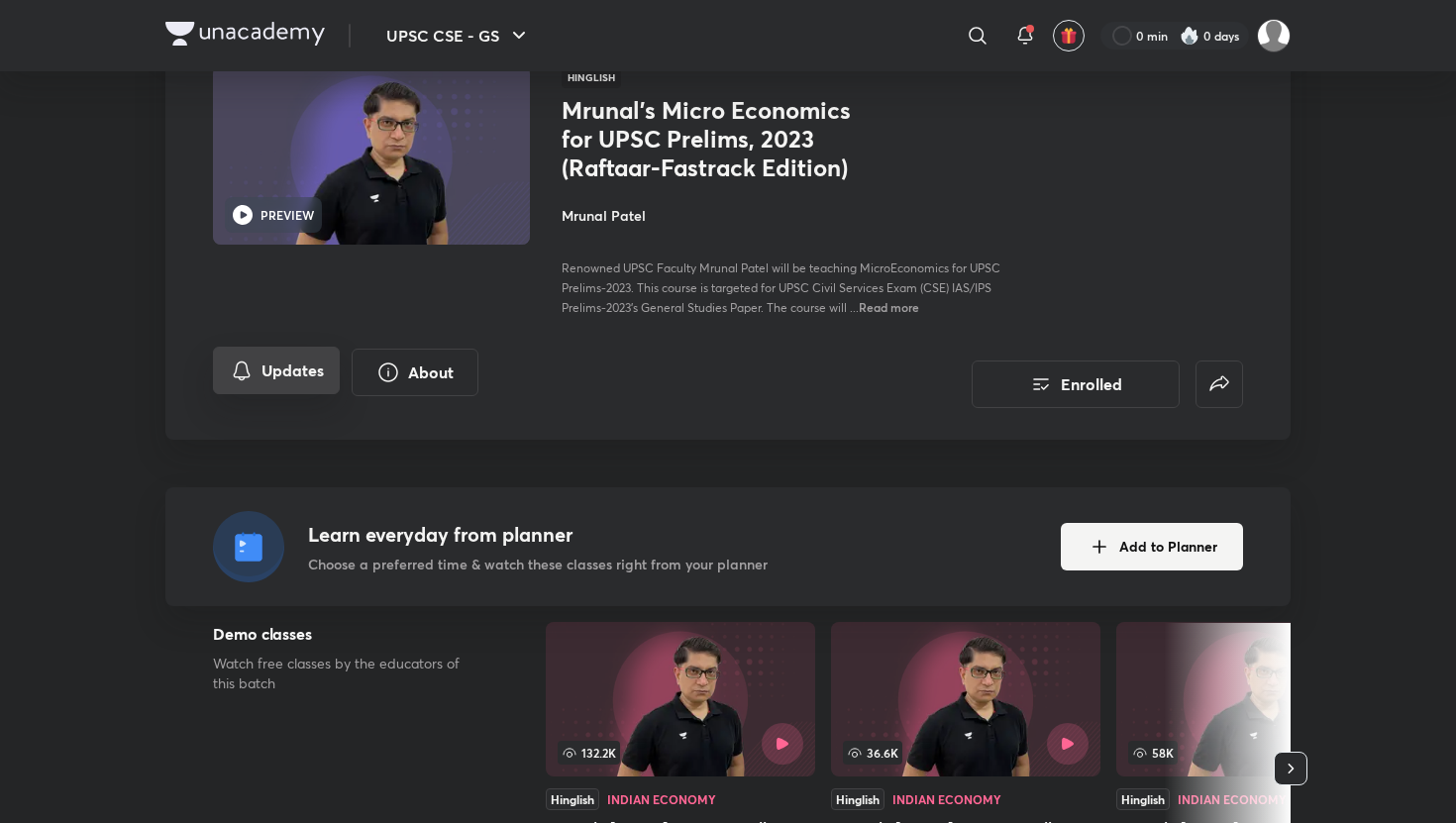 click on "Updates" at bounding box center (276, 370) 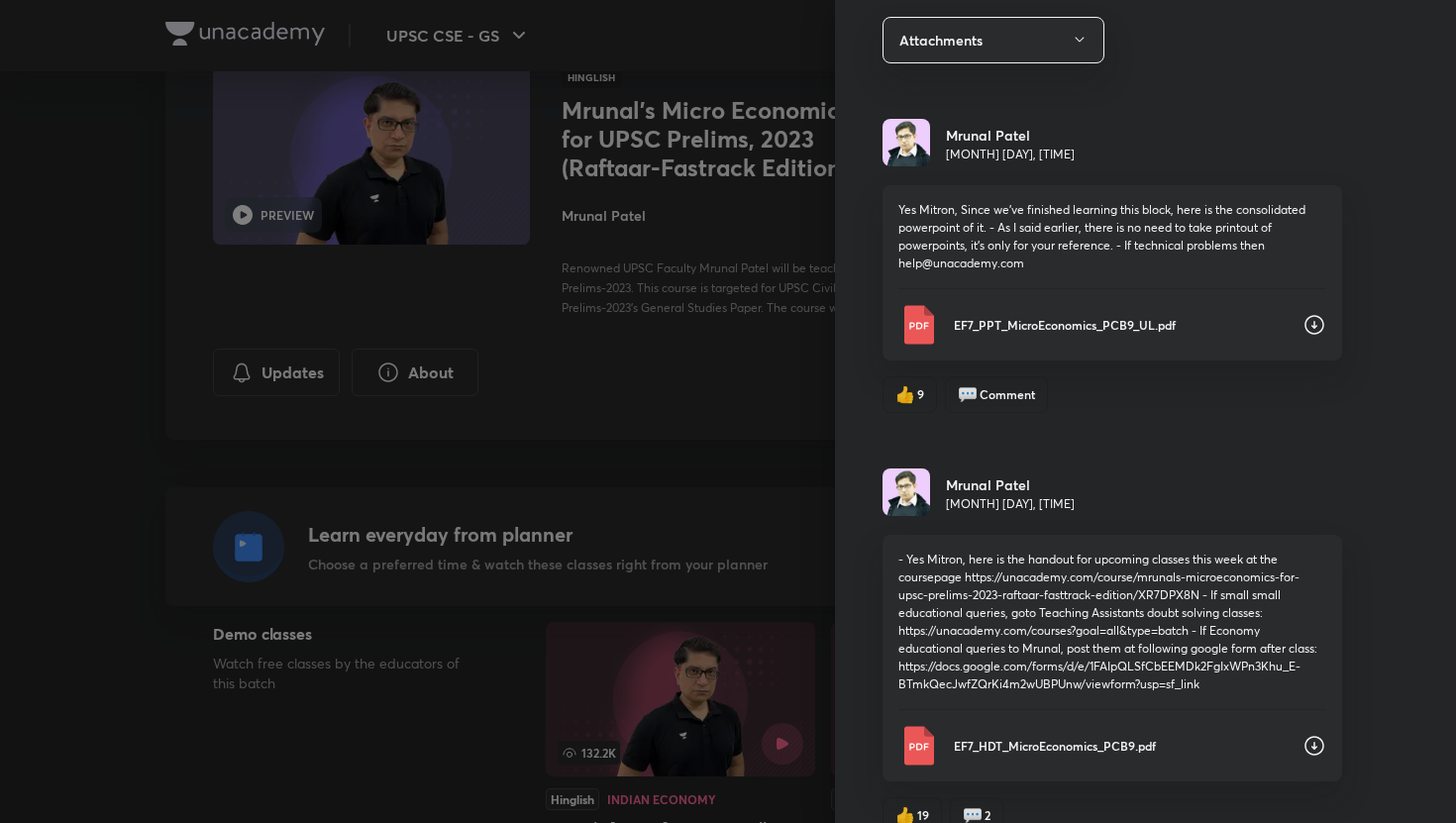 scroll, scrollTop: 122, scrollLeft: 0, axis: vertical 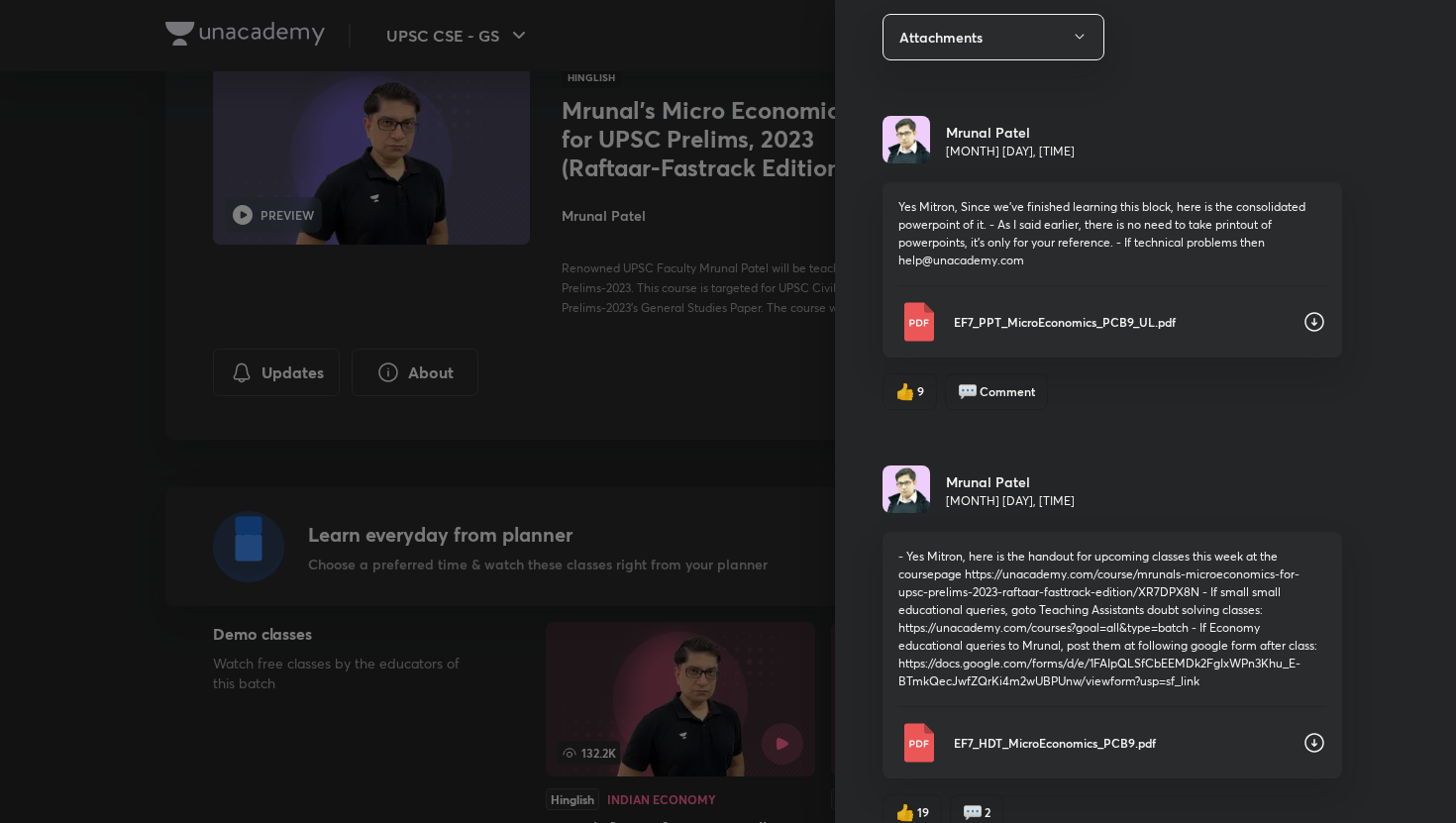 click on "EF7_PPT_MicroEconomics_PCB9_UL.pdf" at bounding box center (1112, 322) 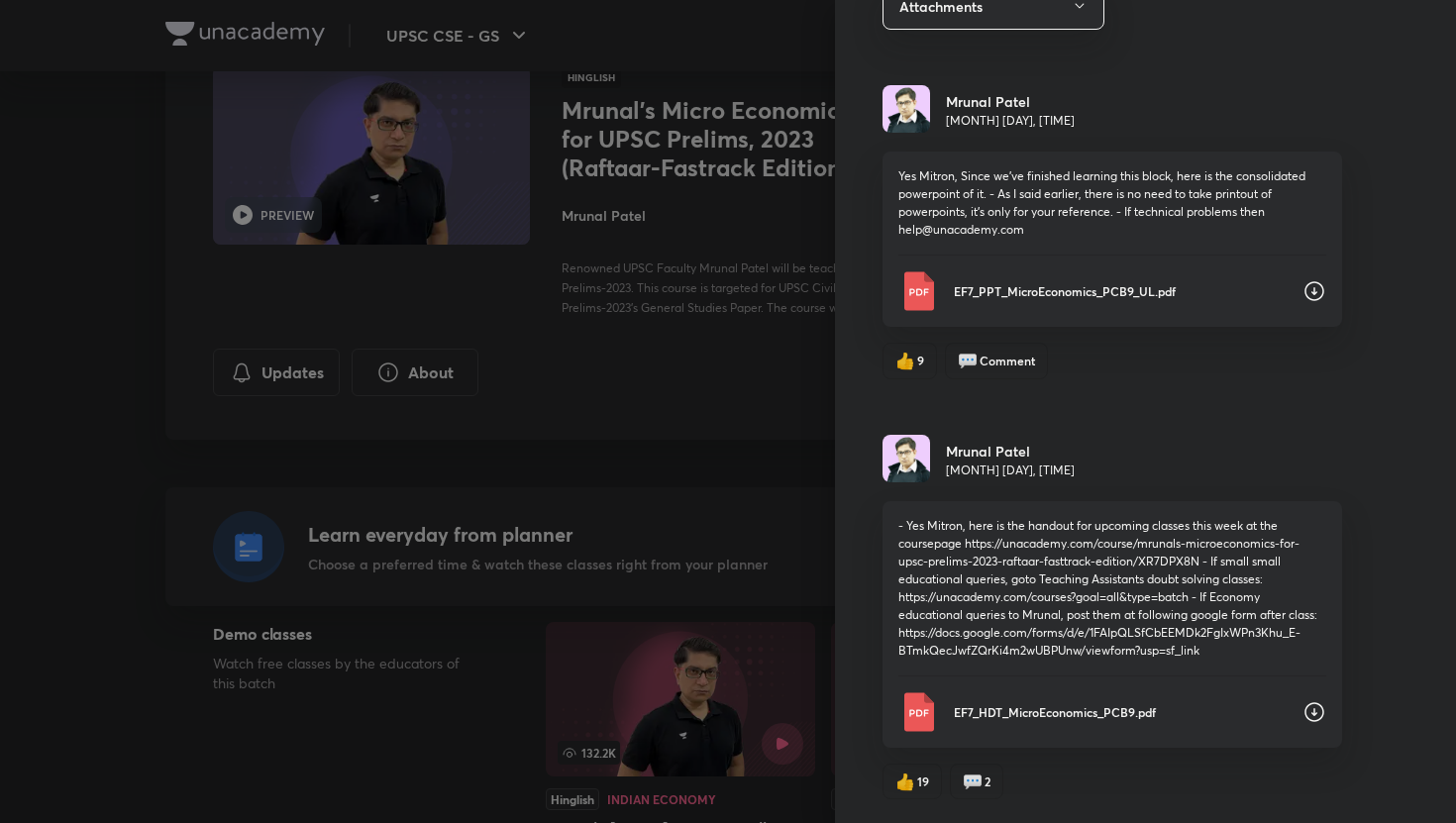 scroll, scrollTop: 224, scrollLeft: 0, axis: vertical 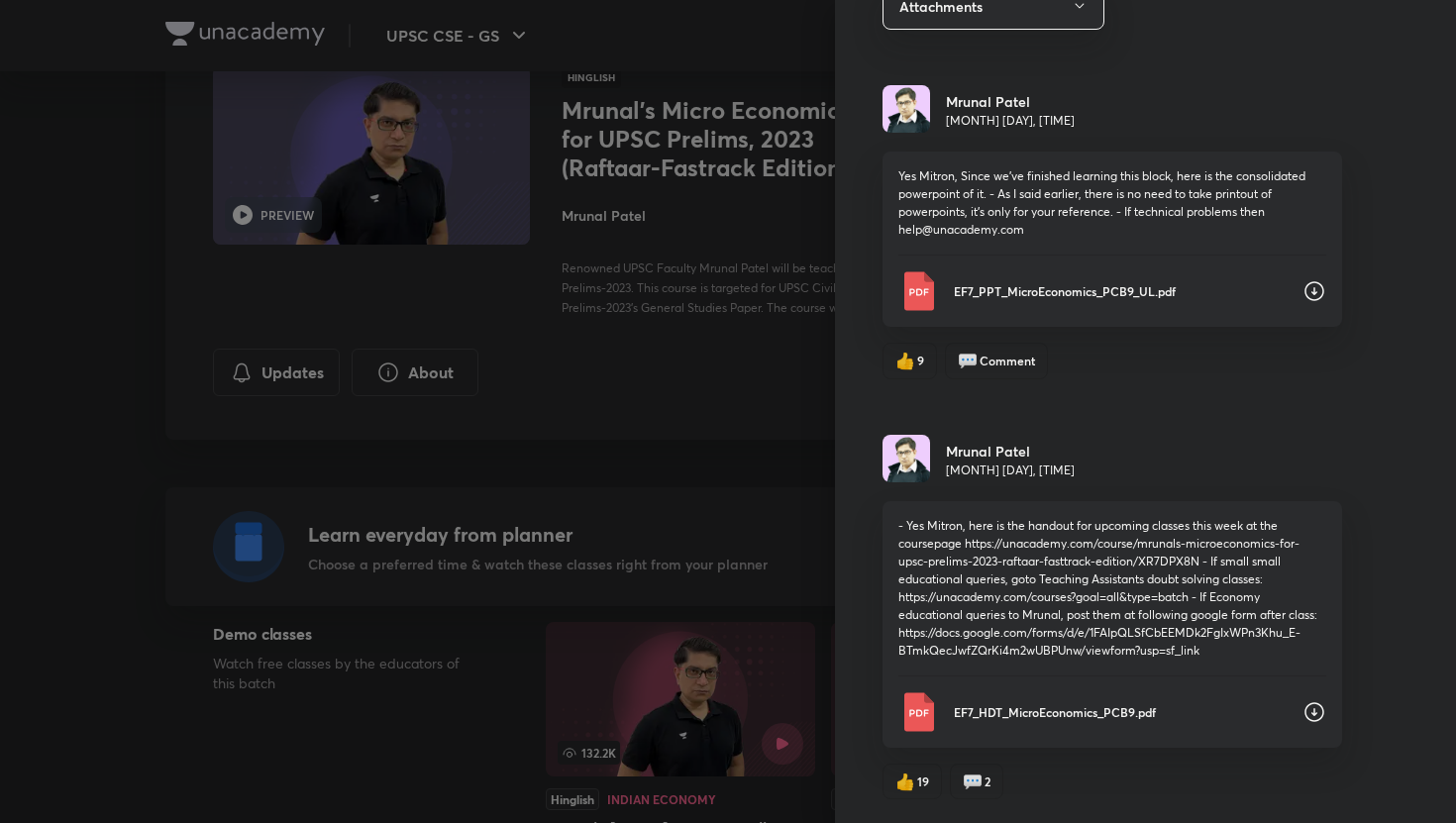 click at bounding box center [728, 411] 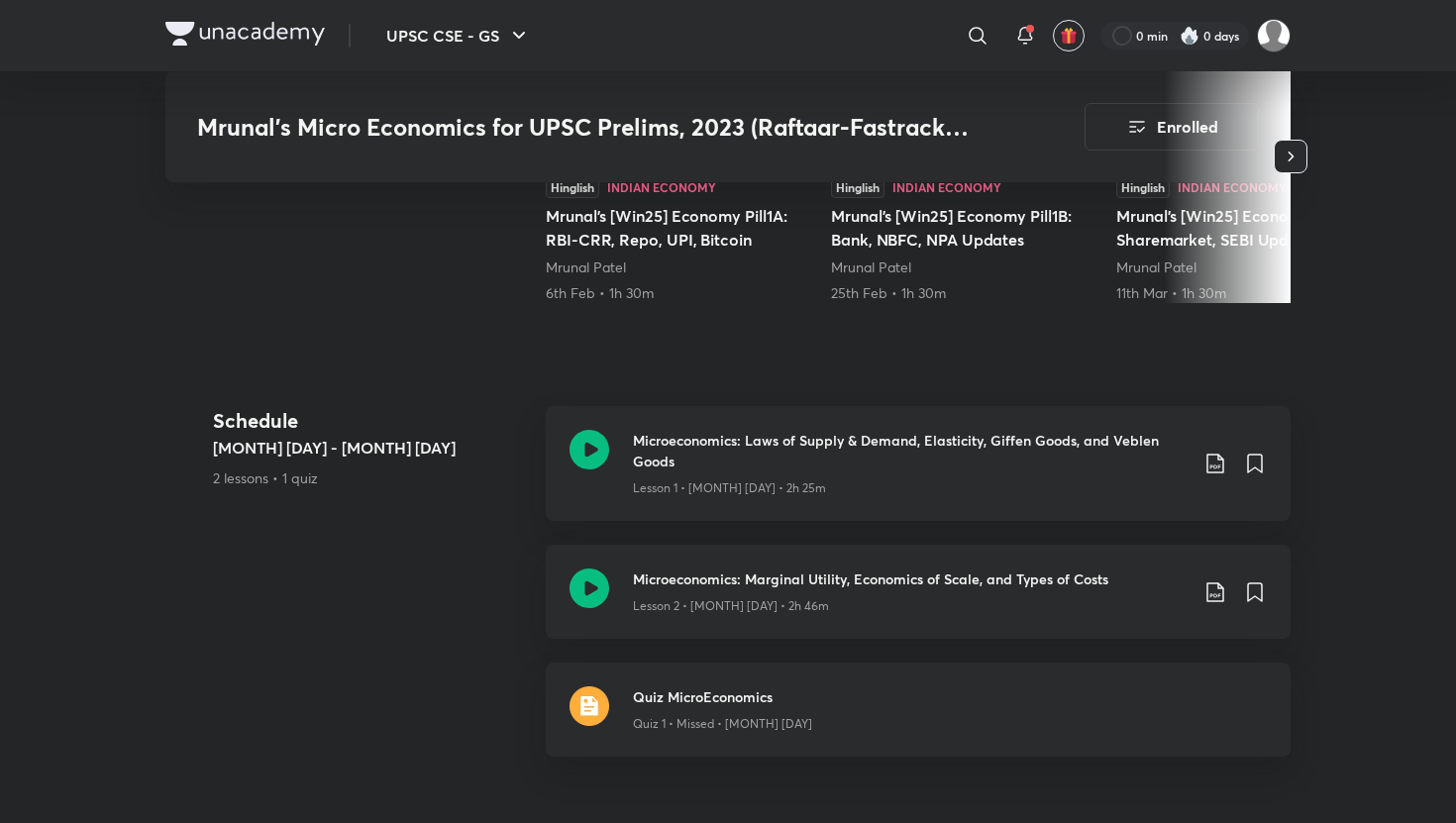 scroll, scrollTop: 937, scrollLeft: 0, axis: vertical 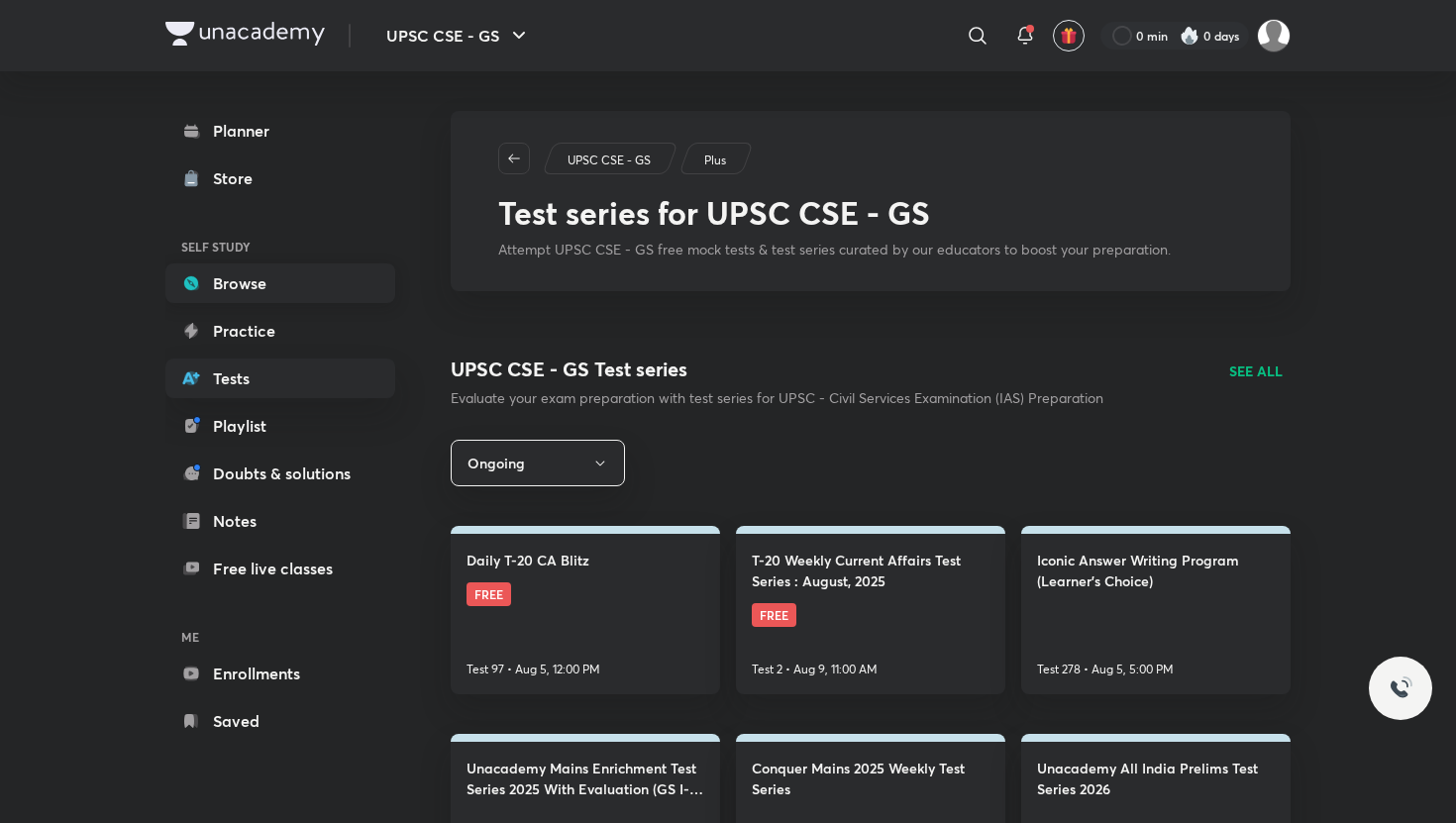 click on "Browse" at bounding box center [280, 283] 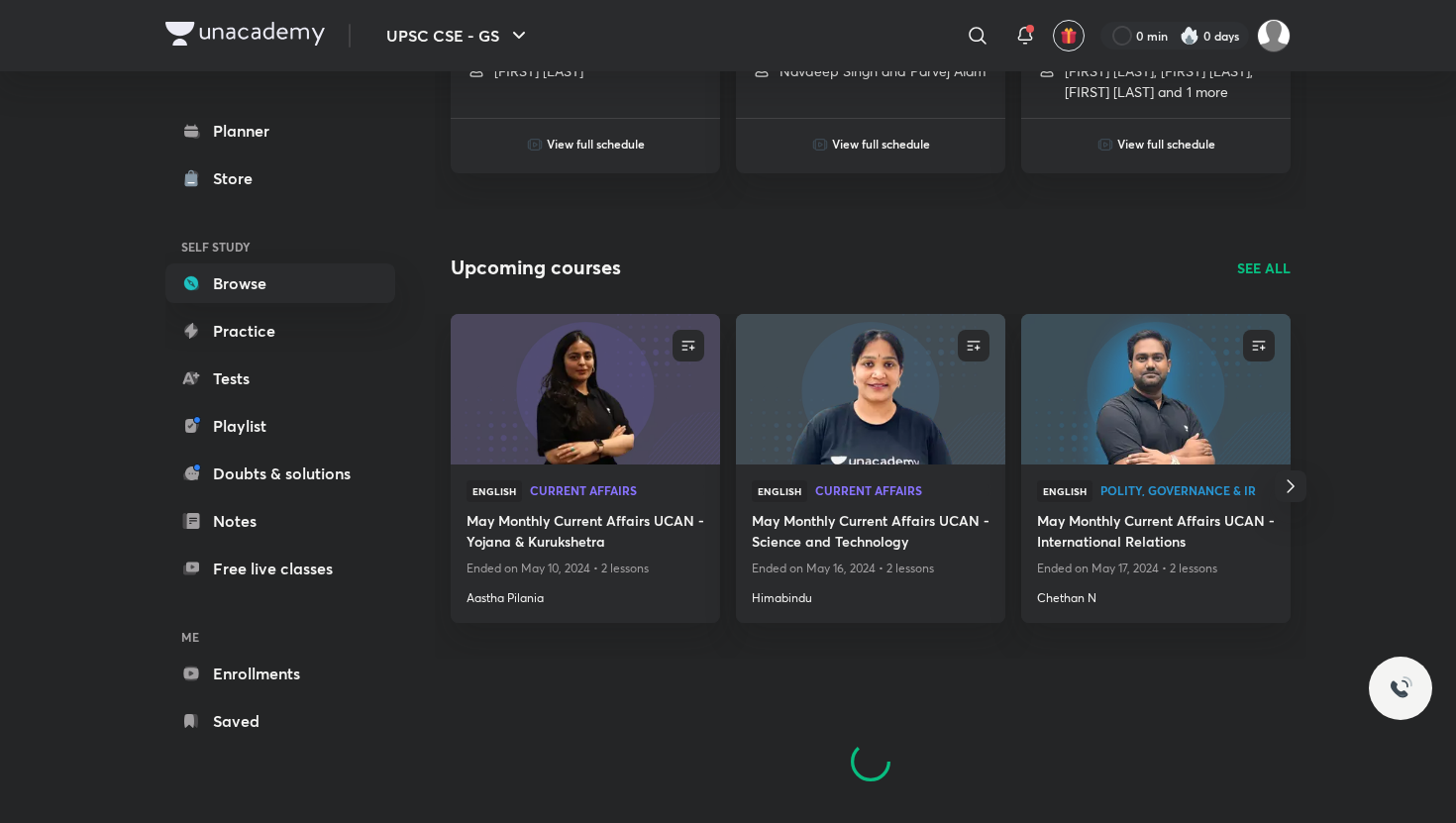 scroll, scrollTop: 1104, scrollLeft: 0, axis: vertical 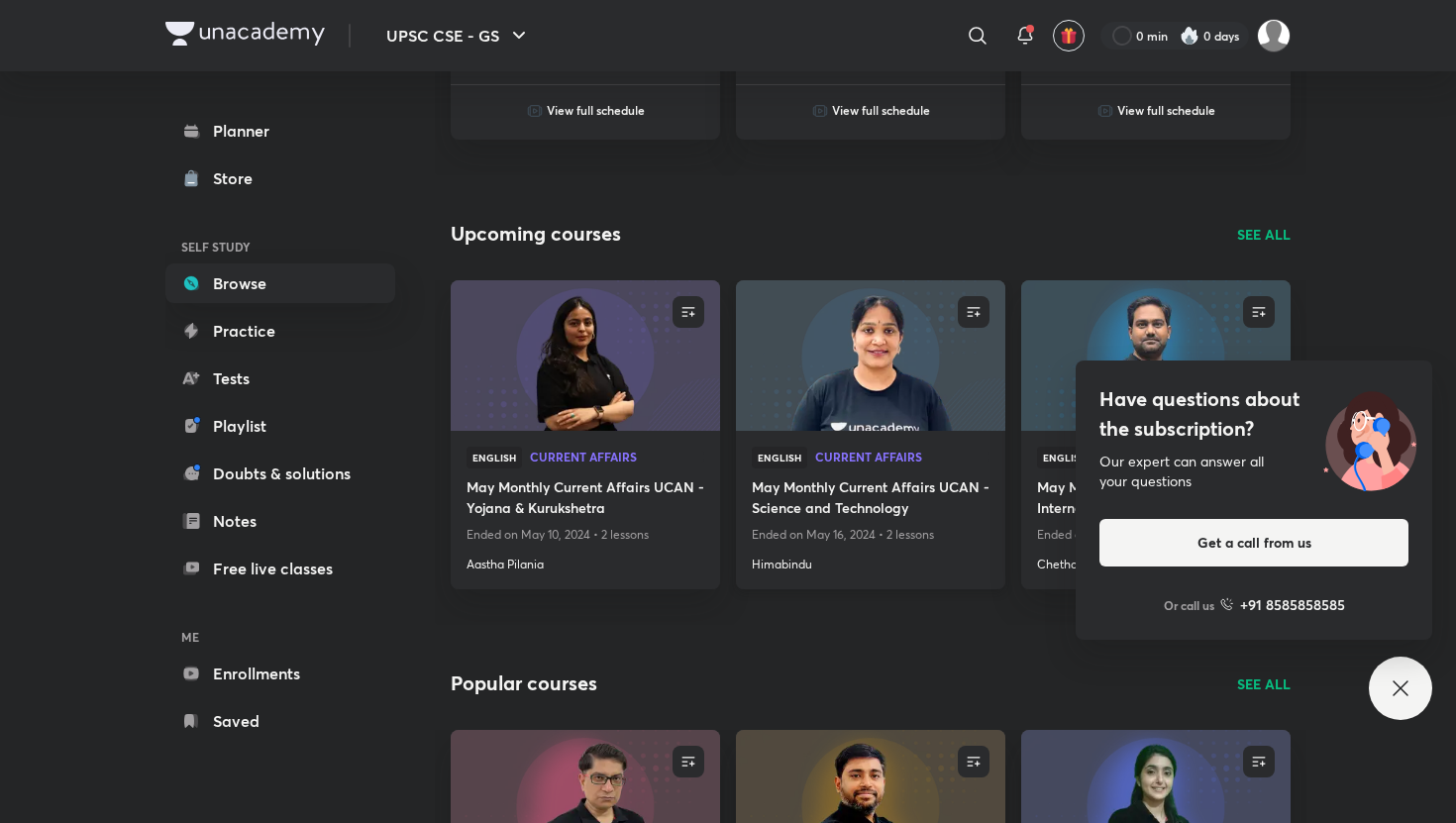 click on "Himabindu" at bounding box center [871, 561] 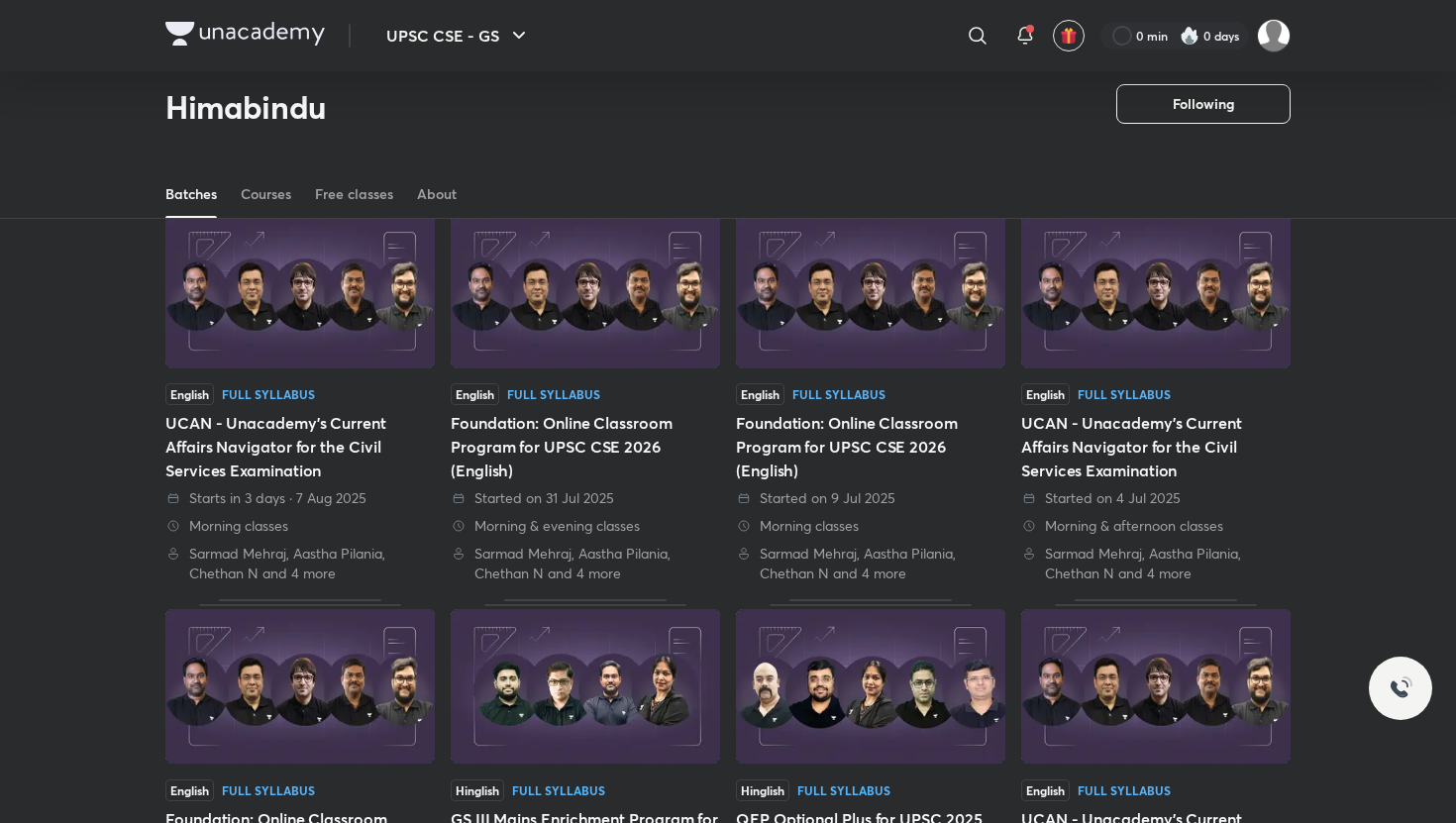 scroll, scrollTop: 69, scrollLeft: 0, axis: vertical 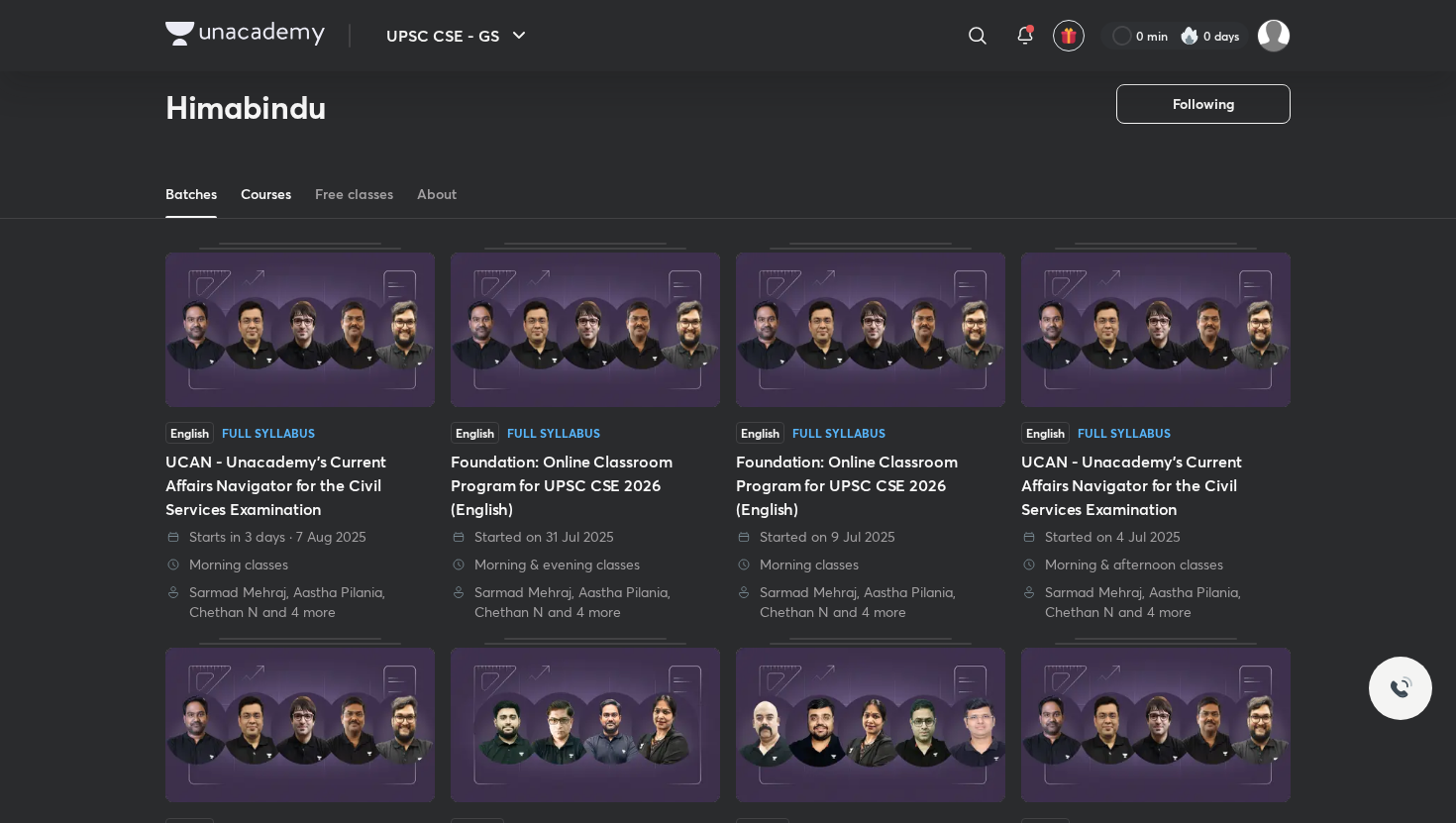click on "Courses" at bounding box center (265, 194) 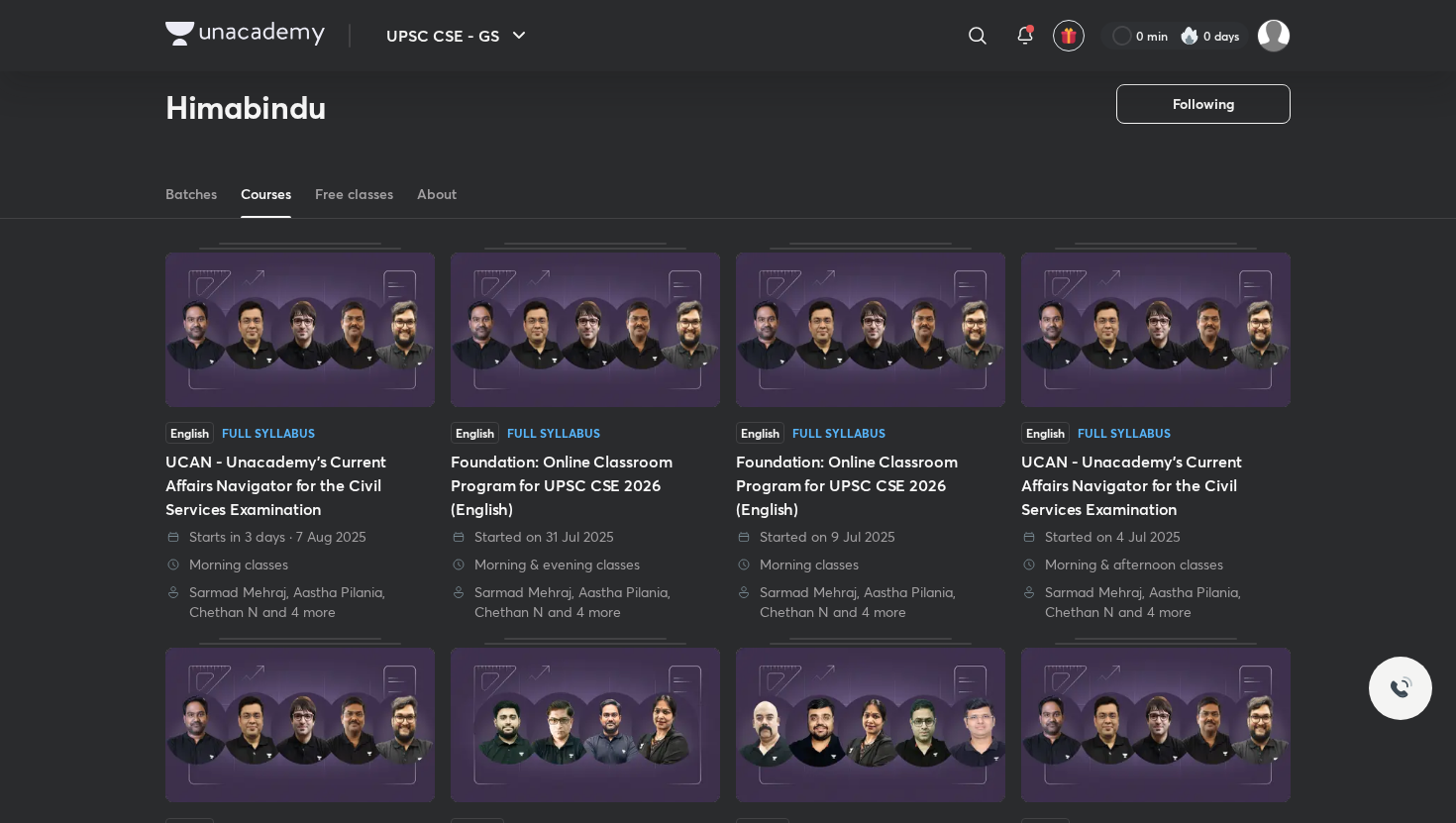 scroll, scrollTop: 0, scrollLeft: 0, axis: both 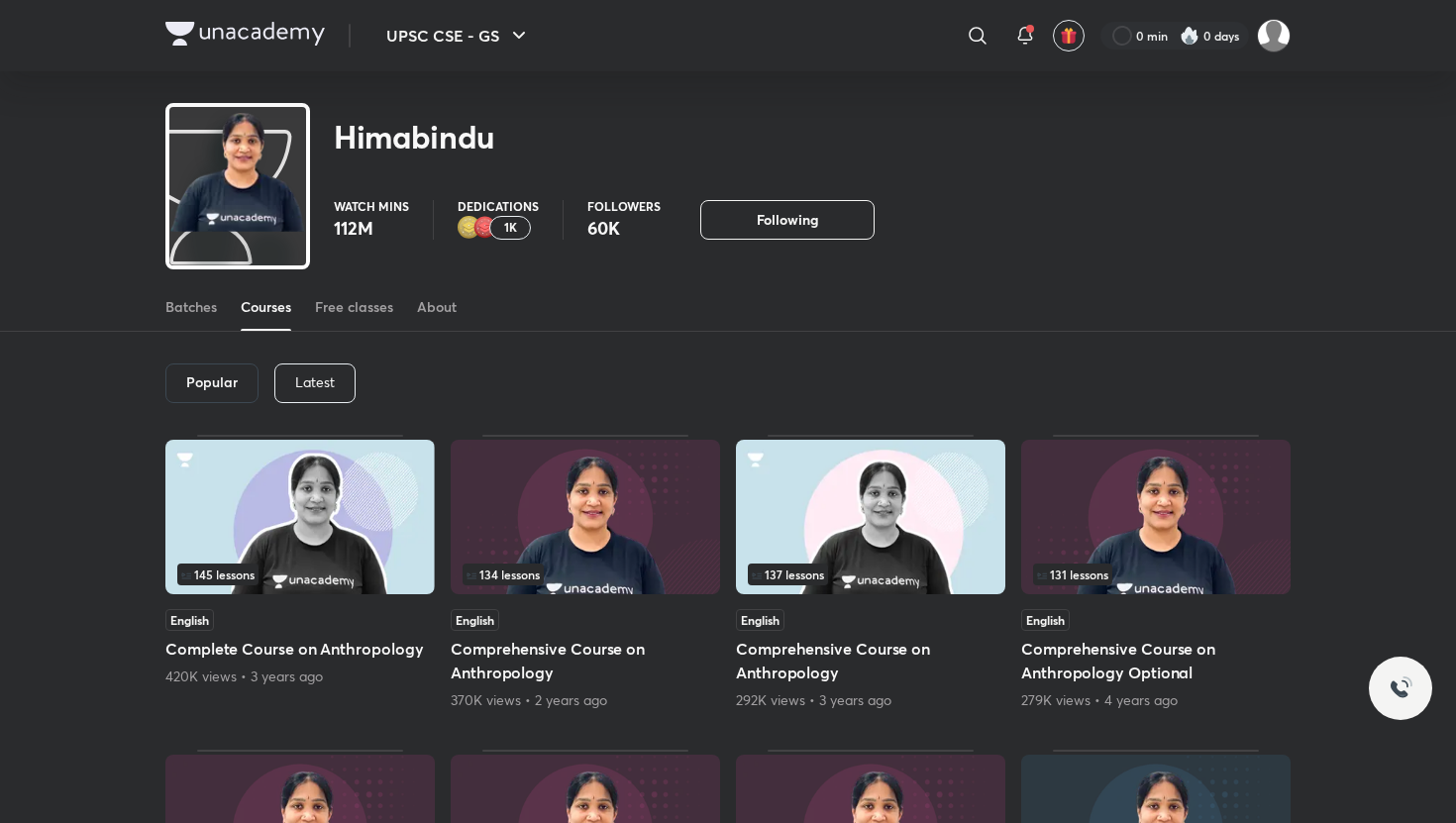 click on "Latest" at bounding box center [315, 382] 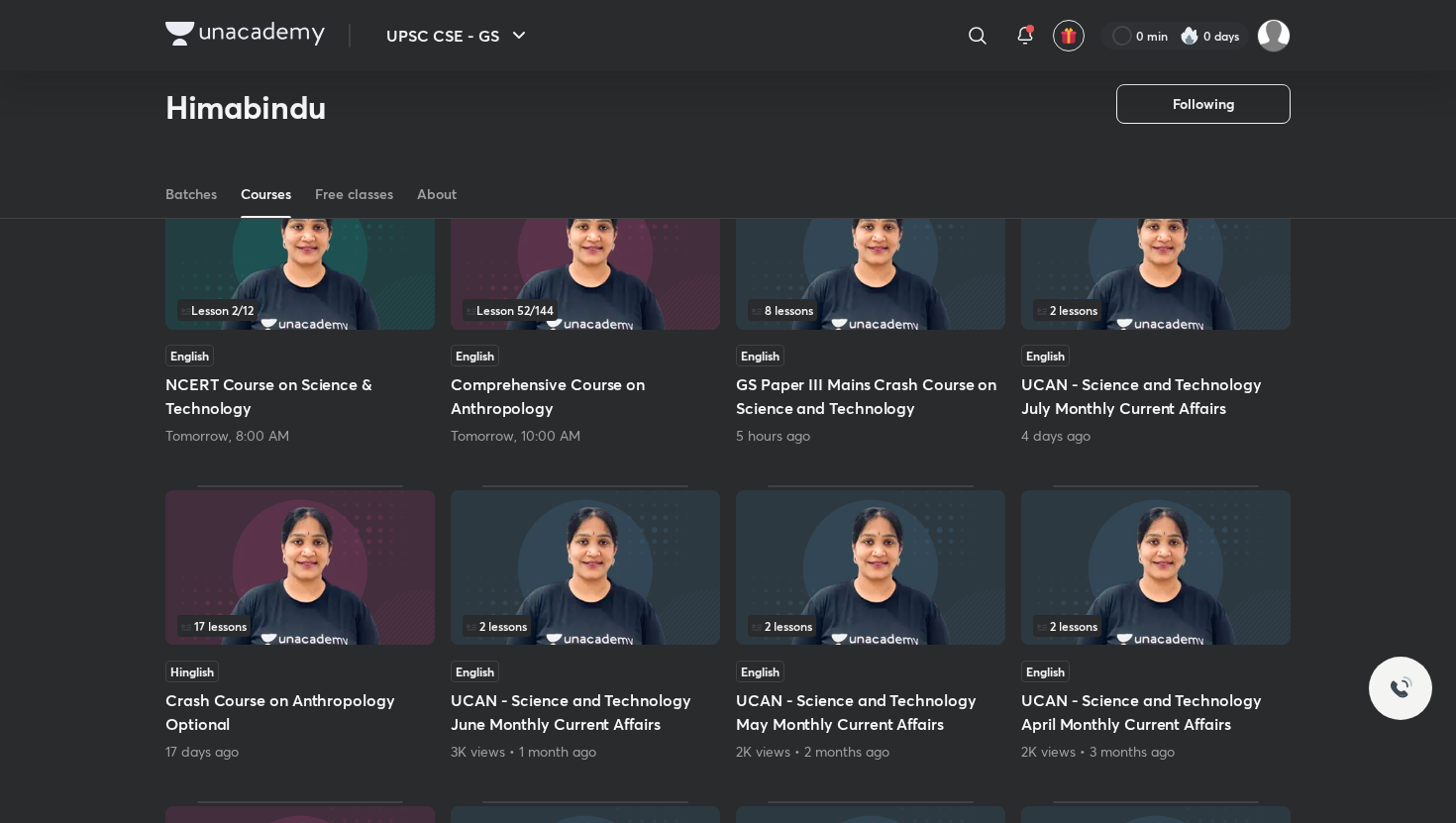 scroll, scrollTop: 206, scrollLeft: 0, axis: vertical 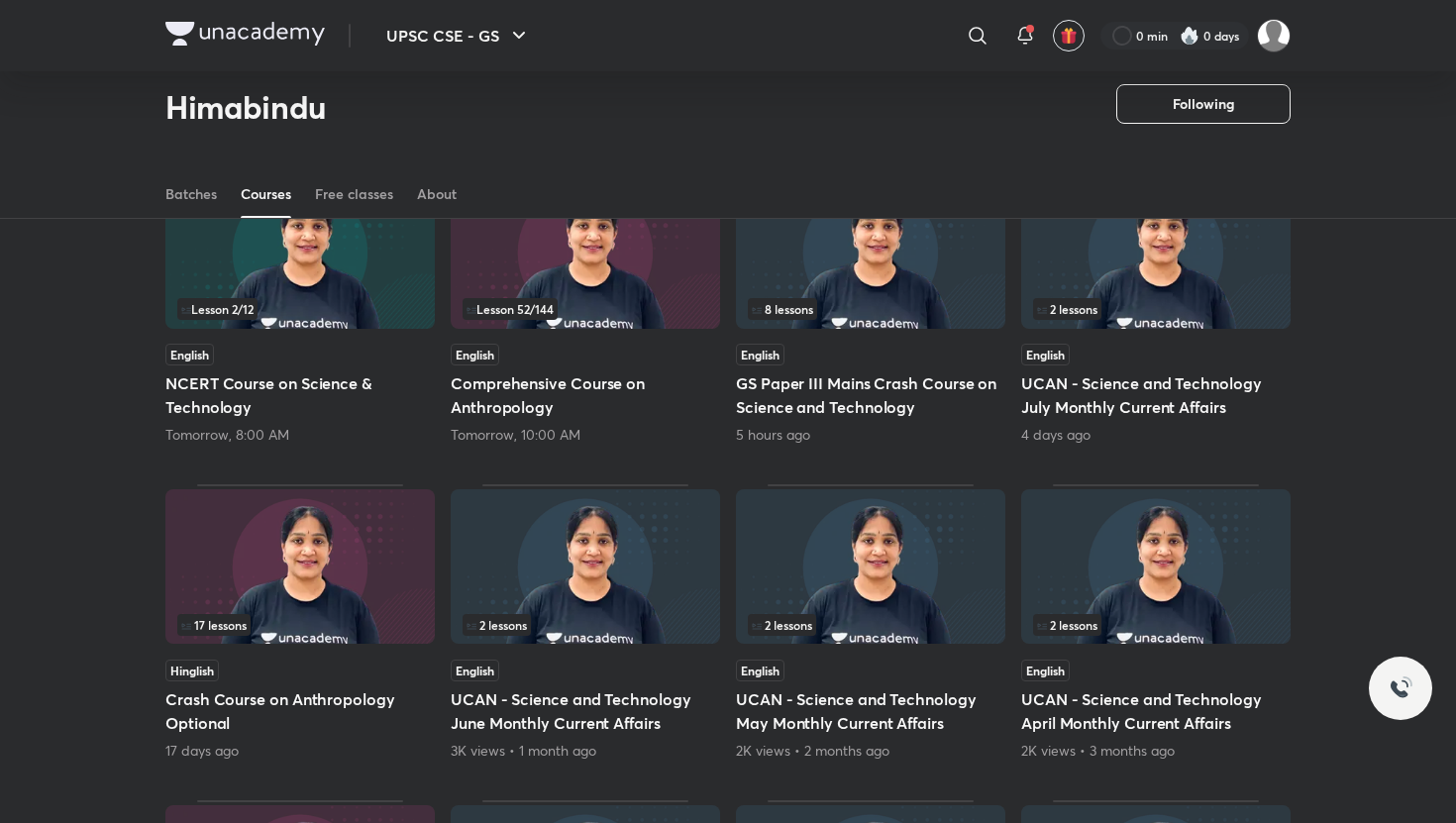 click on "GS Paper III Mains Crash Course on Science and Technology" at bounding box center [871, 395] 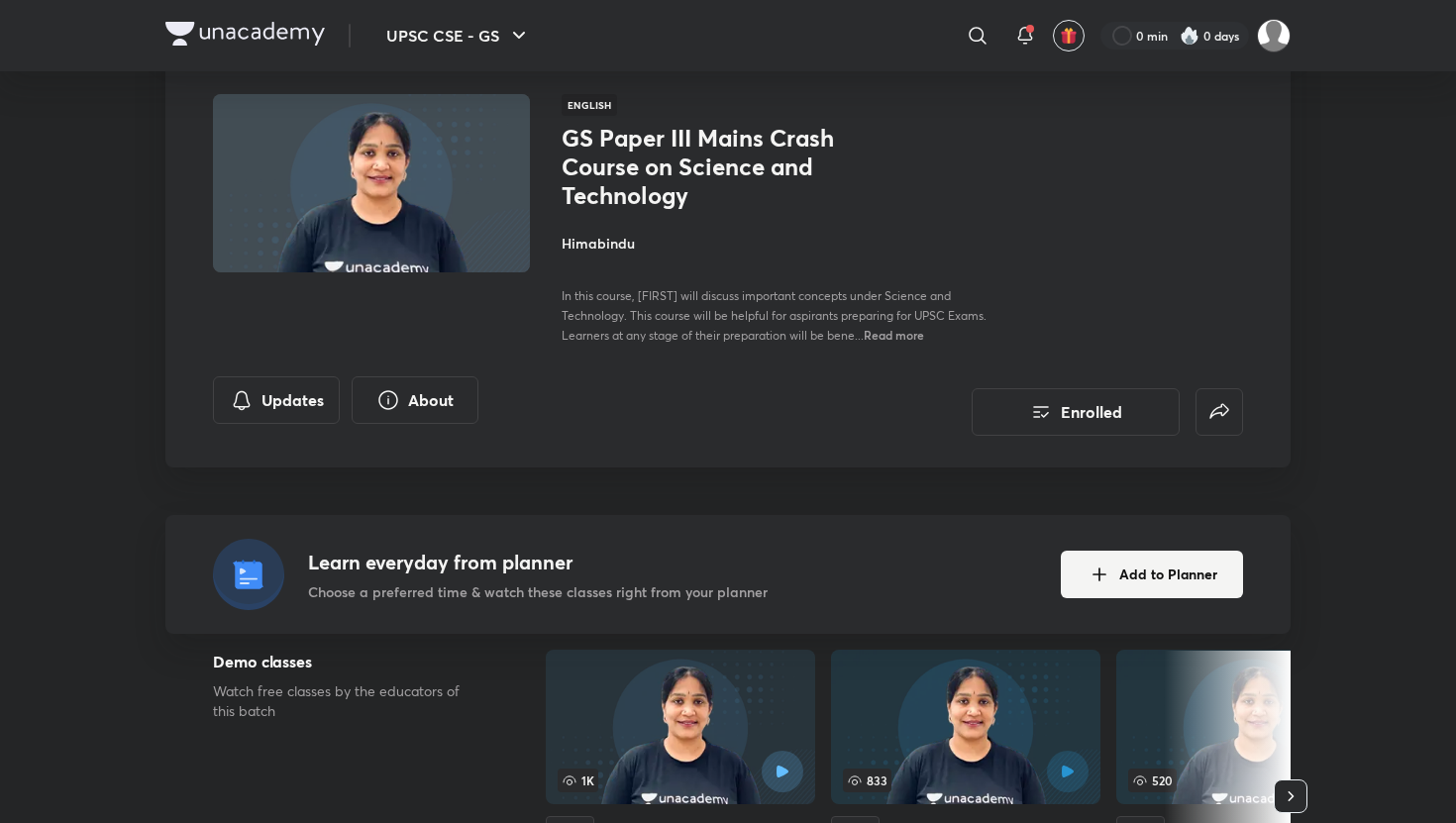 scroll, scrollTop: 131, scrollLeft: 0, axis: vertical 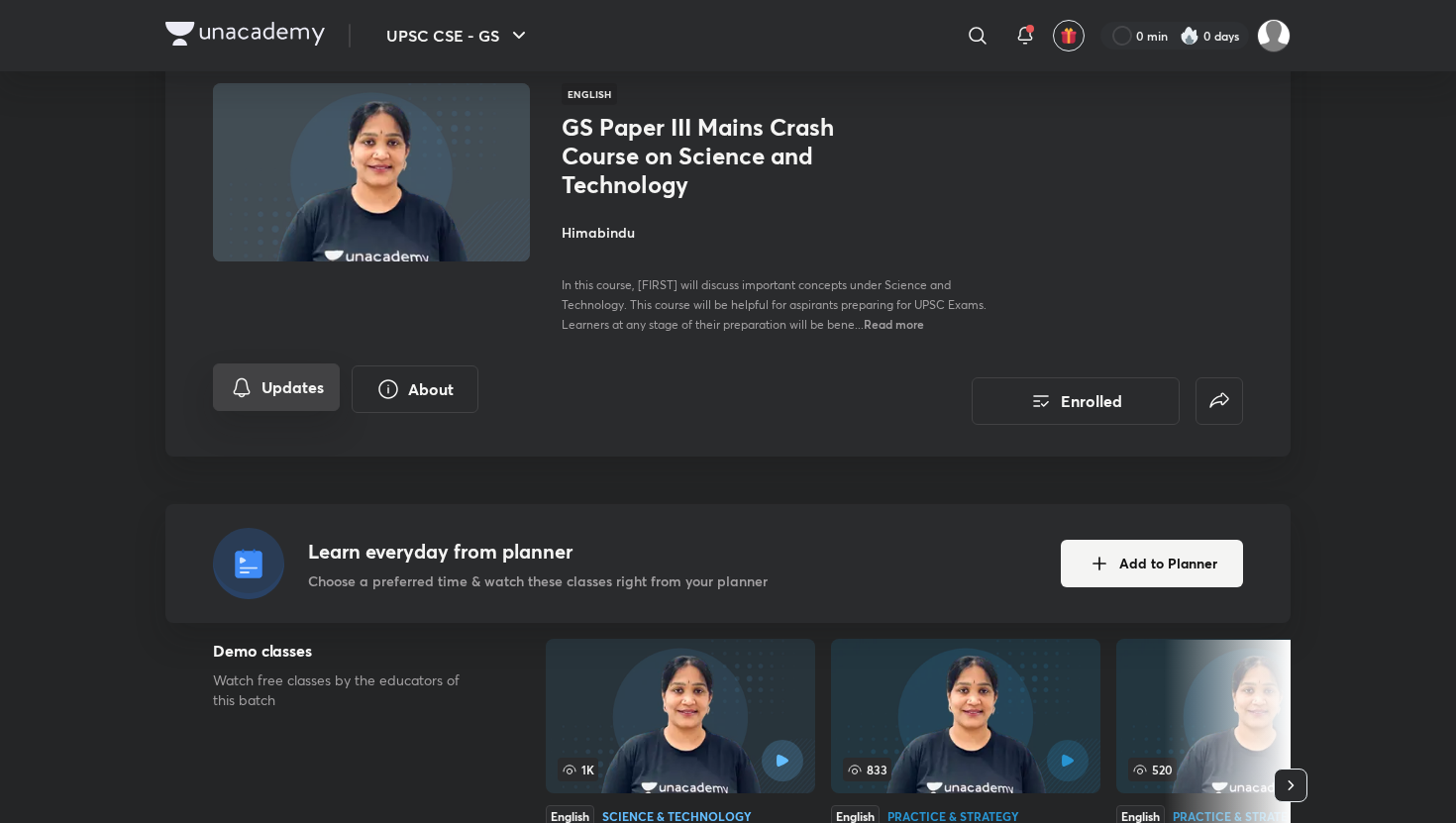 click on "Updates" at bounding box center [276, 387] 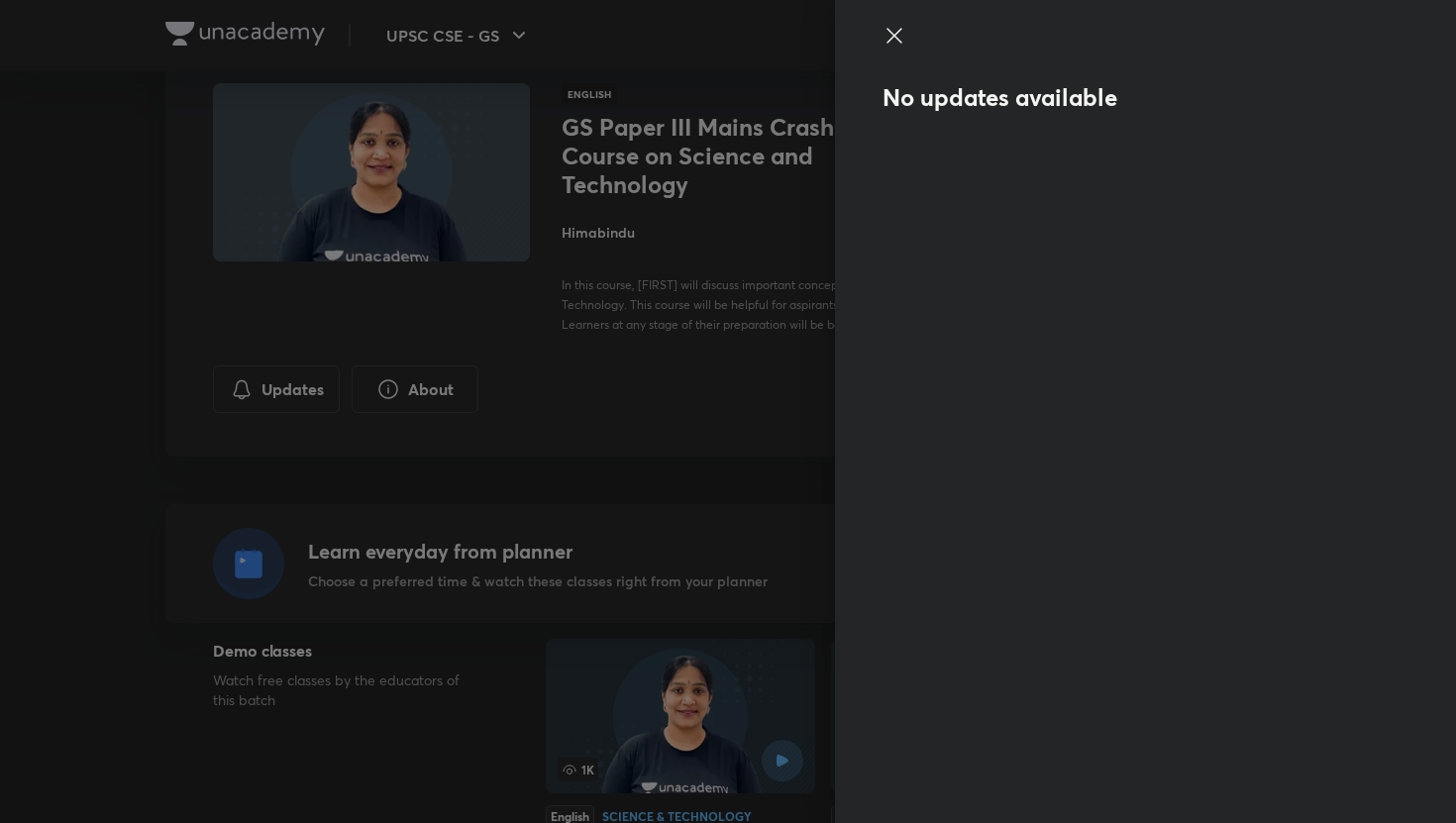 click 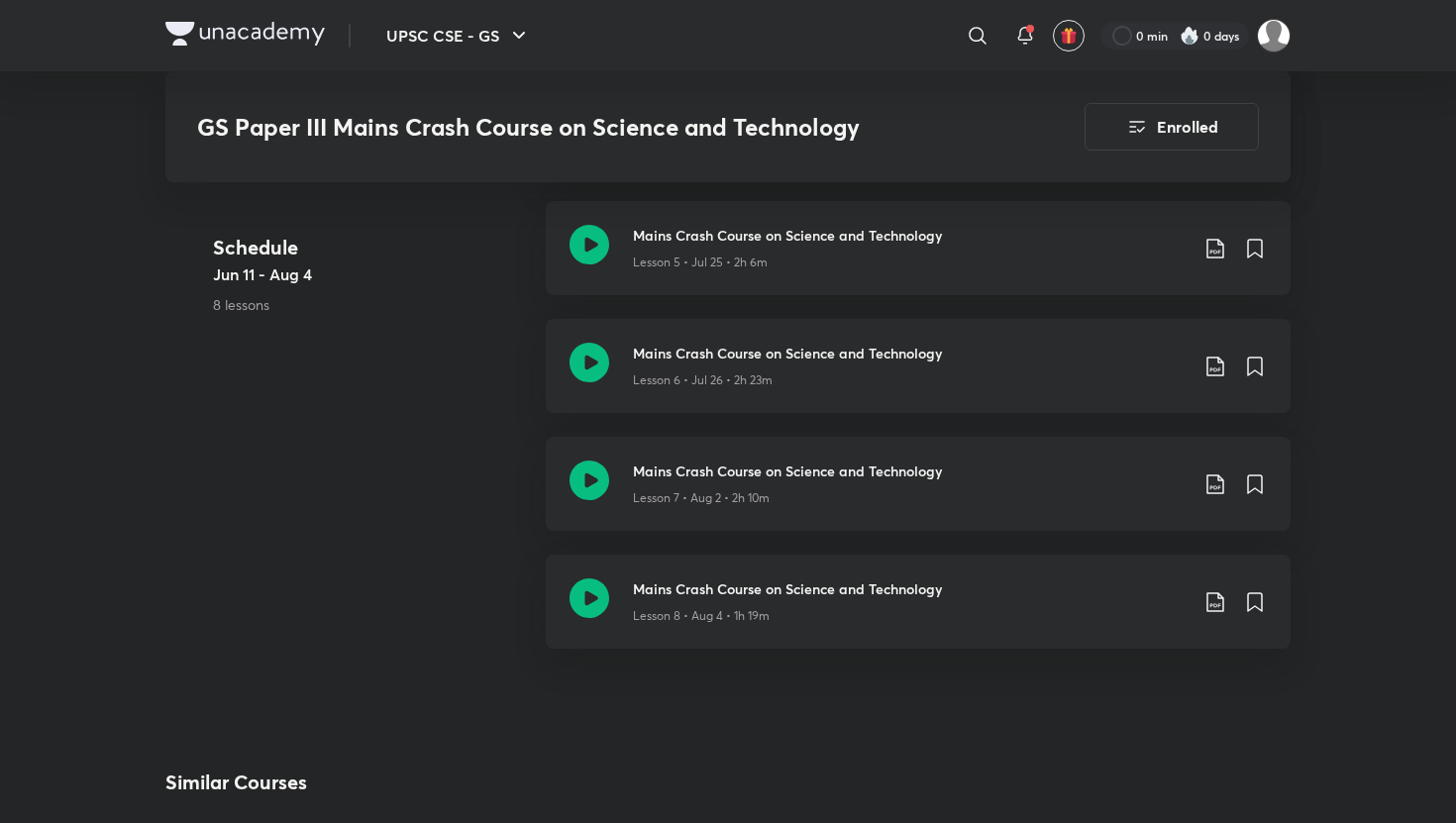 scroll, scrollTop: 1462, scrollLeft: 0, axis: vertical 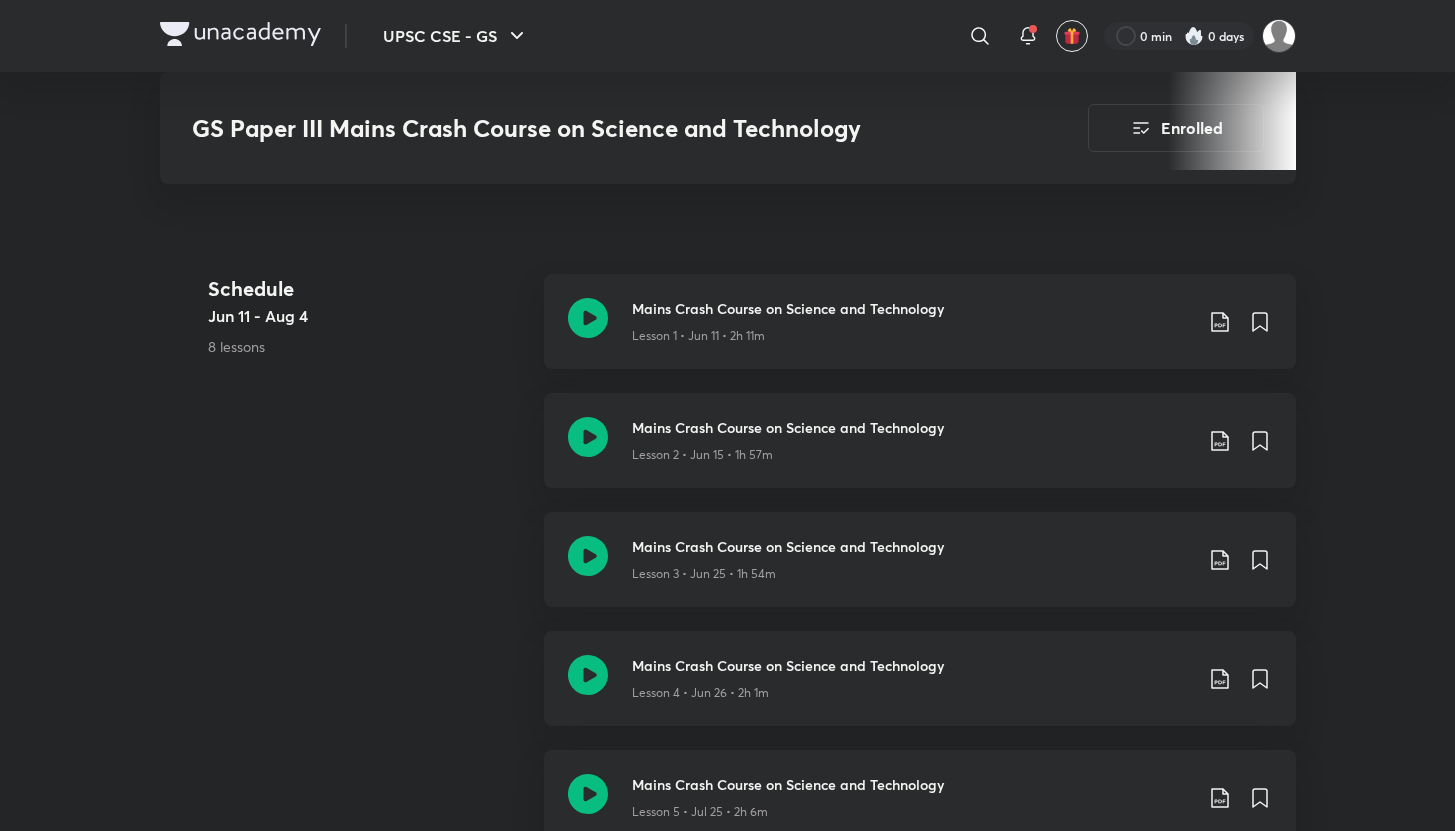 click on "UPSC CSE - GS ​ 0 min 0 days GS Paper III Mains Crash Course on Science and Technology Enrolled UPSC CSE - GS Plus Syllabus Science & Technology English GS Paper III Mains Crash Course on Science and Technology Himabindu  In this course, Himabindu will discuss important concepts under Science and Technology. This course will be helpful for aspirants preparing for UPSC Exams. Learners at any stage of their preparation will be bene...  Read more Updates About Enrolled Learn everyday from planner Choose a preferred time & watch these classes right from your planner Add to Planner Demo classes   Watch free classes by the educators of this batch   1K English Science & Technology Sure shot strategy for Science and technology. Himabindu  22nd Mar • 1h    833 English Practice & Strategy How to choose Optional Himabindu  6th Apr • 1h    520 English Practice & Strategy Sure Shot Strategy for S&T Himabindu  6th Jul • 1h  Schedule Jun 11 - Aug 4 8 lessons Mains Crash Course on Science and Technology English Blogs" at bounding box center [727, 767] 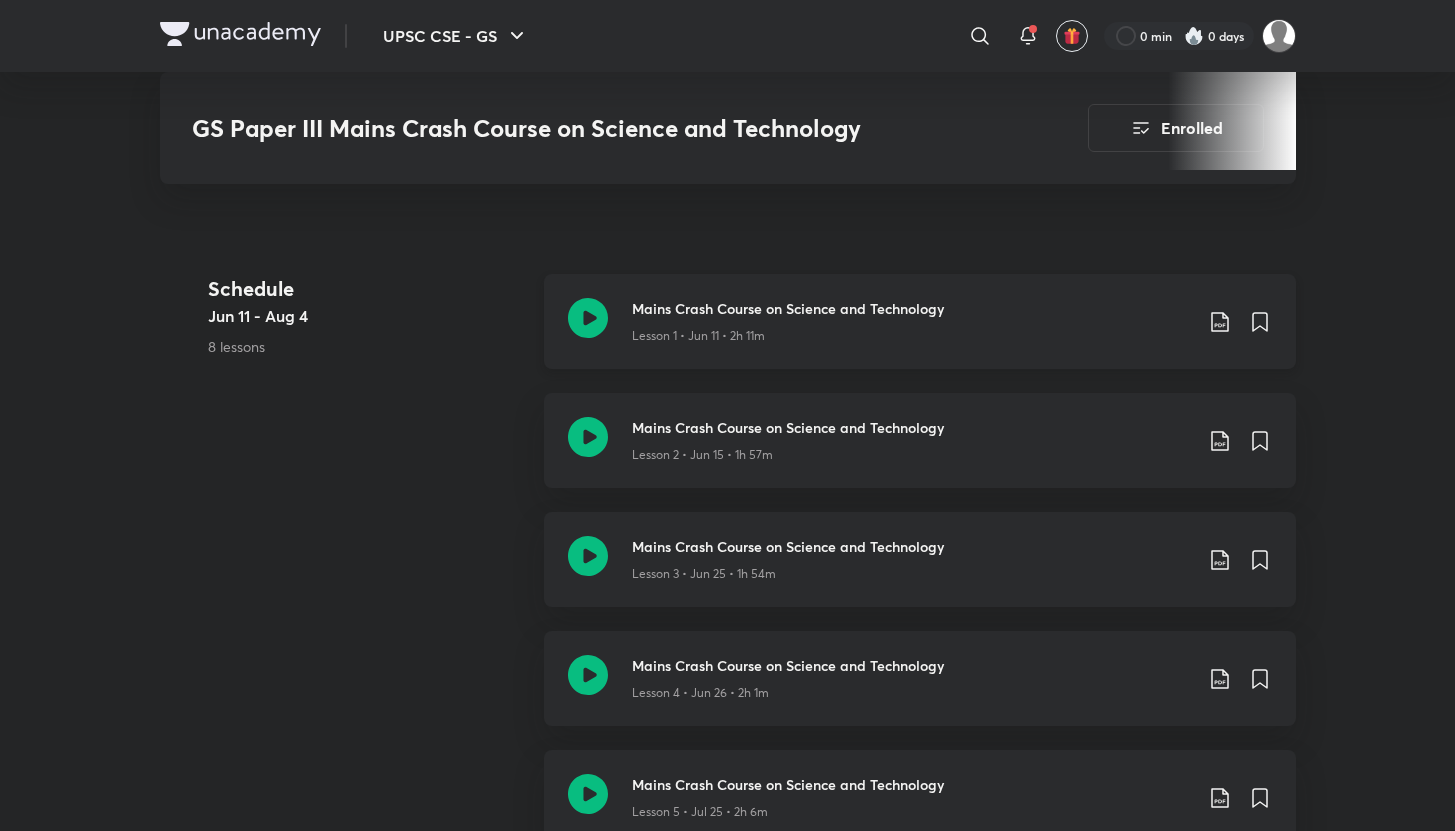 click on "Mains Crash Course on Science and Technology Lesson 1  •  Jun 11  •  2h 11m" at bounding box center [952, 321] 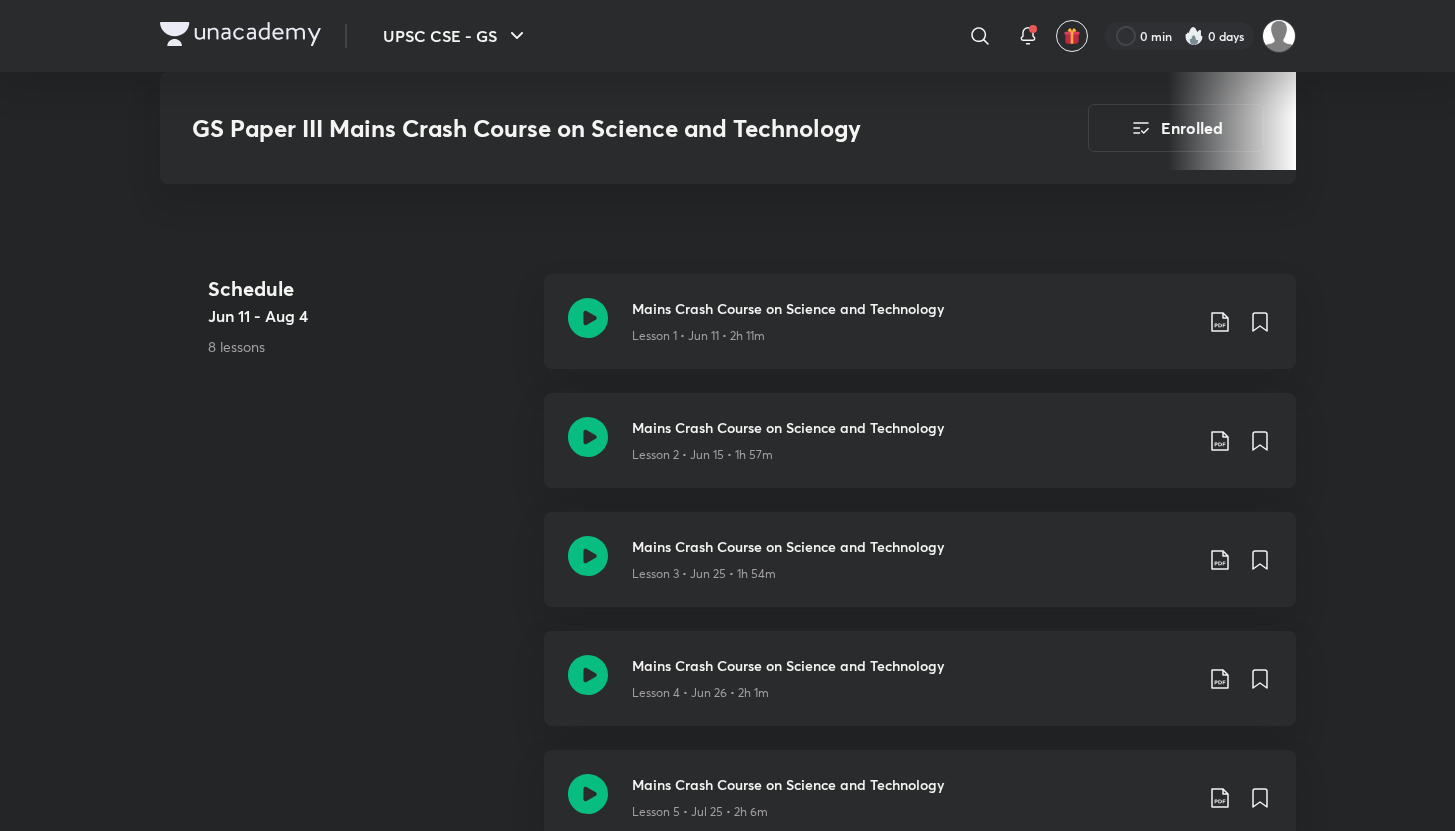 click on "UPSC CSE - GS ​ 0 min 0 days GS Paper III Mains Crash Course on Science and Technology Enrolled UPSC CSE - GS Plus Syllabus Science & Technology English GS Paper III Mains Crash Course on Science and Technology Himabindu  In this course, Himabindu will discuss important concepts under Science and Technology. This course will be helpful for aspirants preparing for UPSC Exams. Learners at any stage of their preparation will be bene...  Read more Updates About Enrolled Learn everyday from planner Choose a preferred time & watch these classes right from your planner Add to Planner Demo classes   Watch free classes by the educators of this batch   1K English Science & Technology Sure shot strategy for Science and technology. Himabindu  22nd Mar • 1h    833 English Practice & Strategy How to choose Optional Himabindu  6th Apr • 1h    520 English Practice & Strategy Sure Shot Strategy for S&T Himabindu  6th Jul • 1h  Schedule Jun 11 - Aug 4 8 lessons Mains Crash Course on Science and Technology English Blogs" at bounding box center (727, 767) 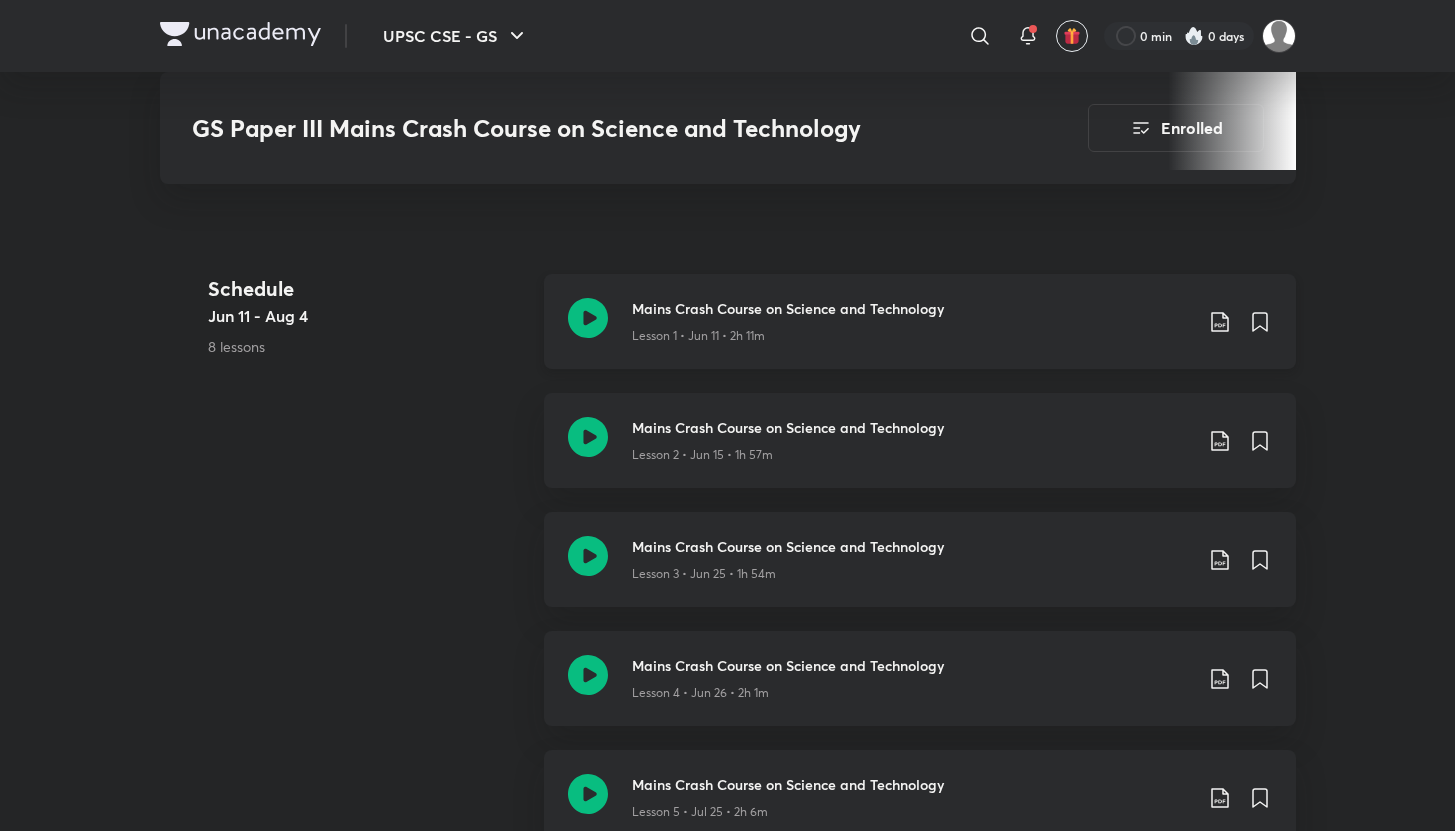 click 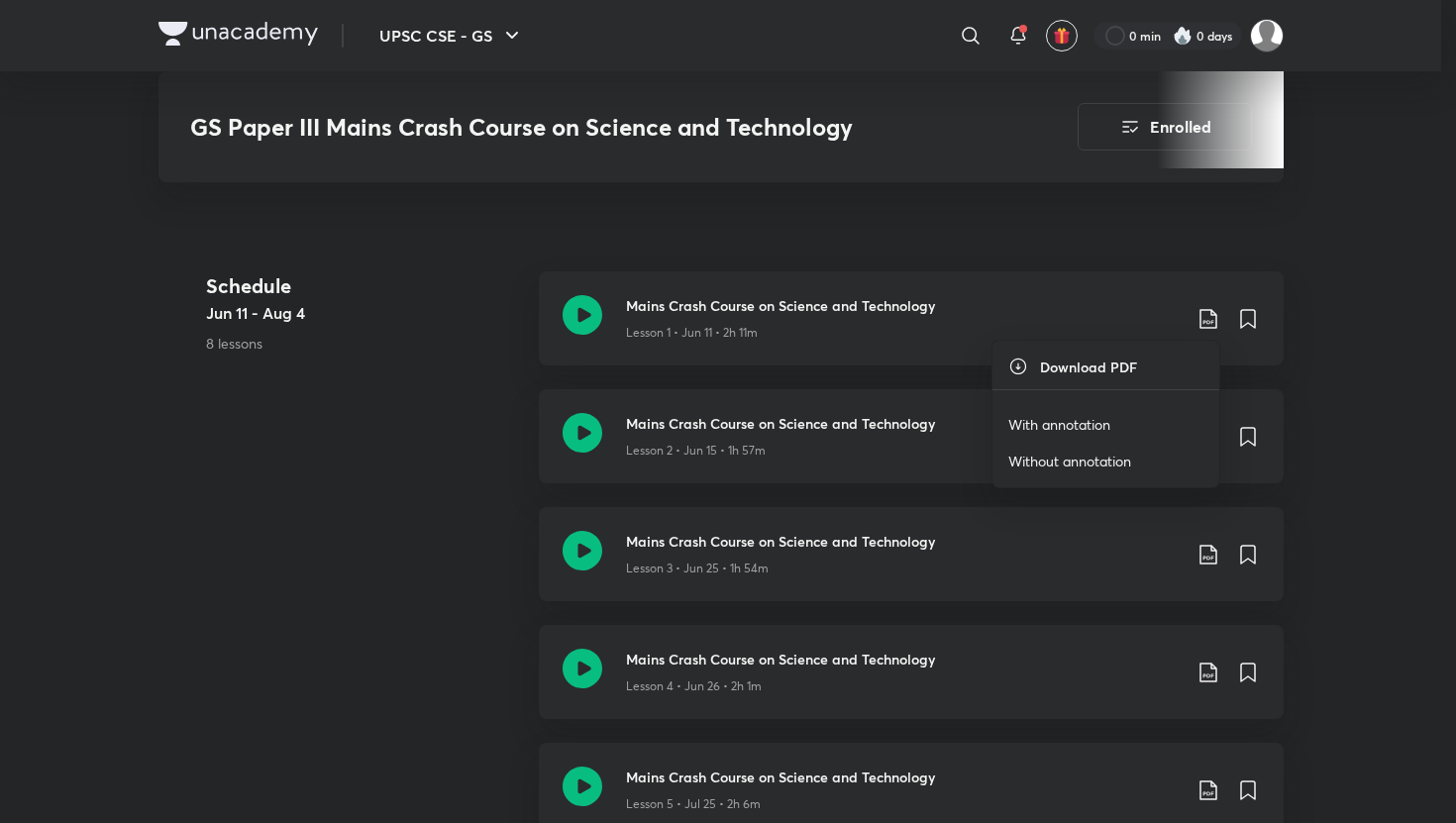 click on "With annotation" at bounding box center [1059, 424] 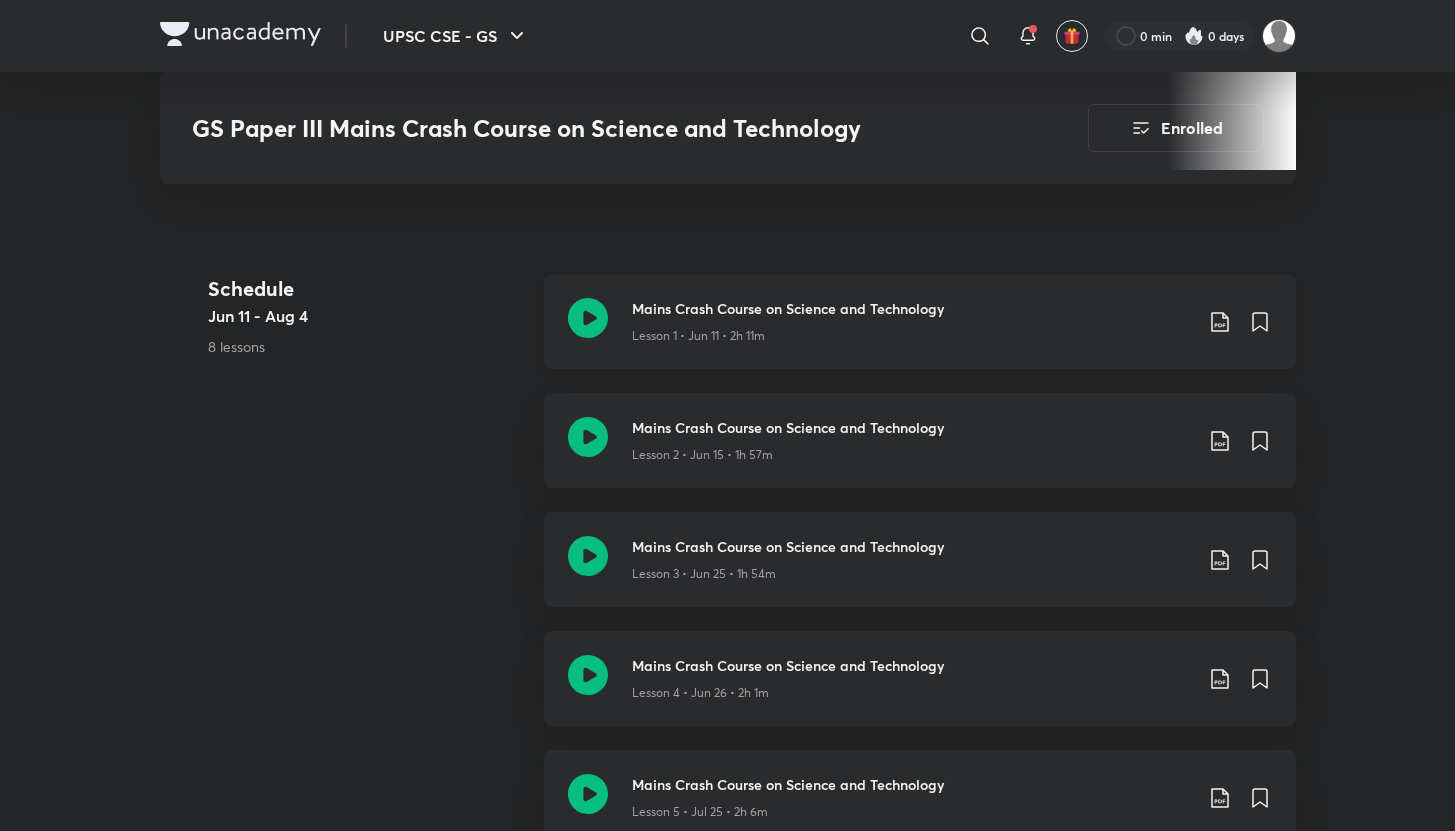 click 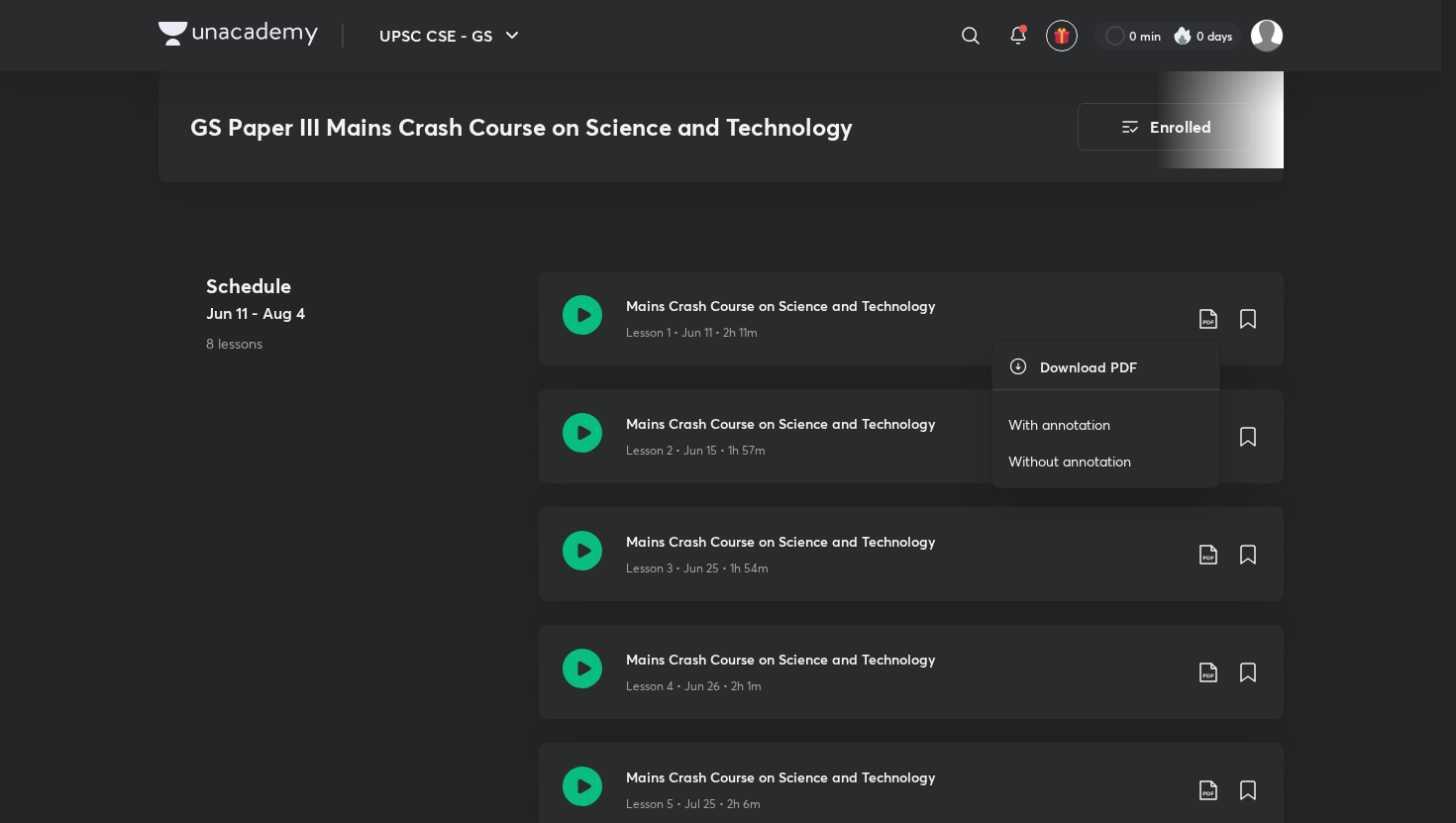 click on "Without annotation" at bounding box center [1105, 461] 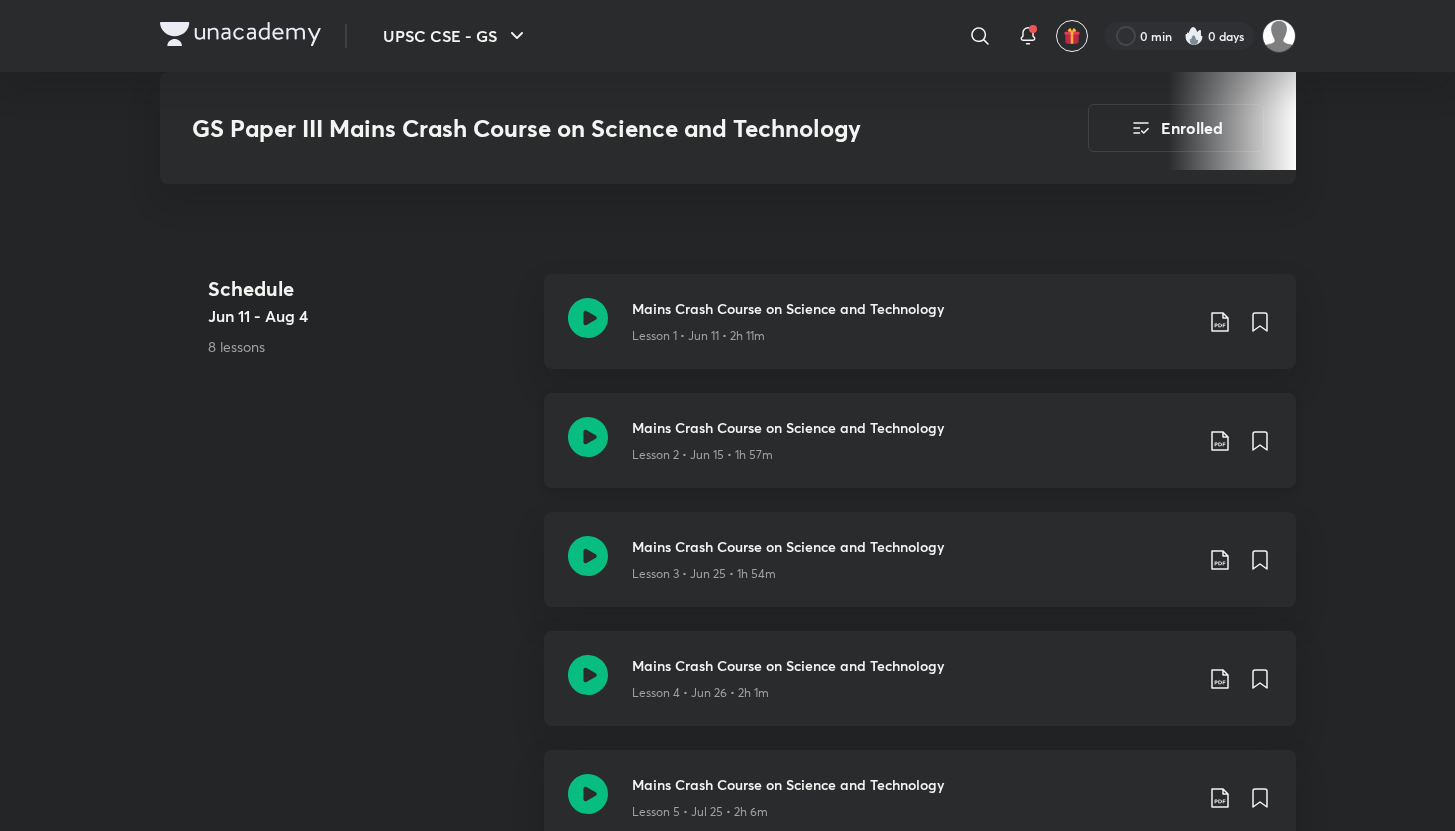 click 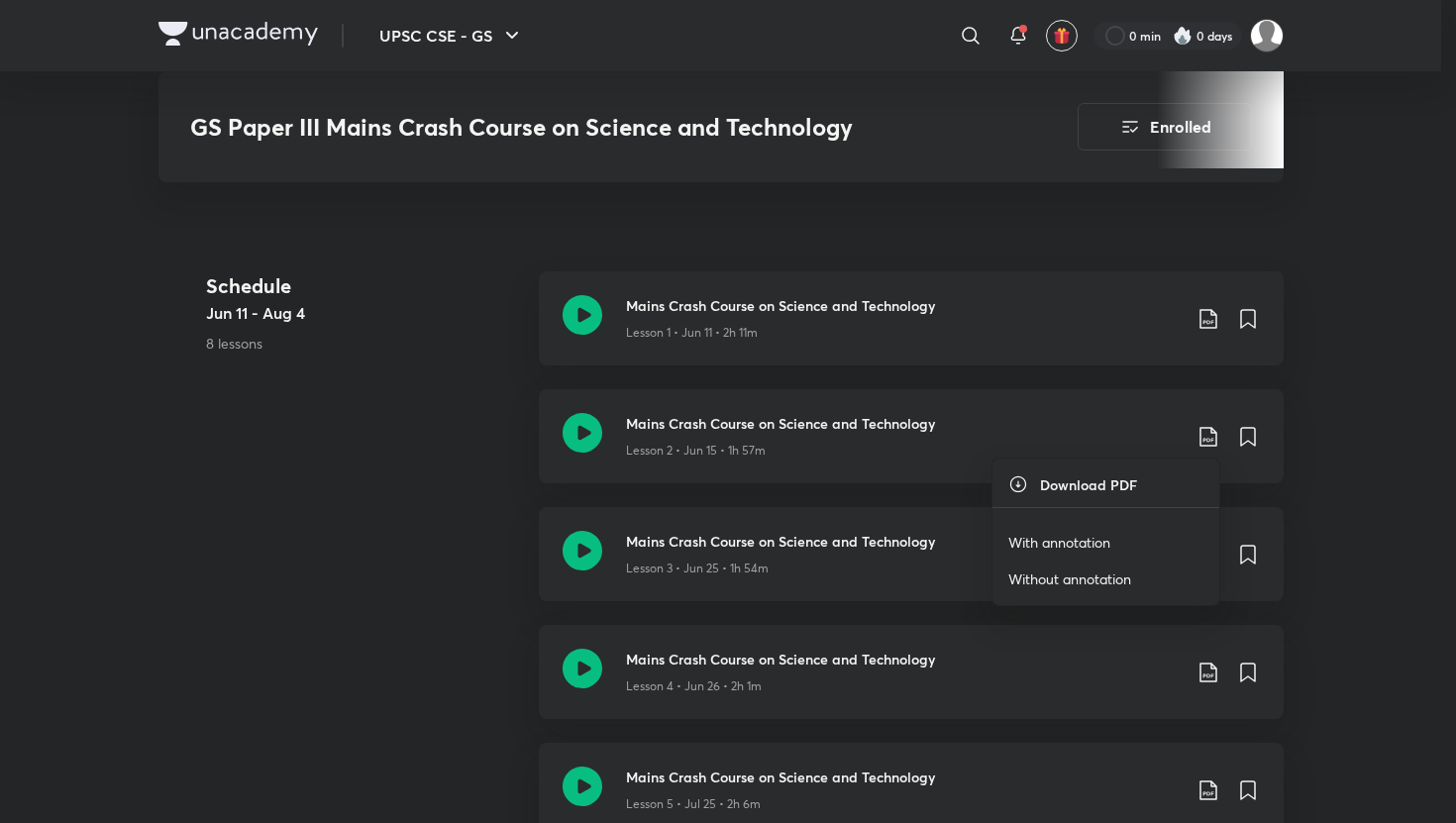 click on "Without annotation" at bounding box center (1070, 578) 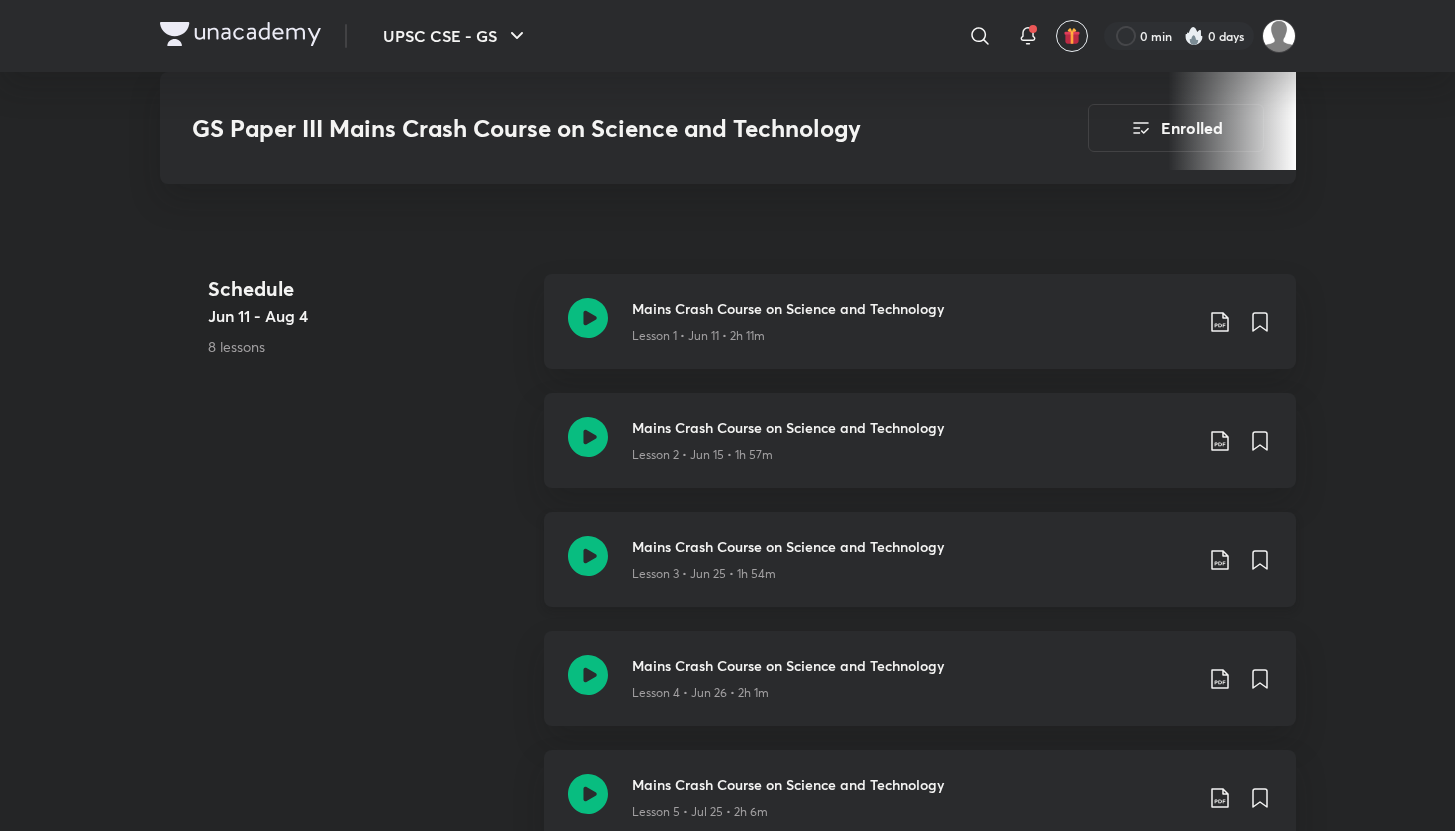 click 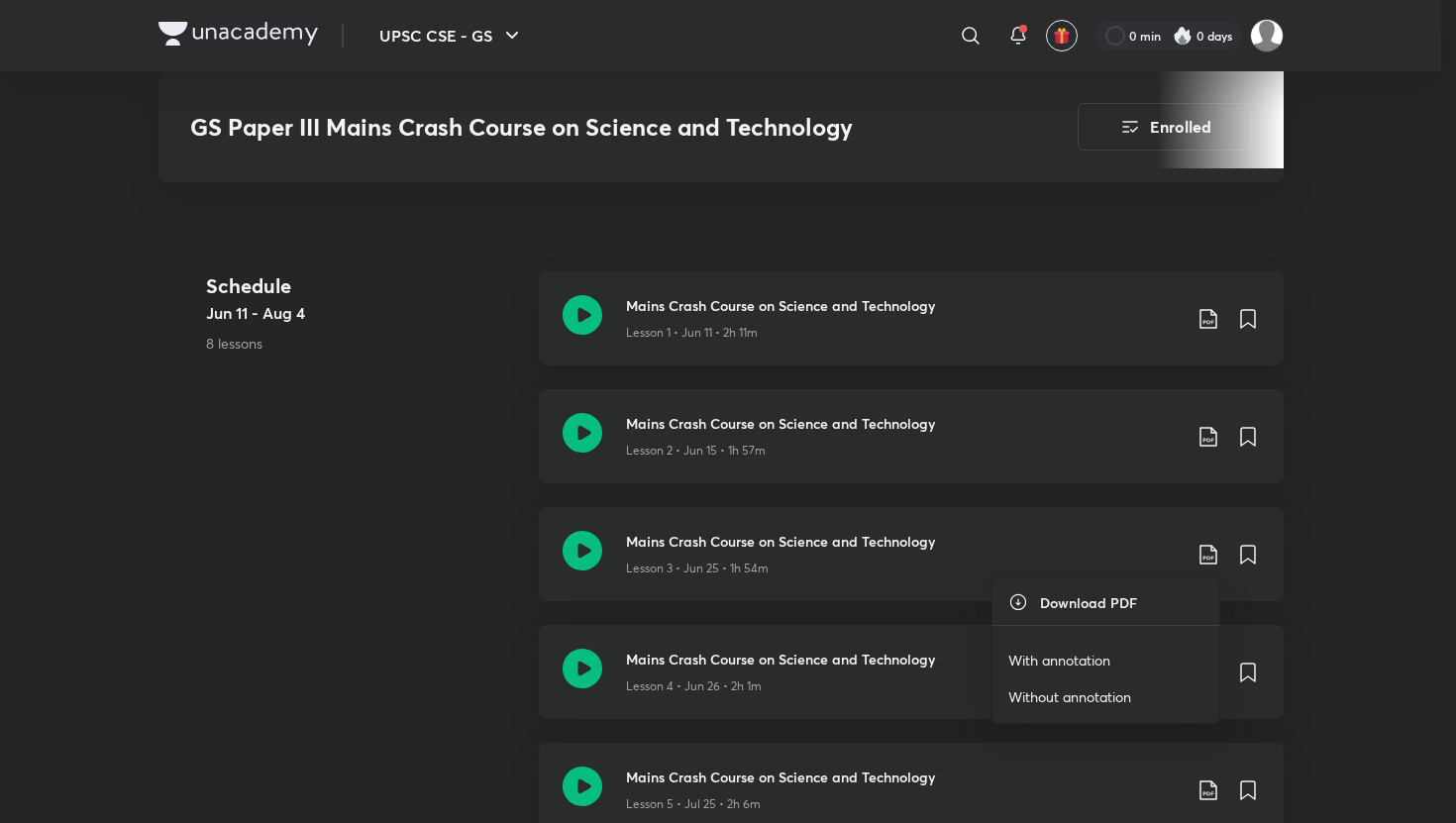 click on "Without annotation" at bounding box center (1070, 696) 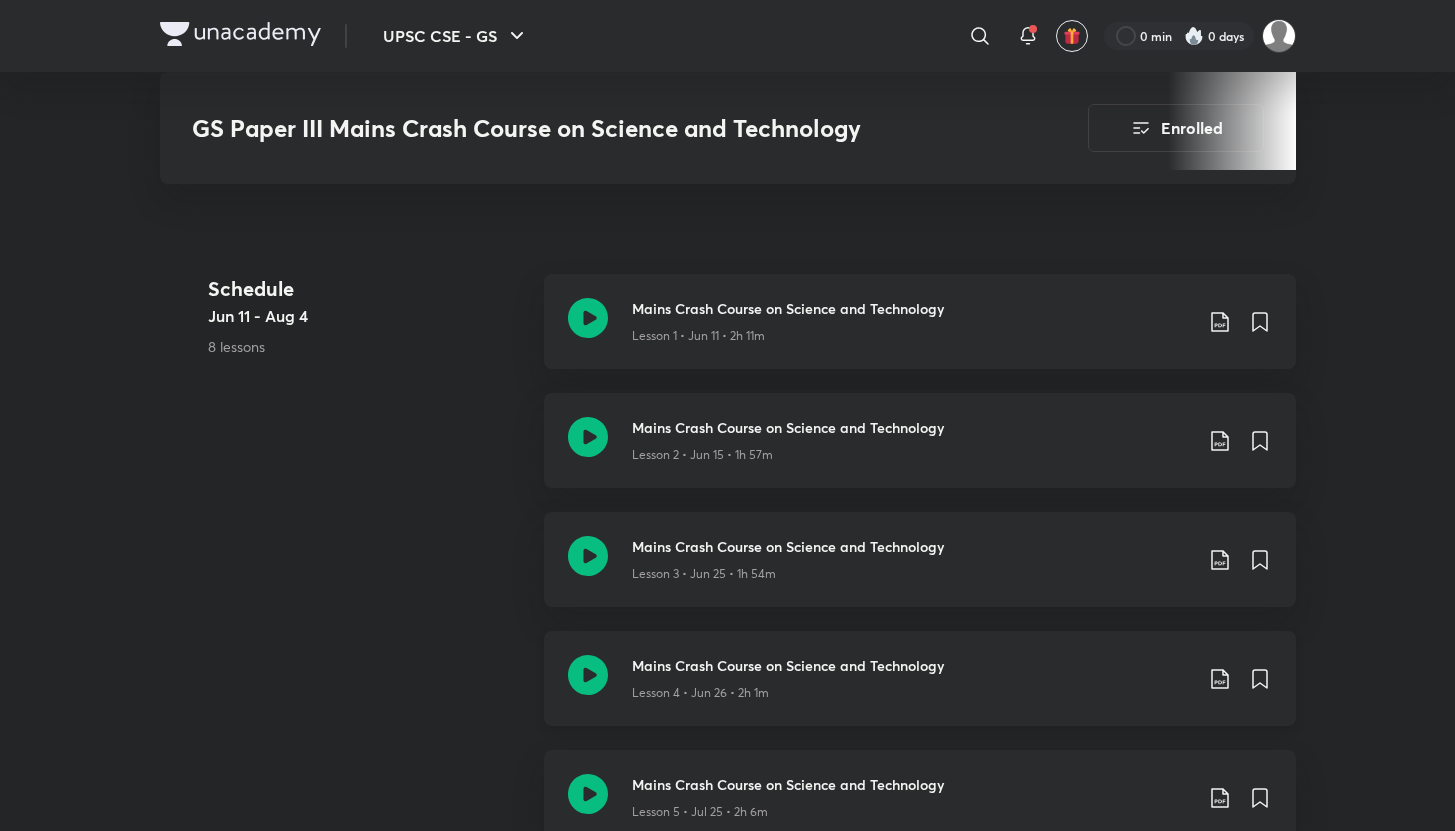 click 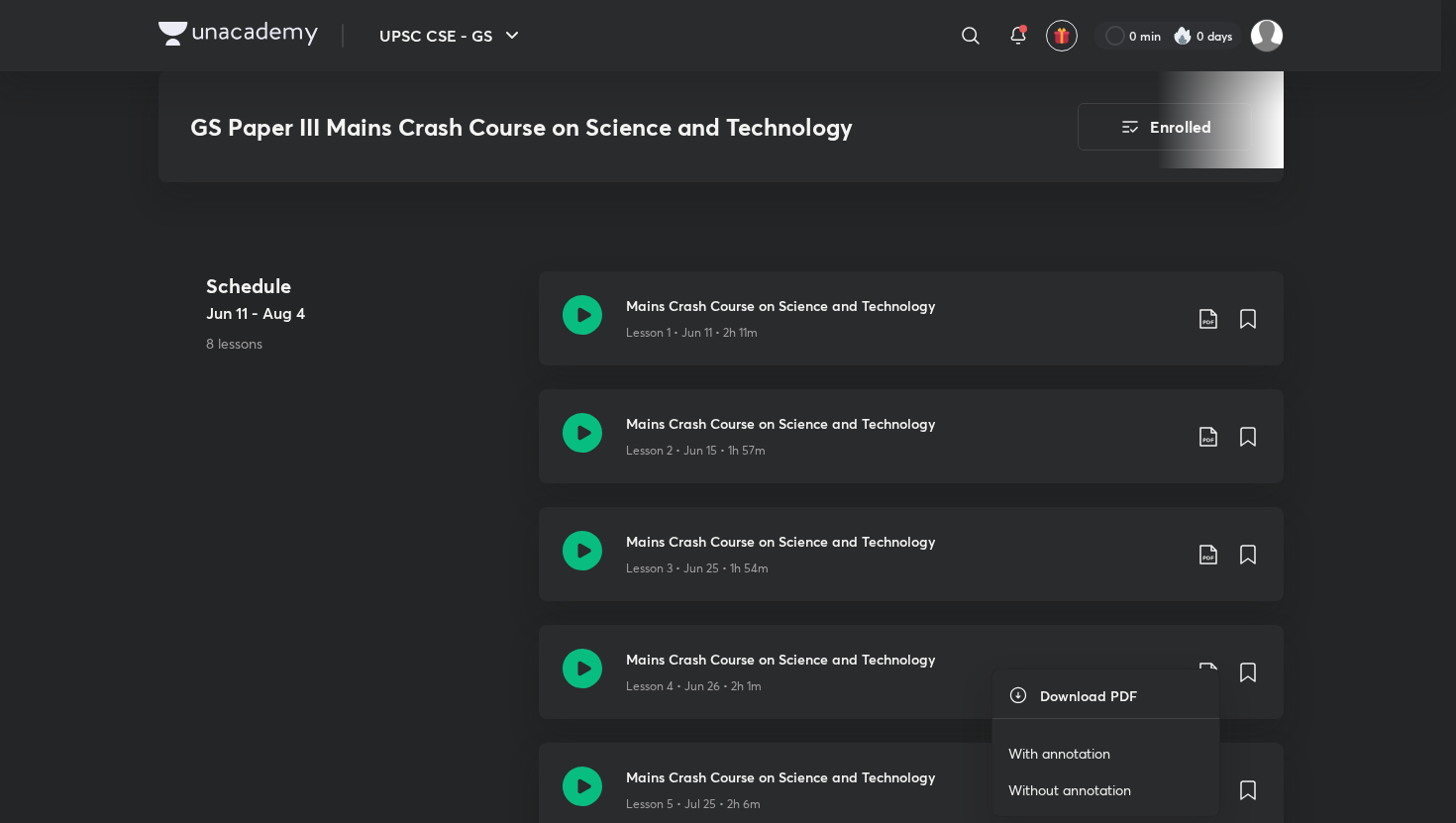 click on "Without annotation" at bounding box center [1105, 789] 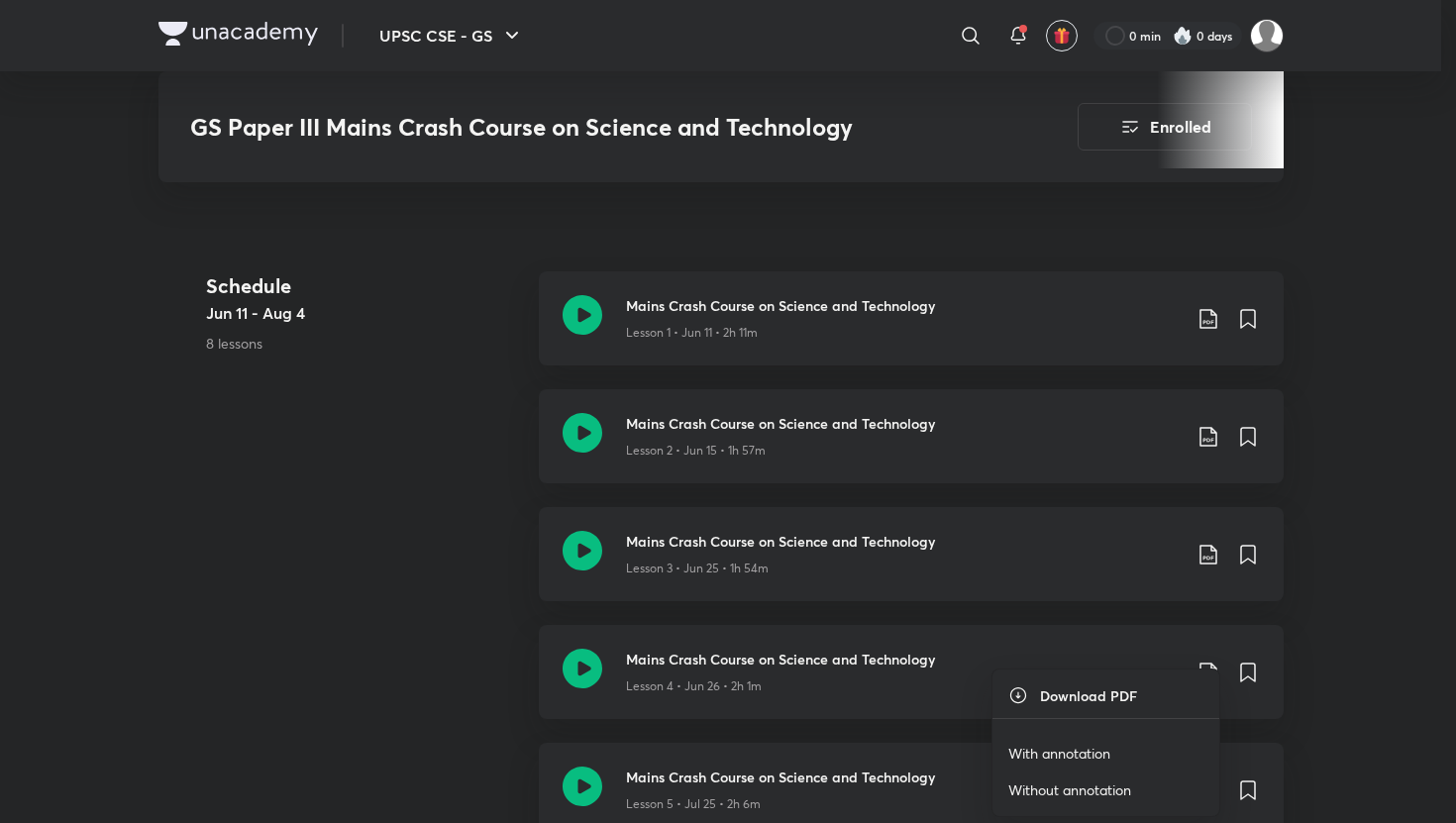 click on "Without annotation" at bounding box center (1070, 789) 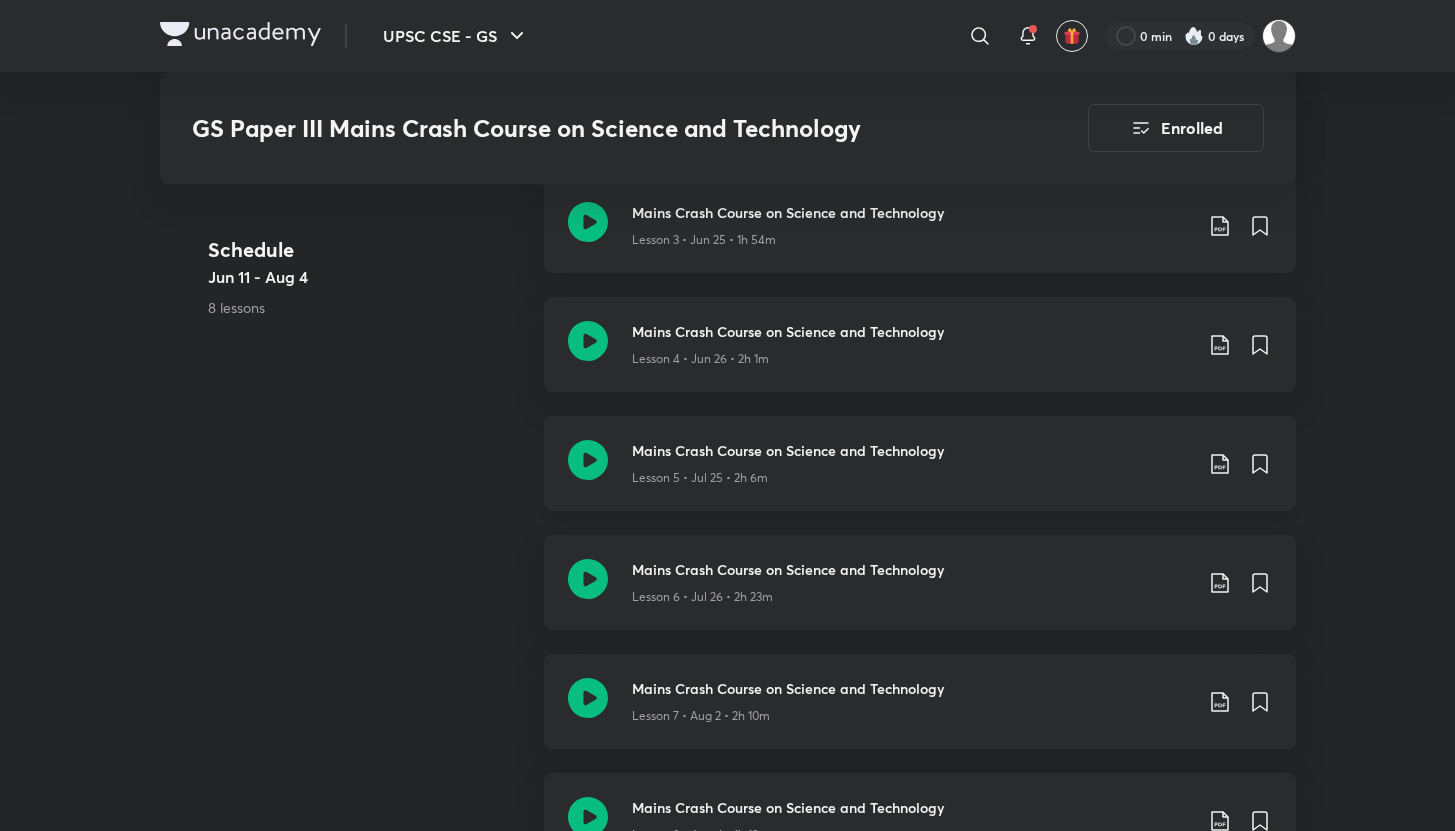 scroll, scrollTop: 1238, scrollLeft: 0, axis: vertical 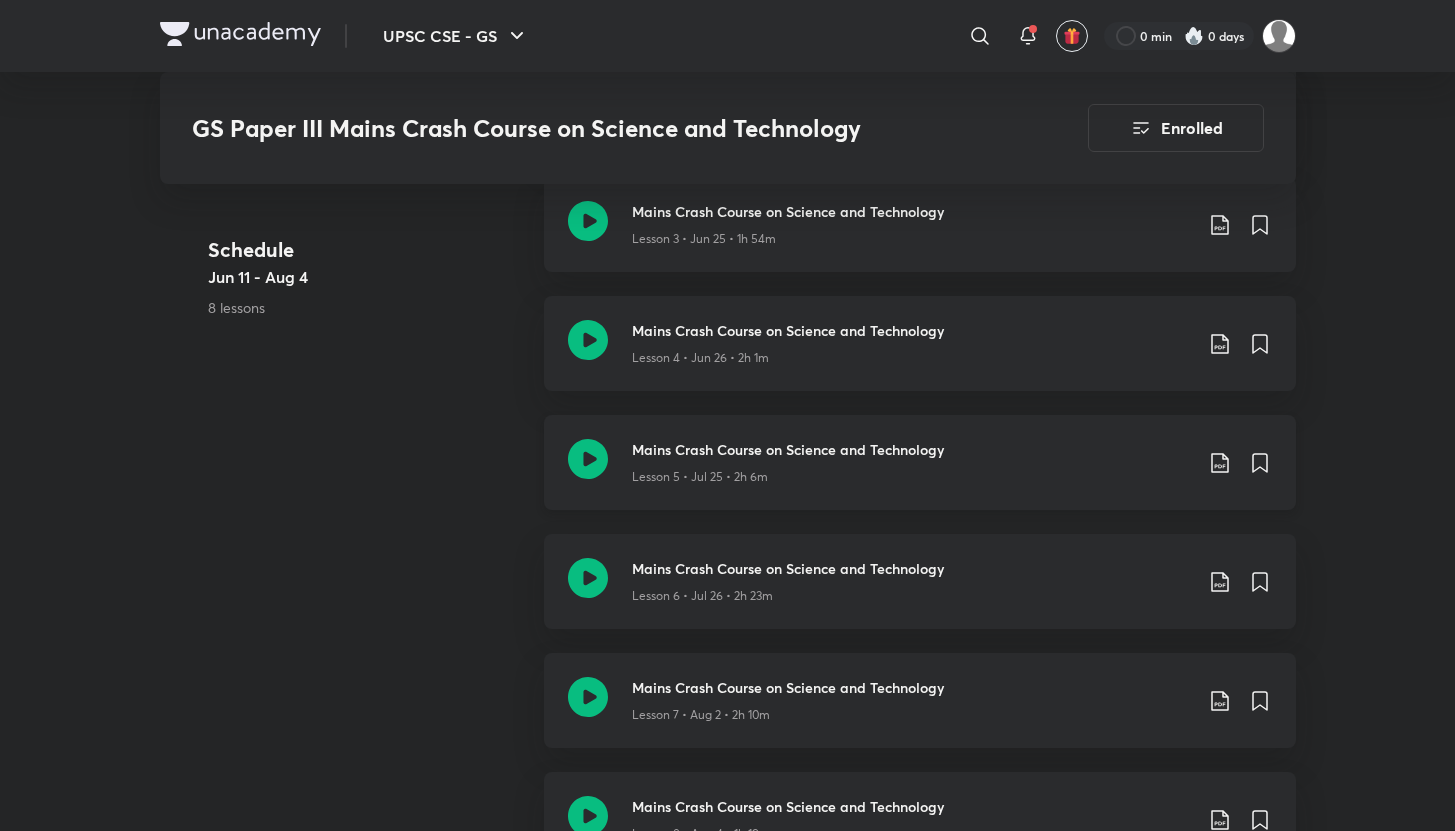 click 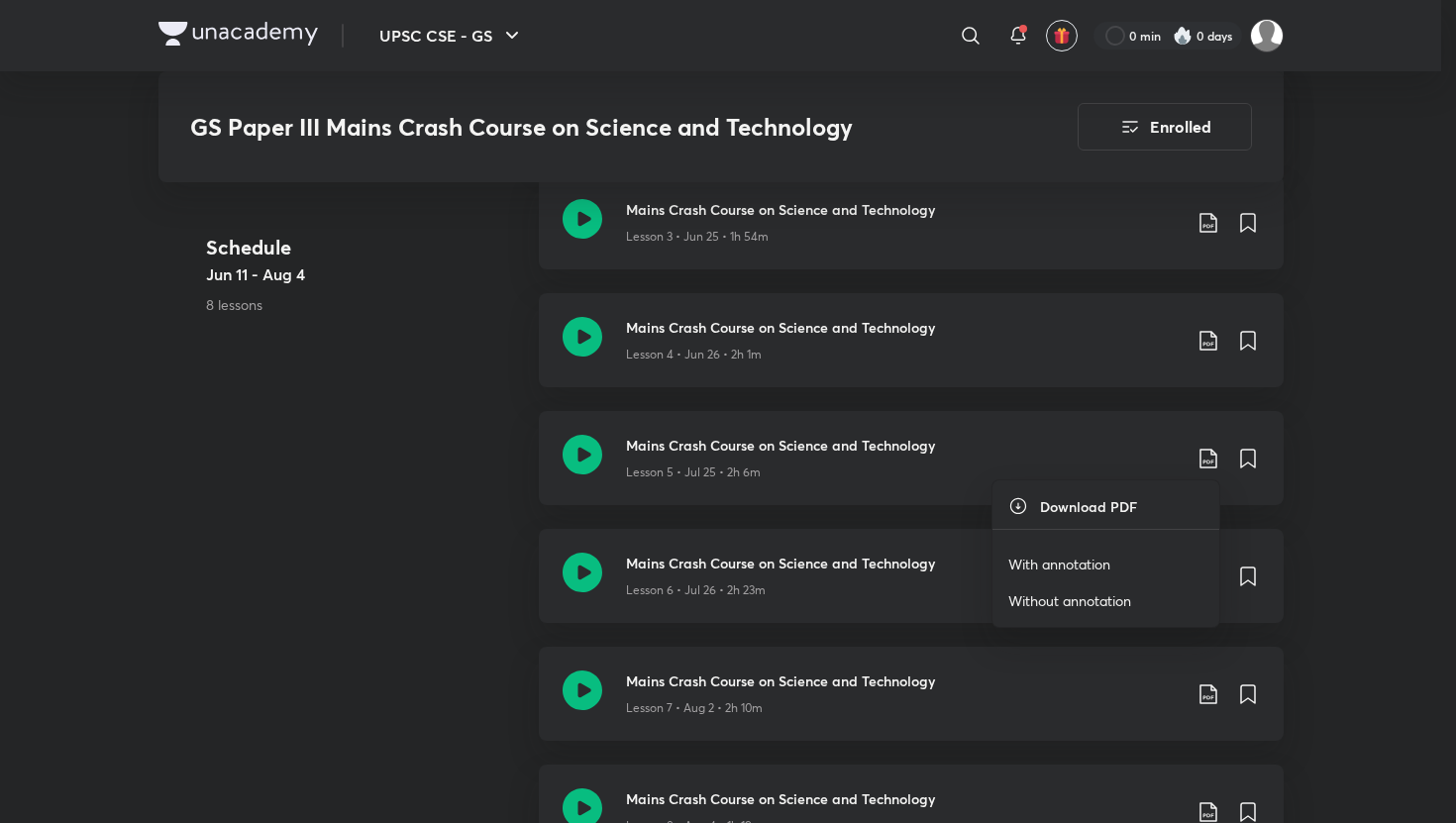 click on "Without annotation" at bounding box center (1070, 600) 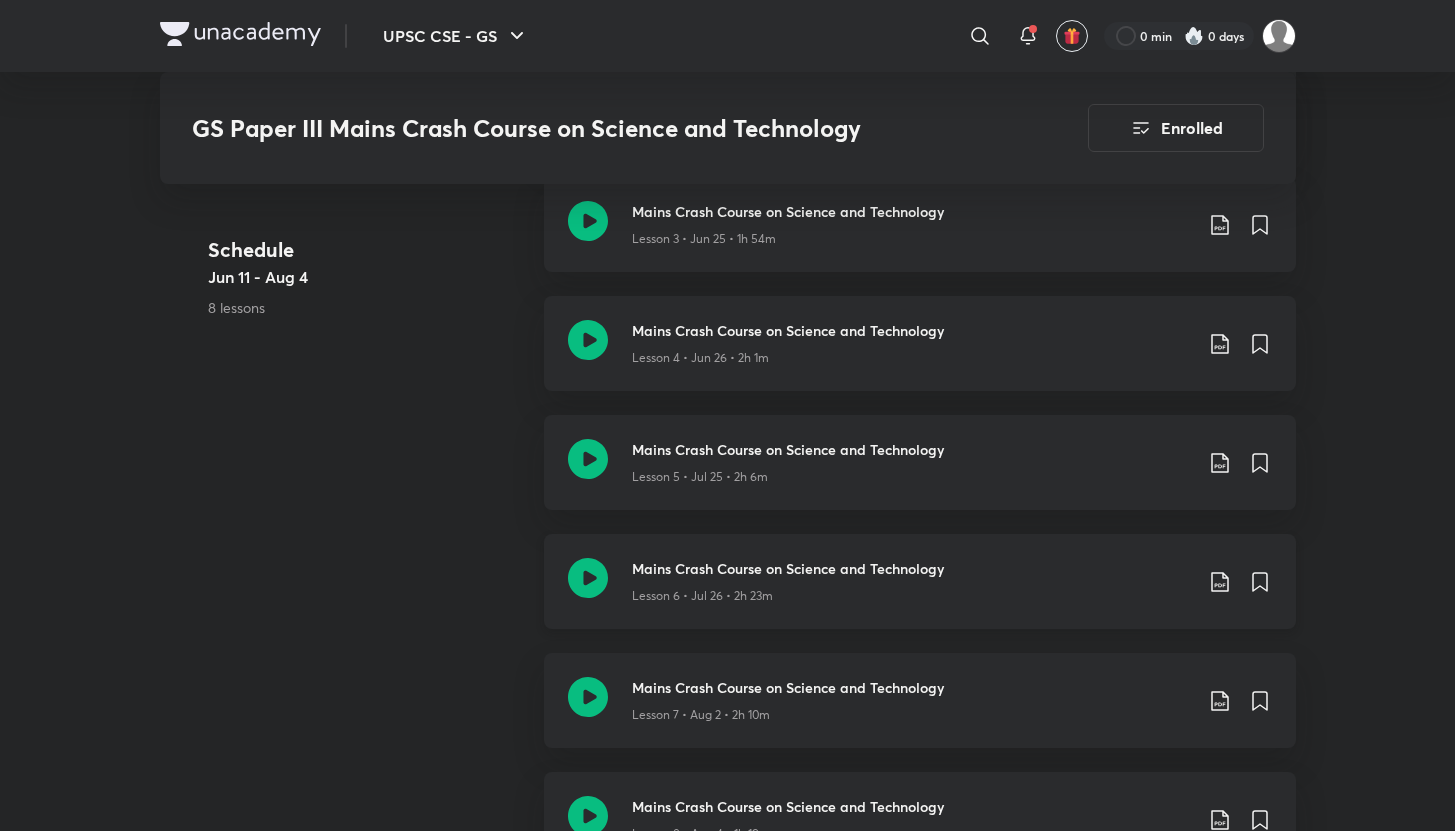 click 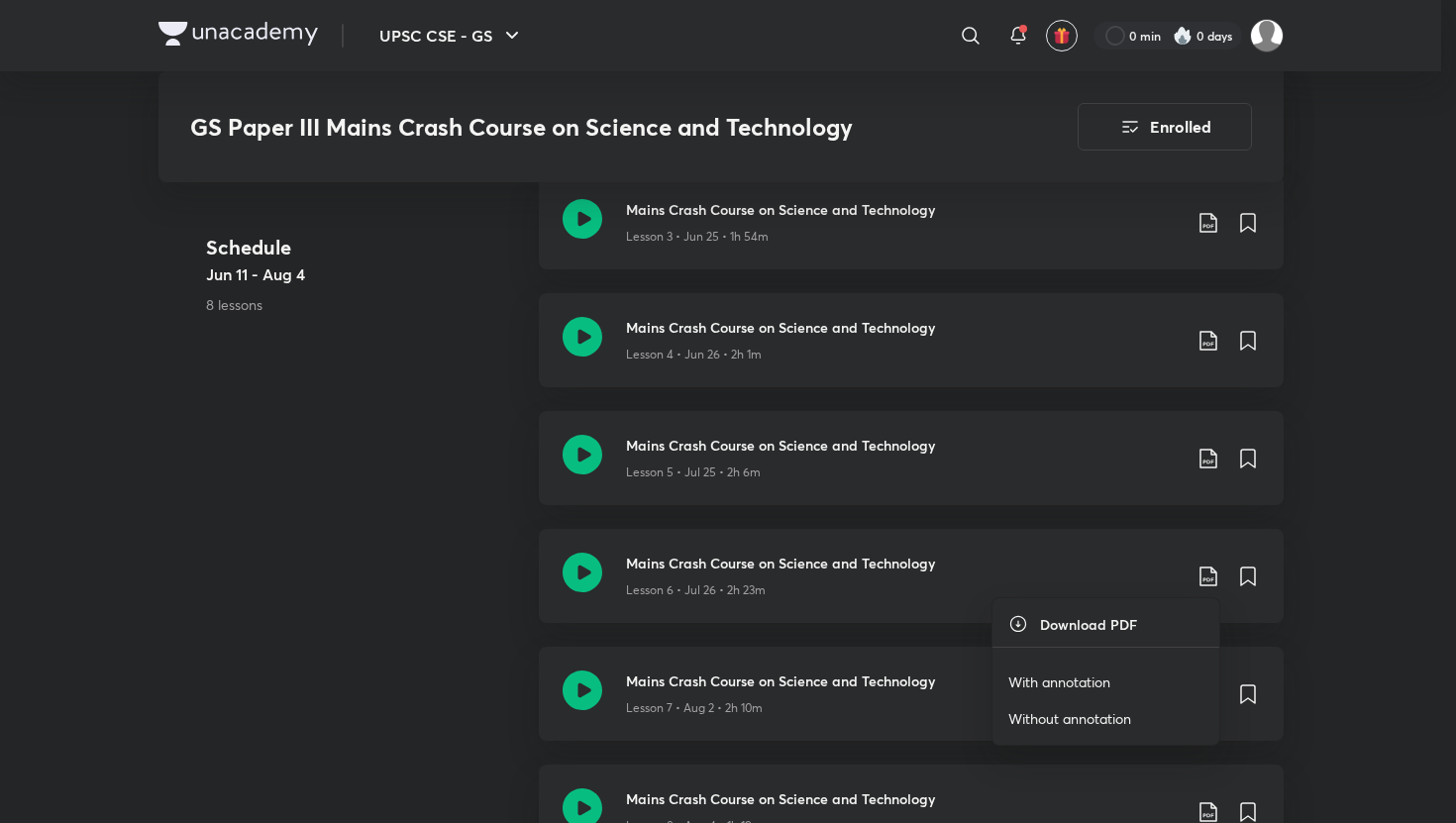 click on "Without annotation" at bounding box center [1070, 718] 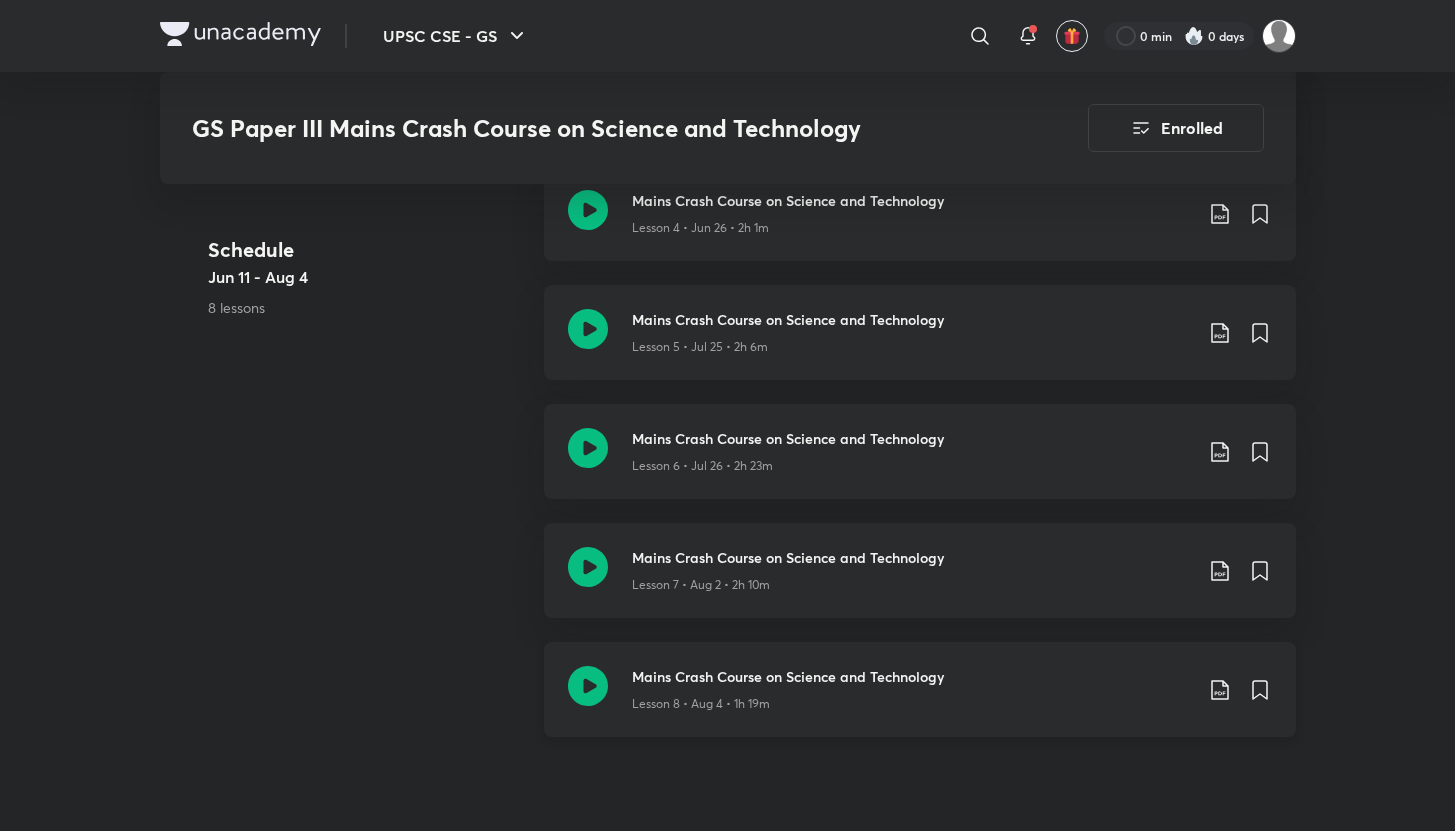 scroll, scrollTop: 1377, scrollLeft: 0, axis: vertical 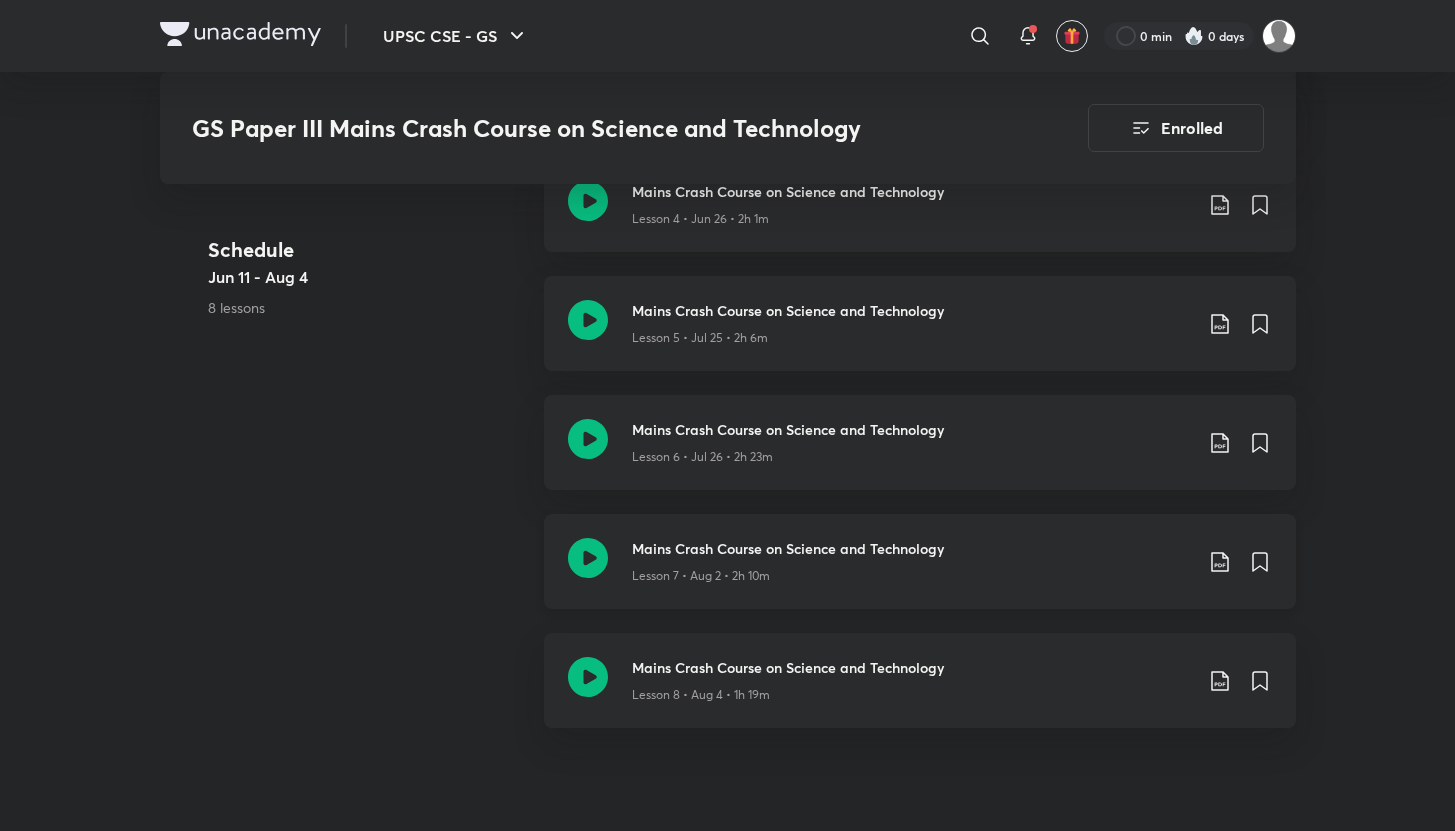 click 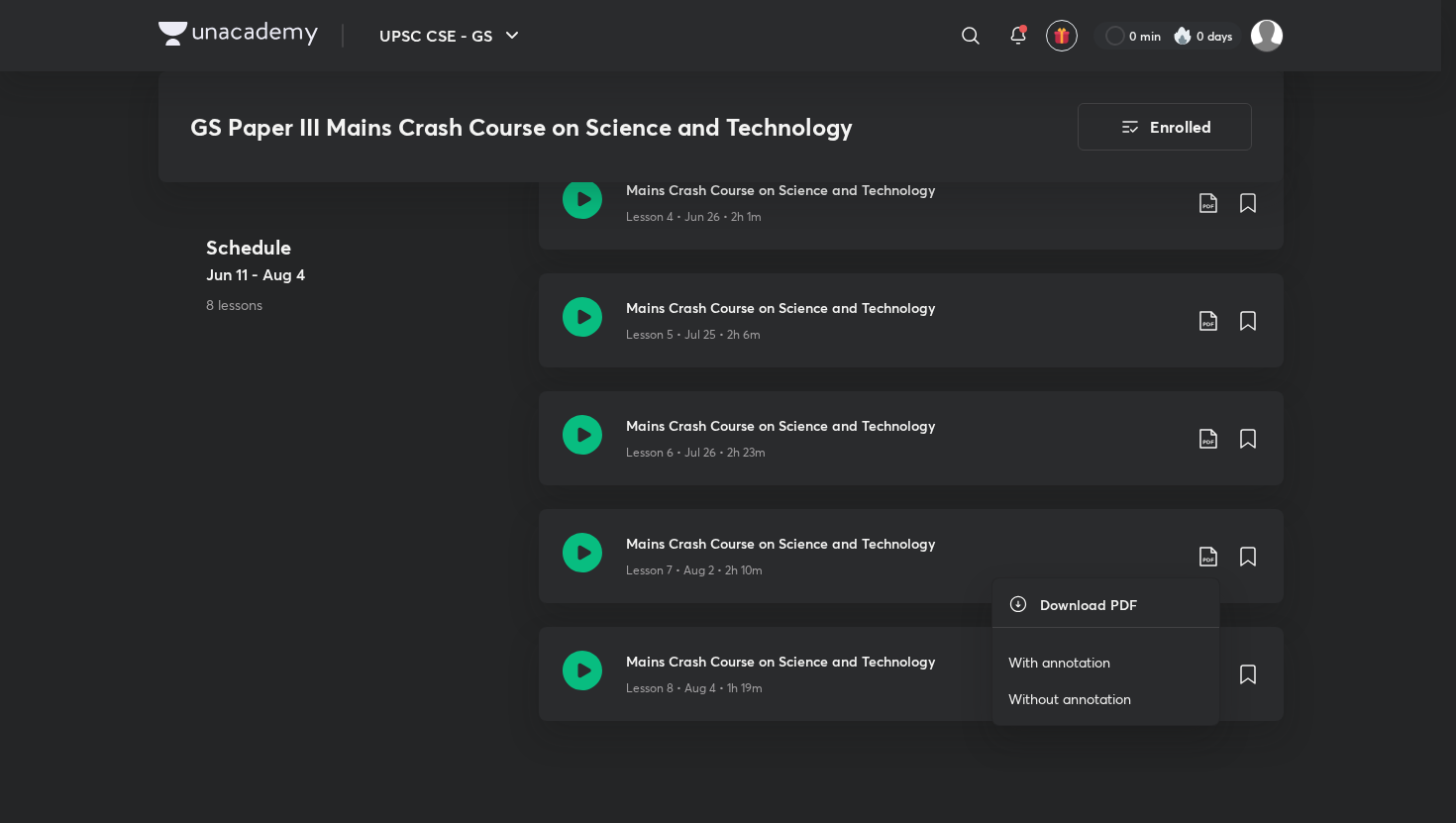 click on "Without annotation" at bounding box center (1070, 698) 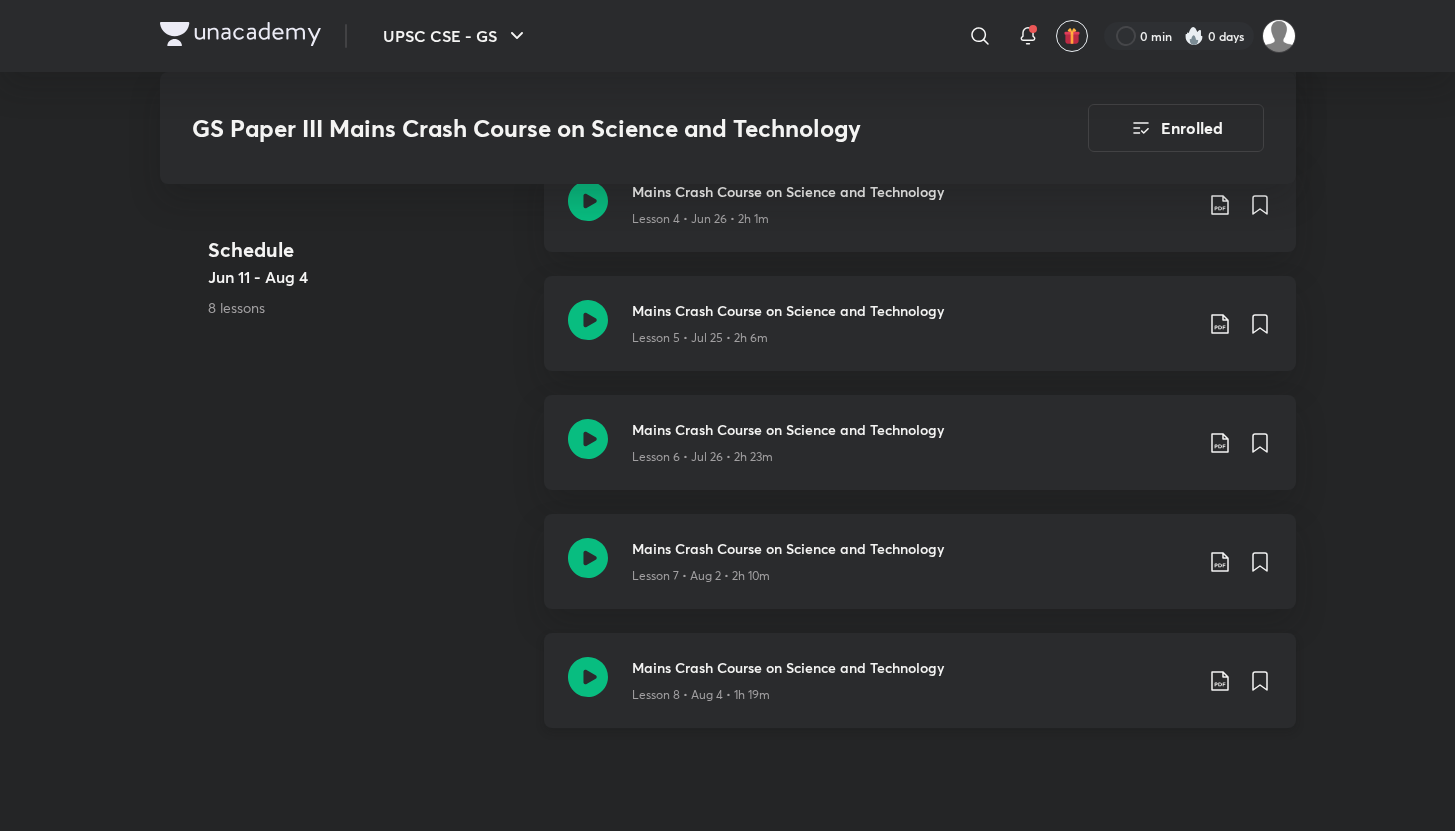 click 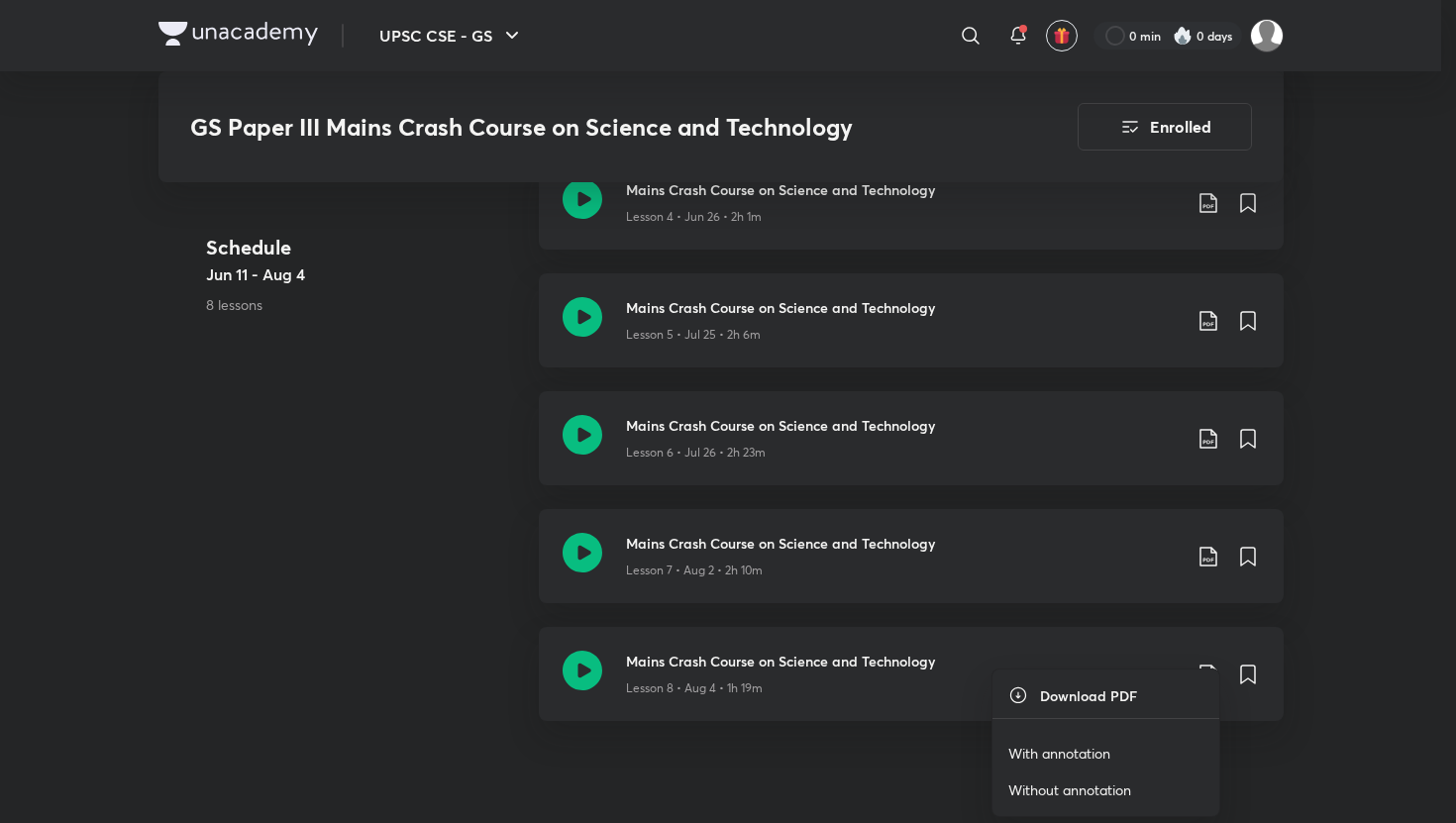 click on "Without annotation" at bounding box center [1070, 789] 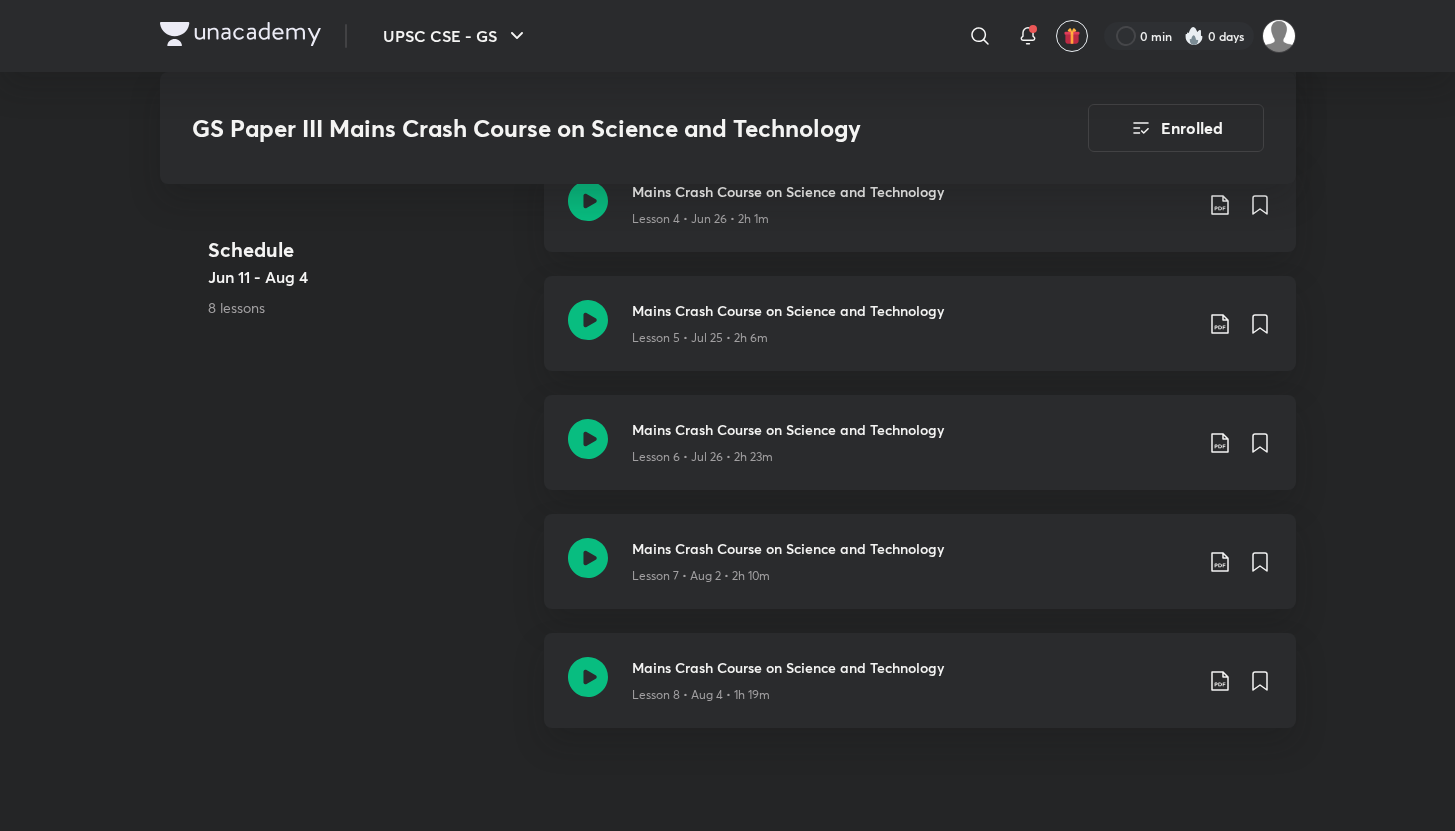 click on "Schedule Jun 11 - Aug 4 8 lessons Mains Crash Course on Science and Technology Lesson 1  •  Jun 11  •  2h 11m  Mains Crash Course on Science and Technology Lesson 2  •  Jun 15  •  1h 57m  Mains Crash Course on Science and Technology Lesson 3  •  Jun 25  •  1h 54m  Mains Crash Course on Science and Technology Lesson 4  •  Jun 26  •  2h 1m  Mains Crash Course on Science and Technology Lesson 5  •  Jul 25  •  2h 6m  Mains Crash Course on Science and Technology Lesson 6  •  Jul 26  •  2h 23m  Mains Crash Course on Science and Technology Lesson 7  •  Aug 2  •  2h 10m  Mains Crash Course on Science and Technology Lesson 8  •  Aug 4  •  1h 19m" at bounding box center [728, 276] 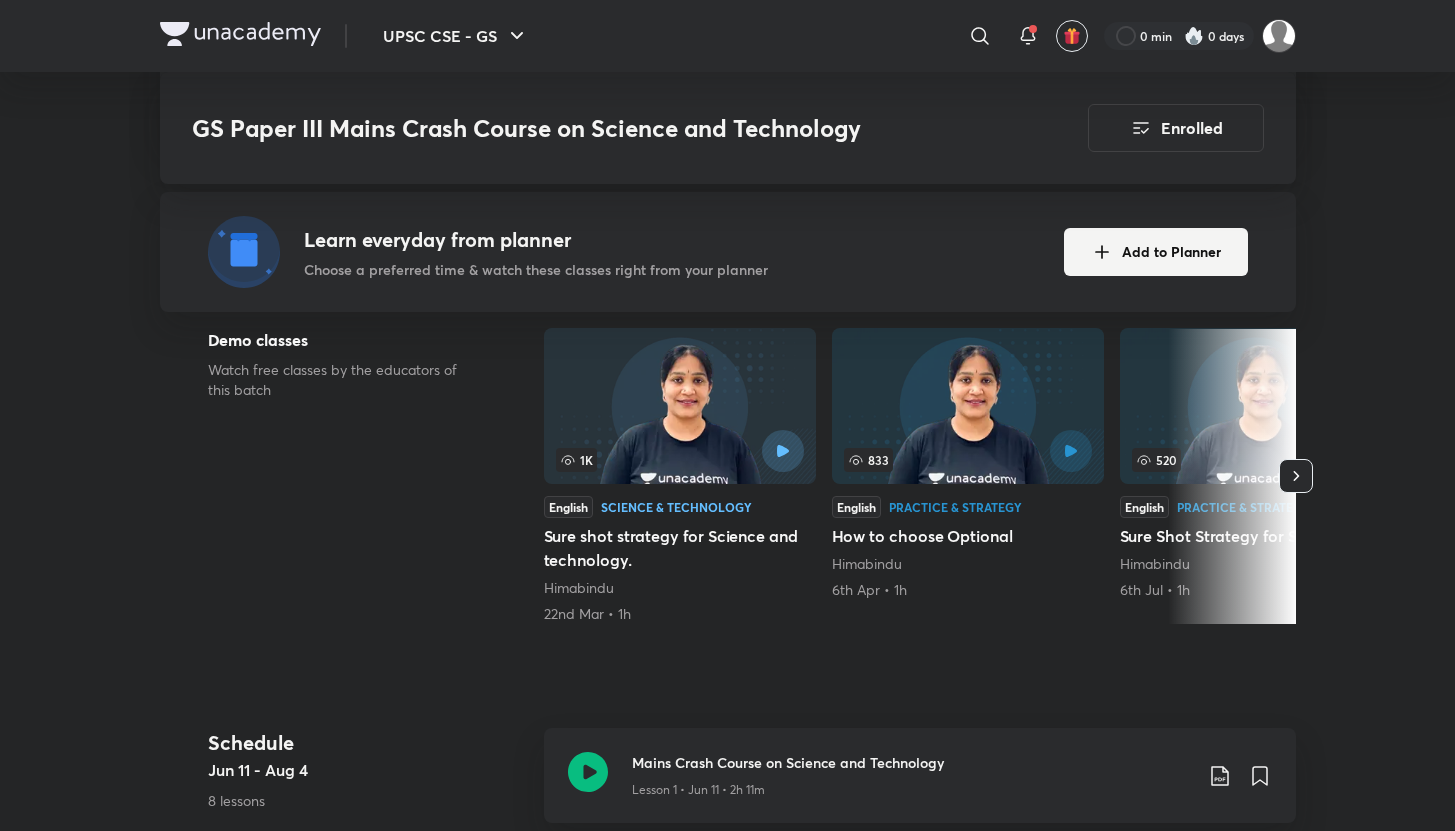 scroll, scrollTop: 0, scrollLeft: 0, axis: both 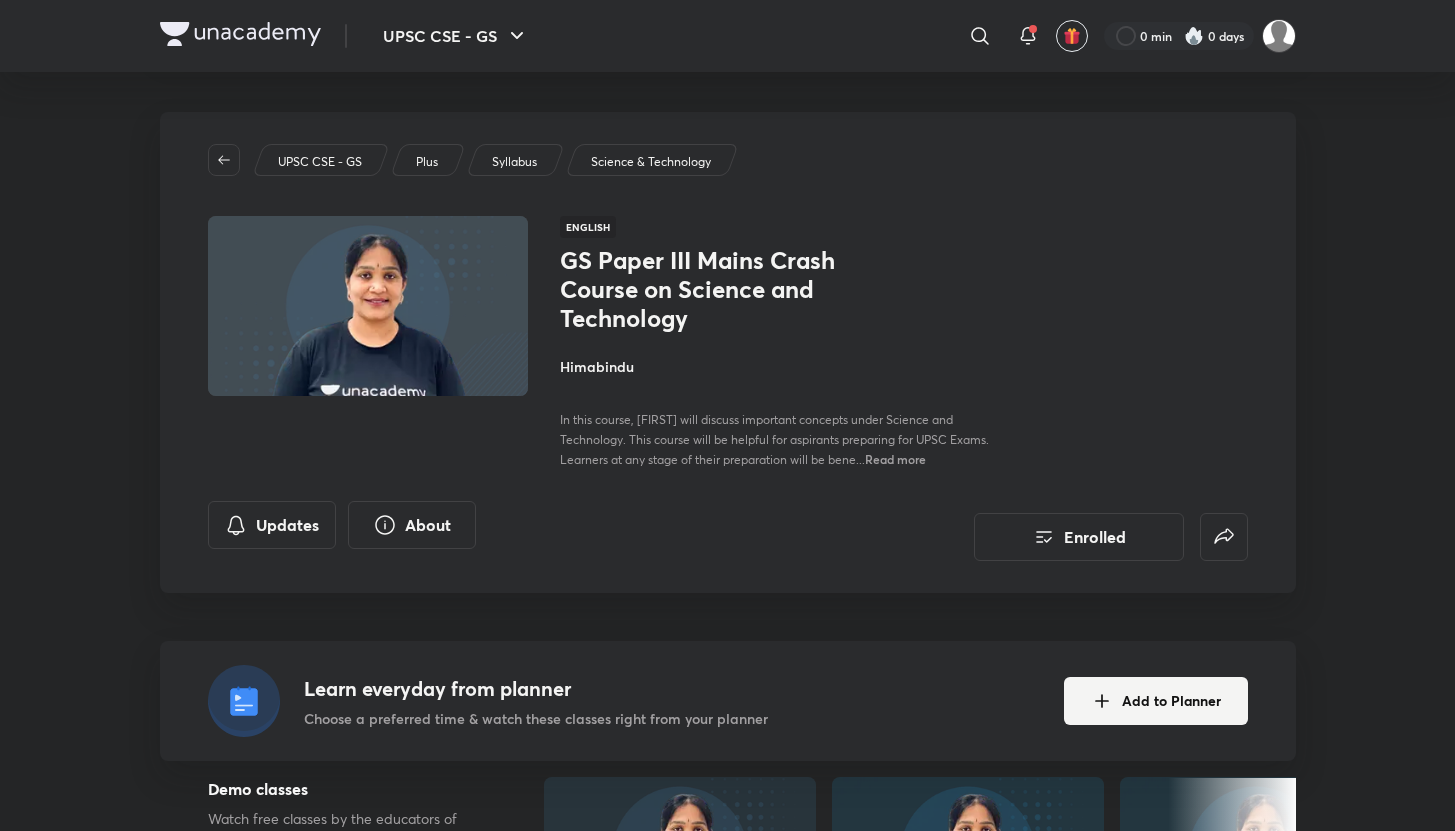 click on "UPSC CSE - GS" at bounding box center [320, 162] 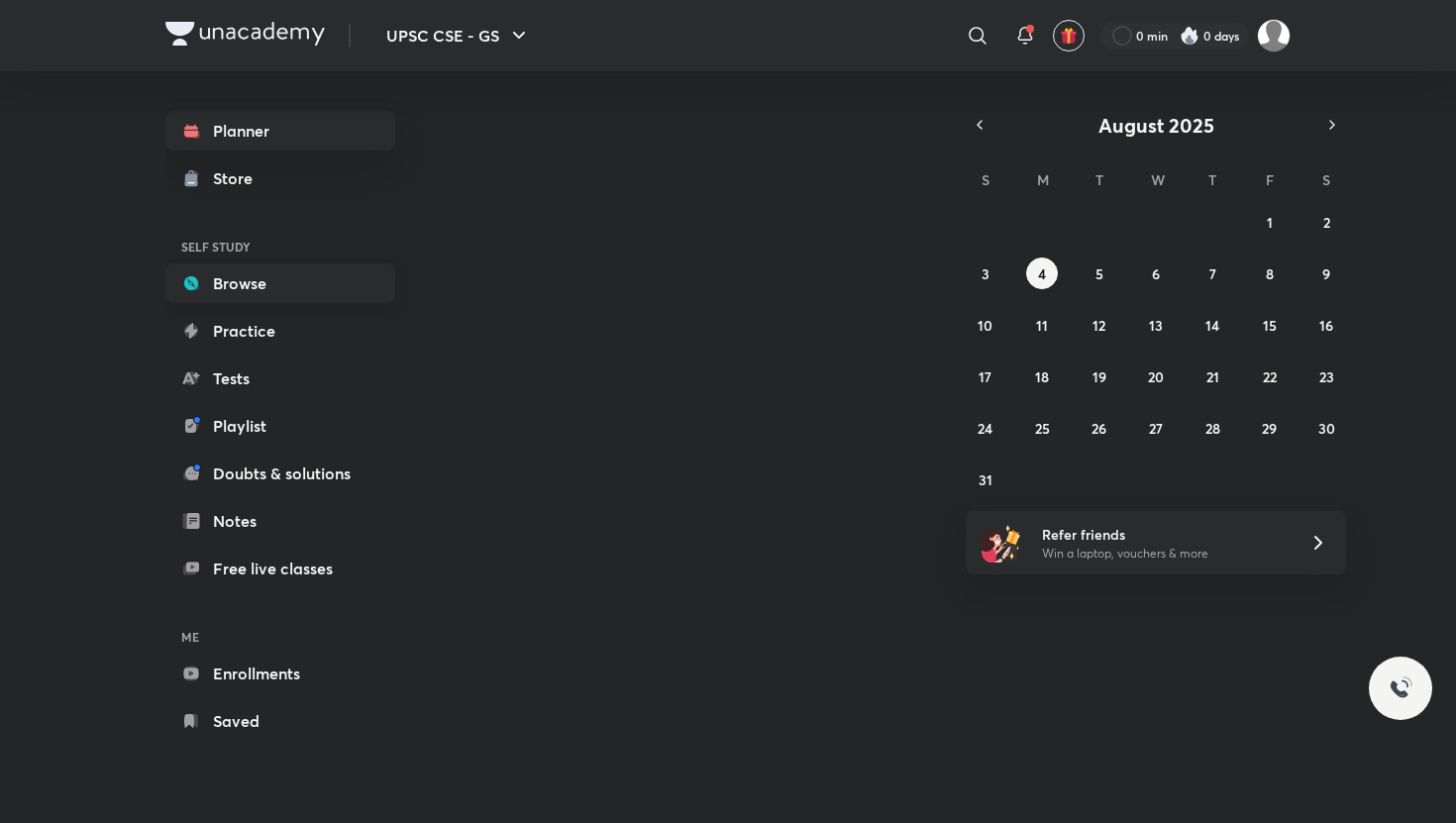 click on "Browse" at bounding box center [280, 283] 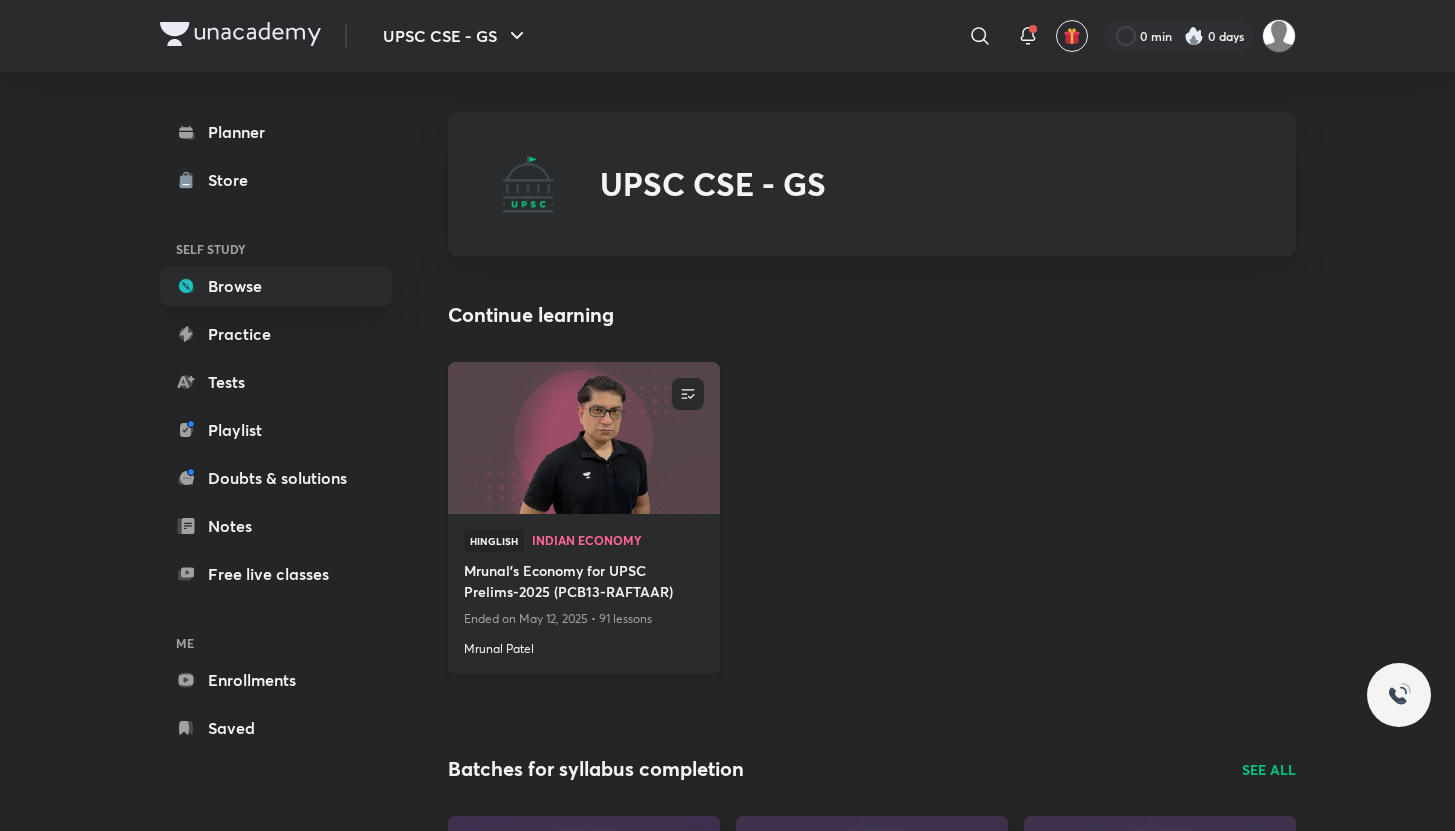 click on "Mrunal Patel" at bounding box center (584, 645) 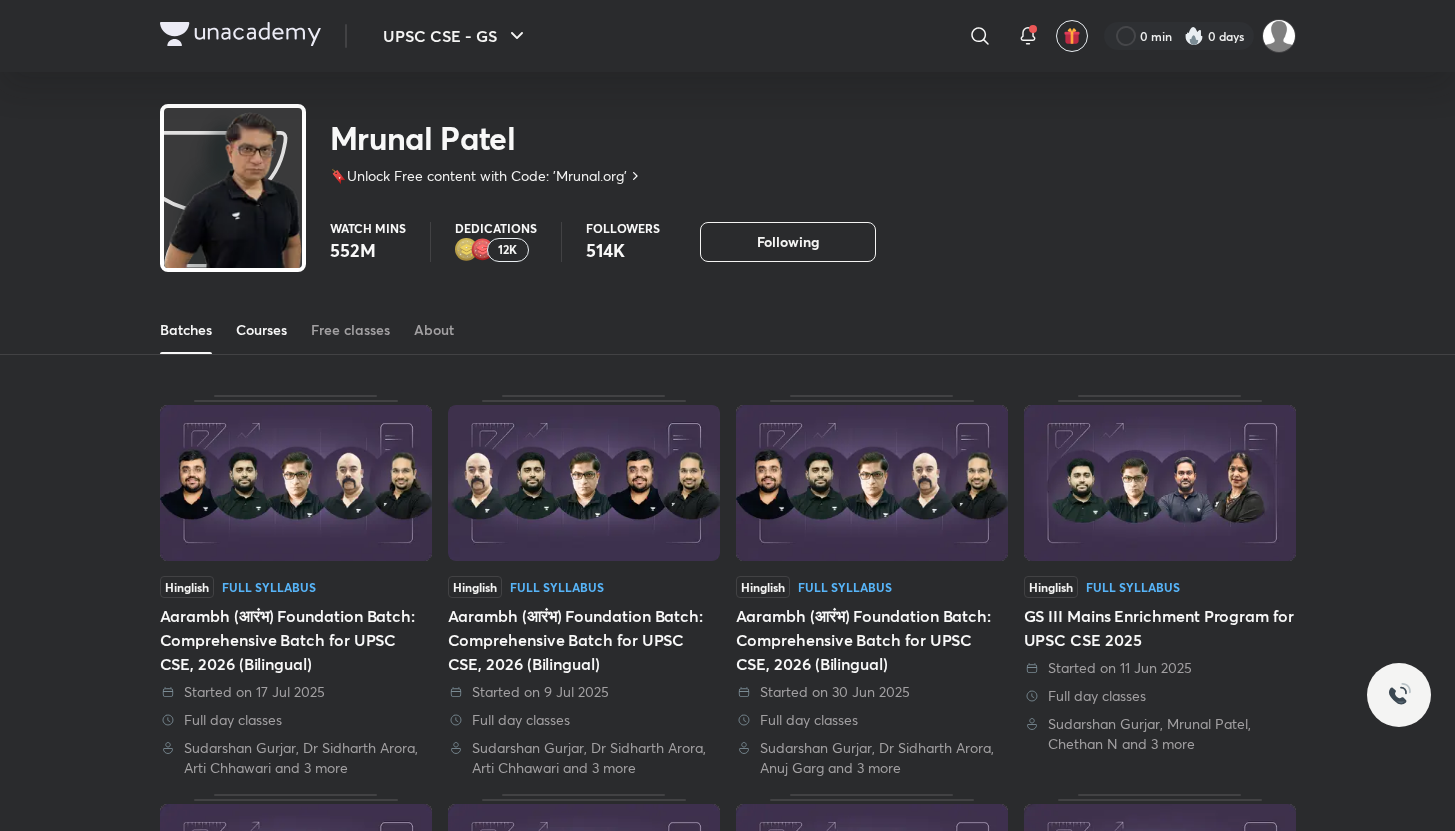 click on "Courses" at bounding box center [261, 330] 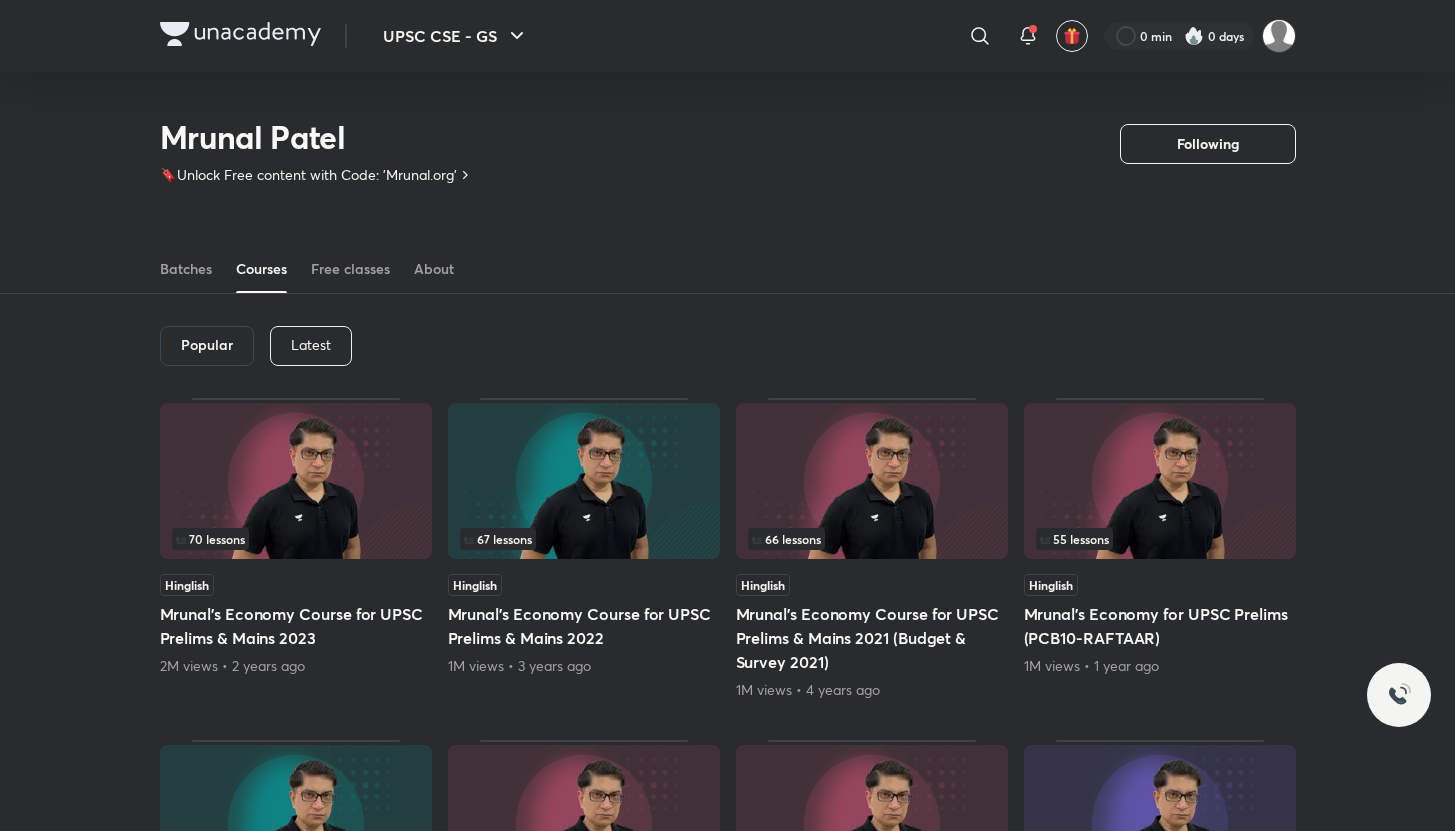 scroll, scrollTop: 0, scrollLeft: 0, axis: both 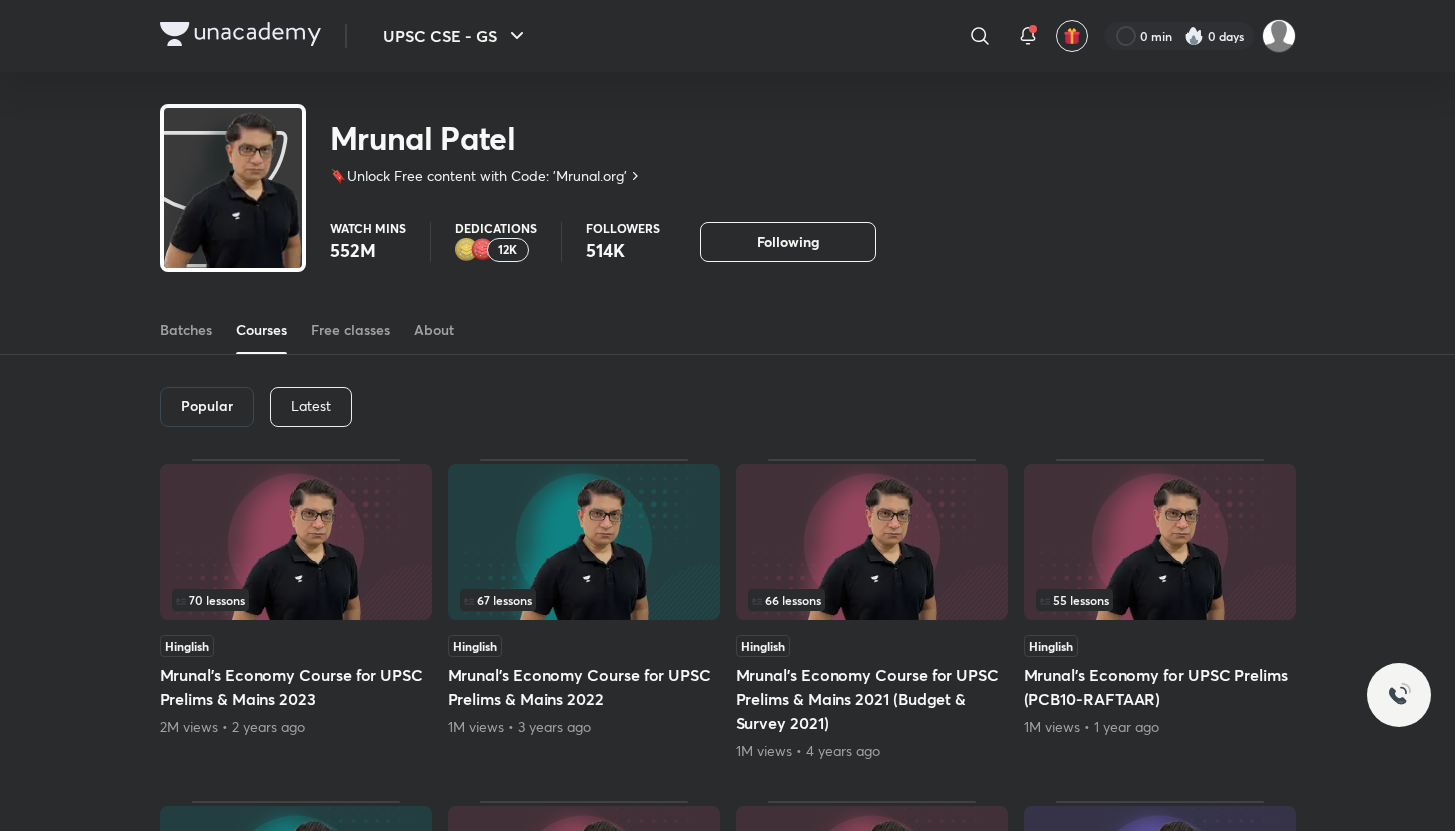 click on "Popular Latest" at bounding box center [728, 407] 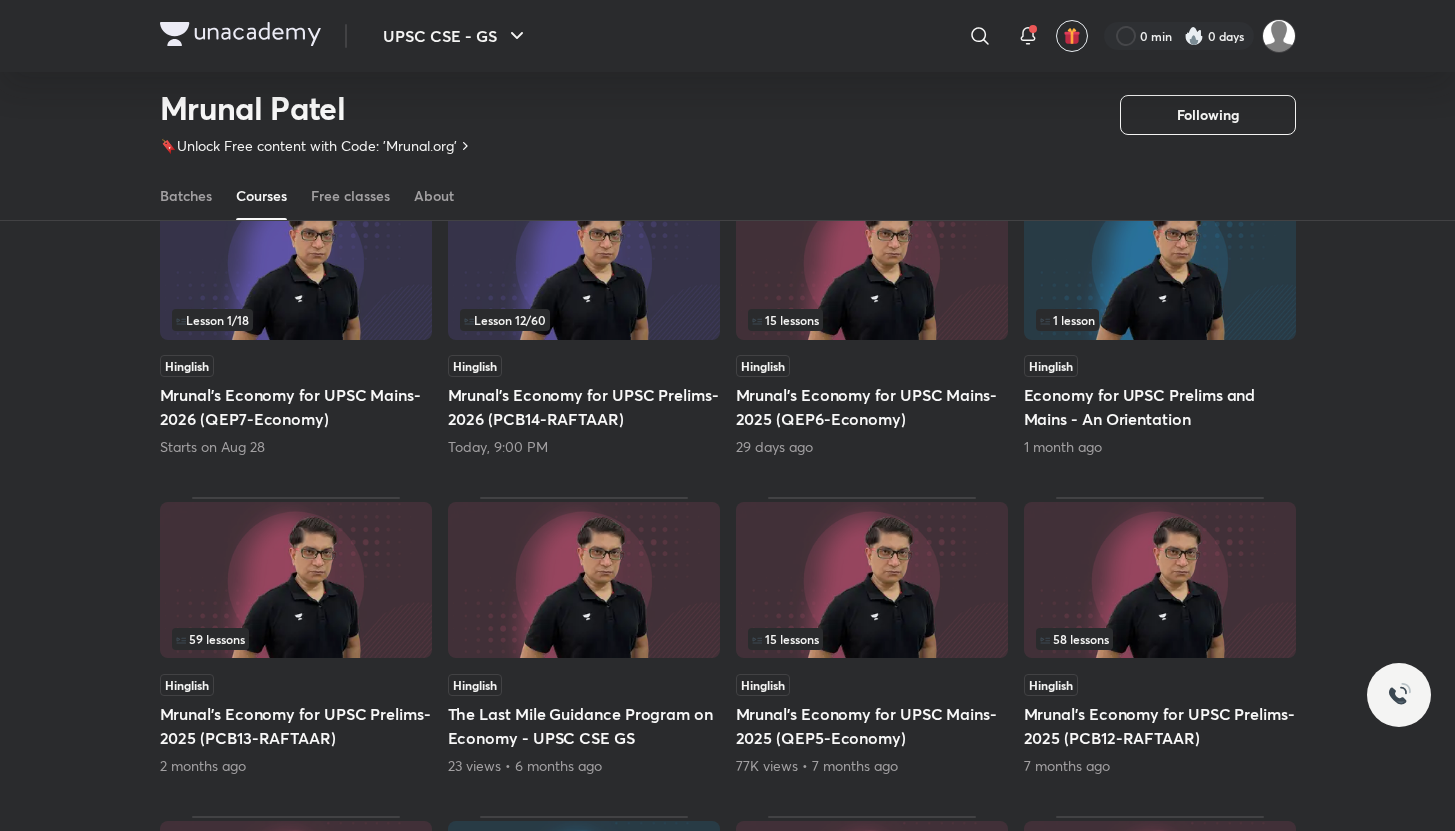 scroll, scrollTop: 201, scrollLeft: 0, axis: vertical 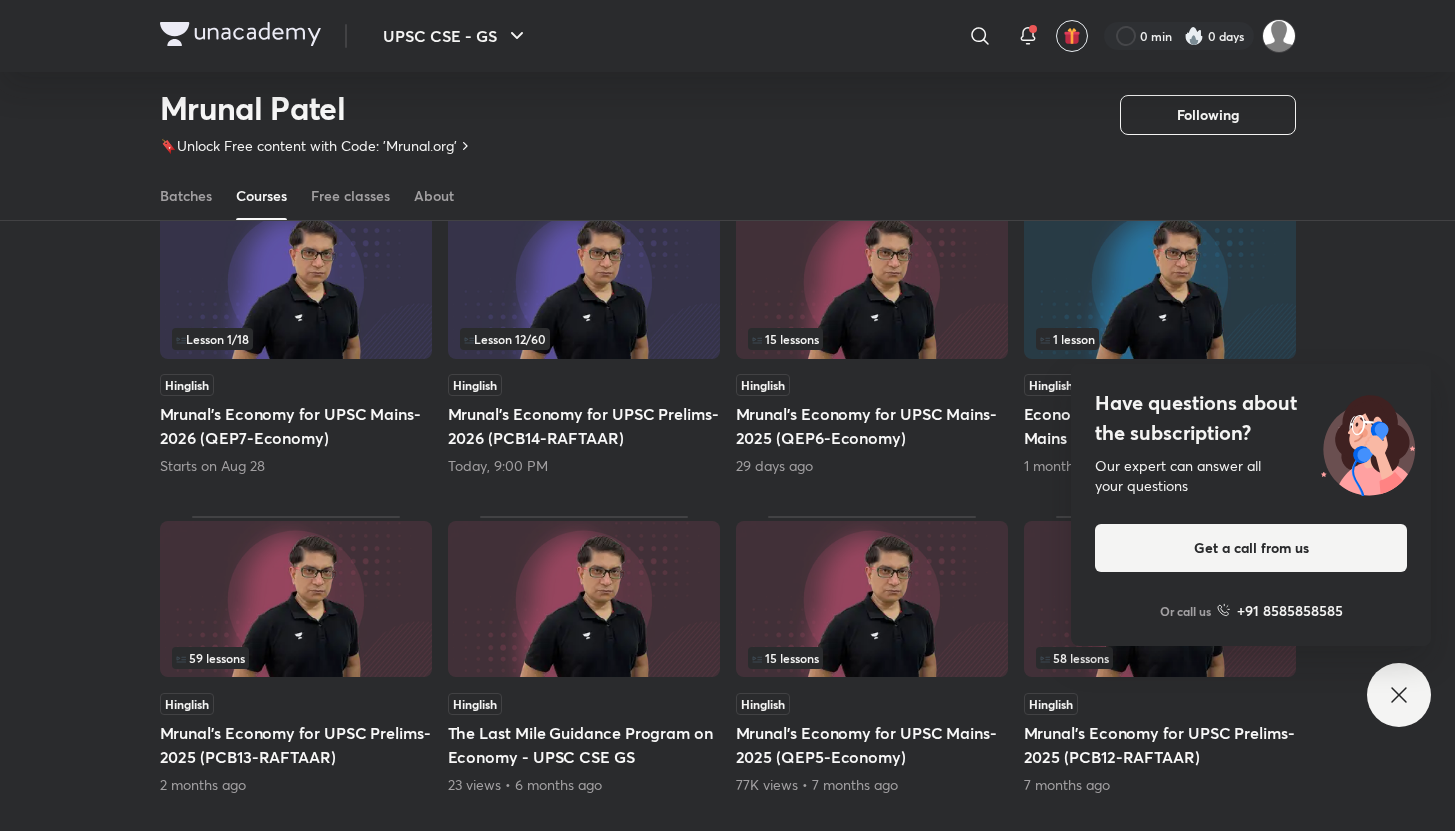 click on "Mrunal’s Economy for UPSC Mains-2025 (QEP6-Economy)" at bounding box center [872, 426] 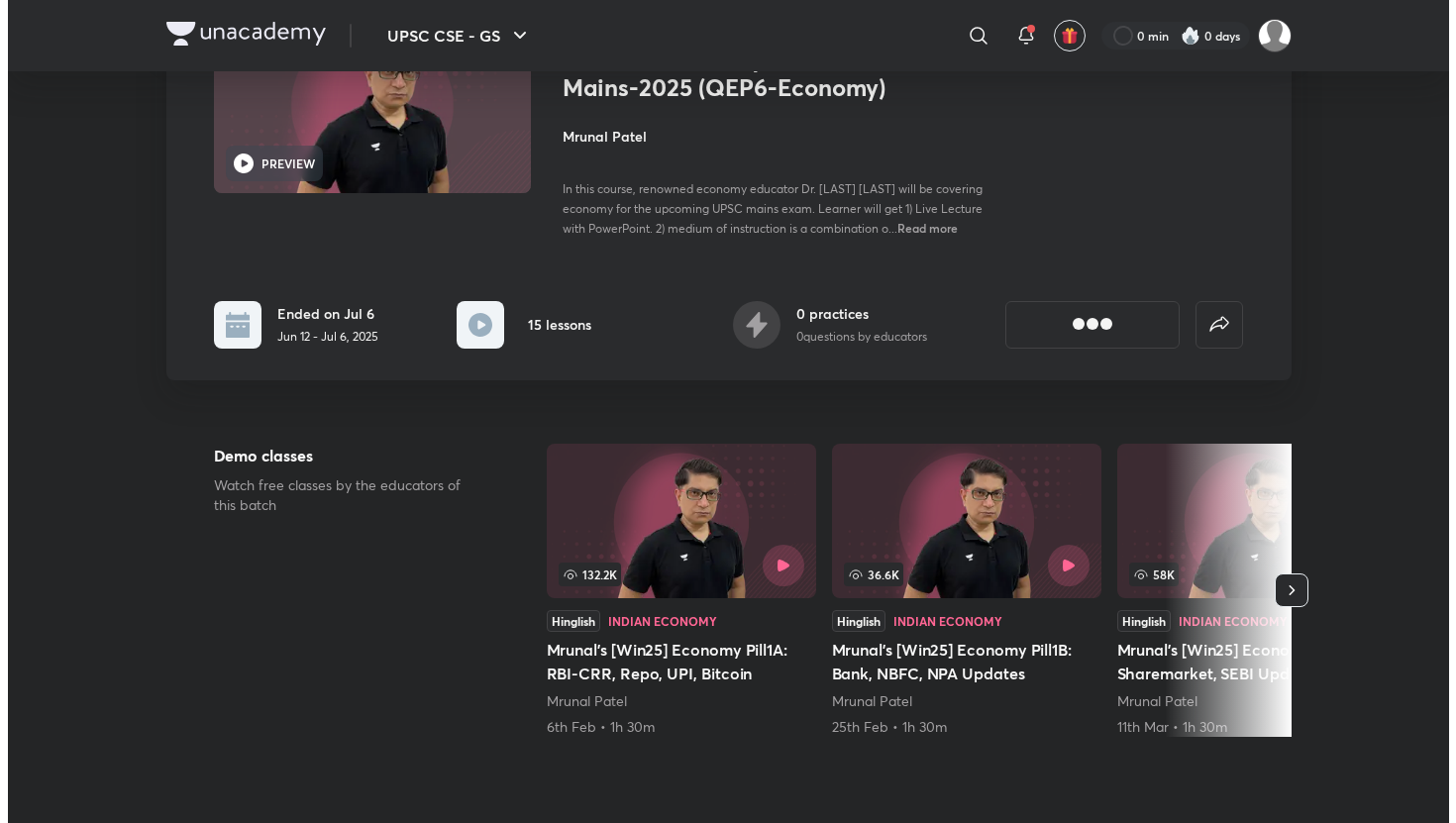 scroll, scrollTop: 0, scrollLeft: 0, axis: both 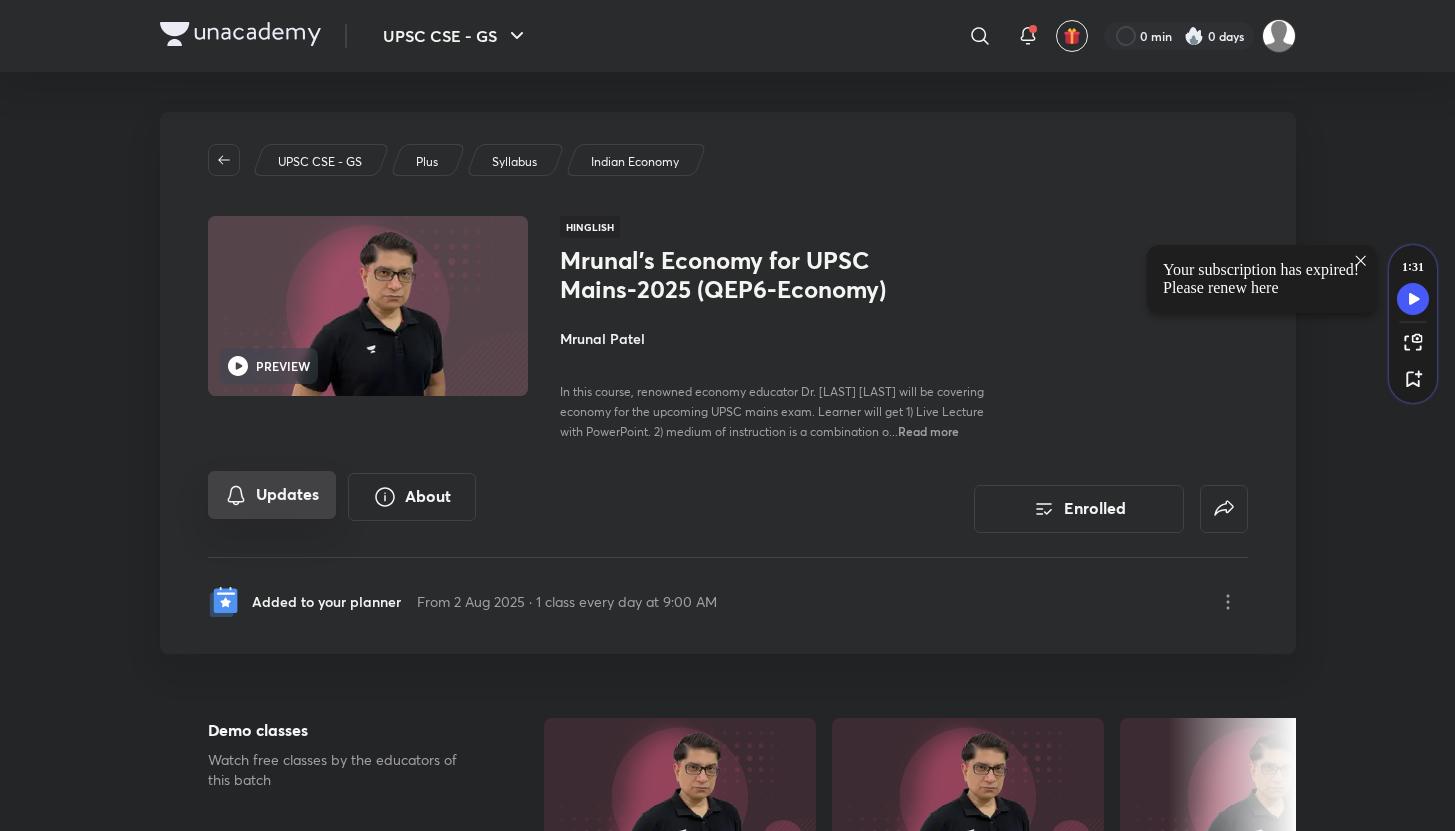 click 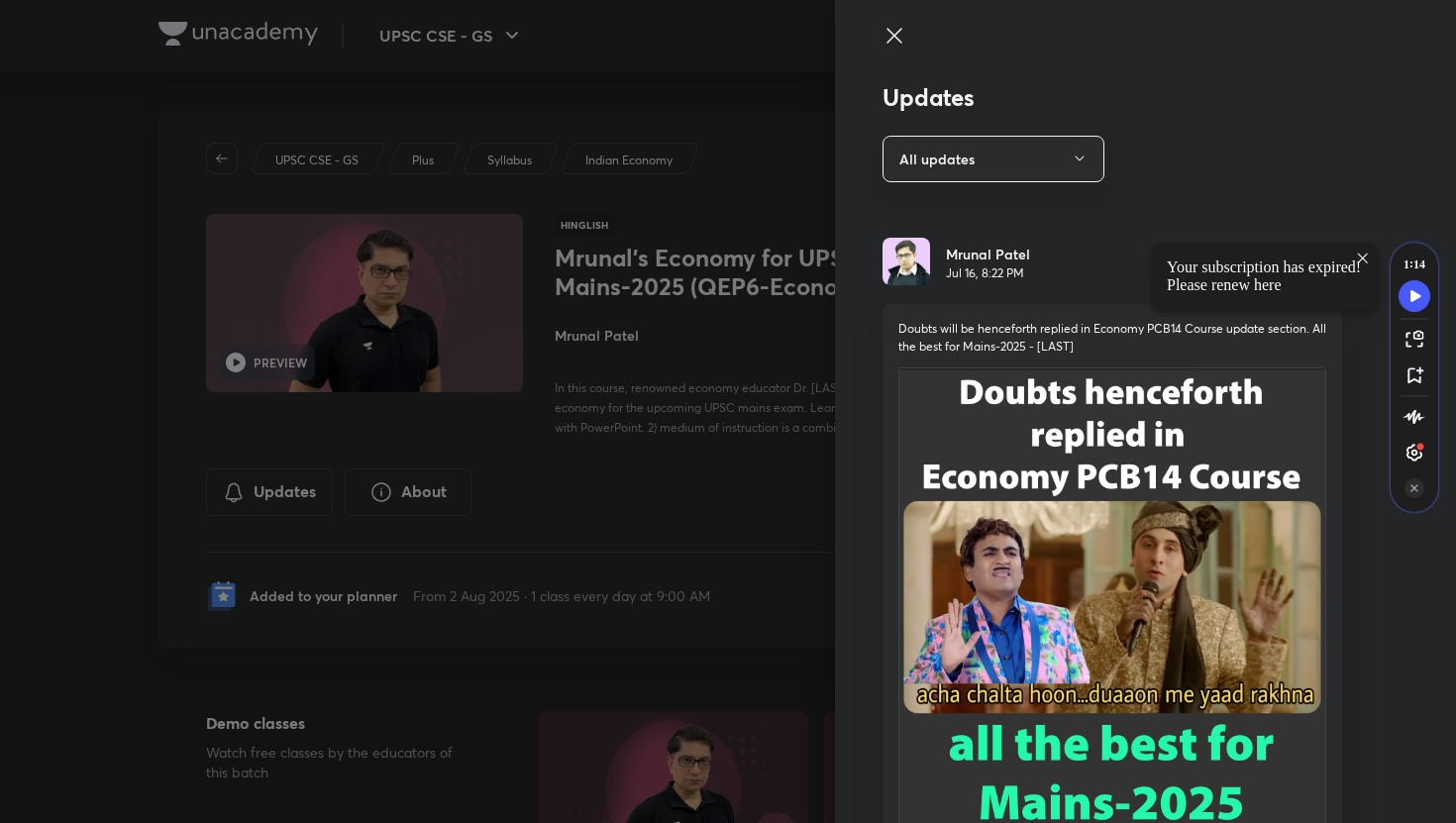 click 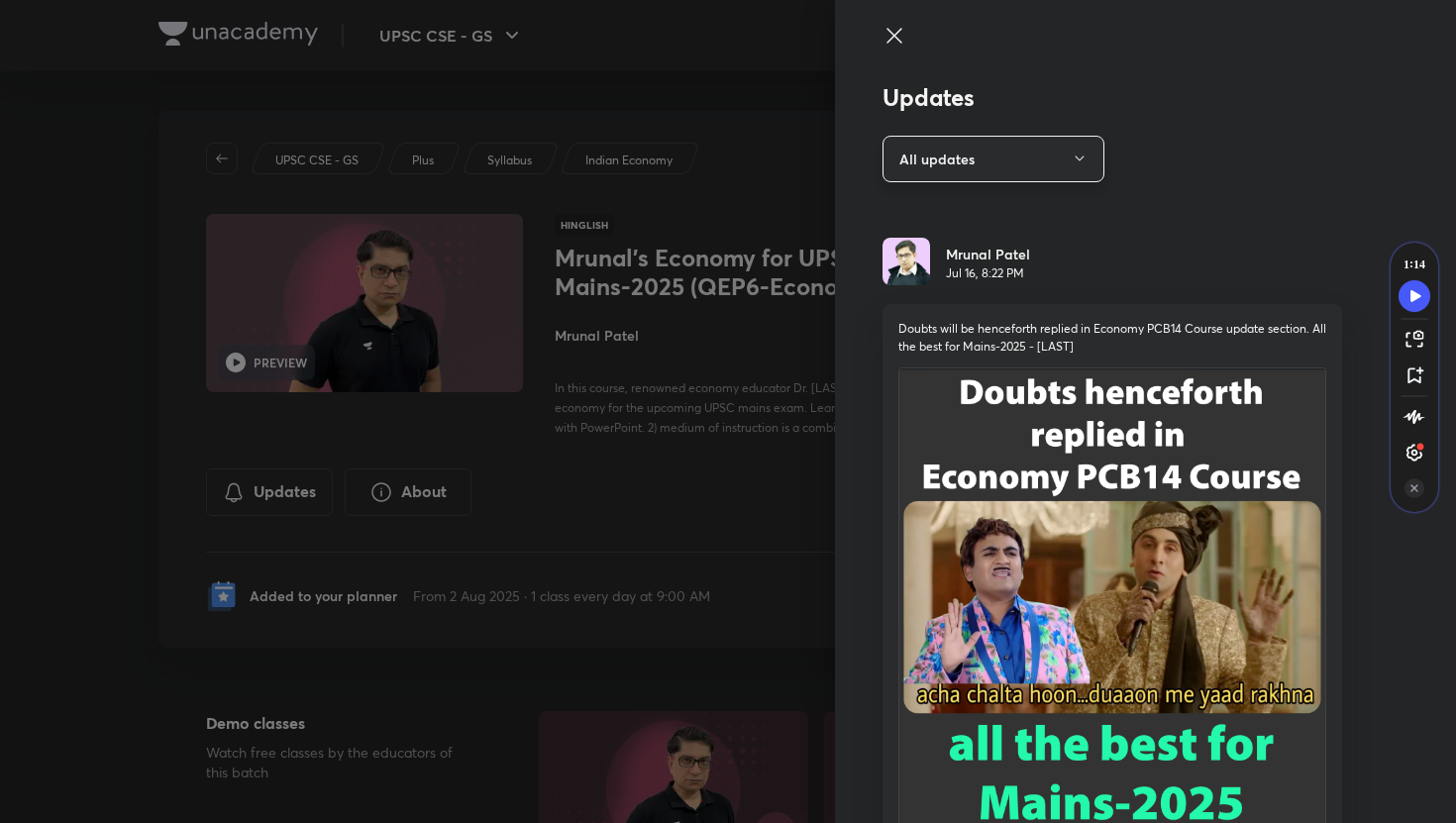 click on "All updates" at bounding box center [993, 158] 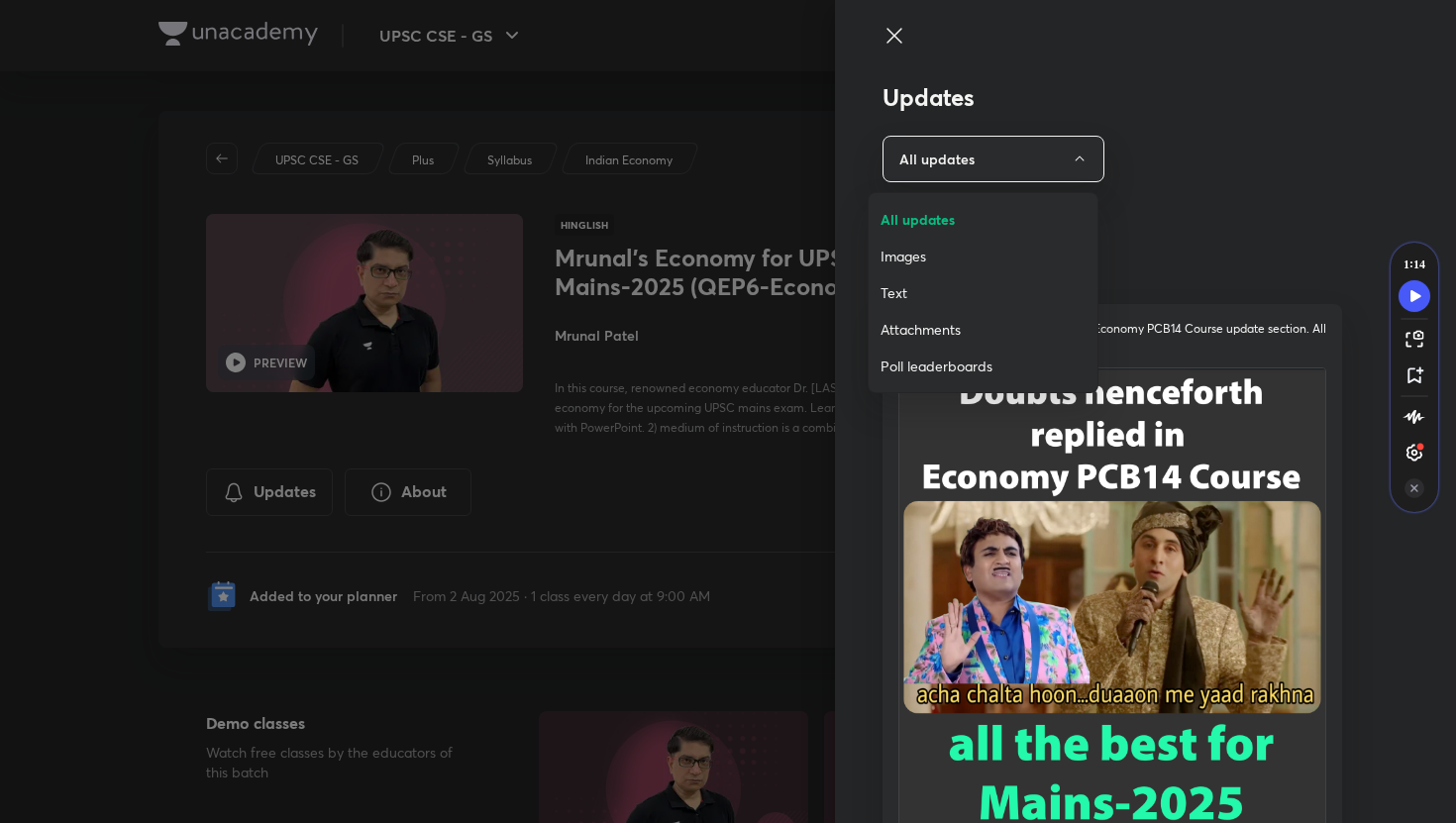 click on "Attachments" at bounding box center [983, 329] 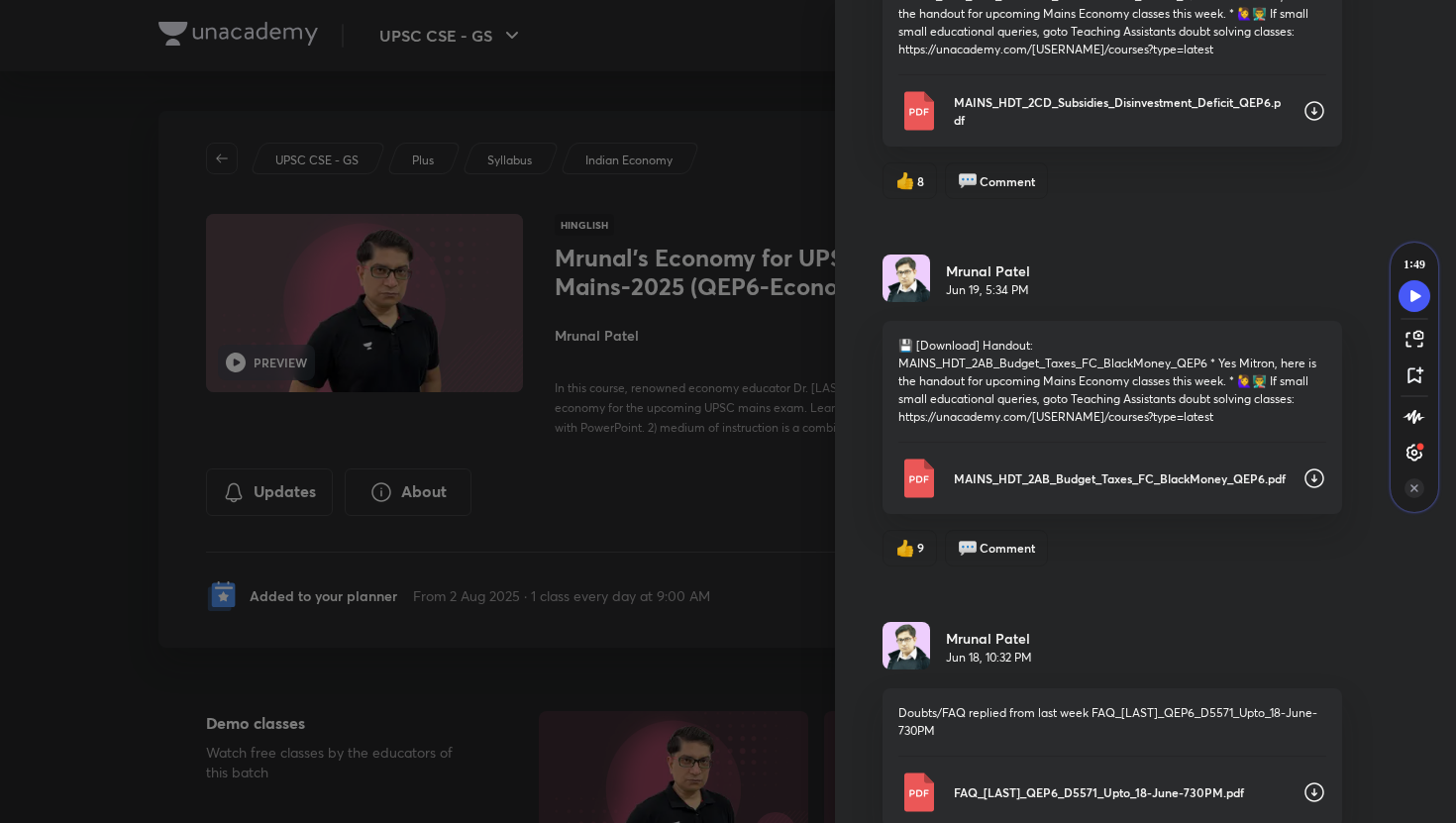 scroll, scrollTop: 6281, scrollLeft: 0, axis: vertical 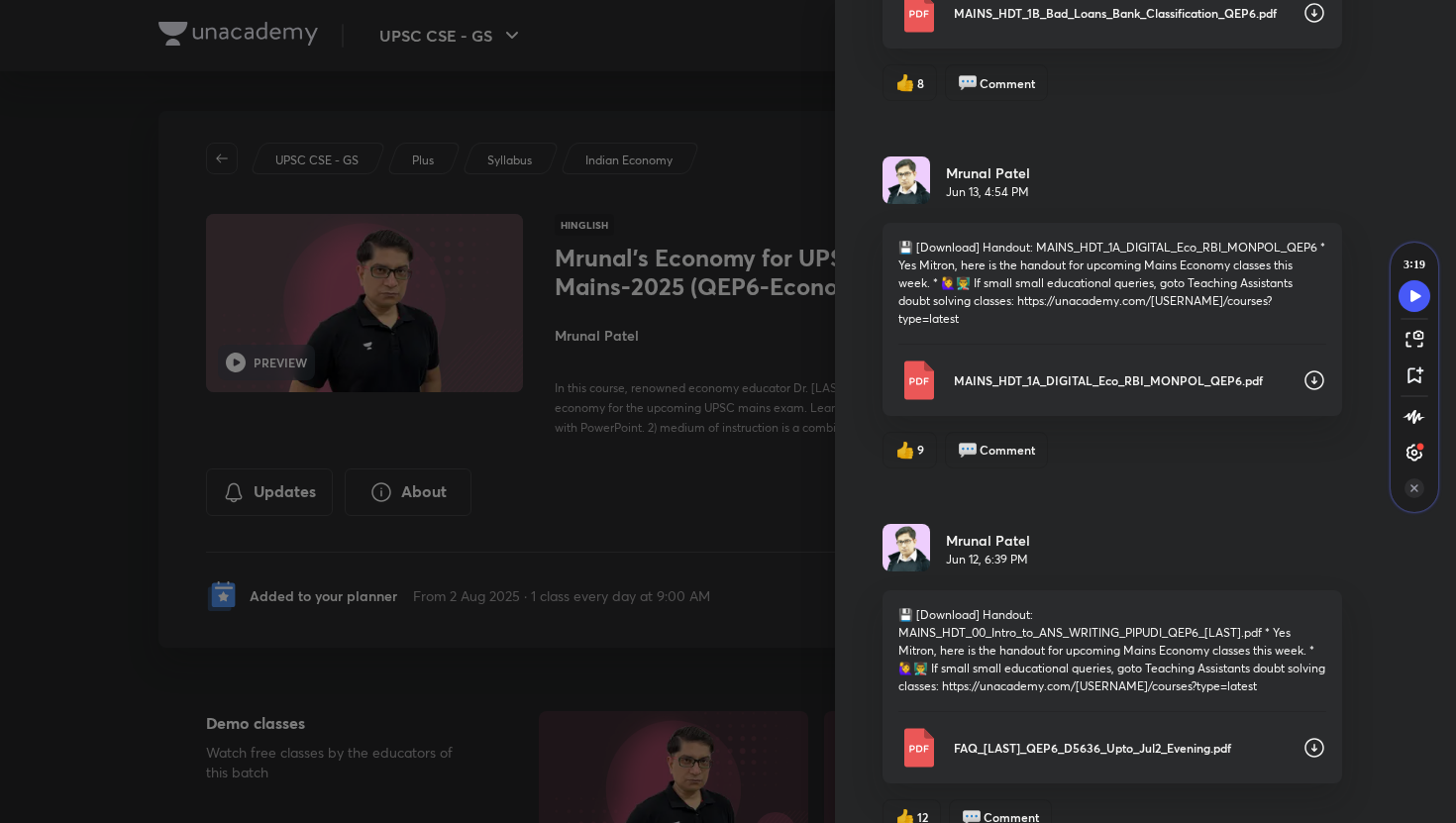 click 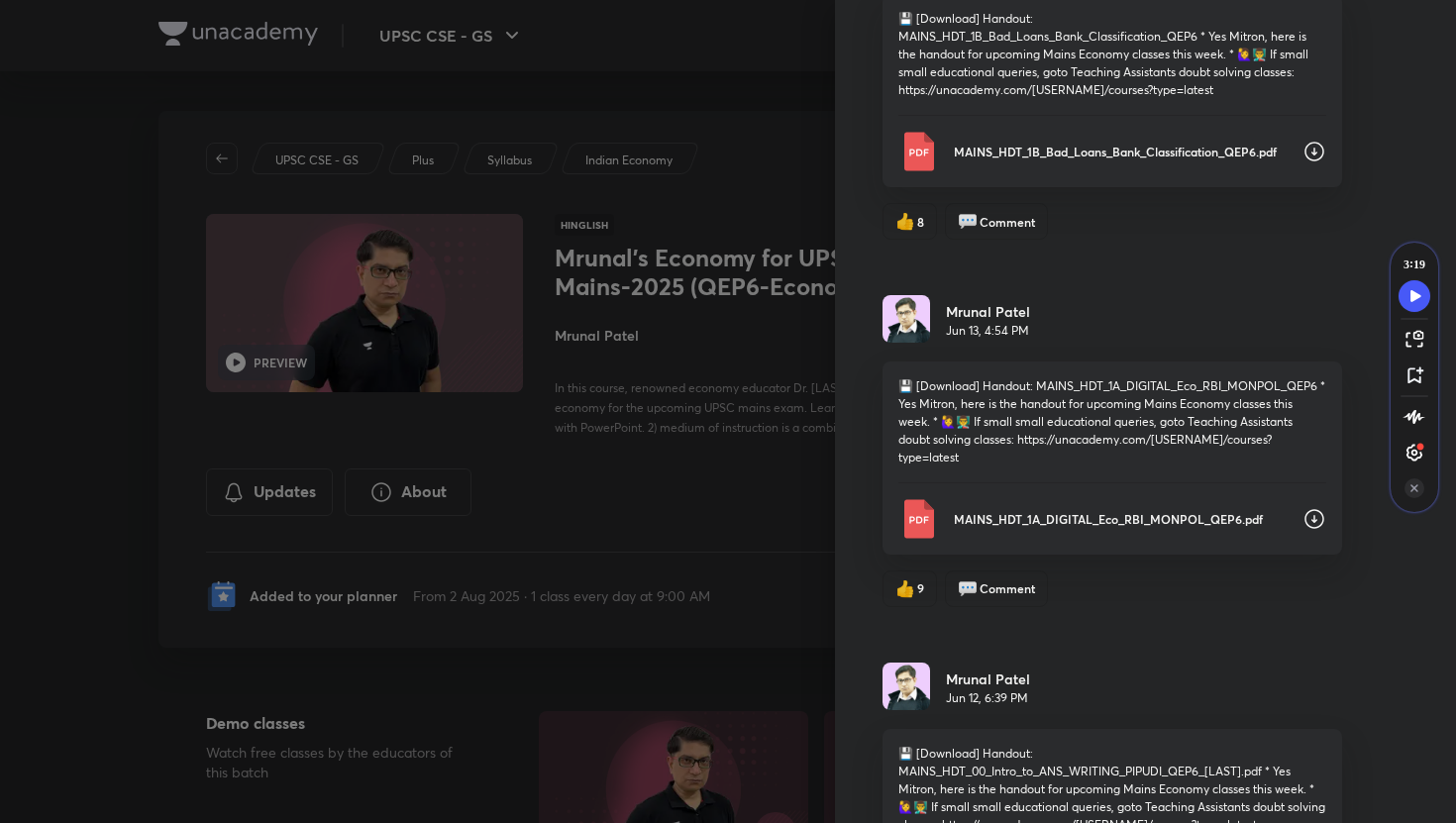 scroll, scrollTop: 6127, scrollLeft: 0, axis: vertical 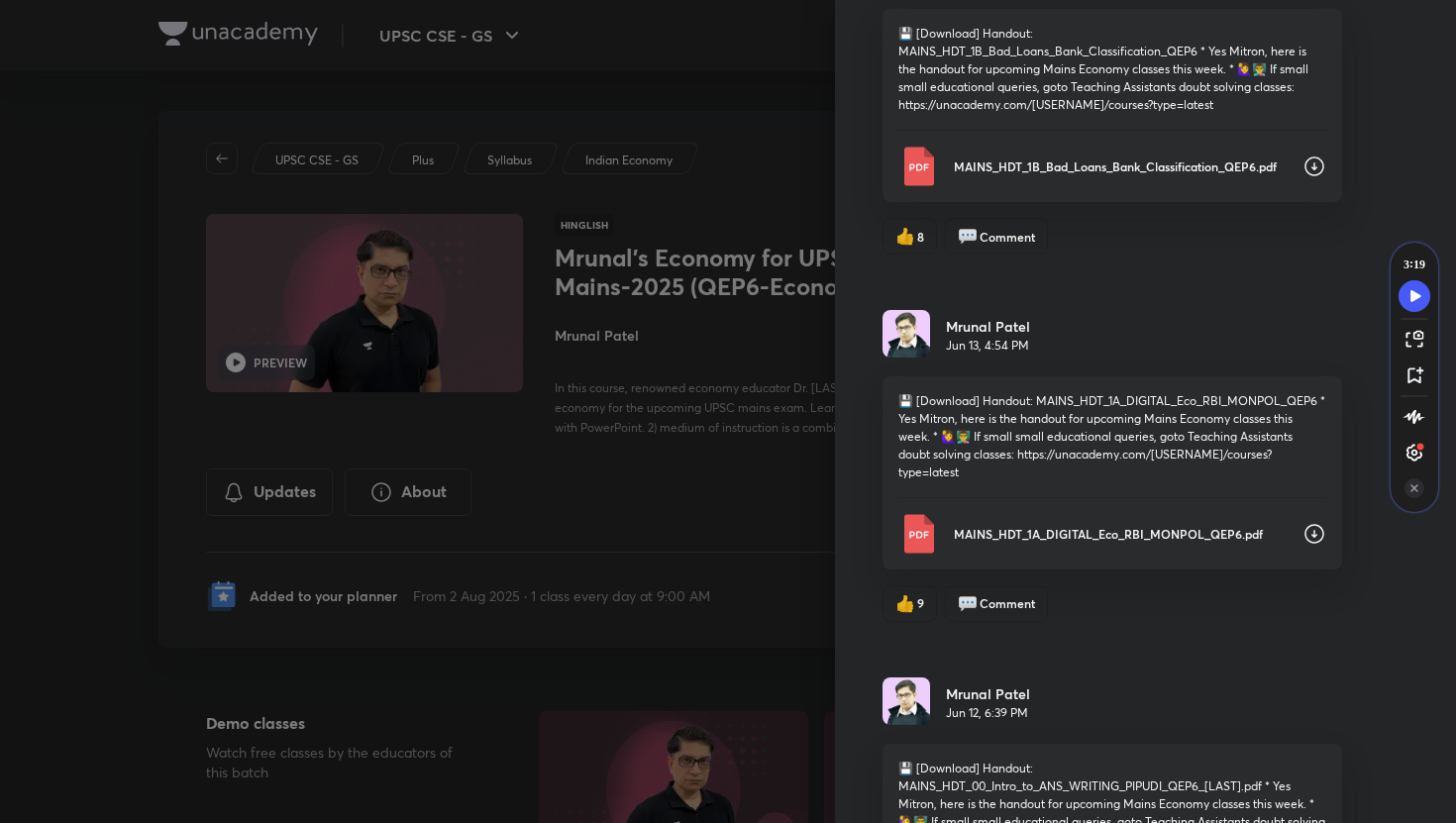 click 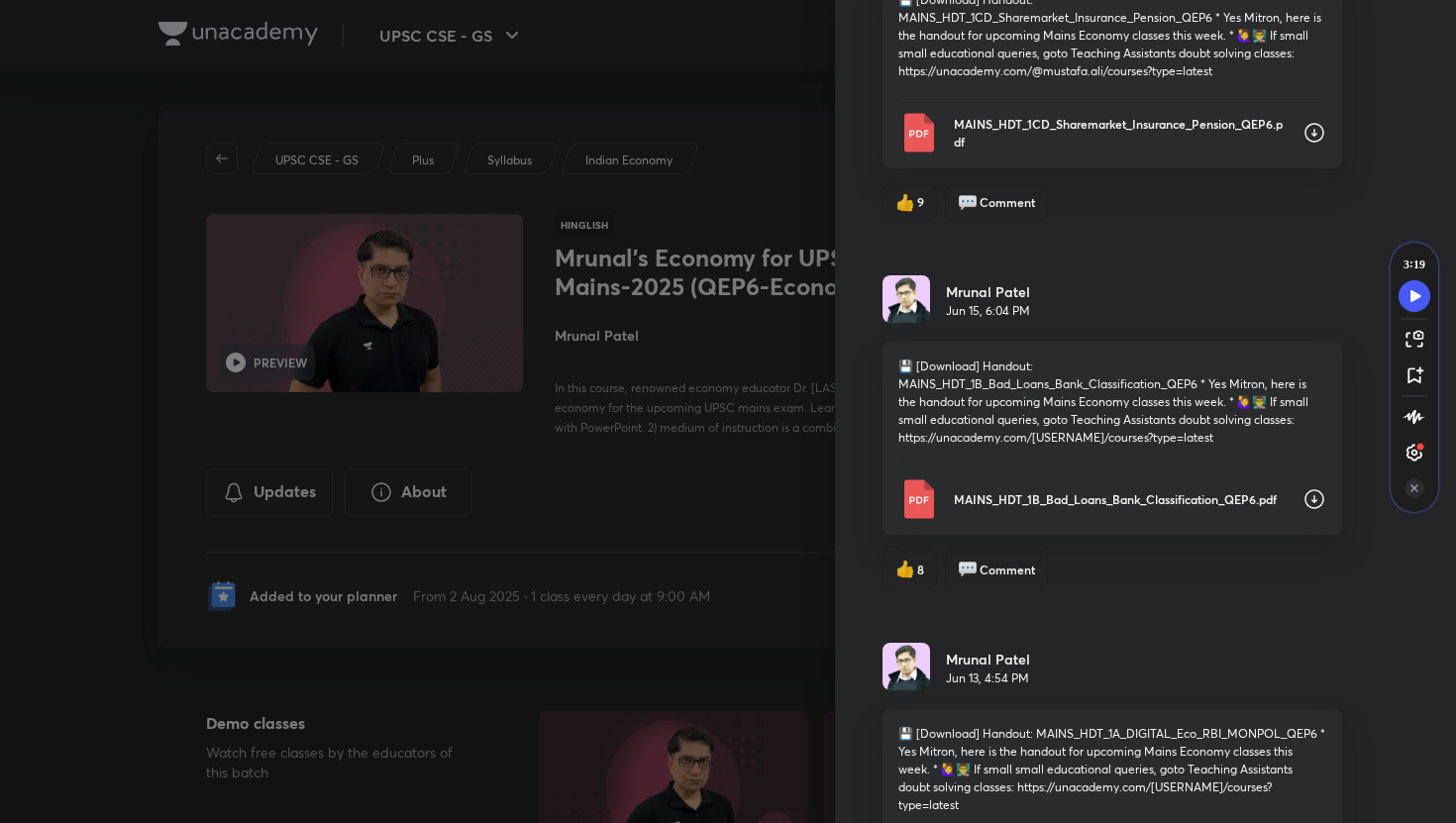 scroll, scrollTop: 5737, scrollLeft: 0, axis: vertical 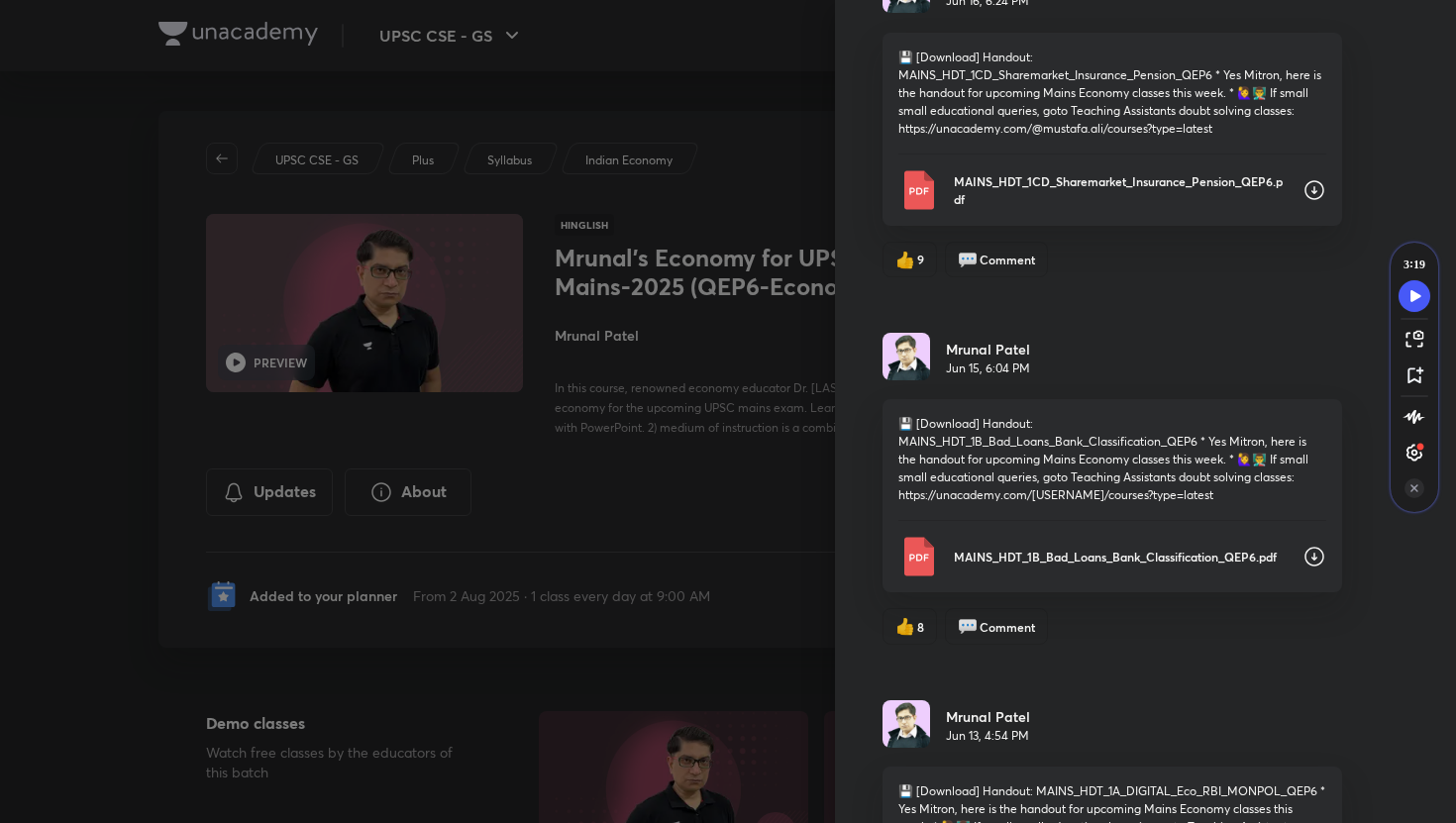 click 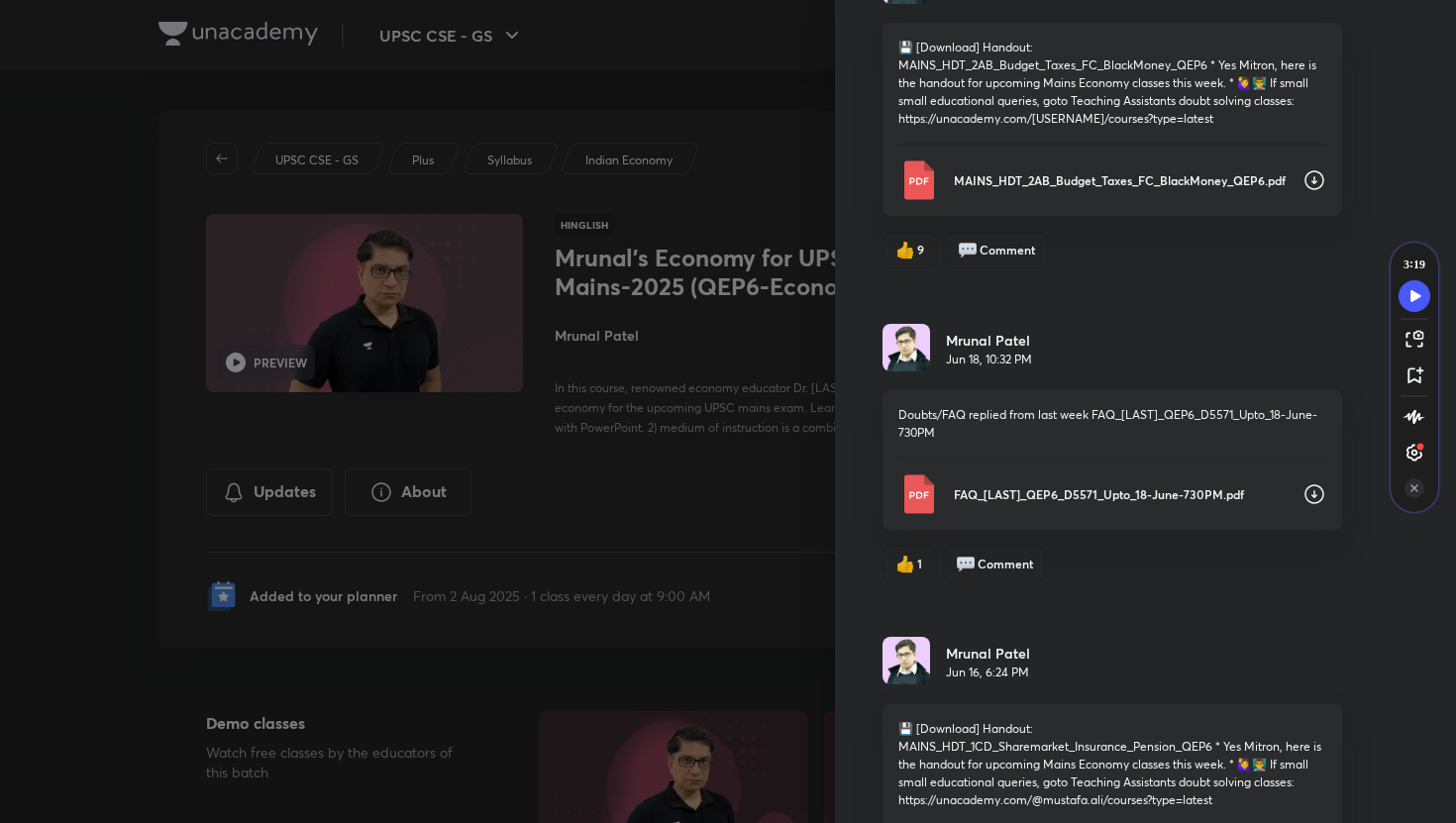 scroll, scrollTop: 5061, scrollLeft: 0, axis: vertical 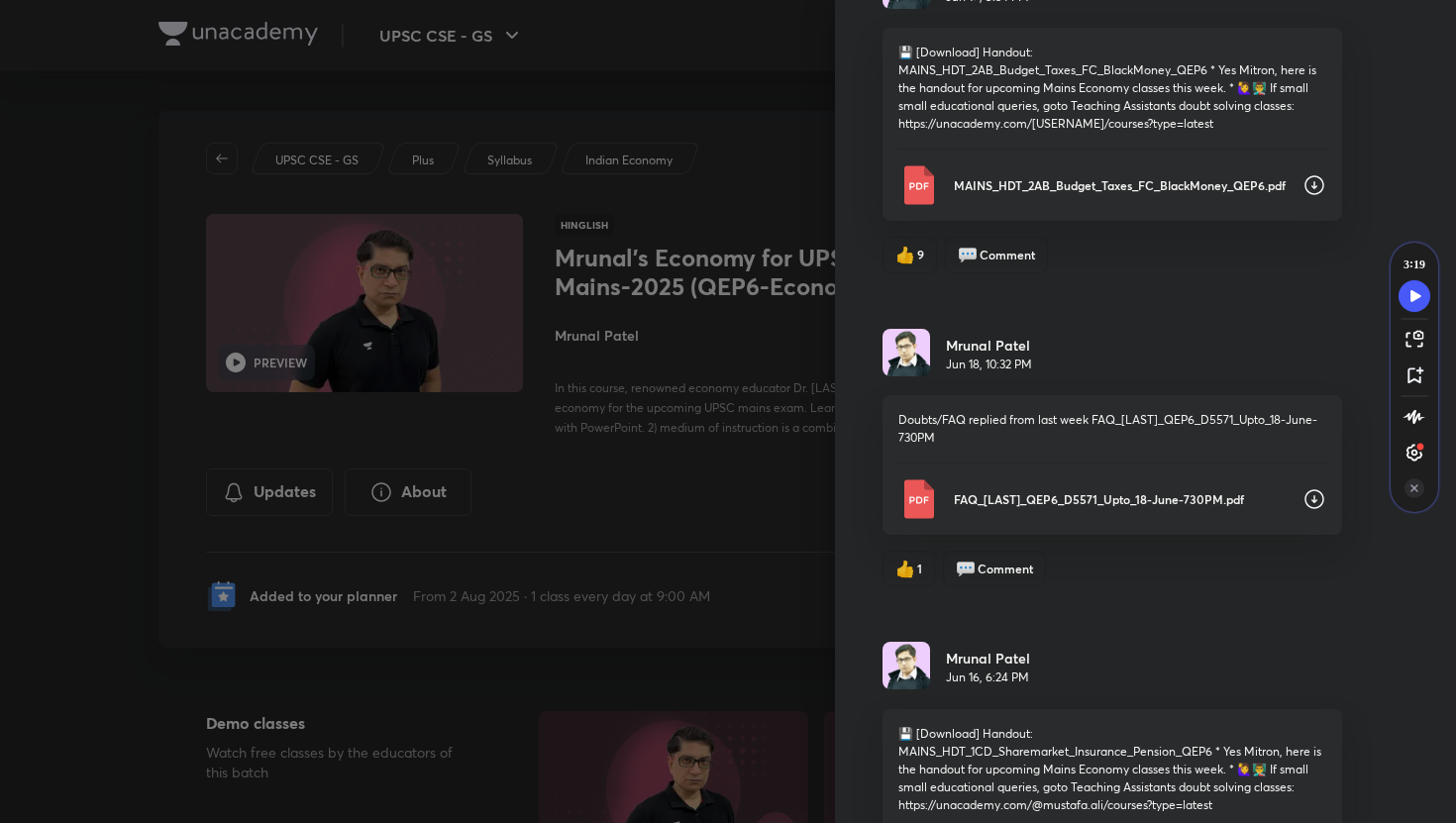 click 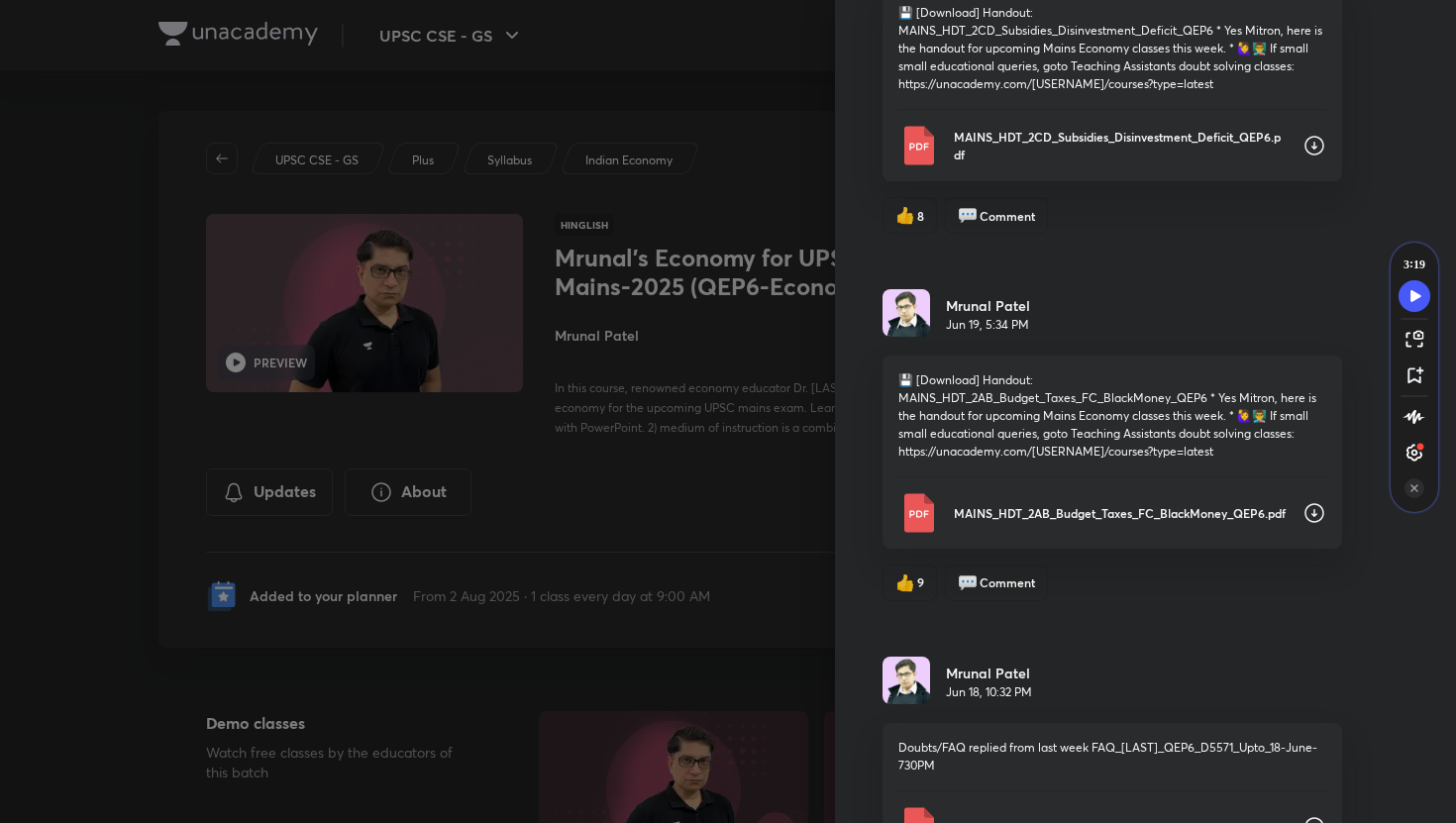 scroll, scrollTop: 4709, scrollLeft: 0, axis: vertical 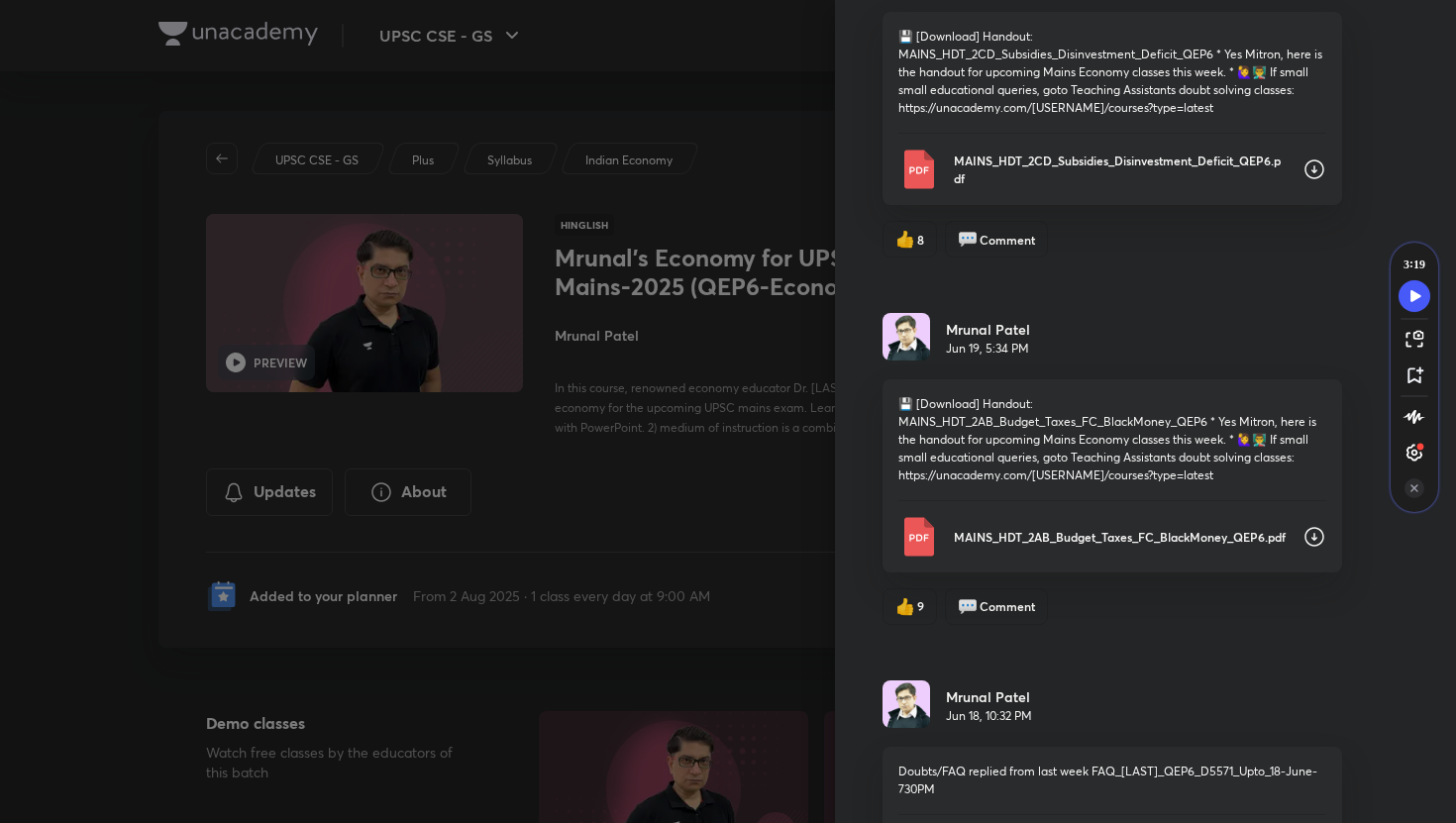 click 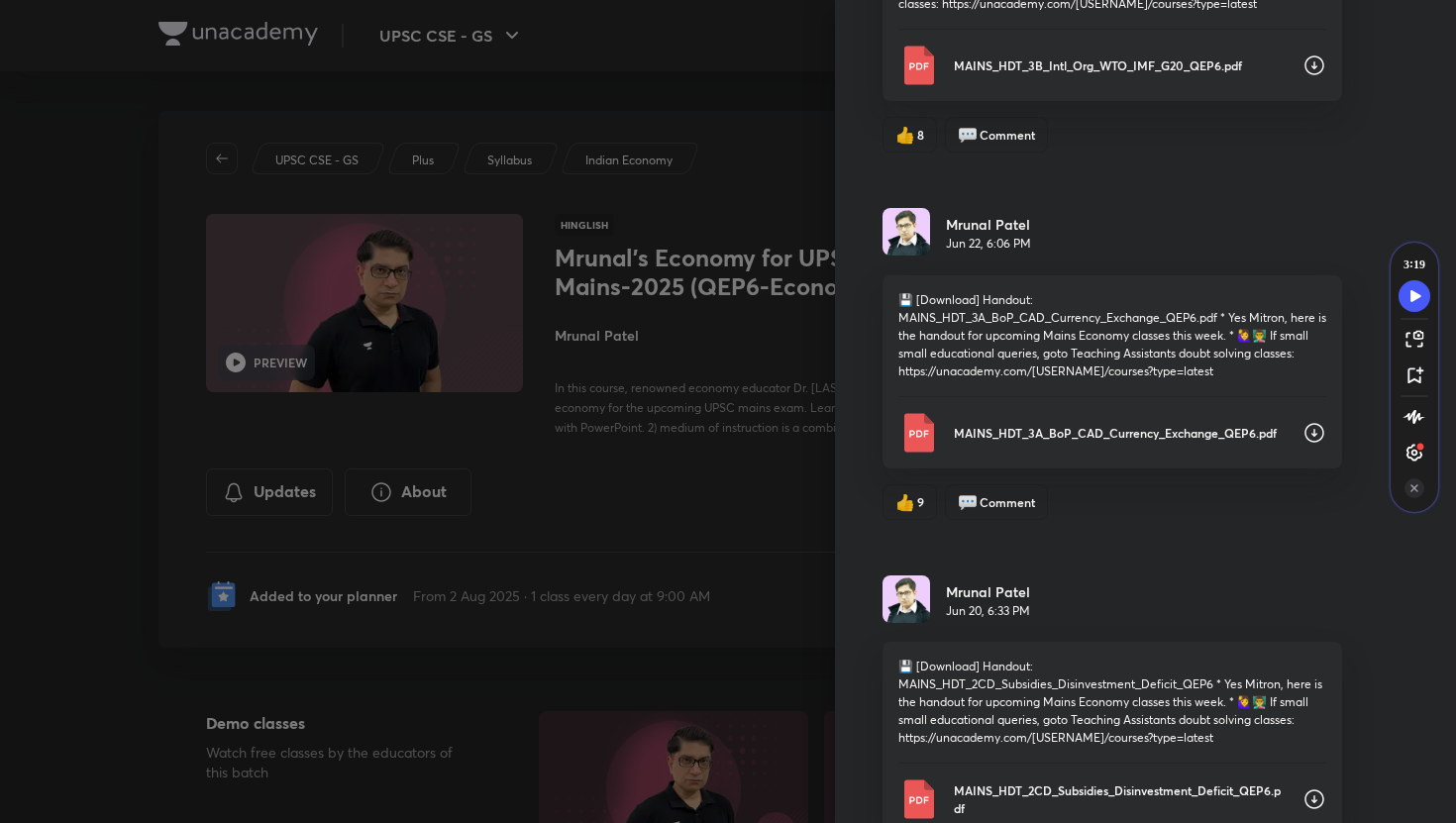 scroll, scrollTop: 4035, scrollLeft: 0, axis: vertical 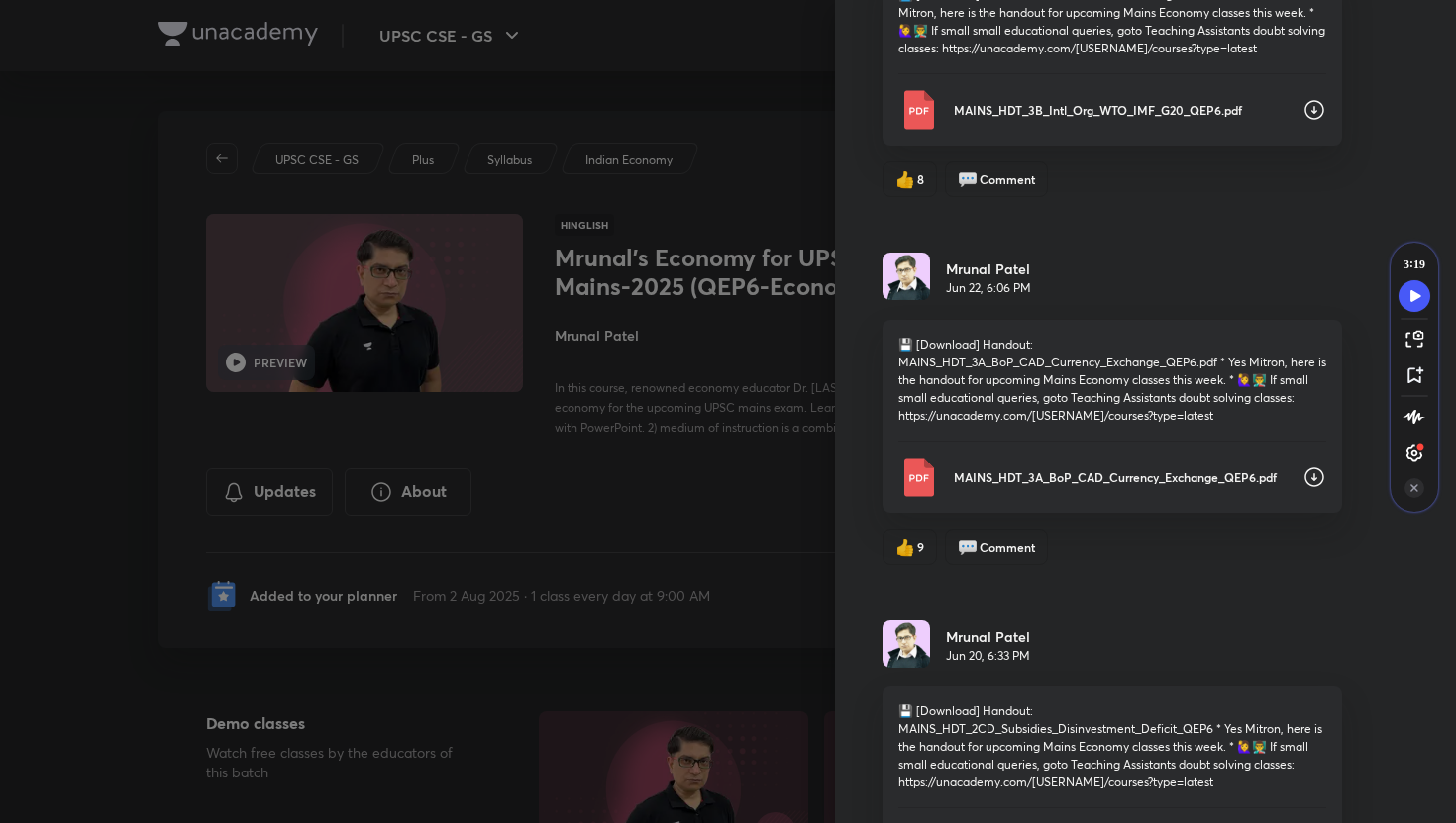 click 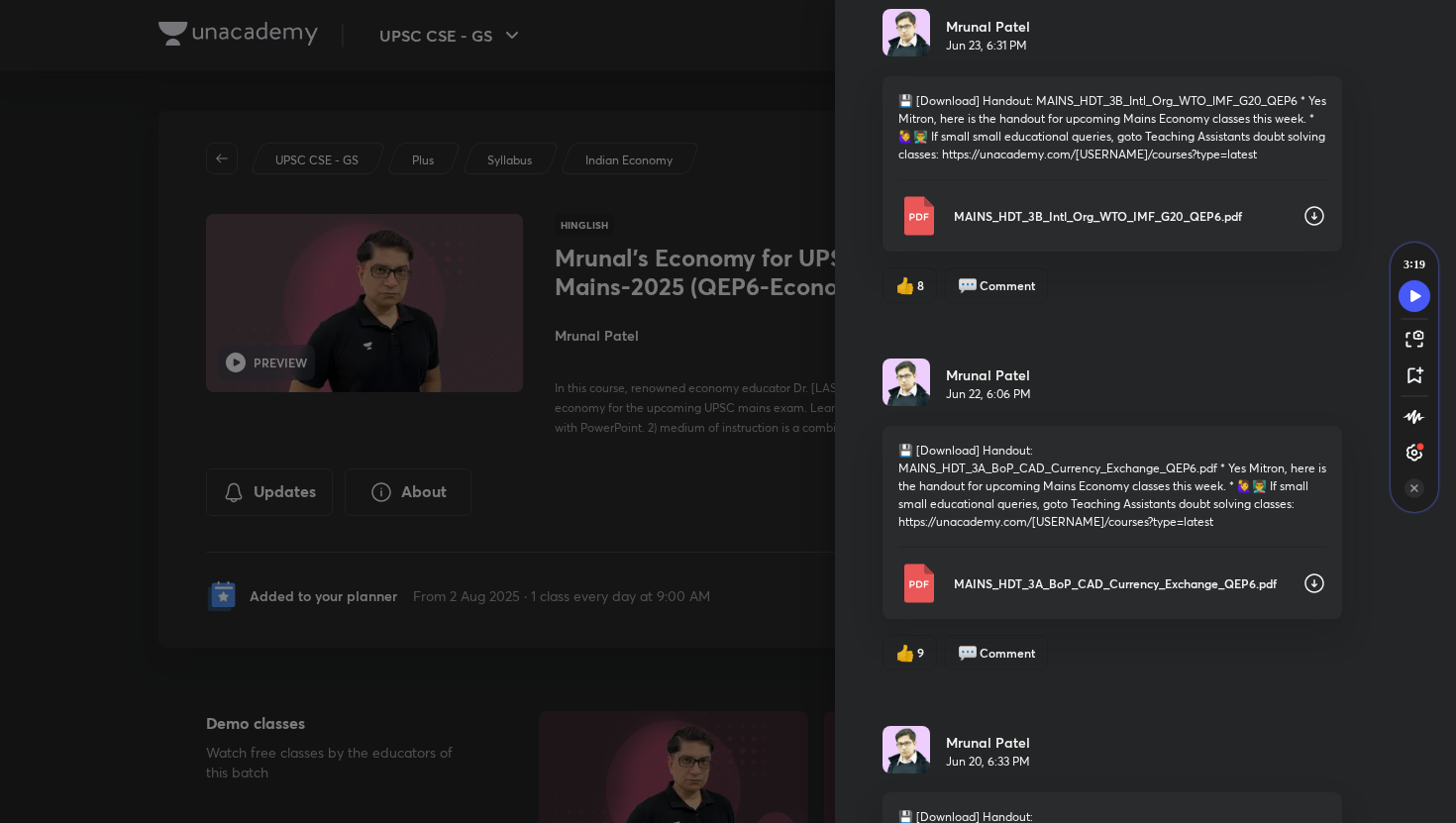 scroll, scrollTop: 3903, scrollLeft: 0, axis: vertical 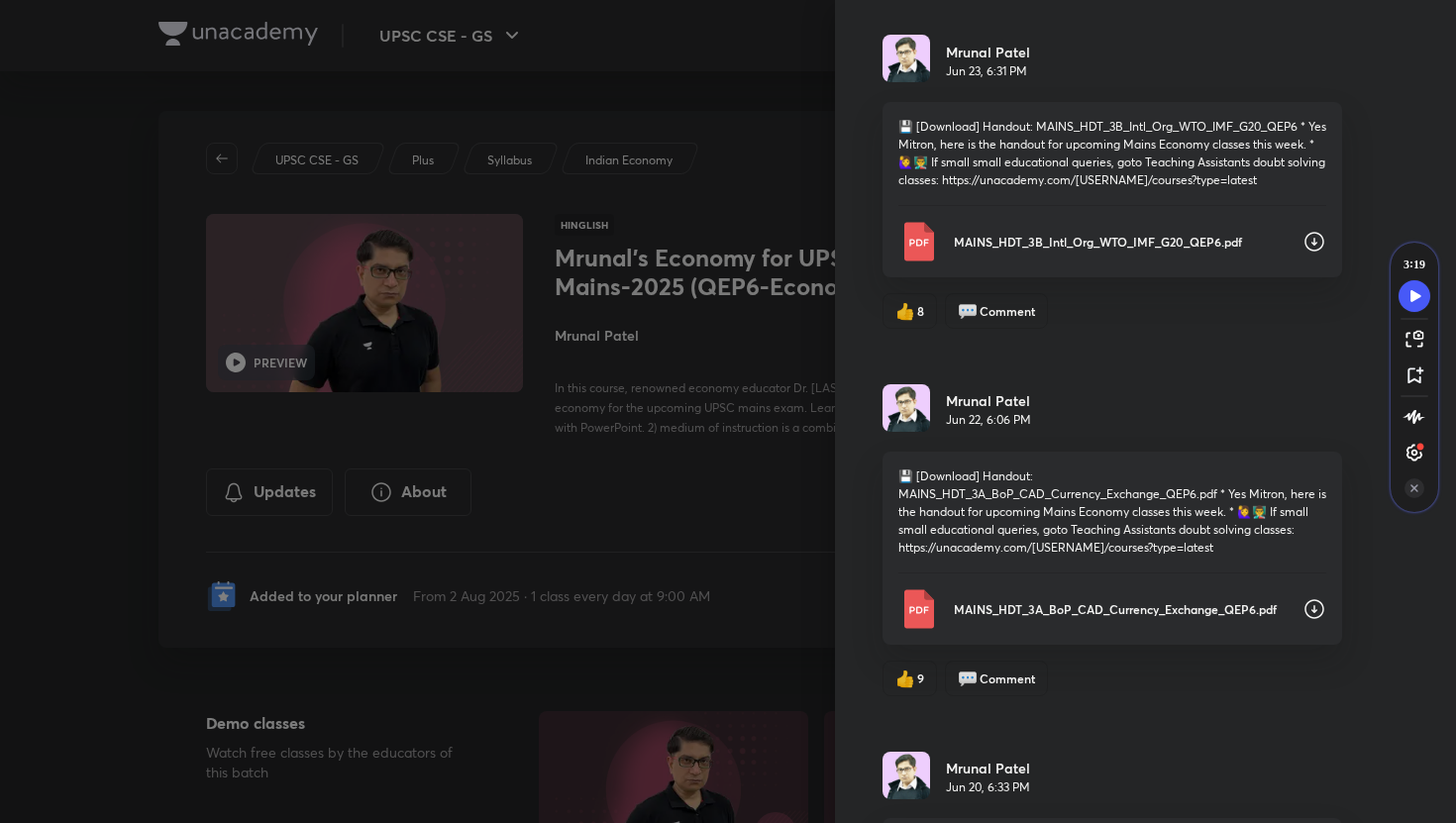 click 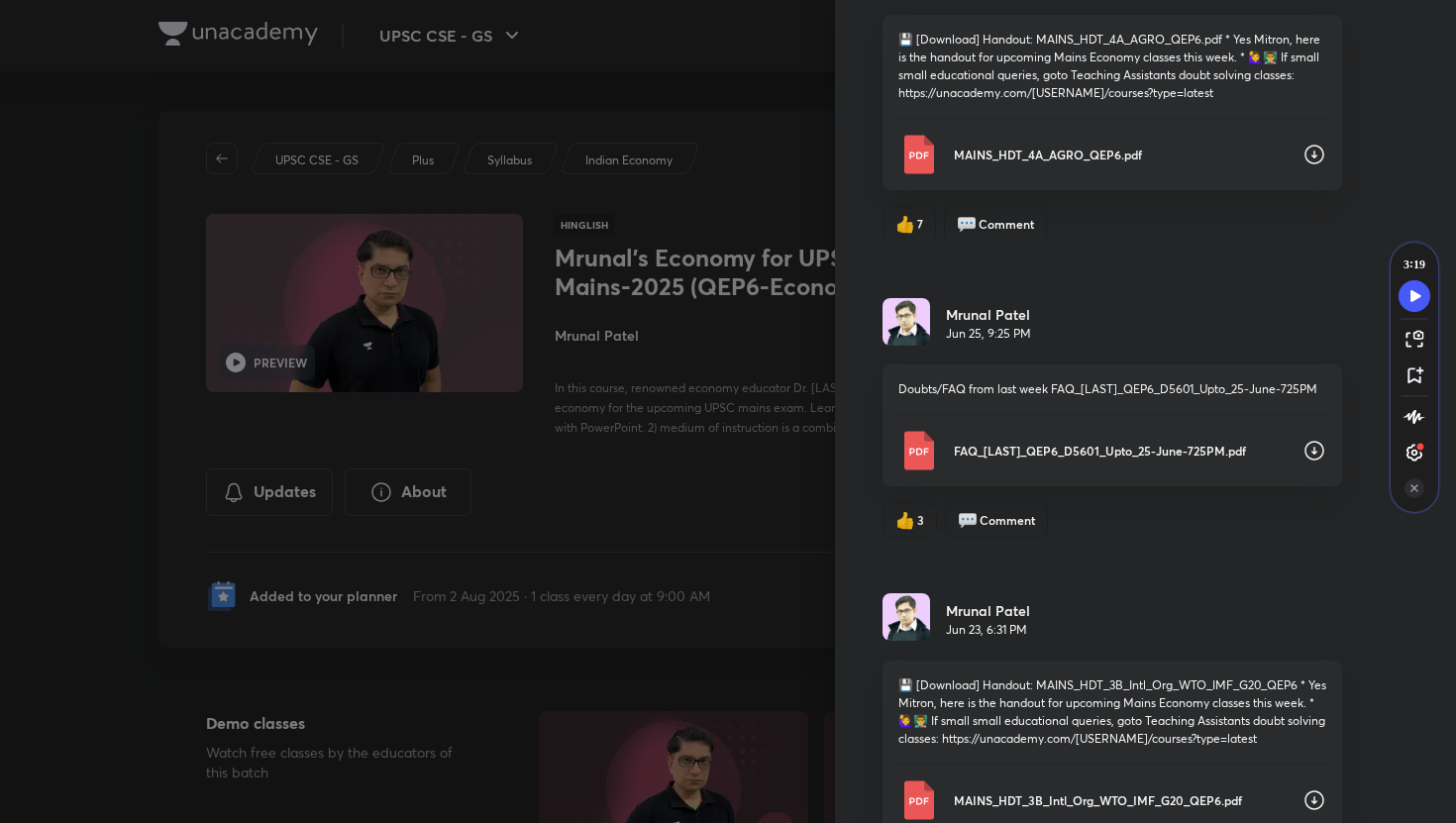 scroll, scrollTop: 3317, scrollLeft: 0, axis: vertical 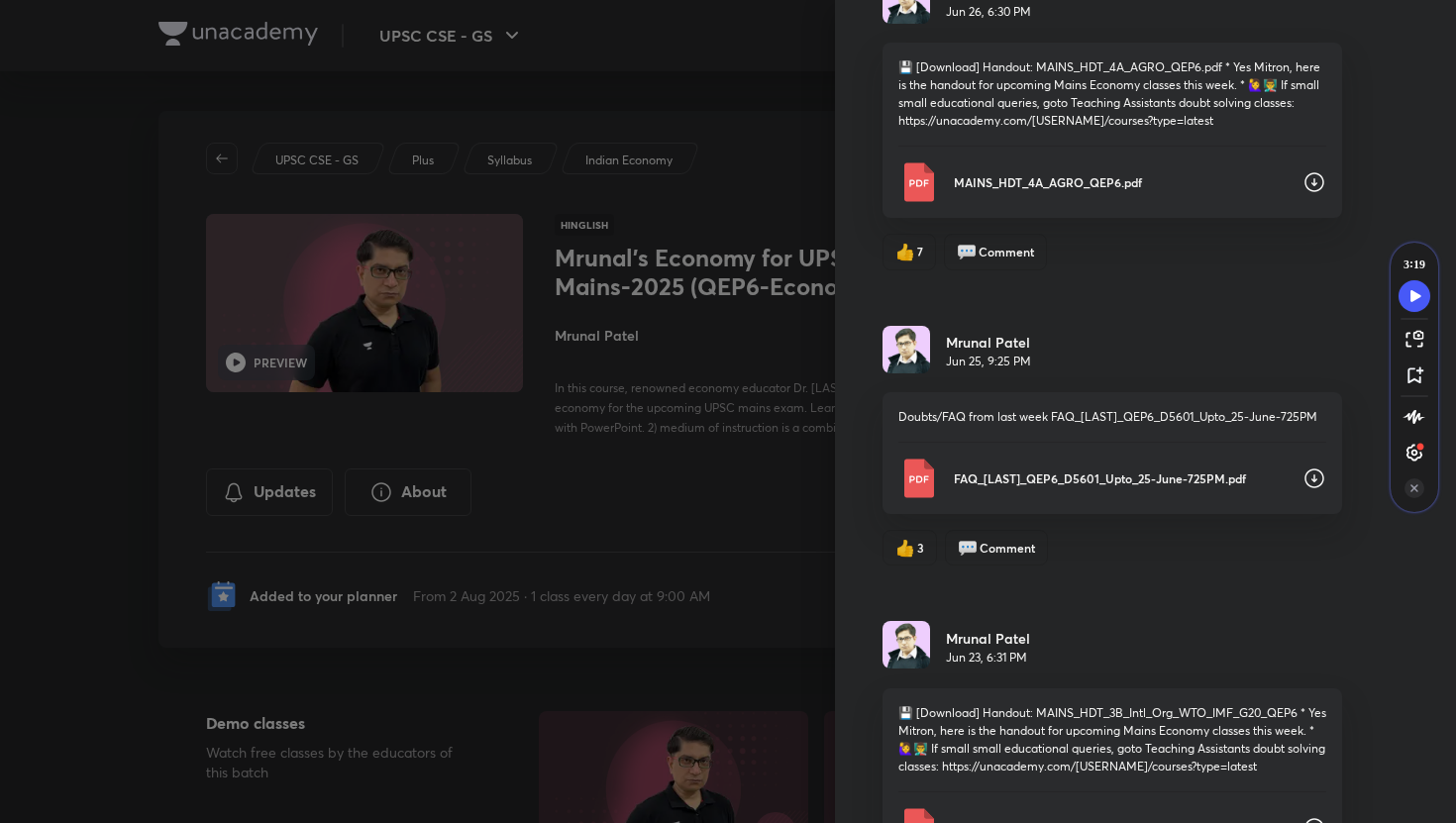 click 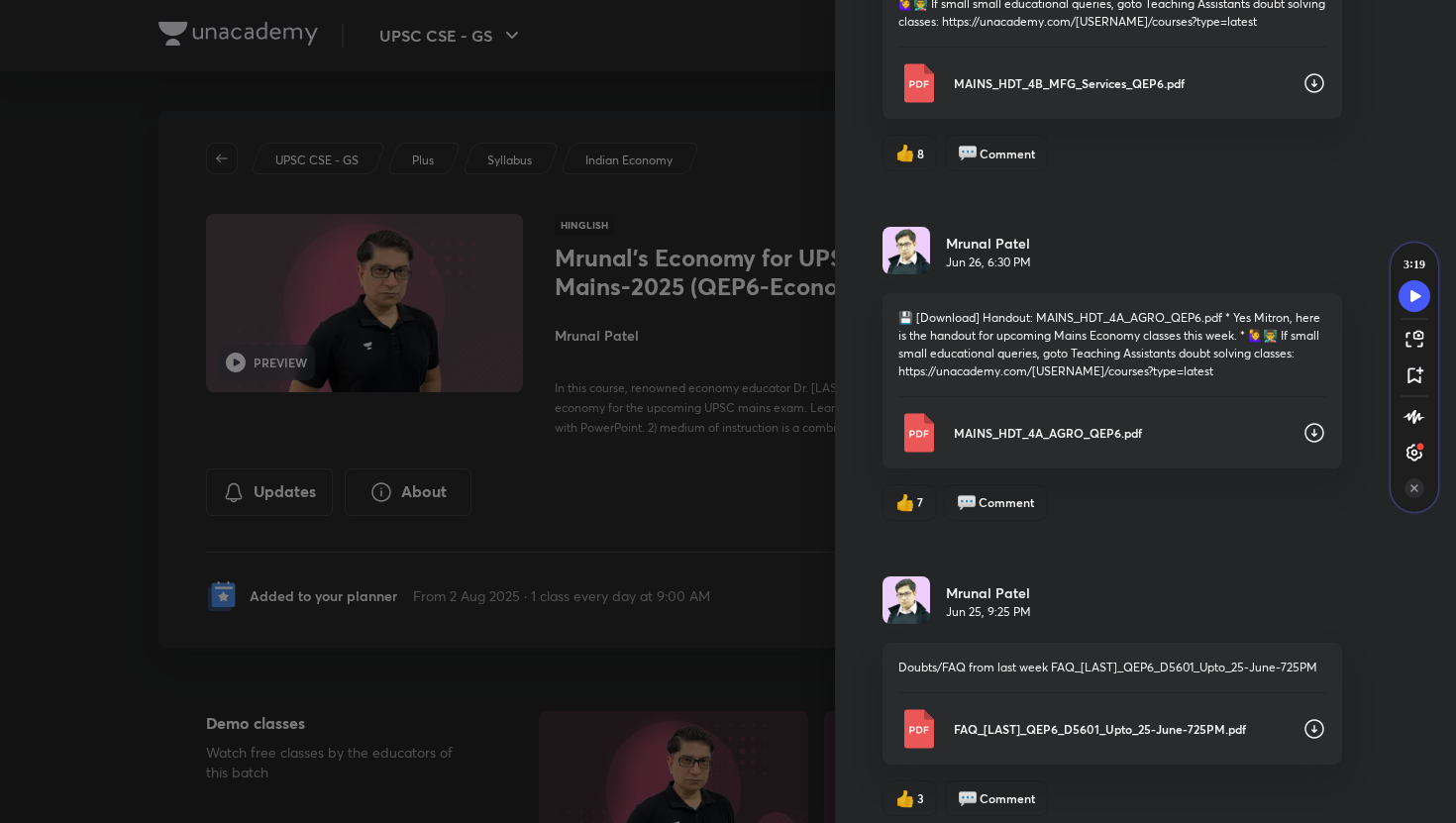scroll, scrollTop: 2835, scrollLeft: 0, axis: vertical 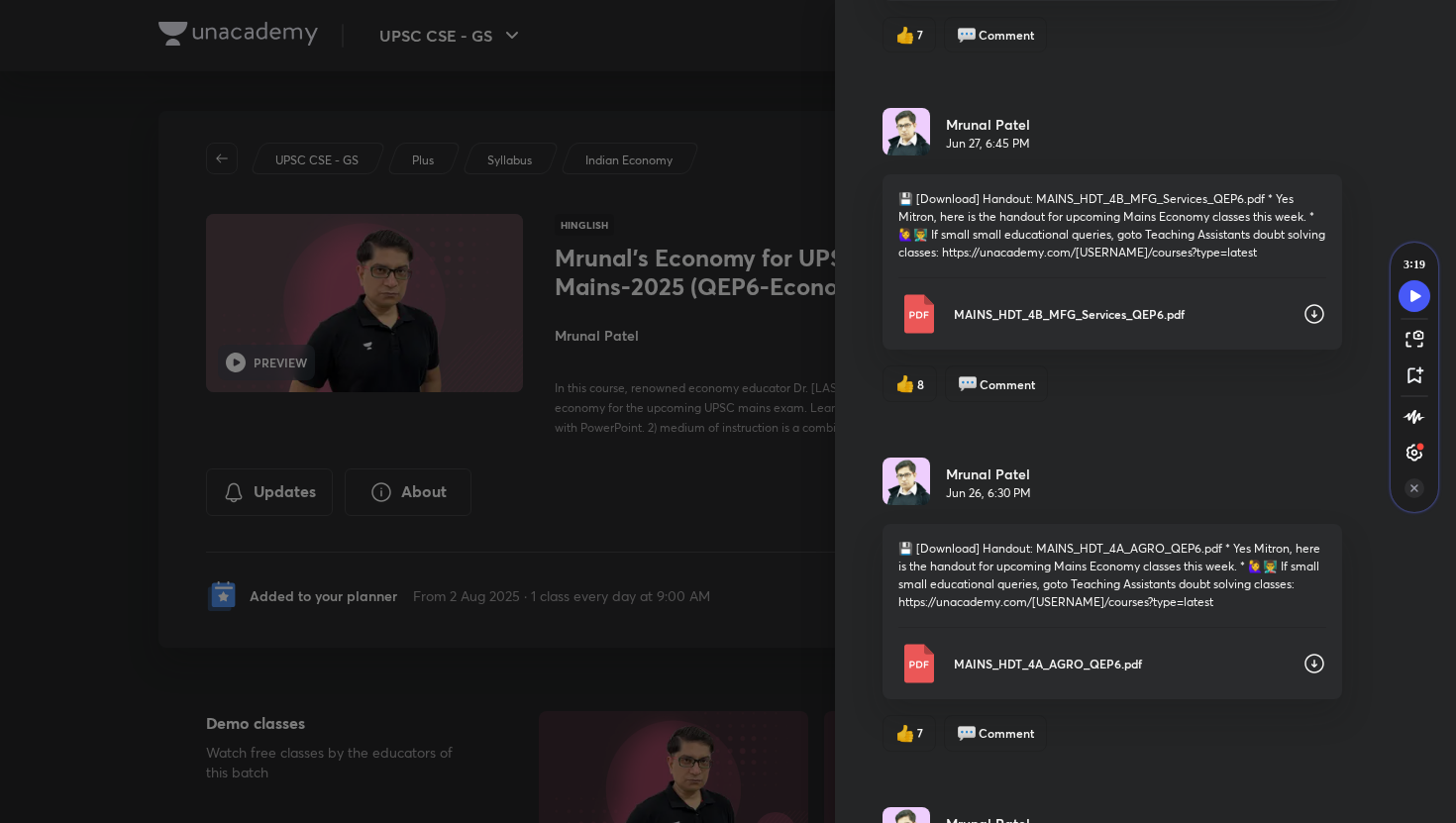 click 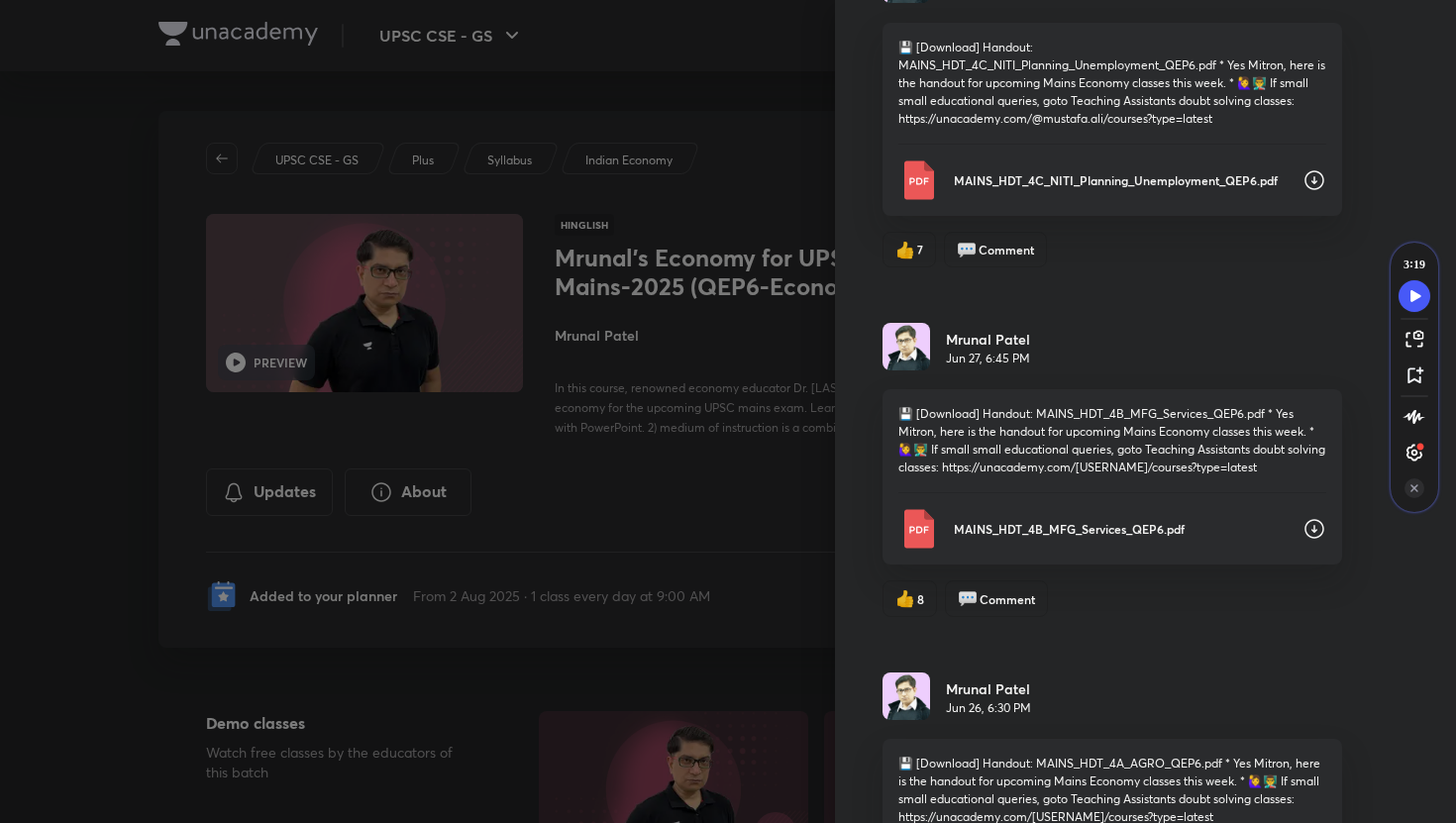 scroll, scrollTop: 2617, scrollLeft: 0, axis: vertical 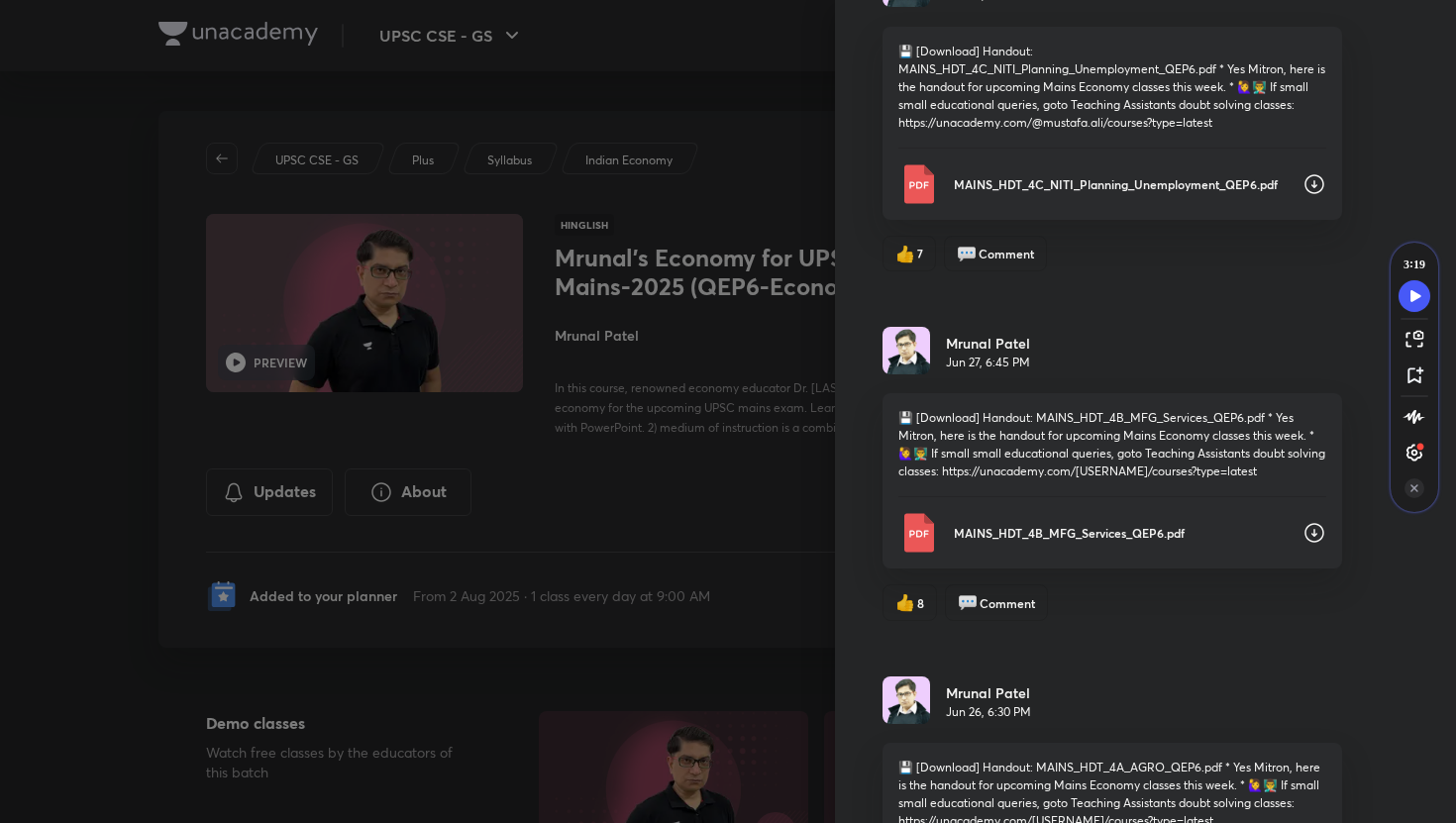 click 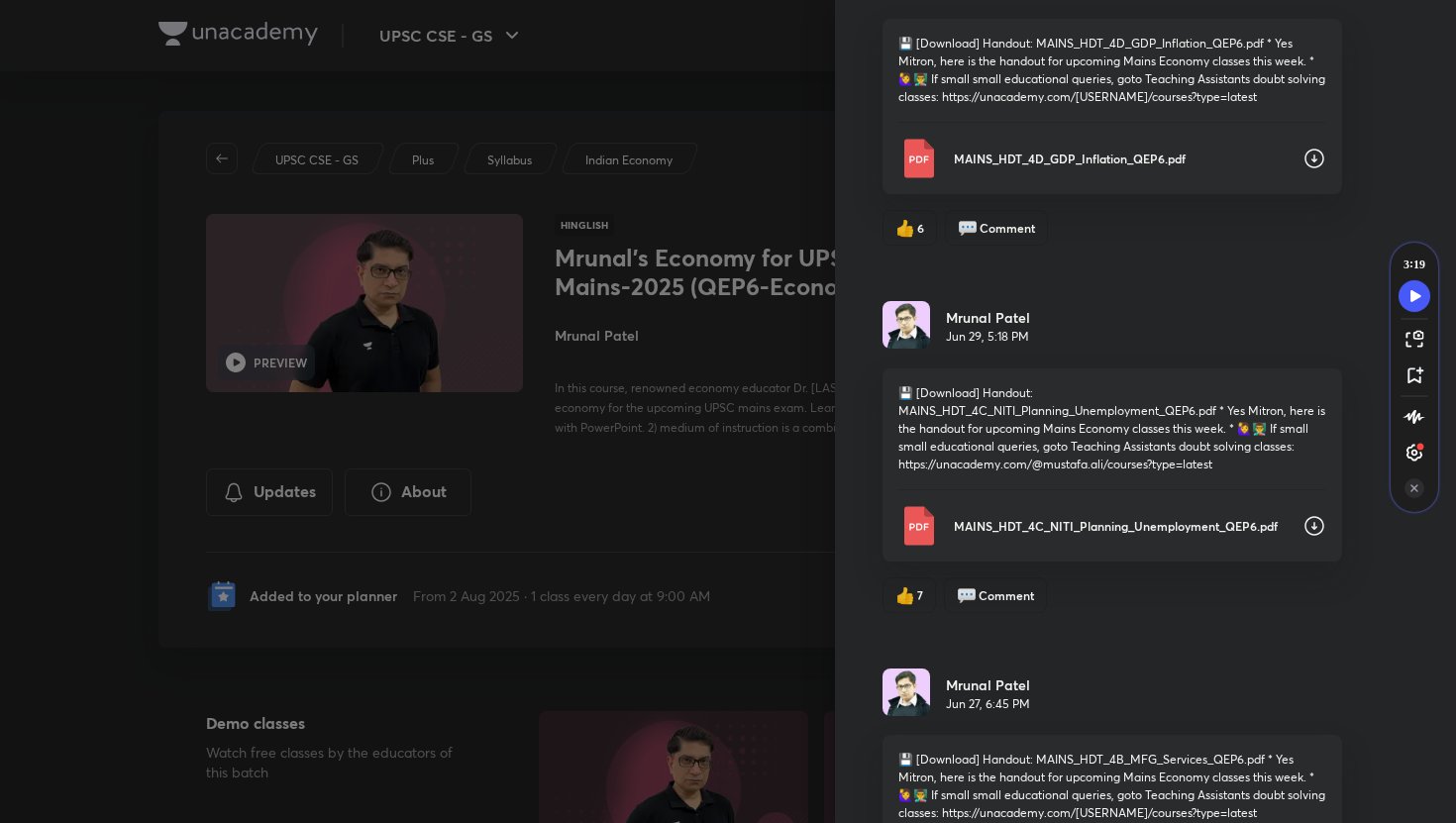 scroll, scrollTop: 2246, scrollLeft: 0, axis: vertical 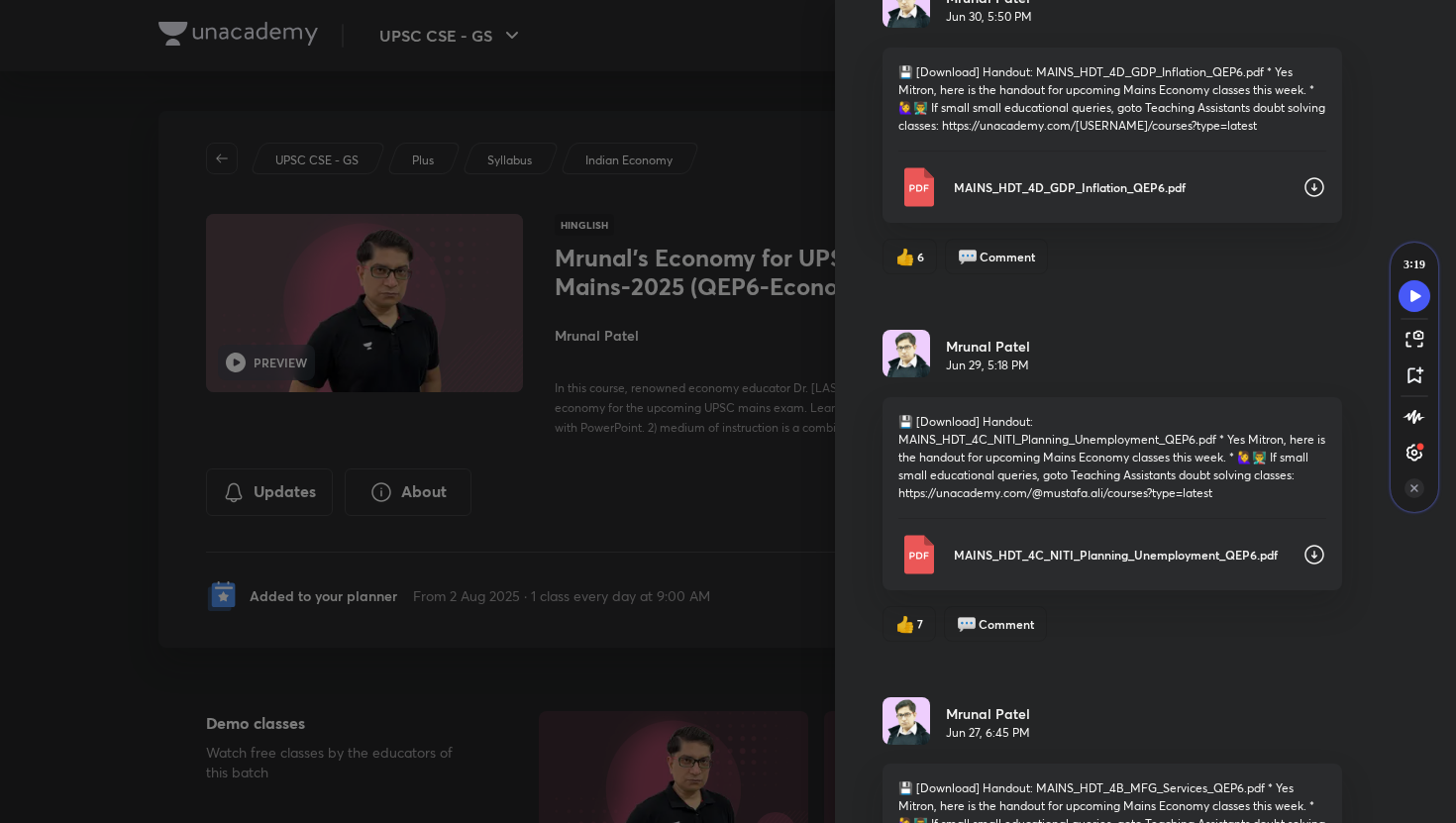click 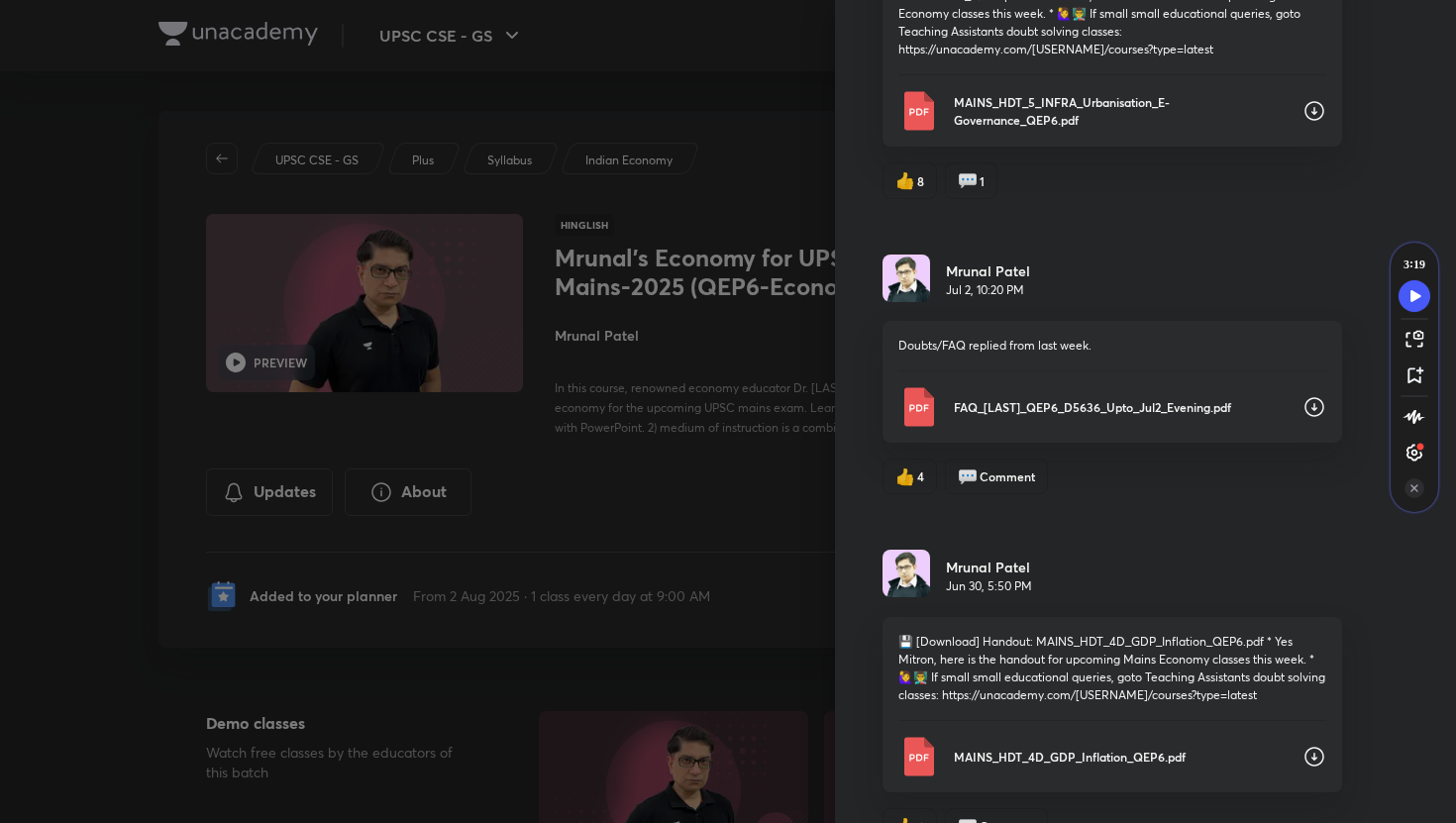 scroll, scrollTop: 1631, scrollLeft: 0, axis: vertical 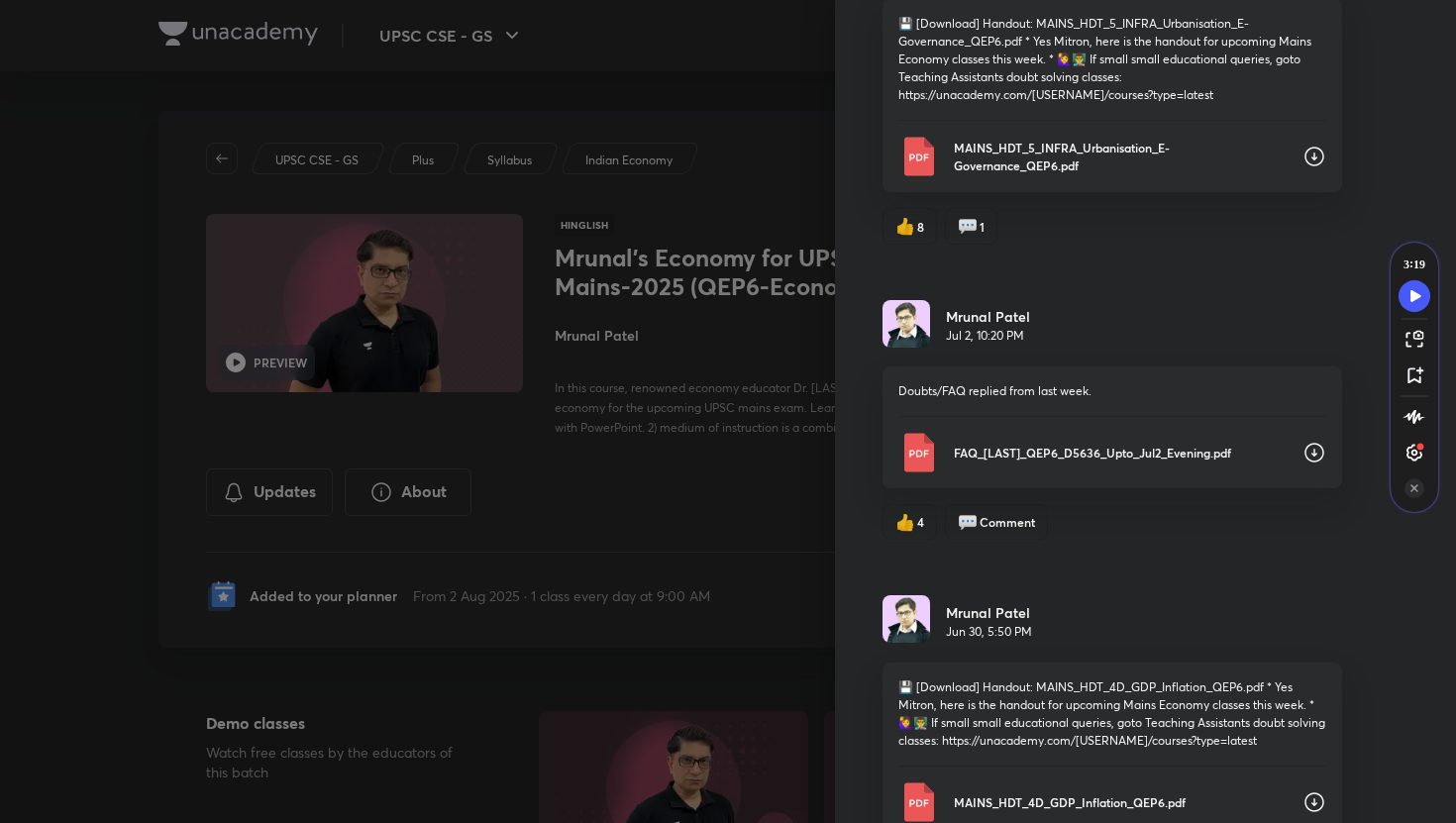 click 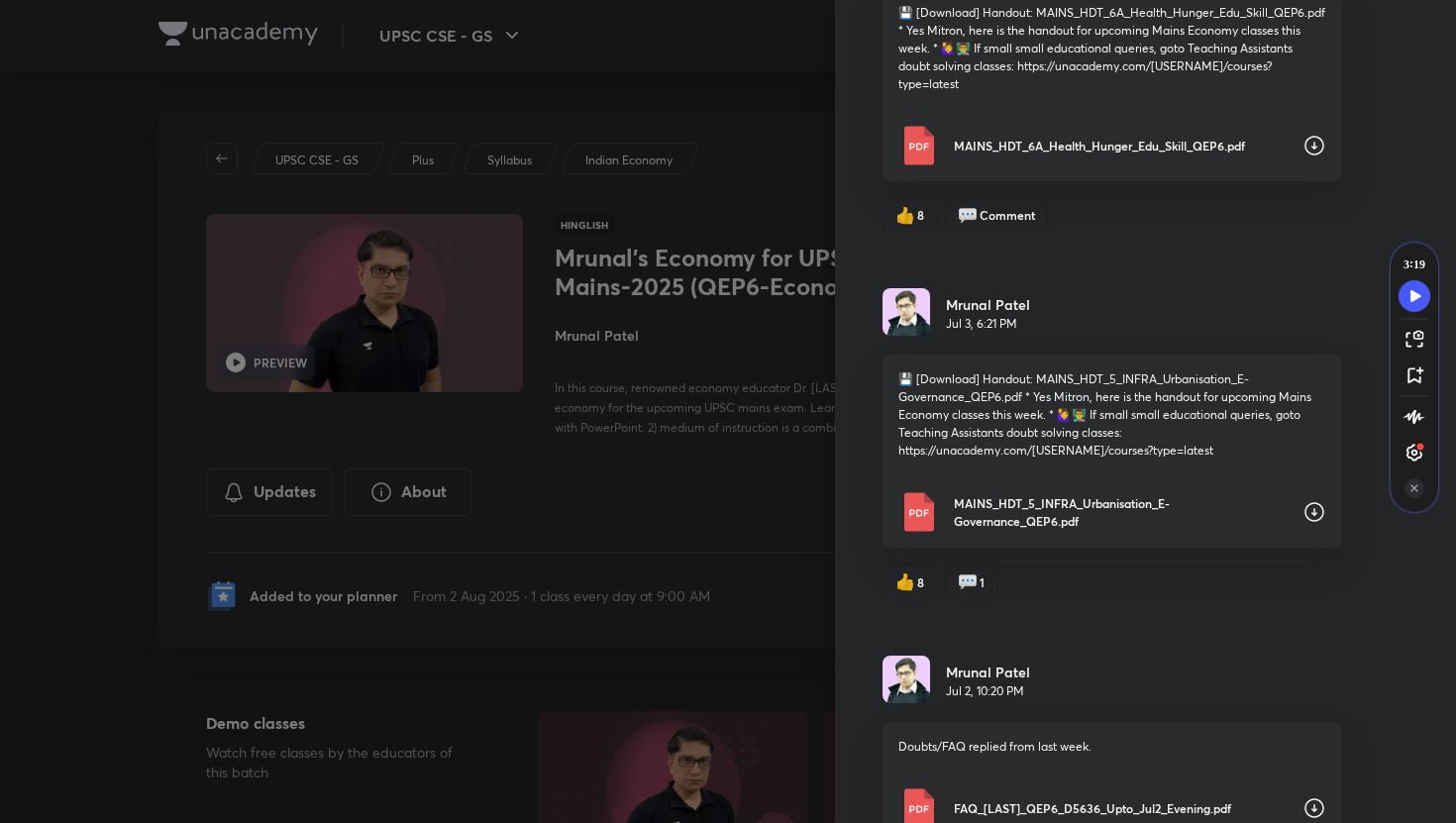 scroll, scrollTop: 1234, scrollLeft: 0, axis: vertical 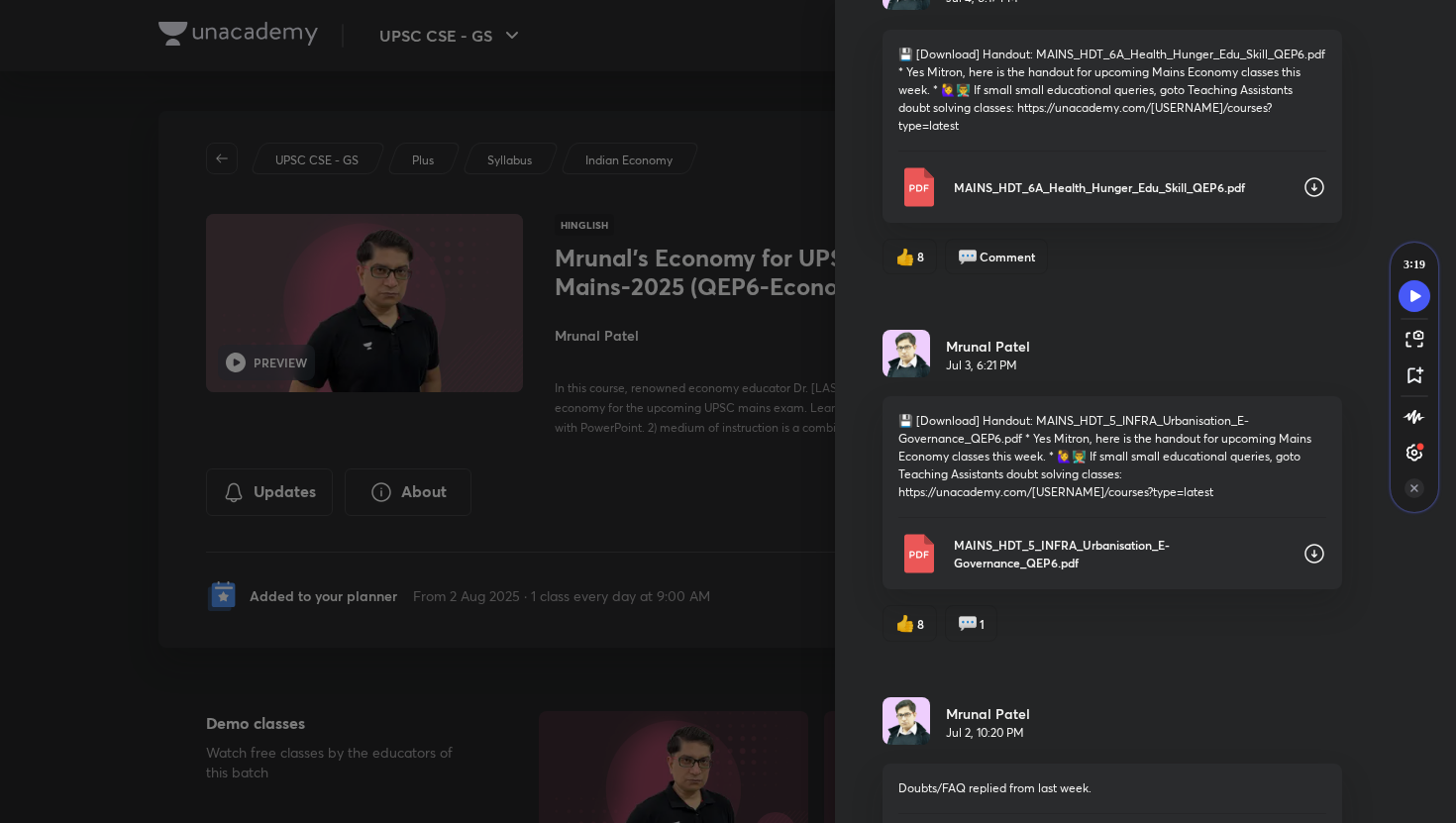 click 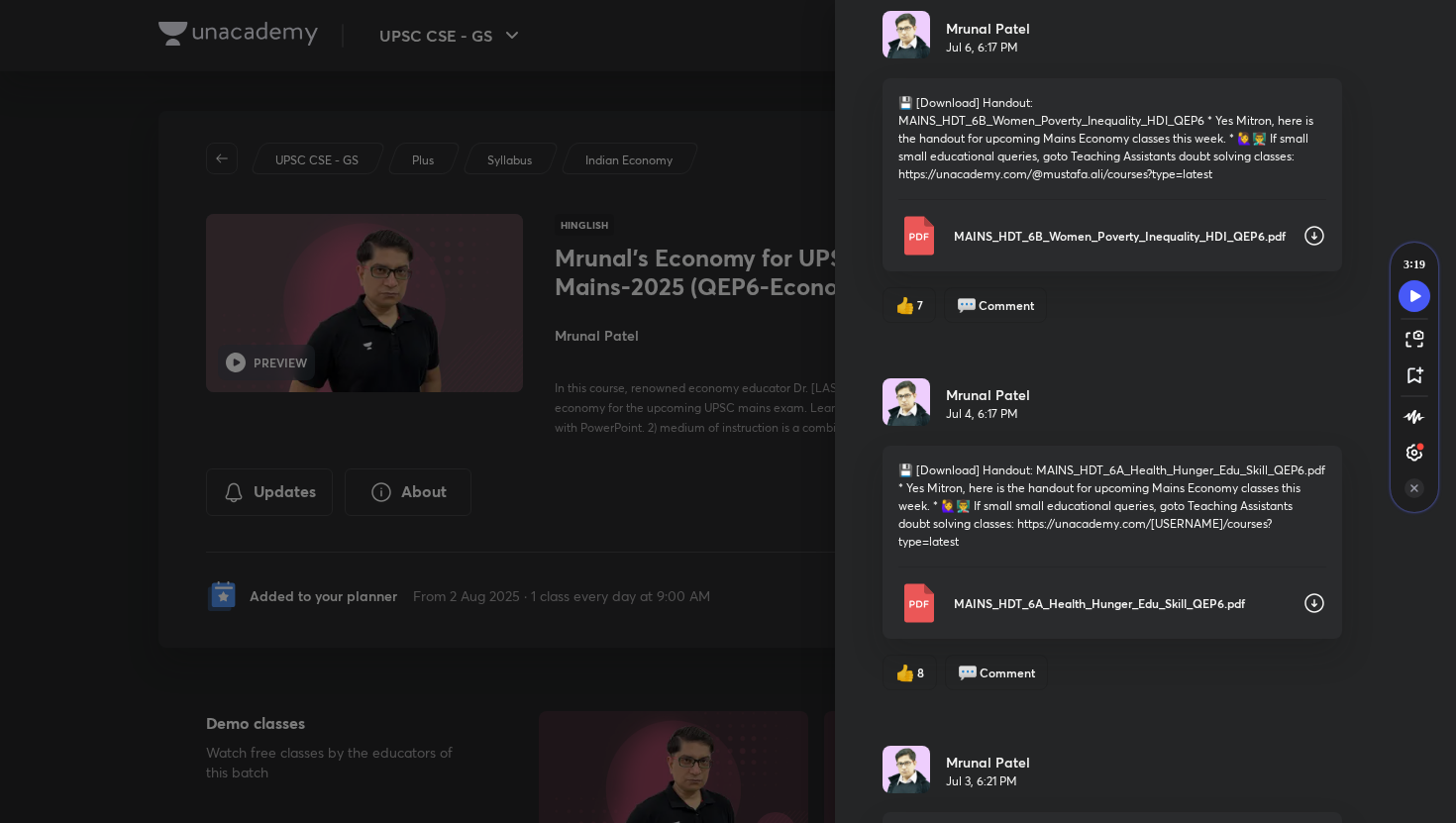 scroll, scrollTop: 661, scrollLeft: 0, axis: vertical 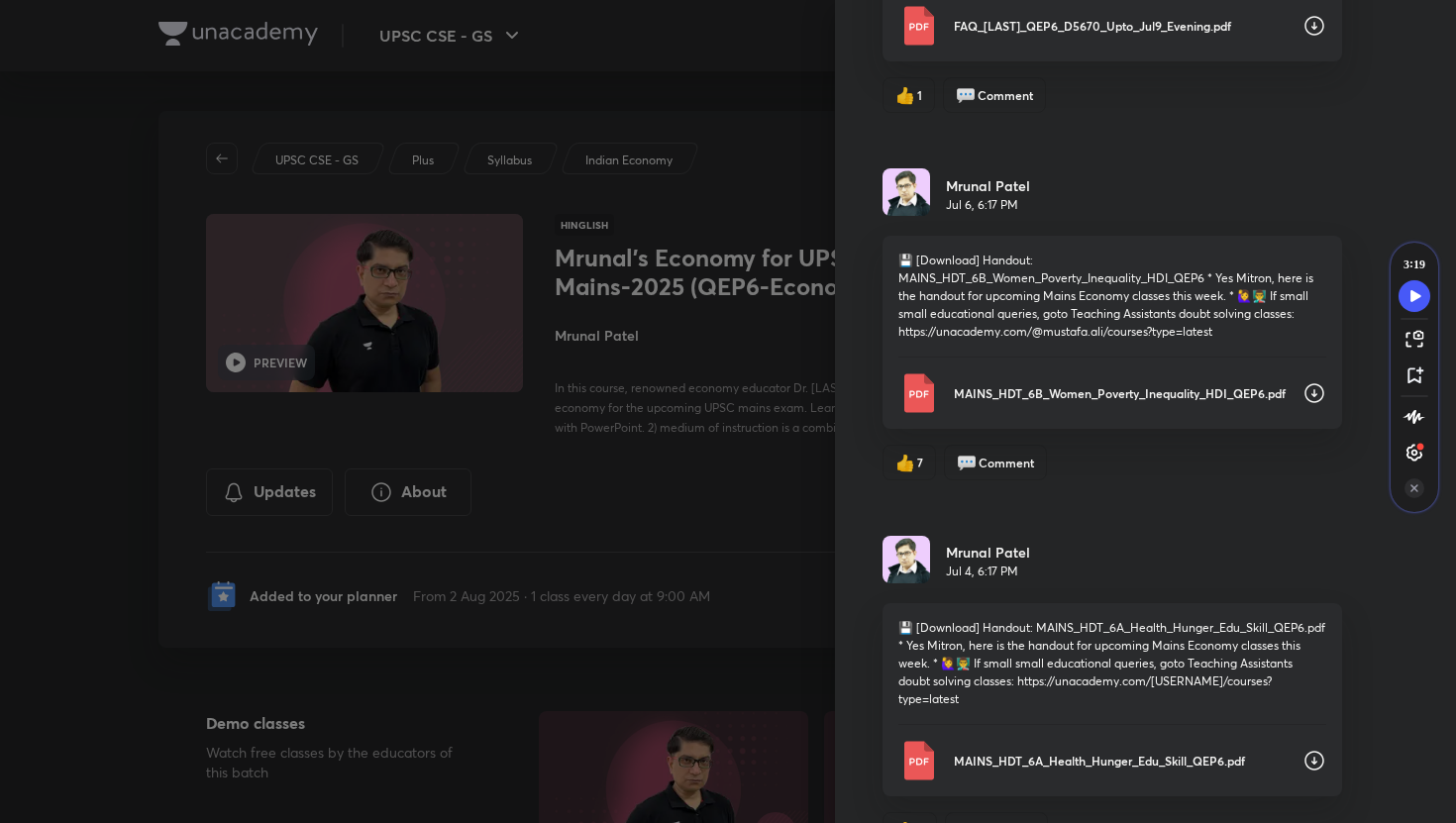 click 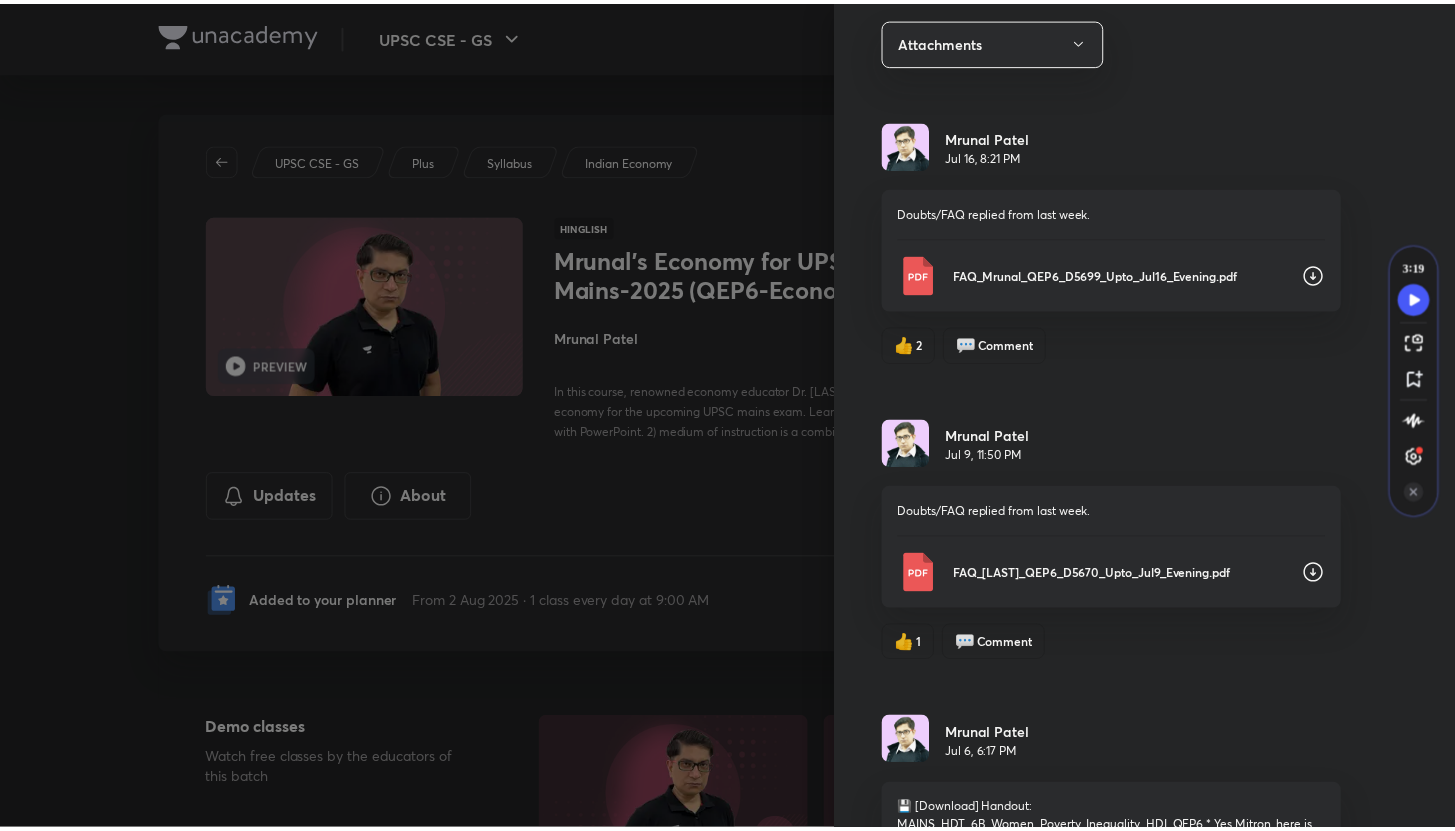 scroll, scrollTop: 0, scrollLeft: 0, axis: both 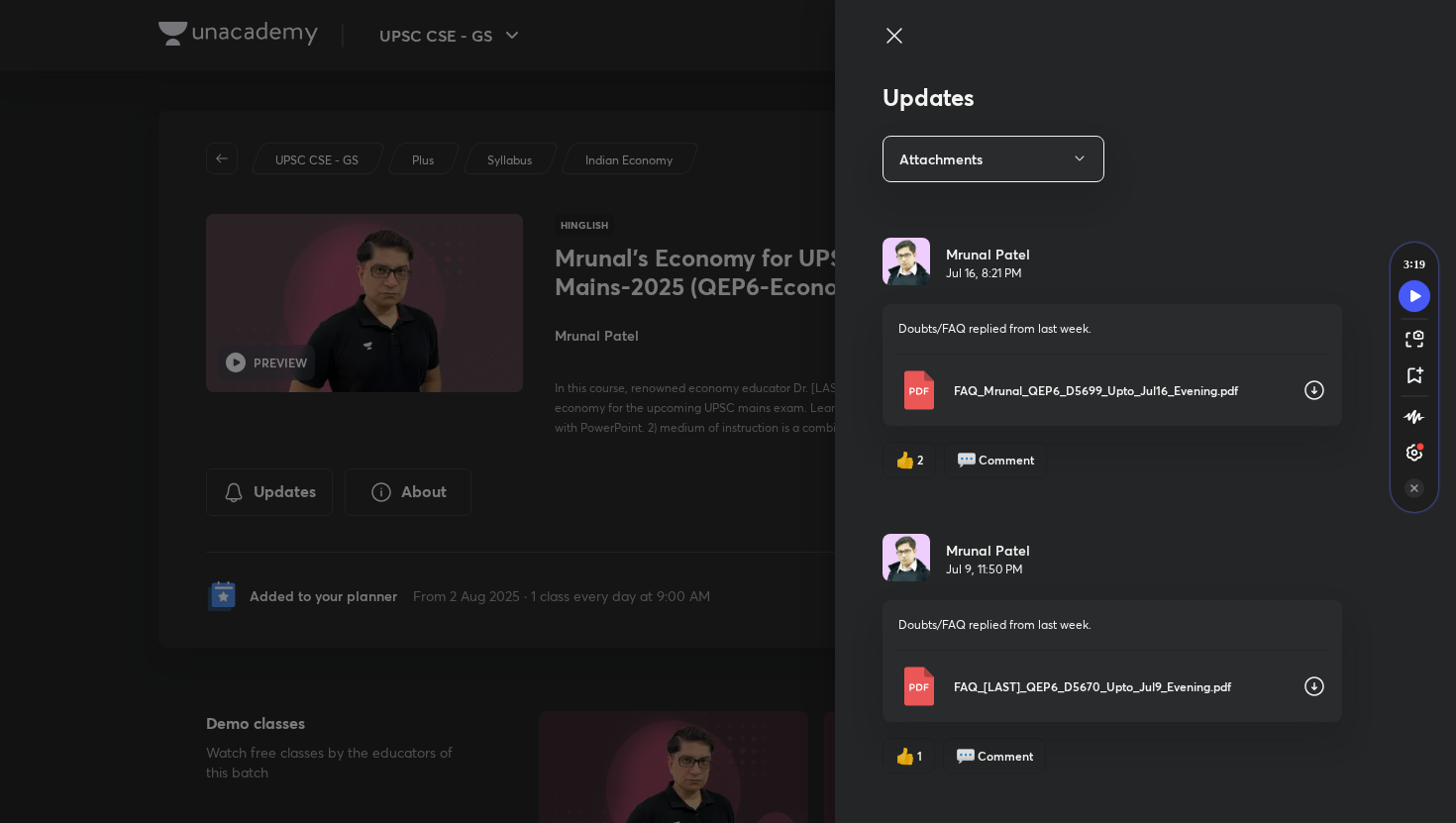 click at bounding box center (728, 411) 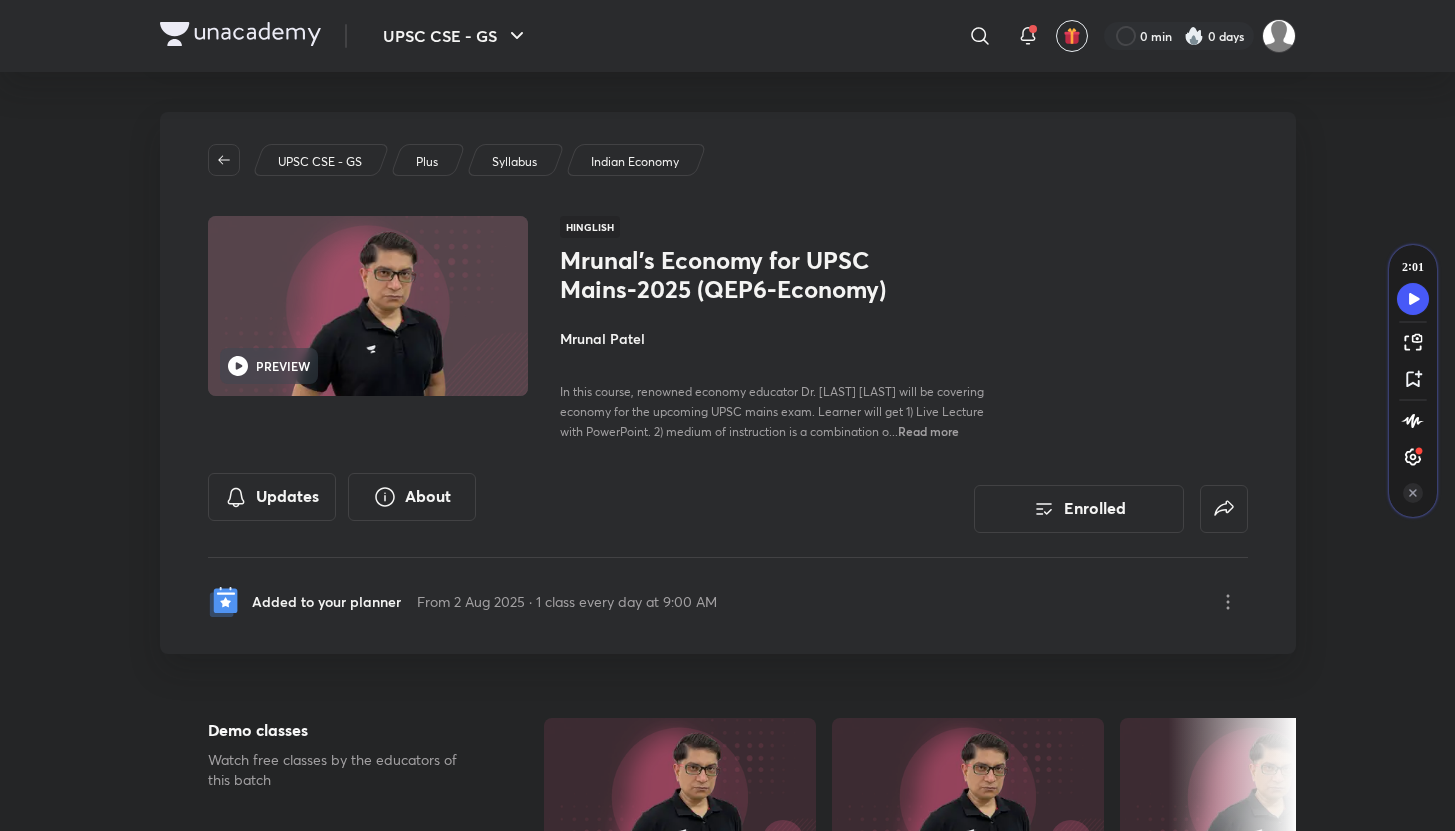 scroll, scrollTop: 201, scrollLeft: 0, axis: vertical 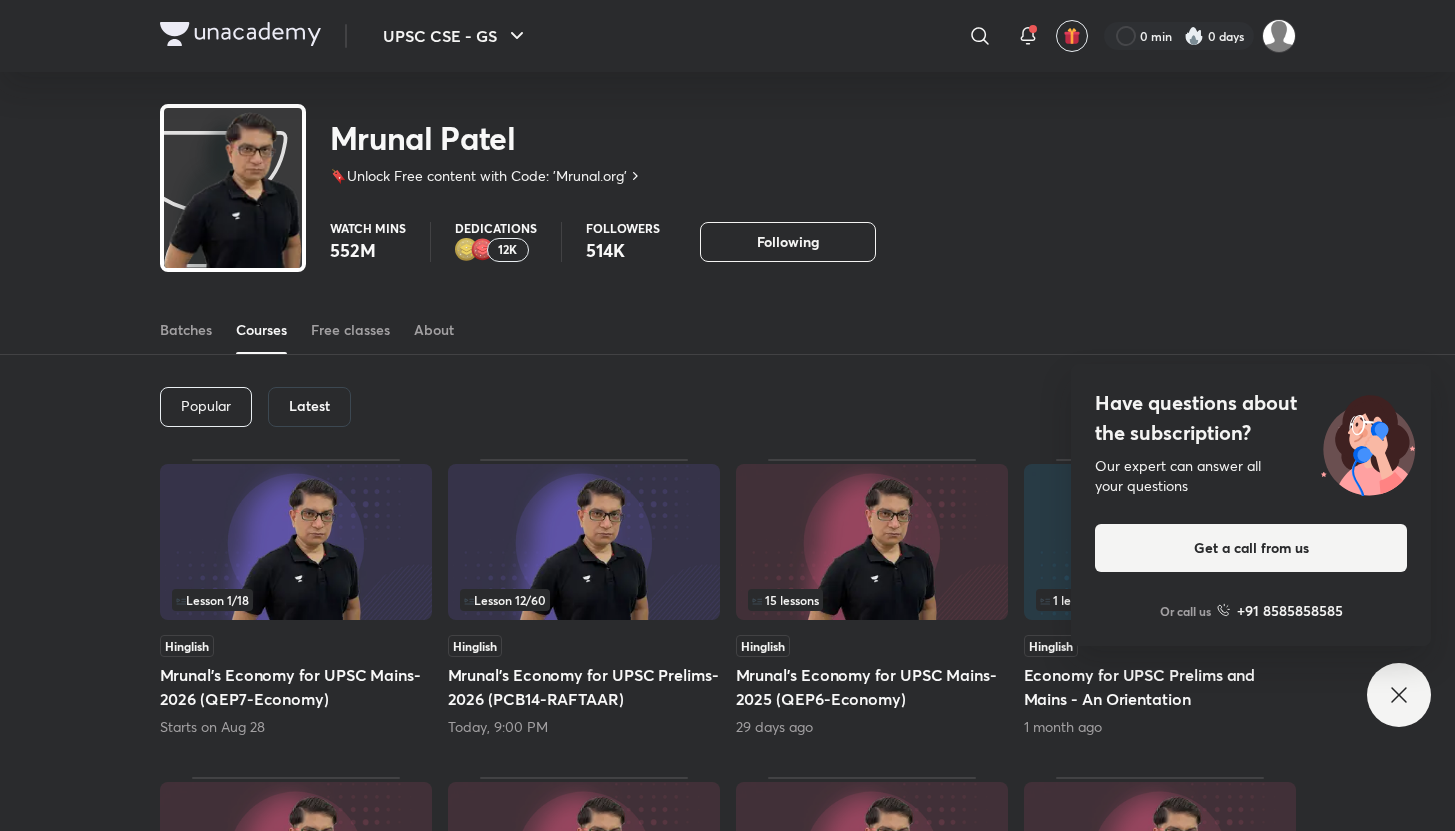 click on "Batches Courses Free classes About" at bounding box center (728, 330) 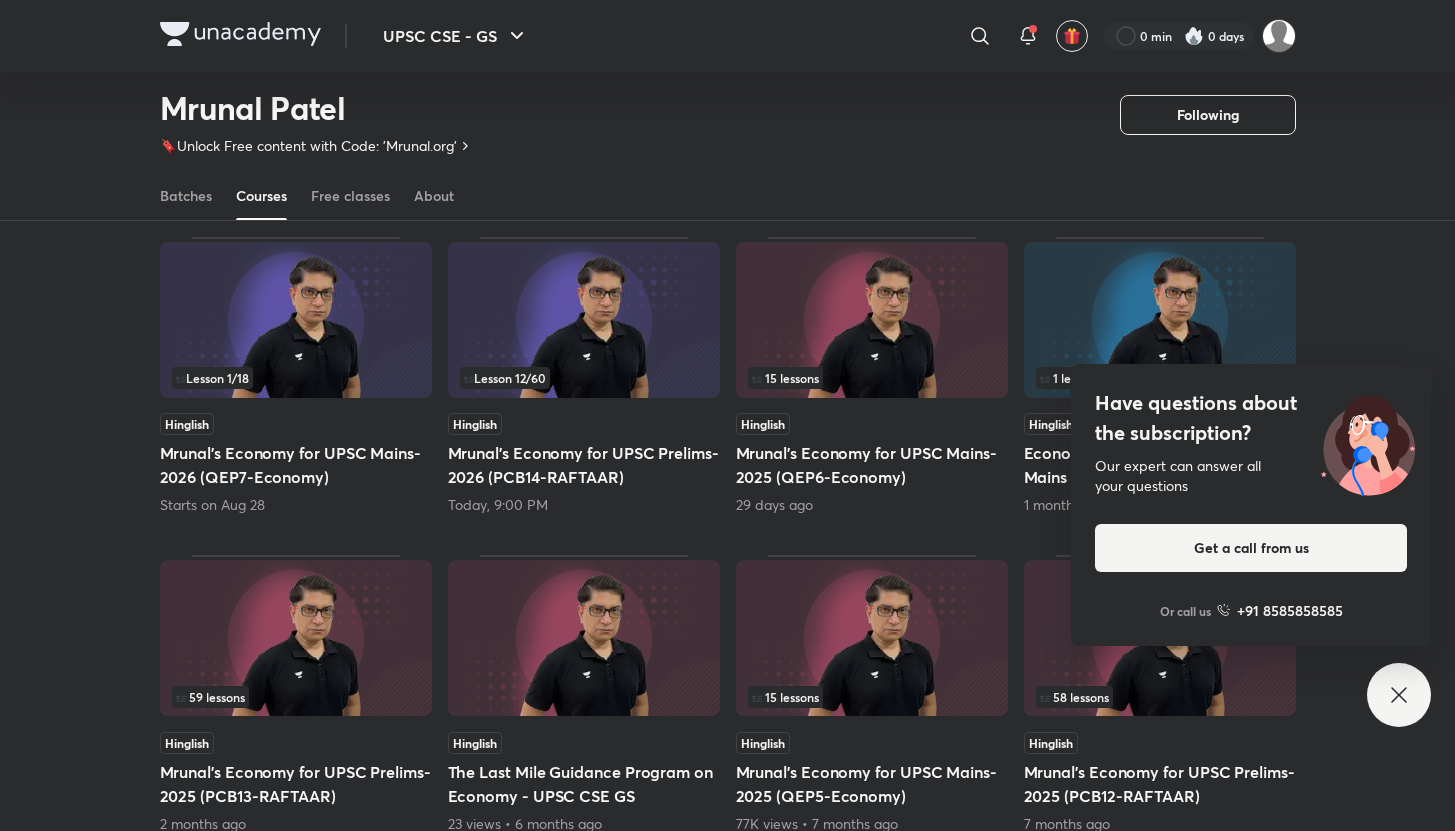 scroll, scrollTop: 166, scrollLeft: 0, axis: vertical 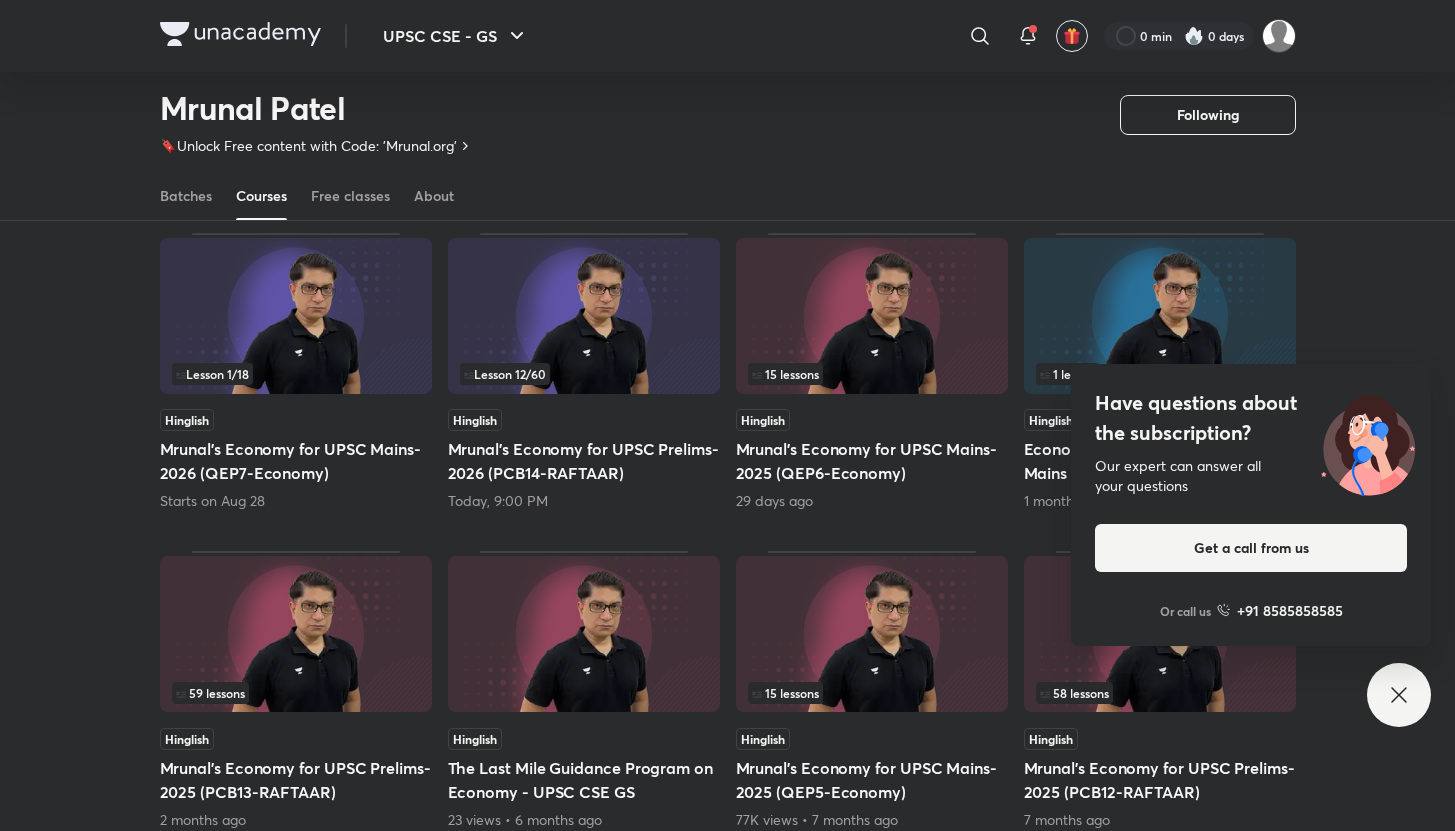 click 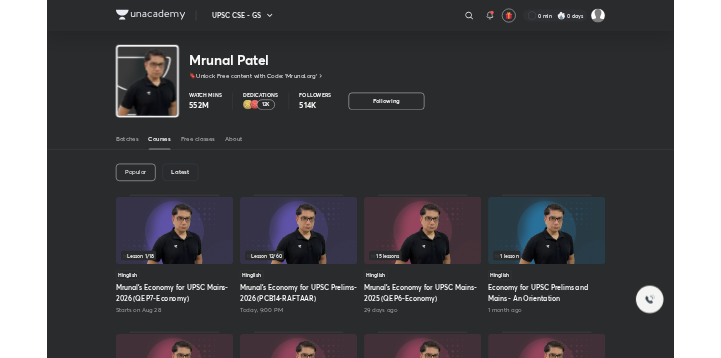 scroll, scrollTop: 0, scrollLeft: 0, axis: both 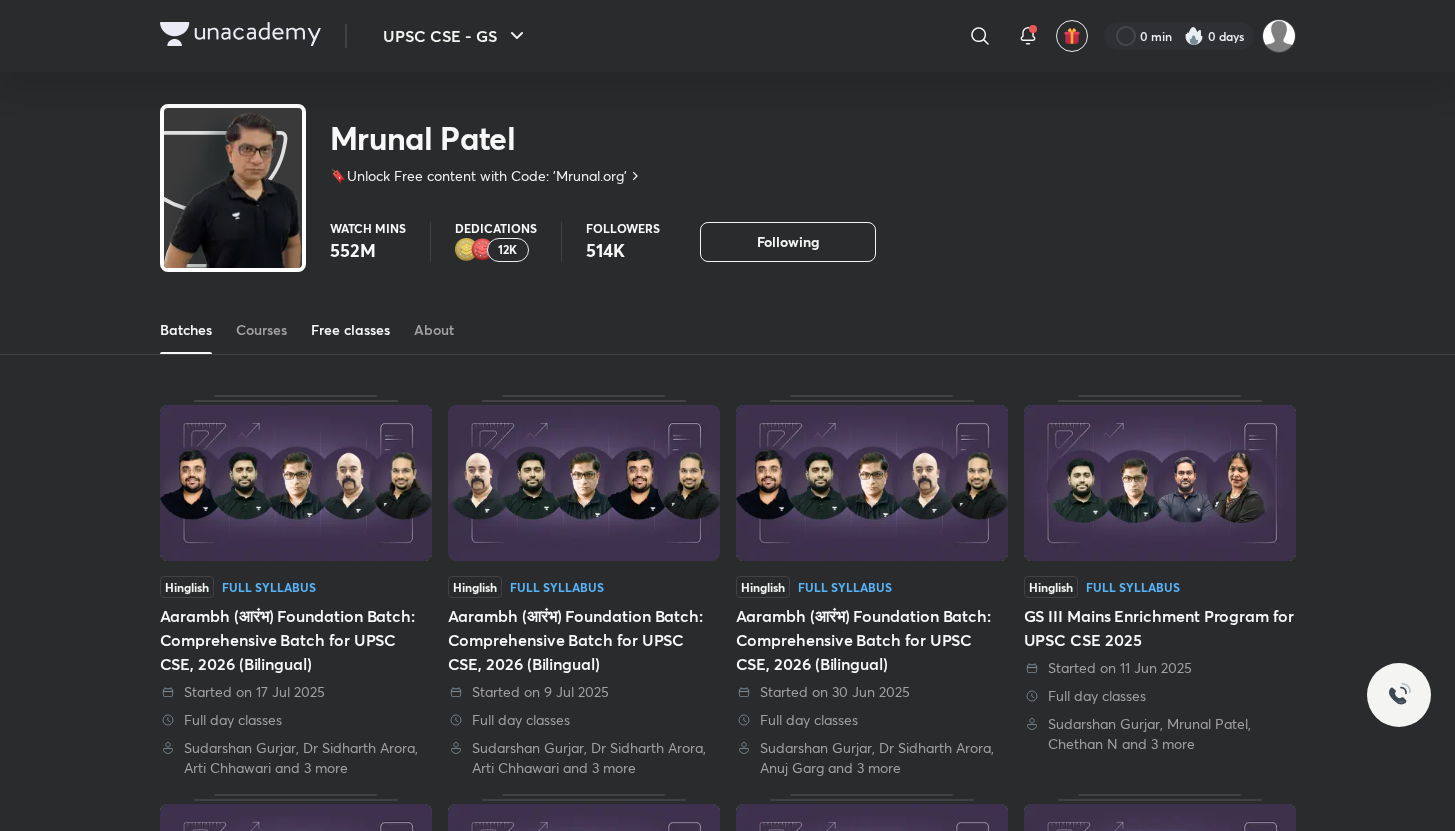 click on "Free classes" at bounding box center (350, 330) 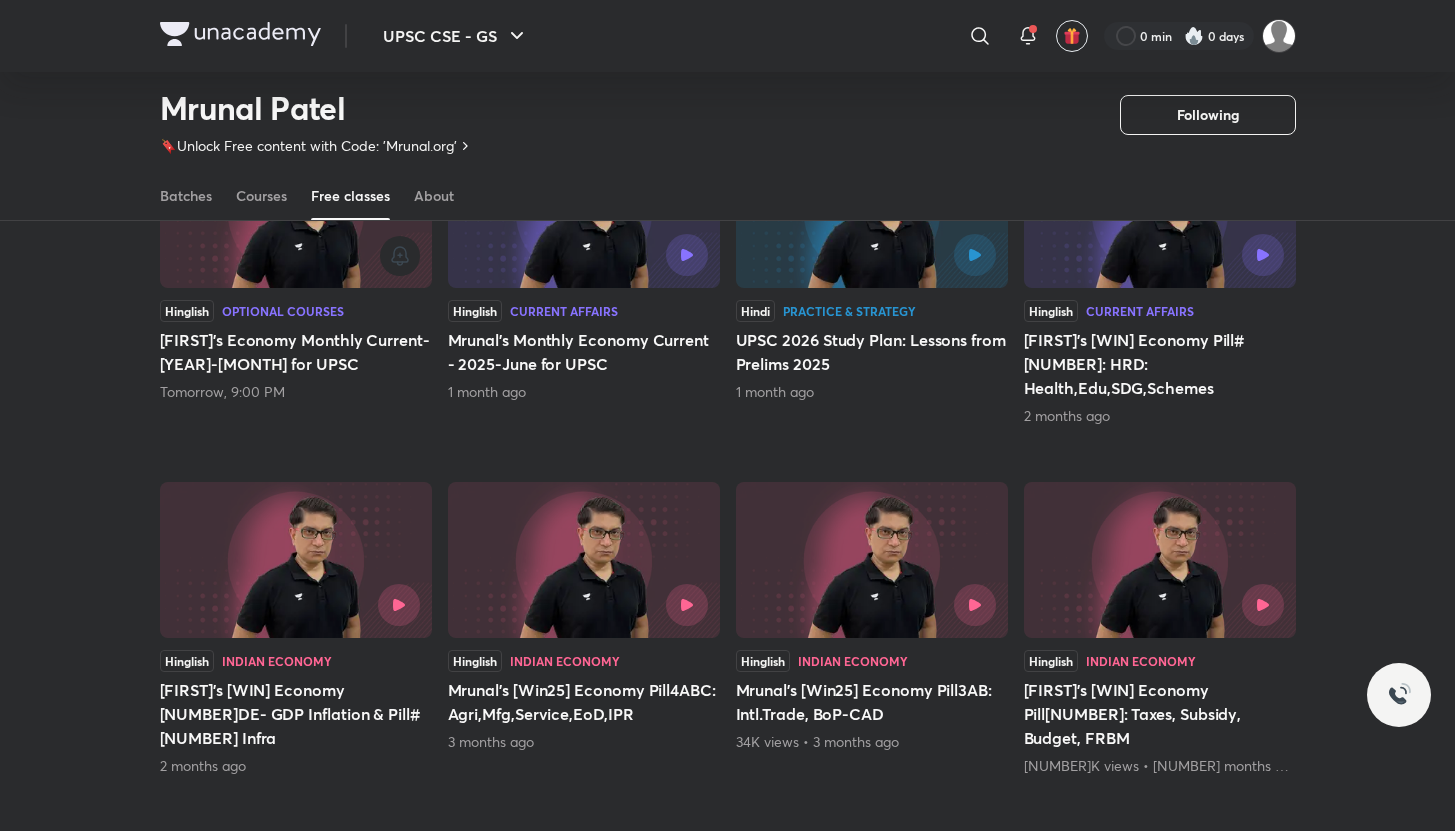 scroll, scrollTop: 59, scrollLeft: 0, axis: vertical 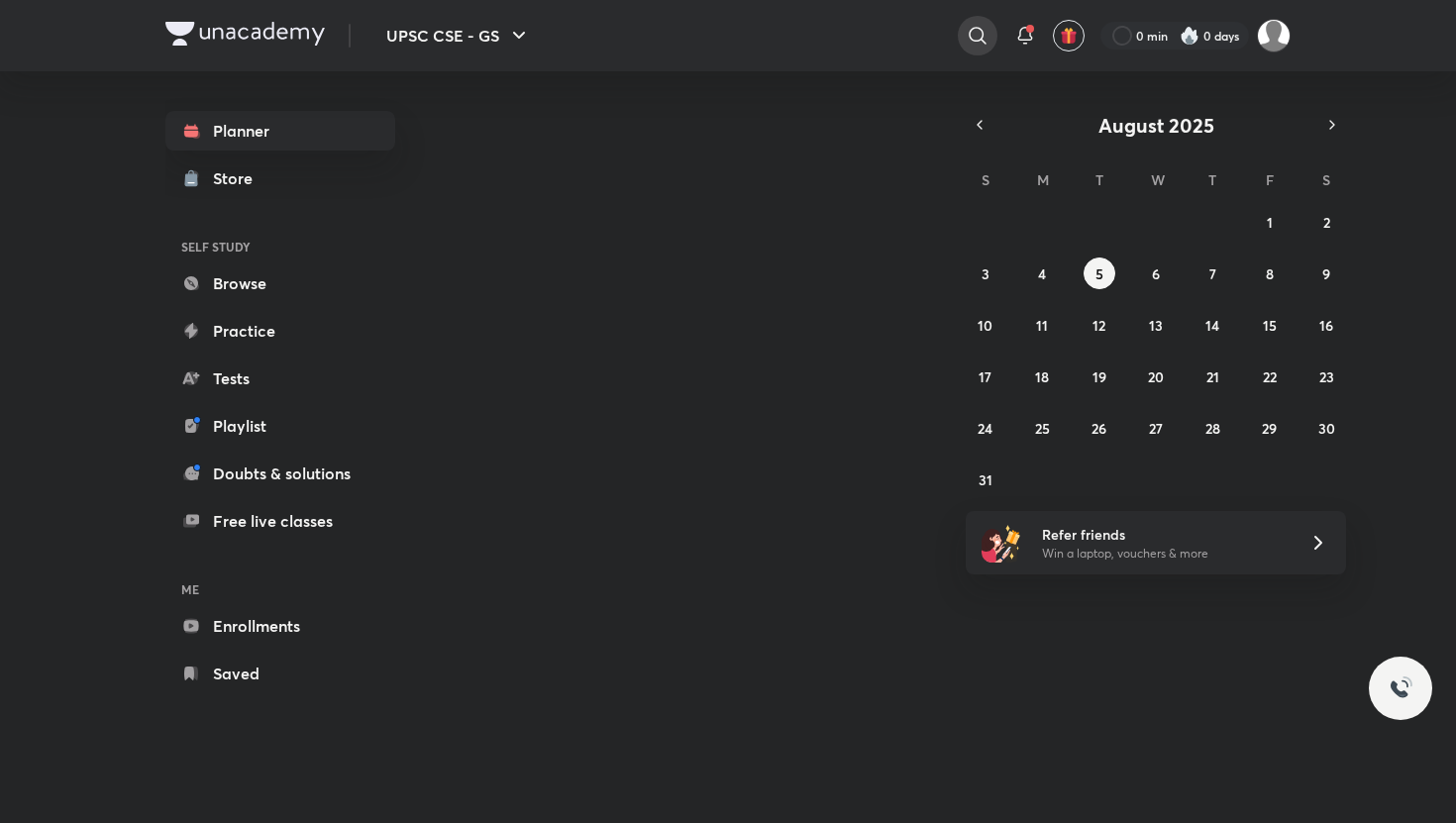 click 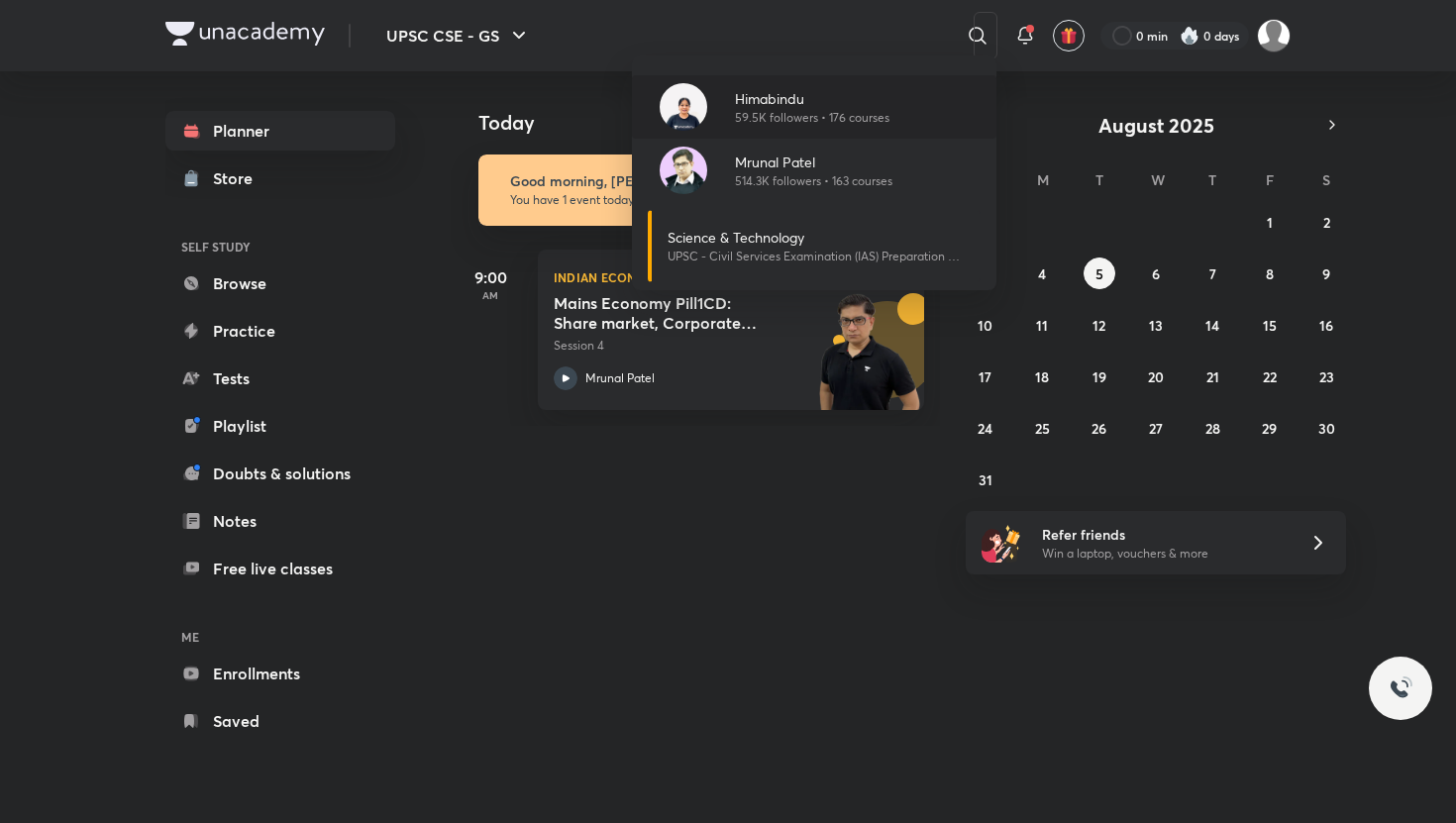 click on "Himabindu" at bounding box center (812, 98) 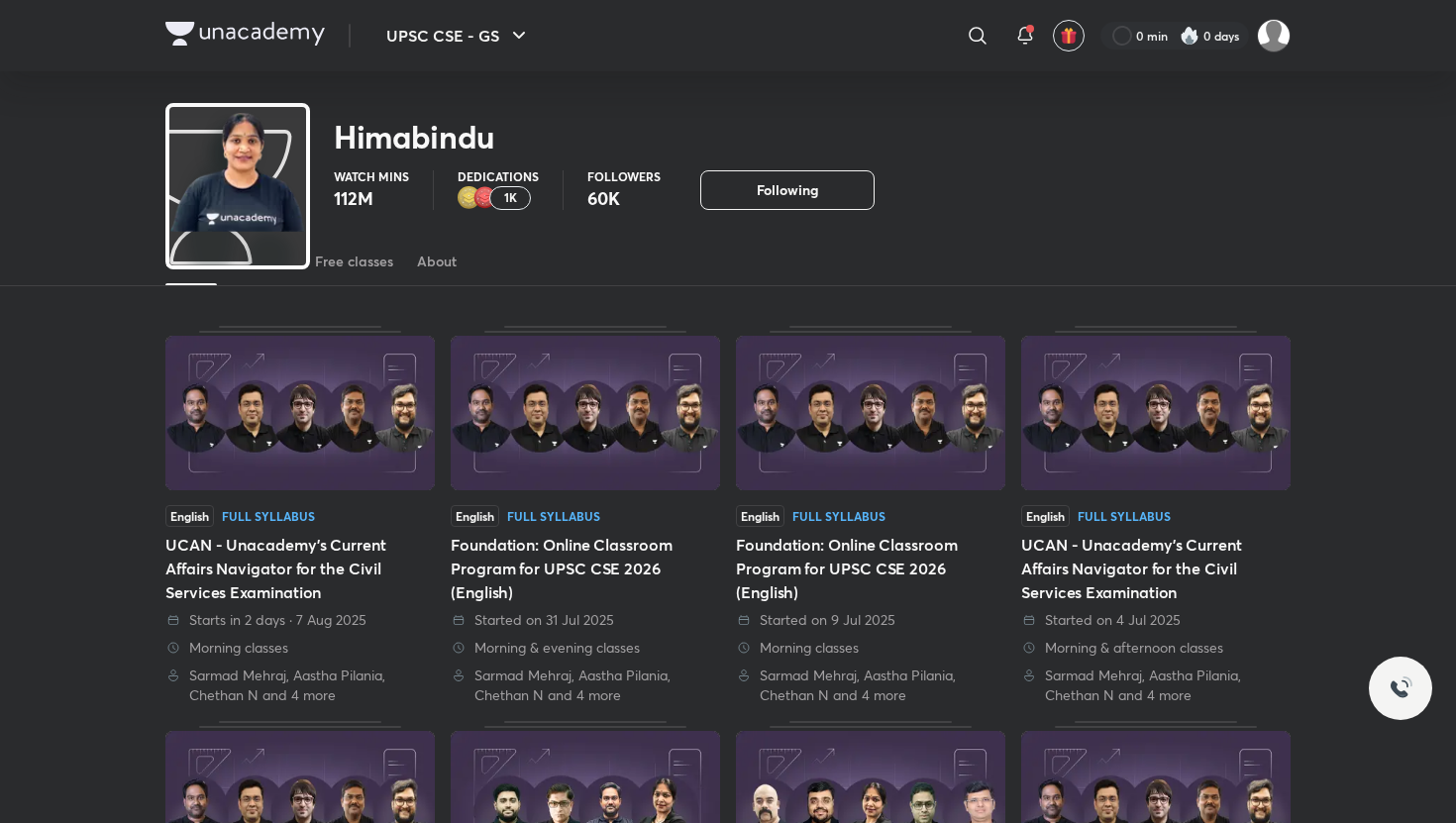 scroll, scrollTop: 246, scrollLeft: 0, axis: vertical 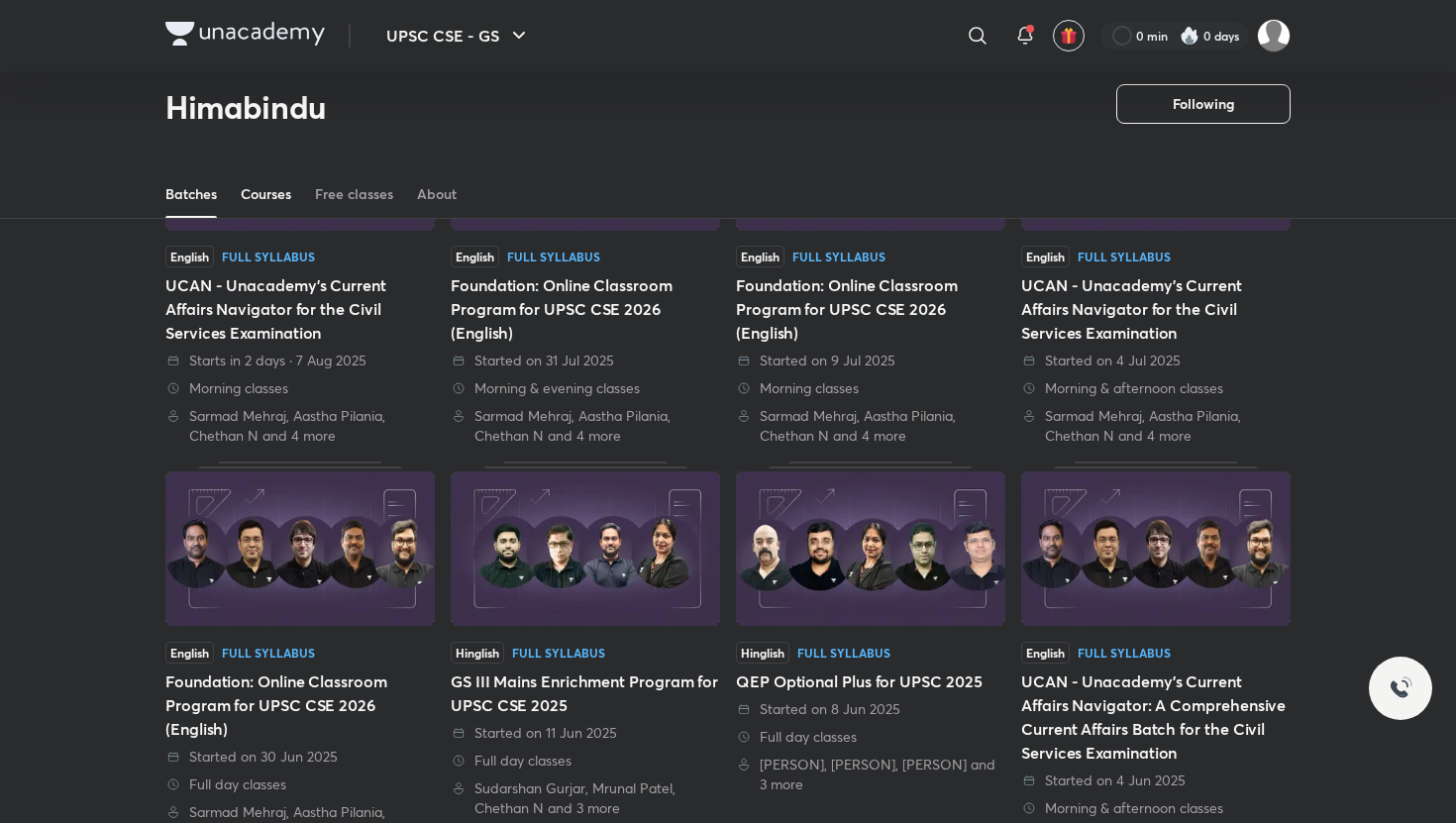 click on "Courses" at bounding box center (265, 194) 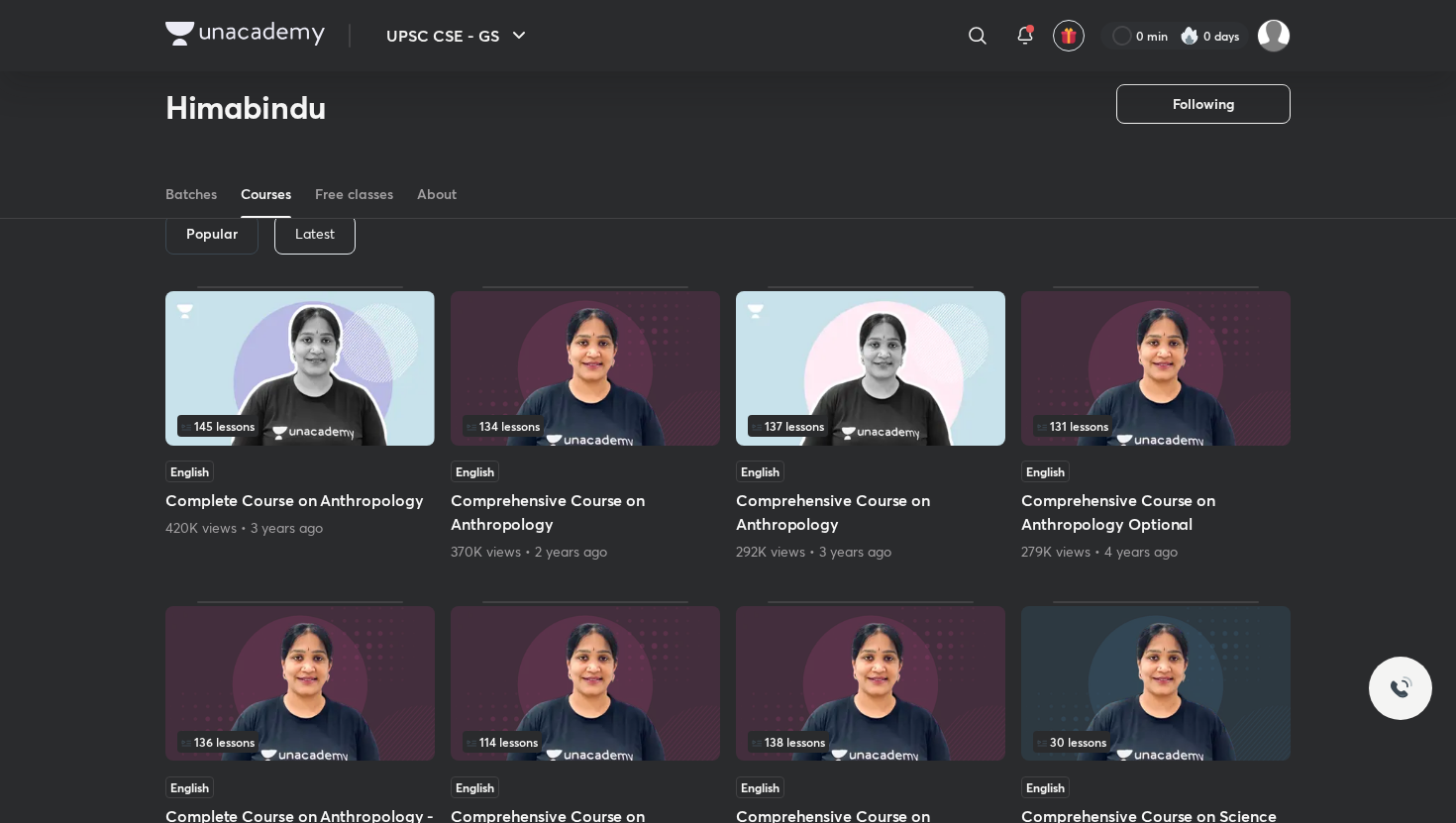 scroll, scrollTop: 90, scrollLeft: 0, axis: vertical 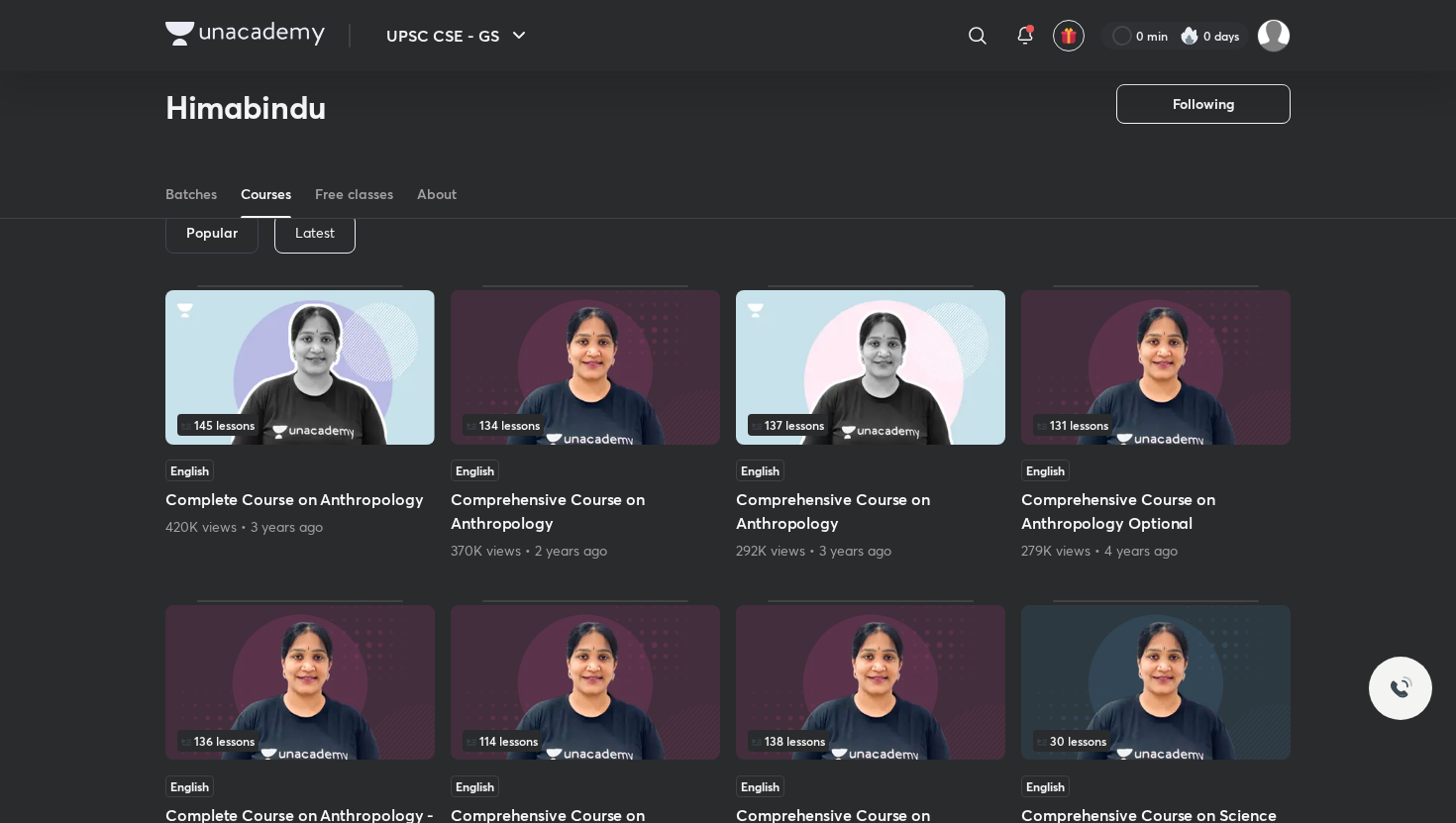 click on "Latest" at bounding box center (315, 233) 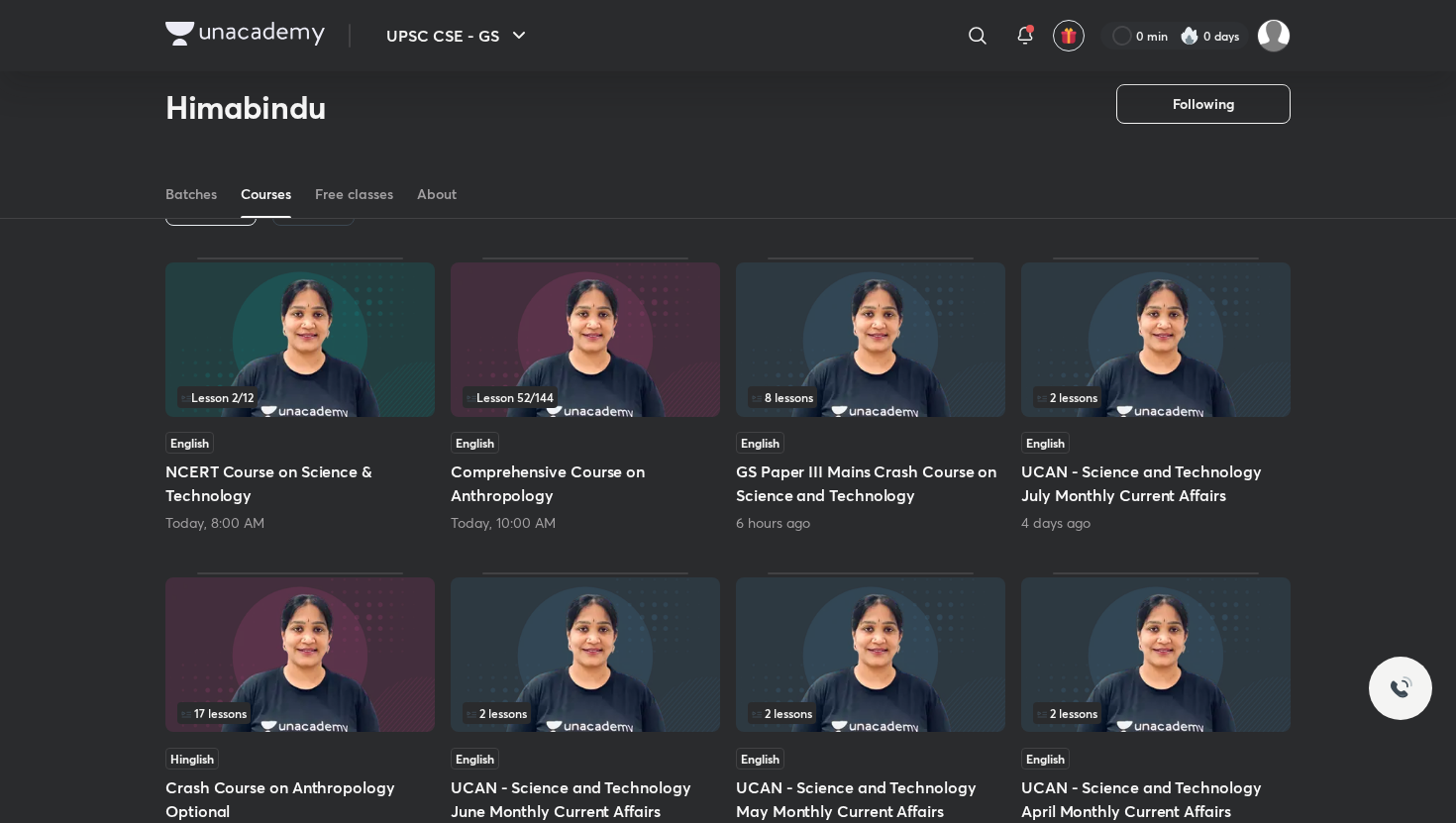 scroll, scrollTop: 114, scrollLeft: 0, axis: vertical 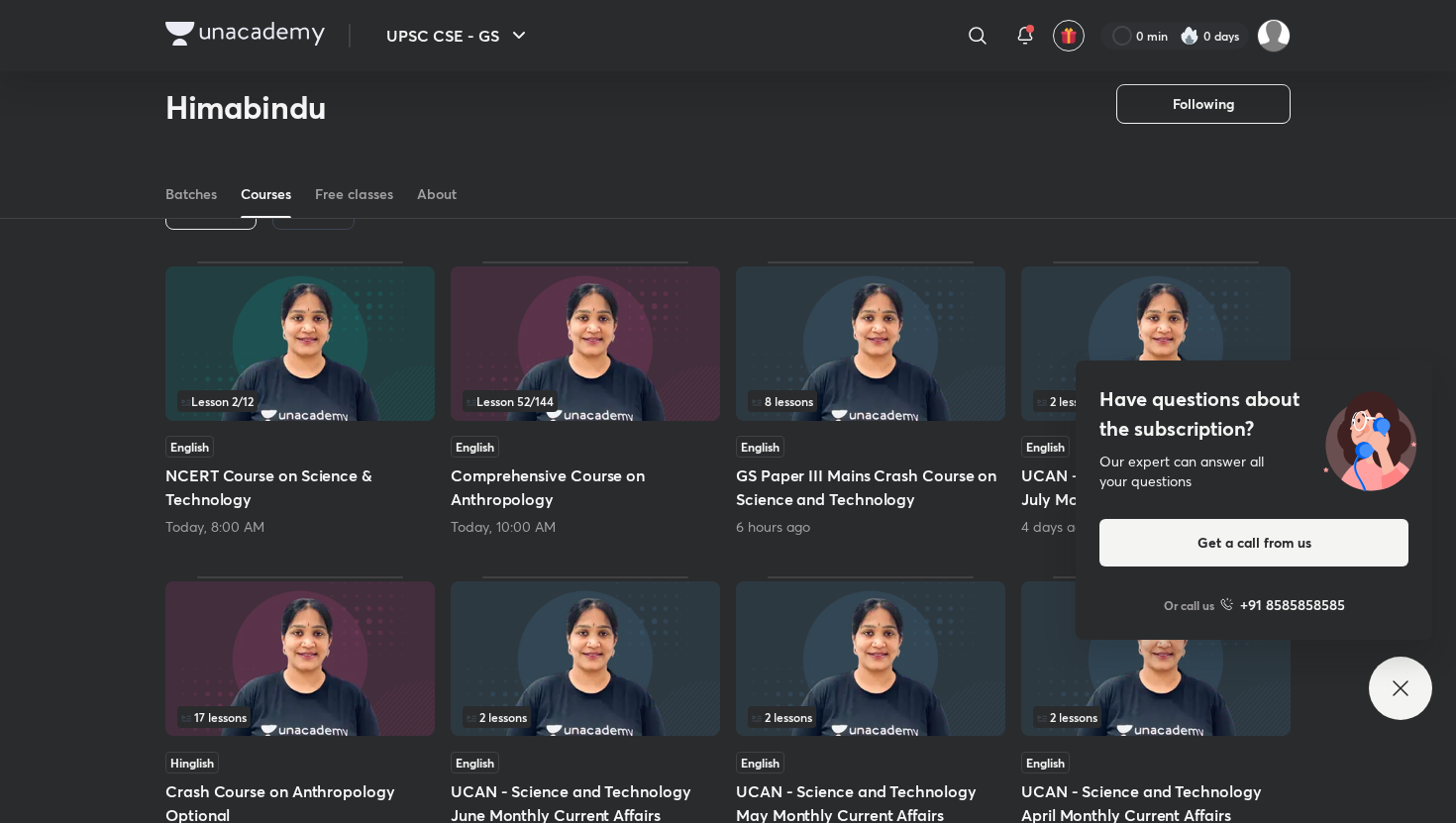 click 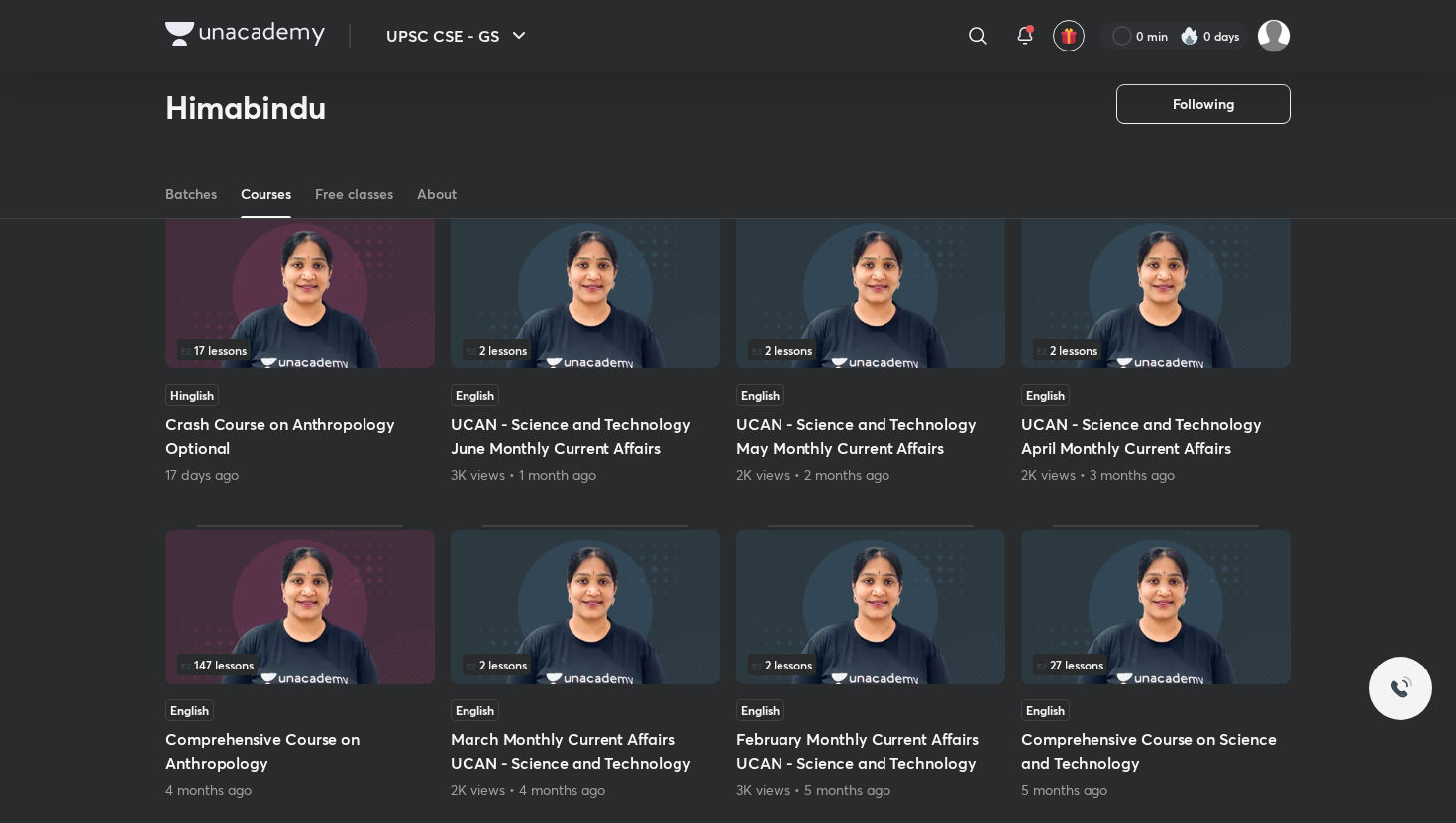scroll, scrollTop: 594, scrollLeft: 0, axis: vertical 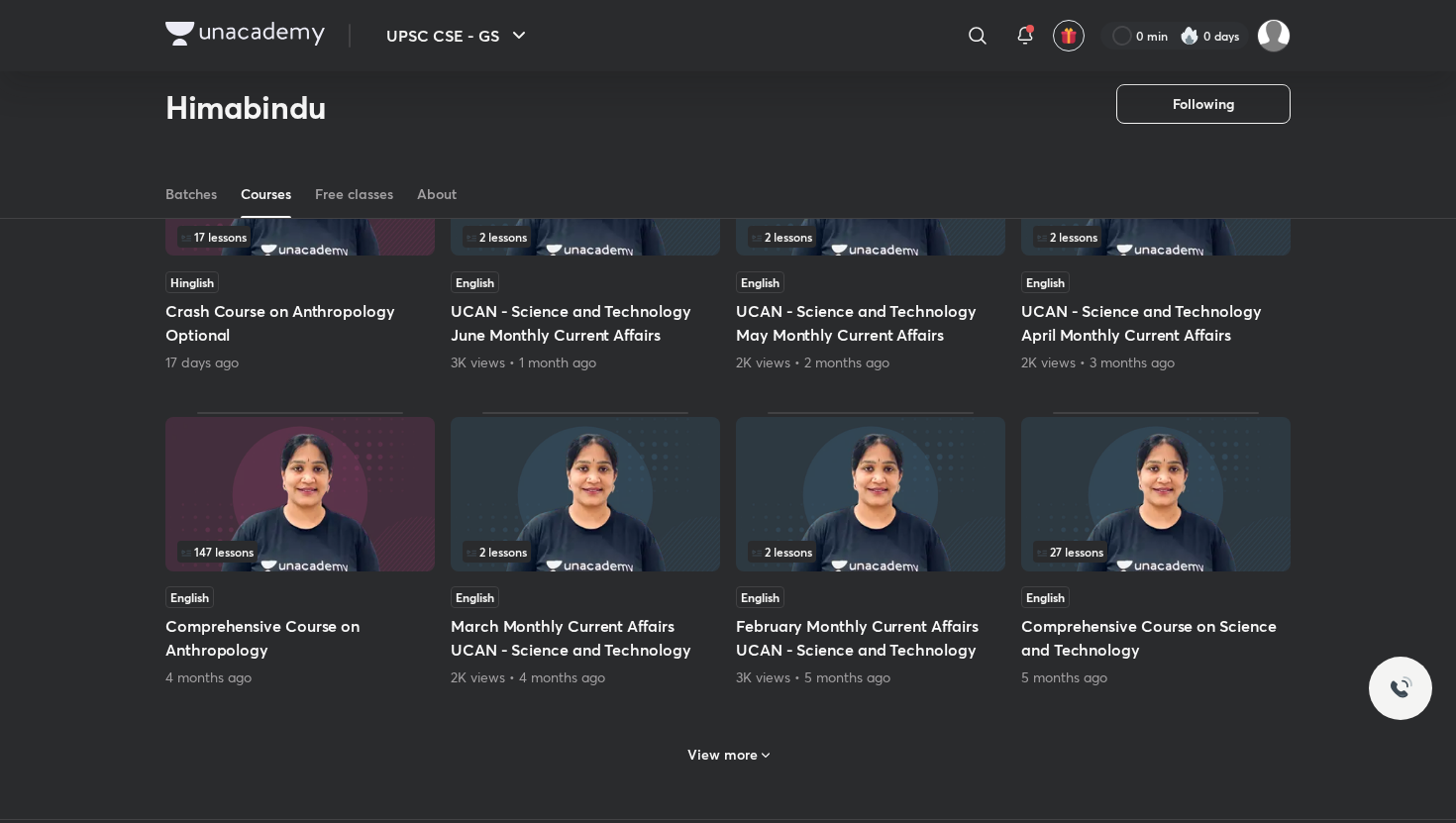 click on "Comprehensive Course on Science and Technology" at bounding box center (1156, 638) 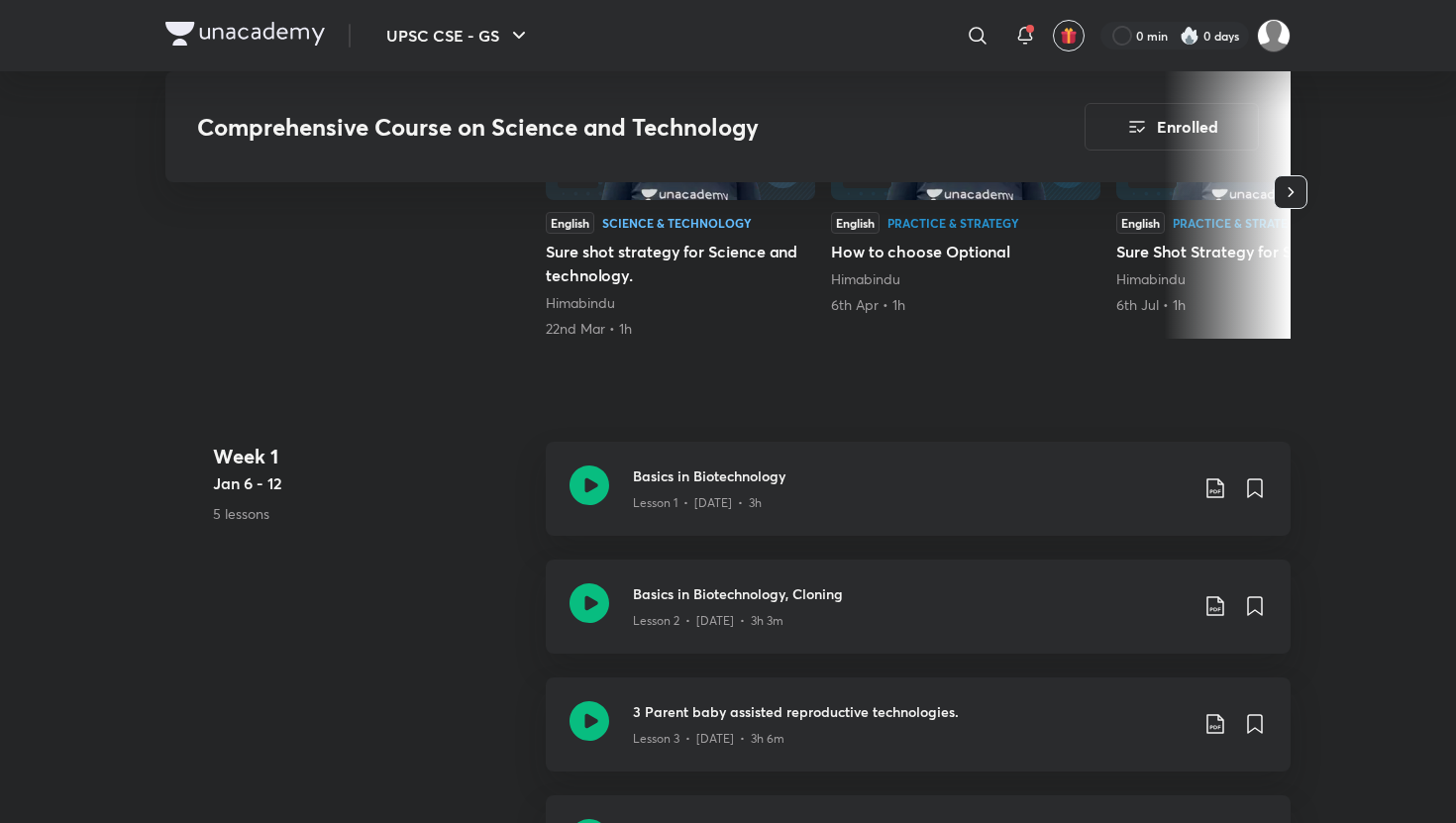 scroll, scrollTop: 705, scrollLeft: 0, axis: vertical 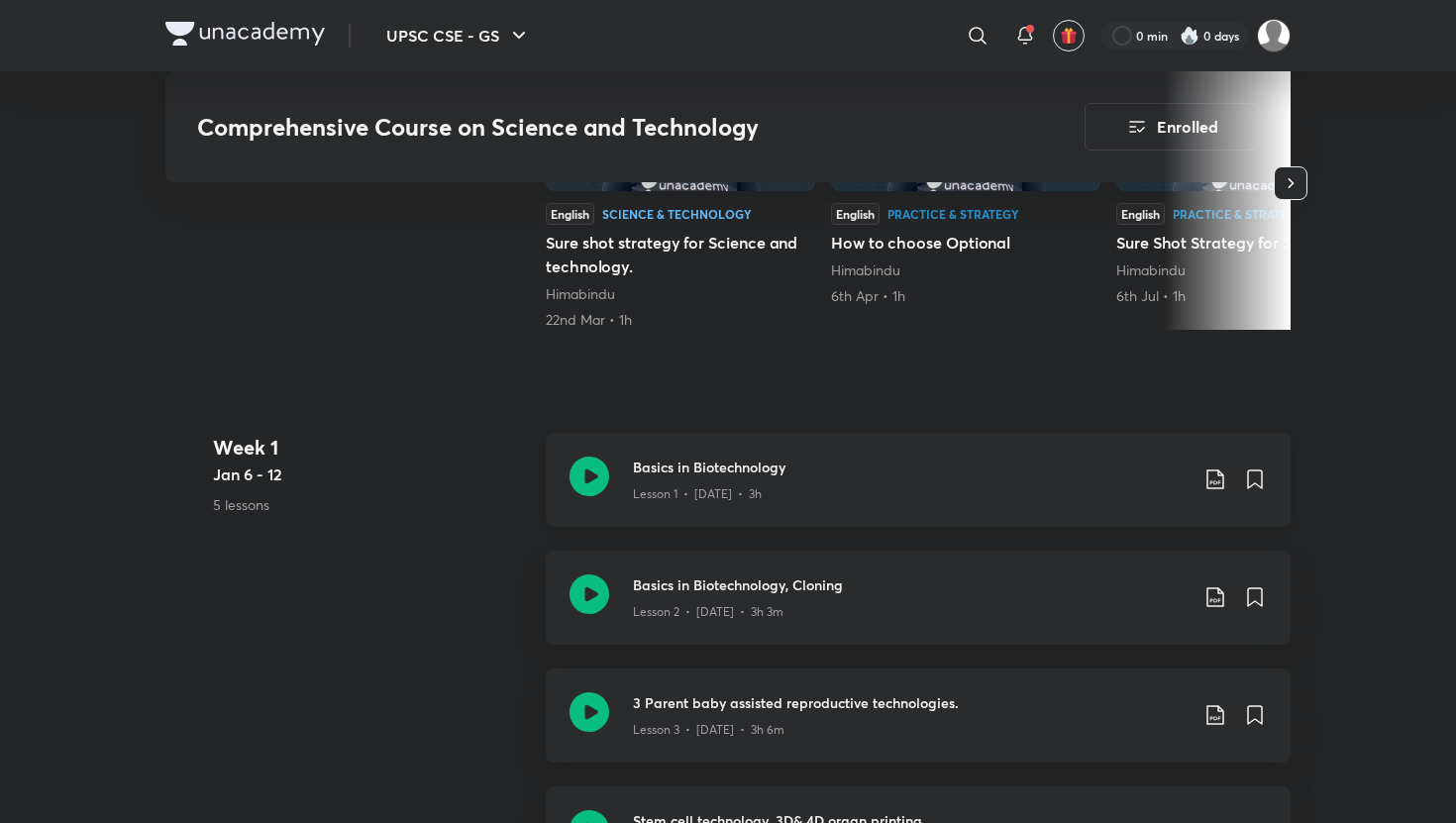 click 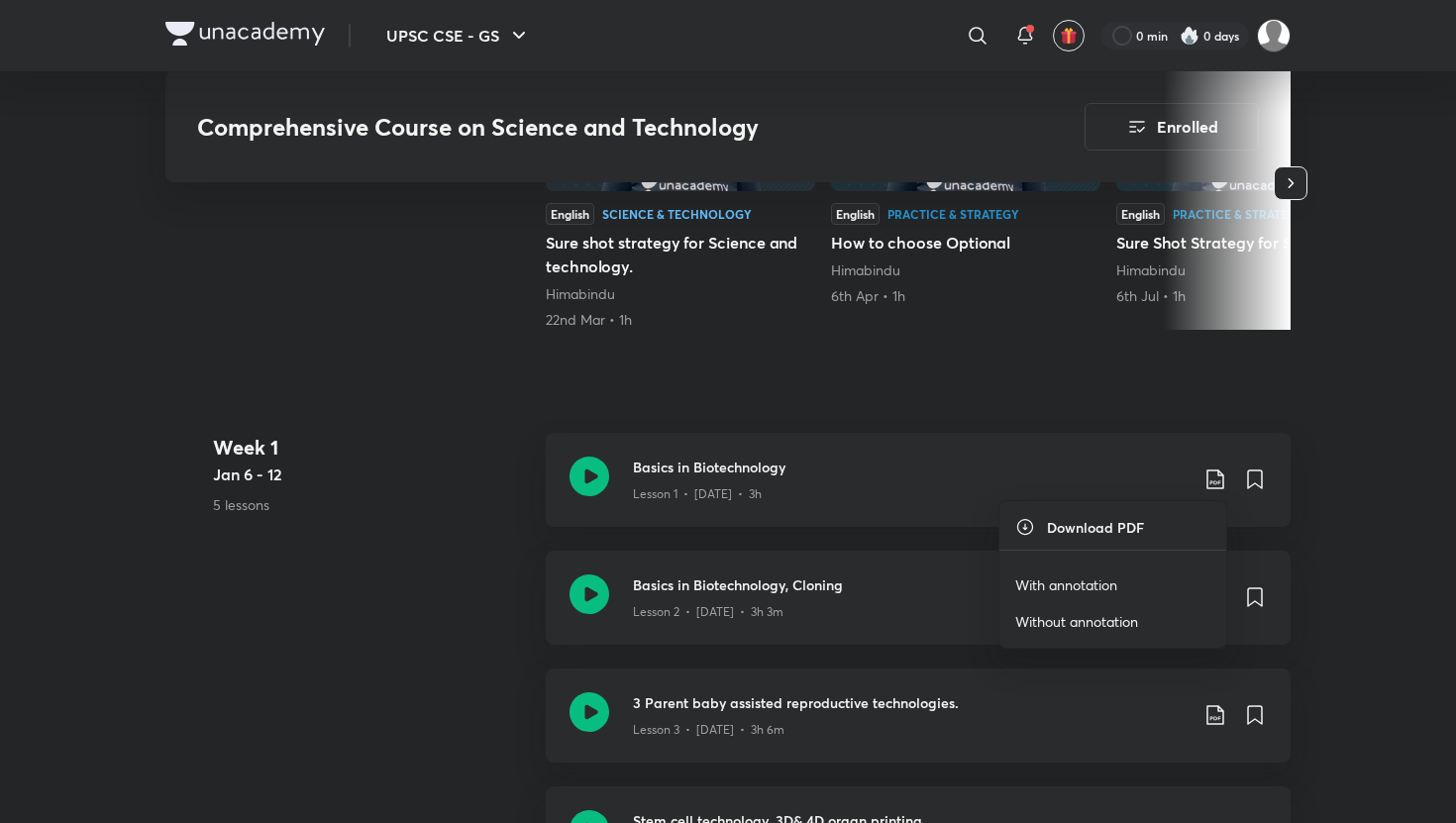 click on "With annotation" at bounding box center (1066, 584) 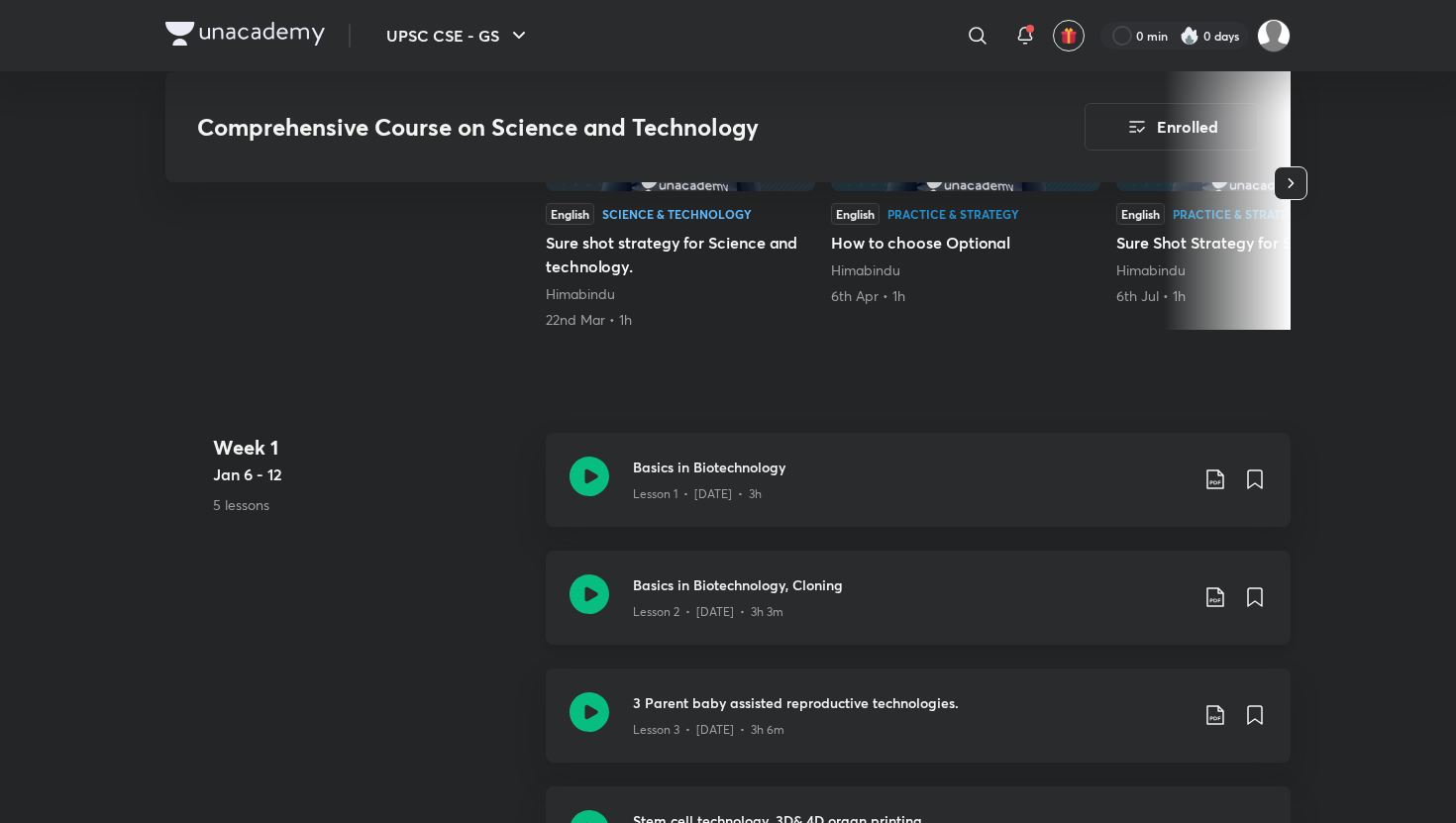 click 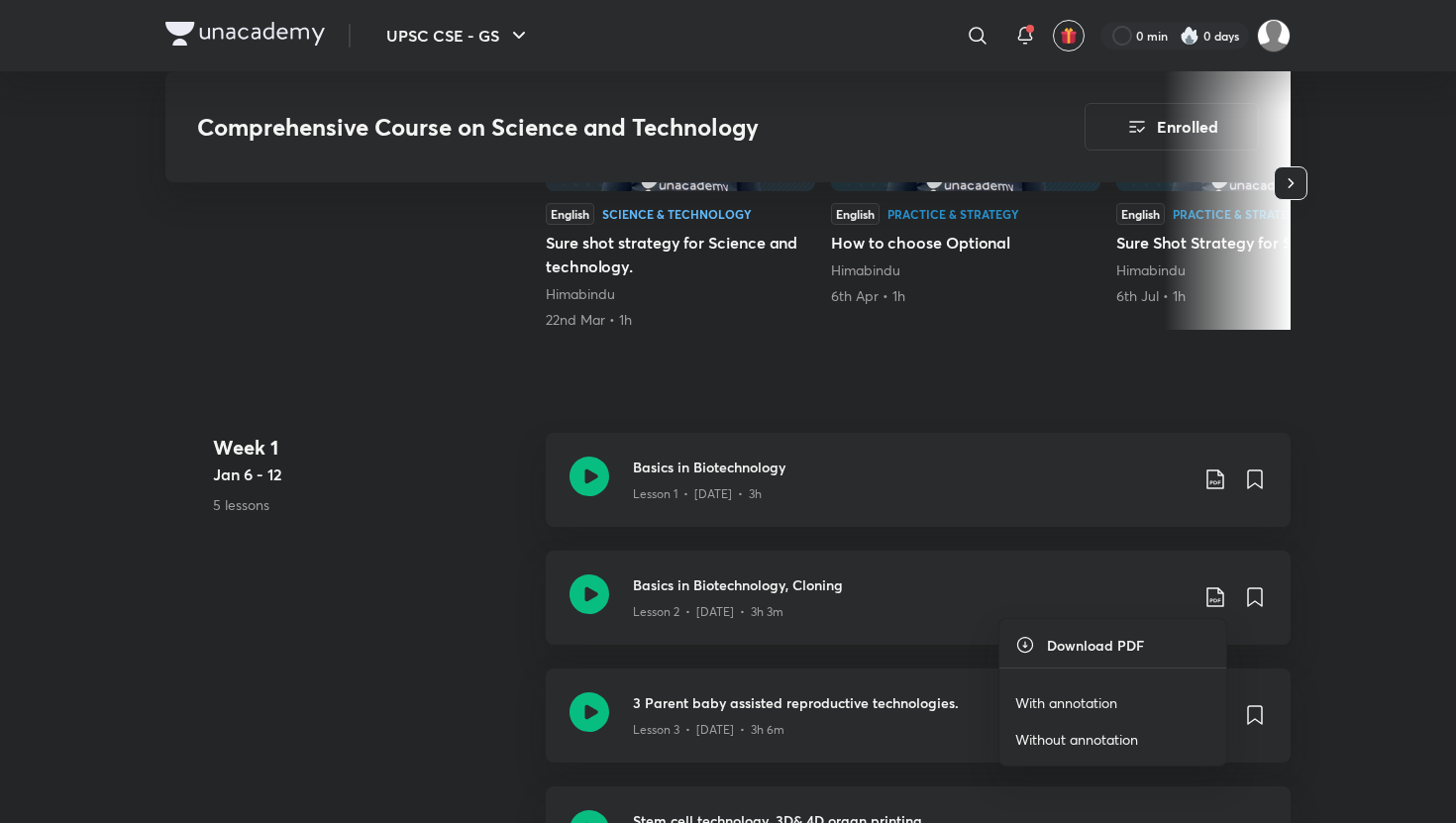 click on "With annotation" at bounding box center (1066, 702) 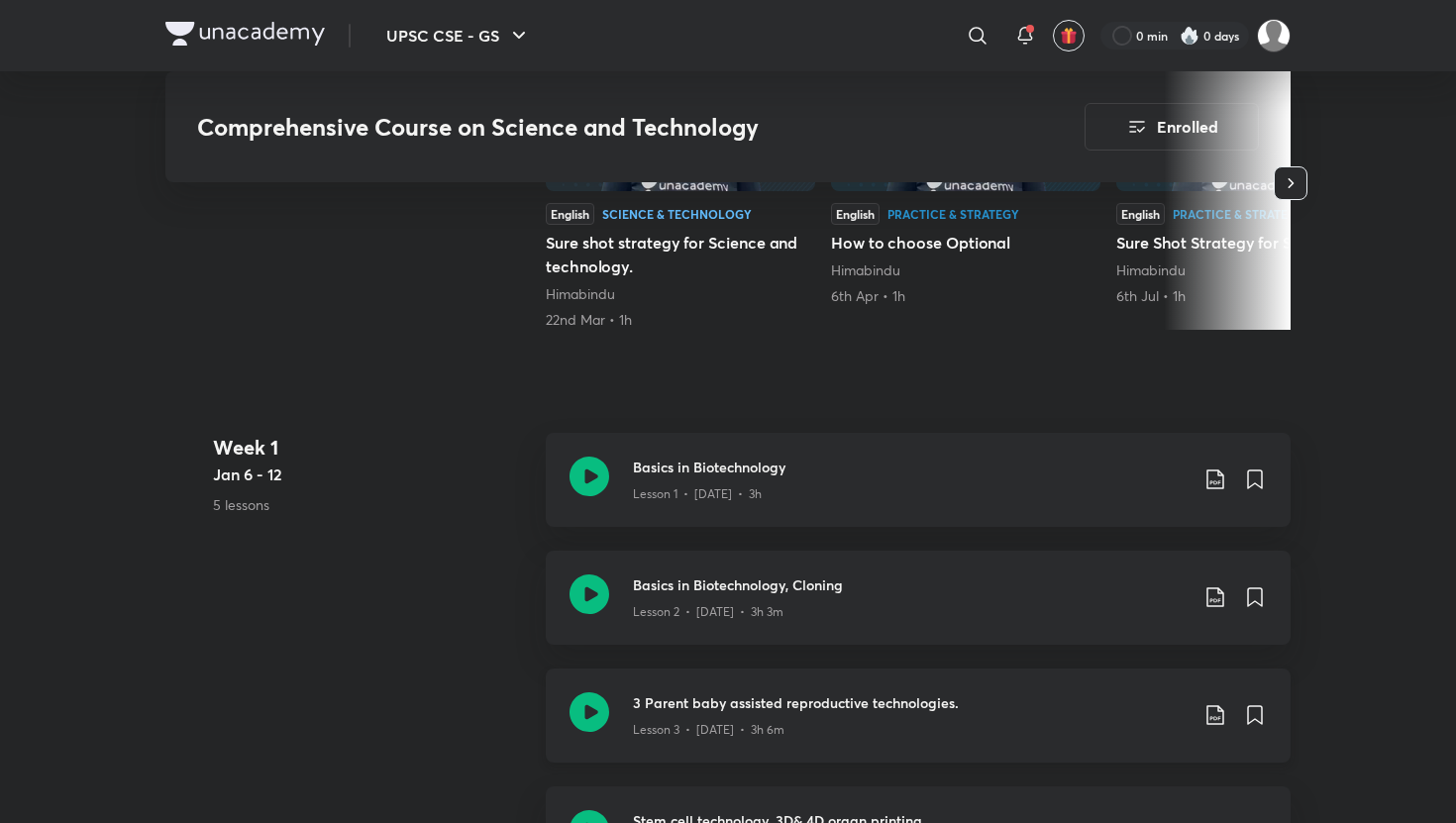 click on "3 Parent baby assisted reproductive technologies. Lesson 3  •  [DATE]  •  3h 6m" at bounding box center [950, 715] 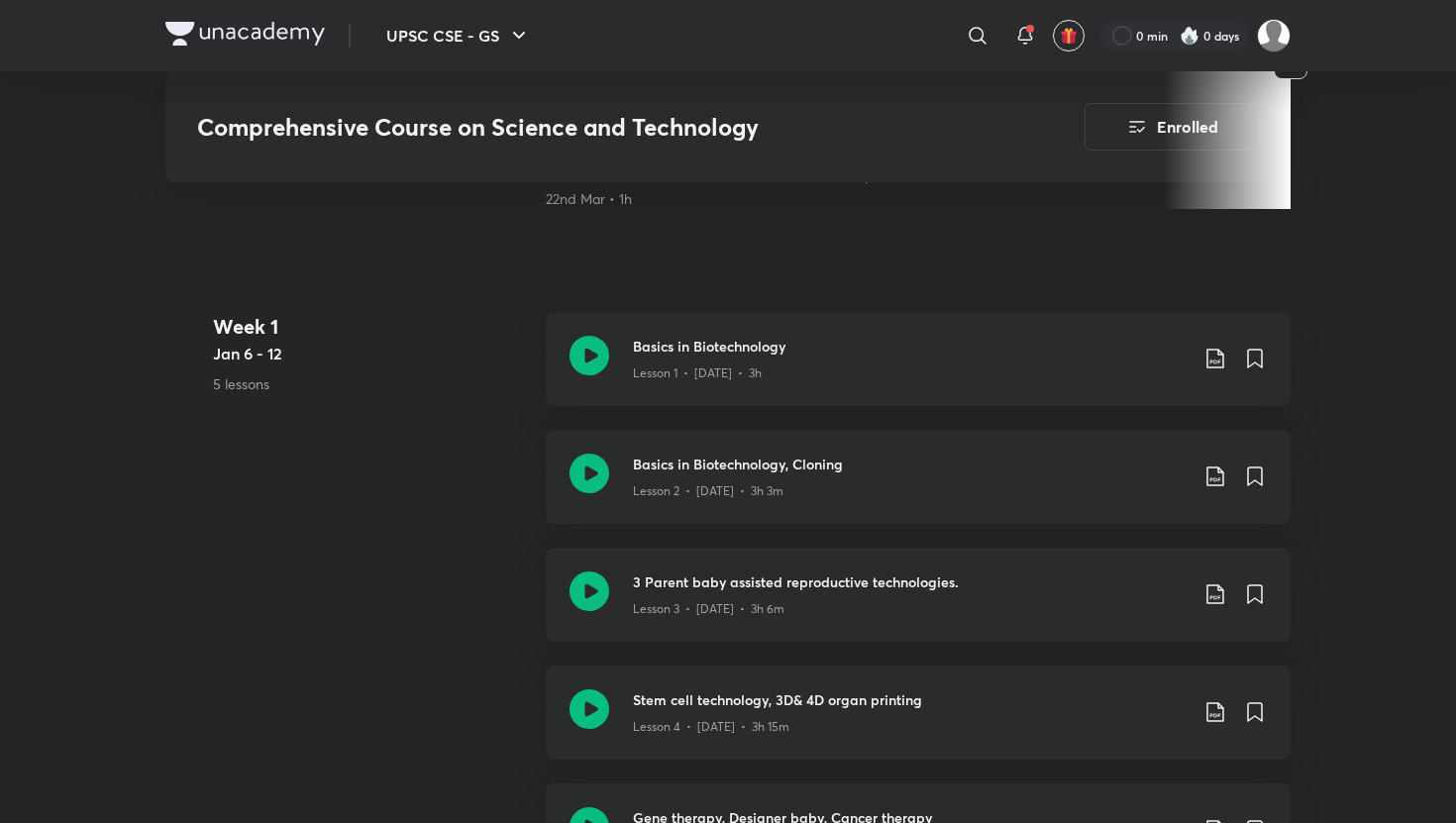 scroll, scrollTop: 827, scrollLeft: 0, axis: vertical 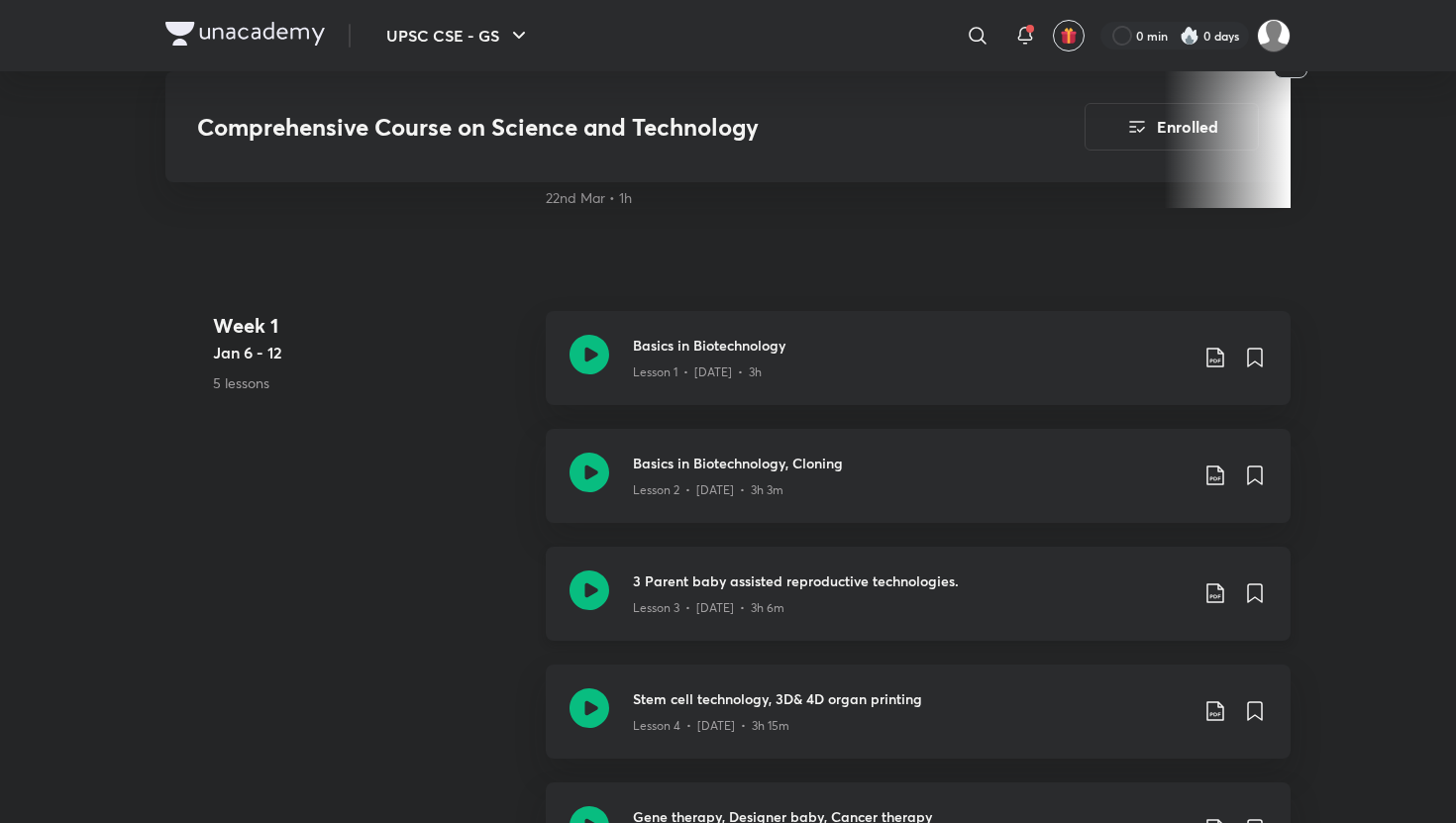 click 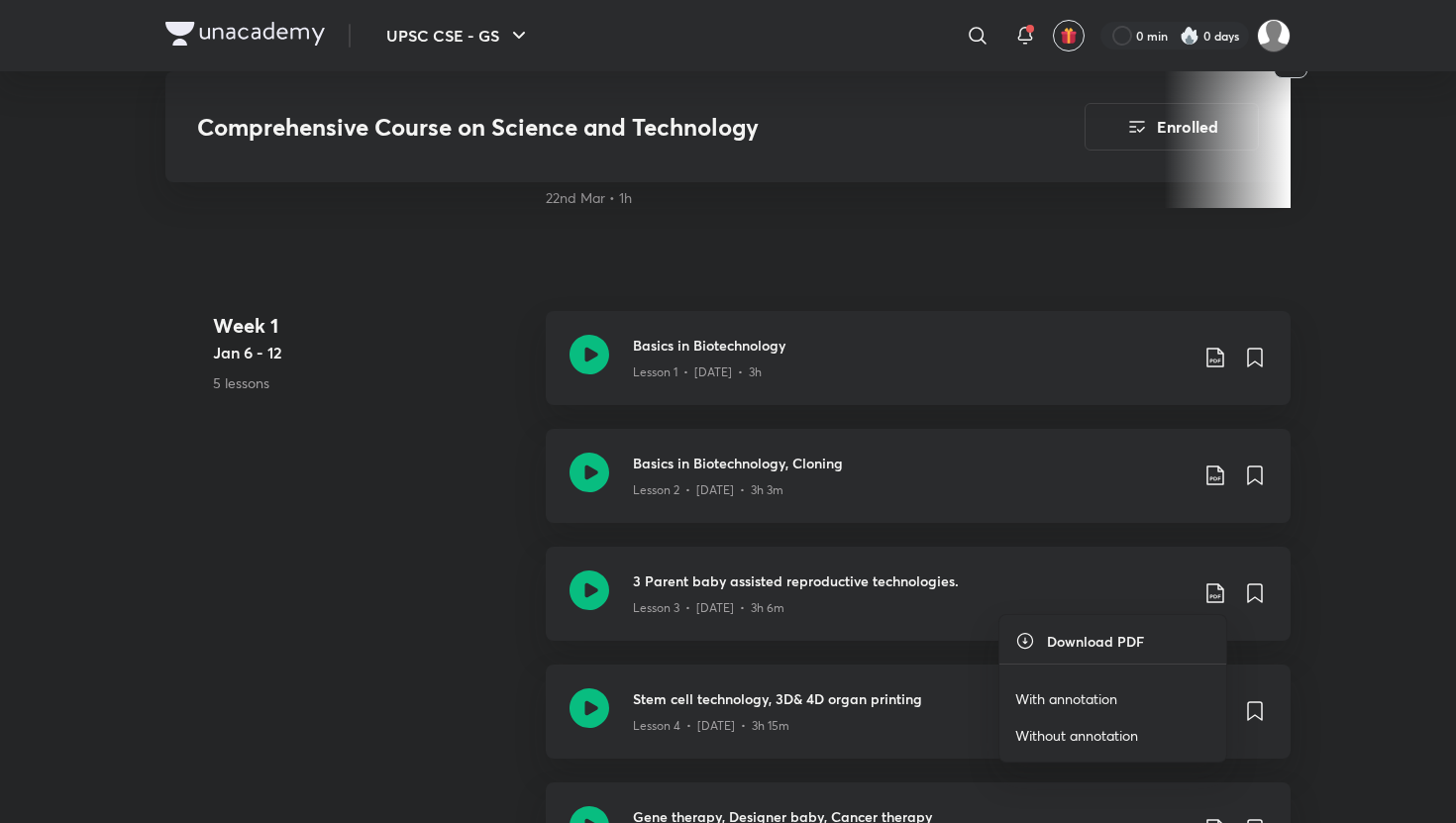 click on "With annotation" at bounding box center [1066, 698] 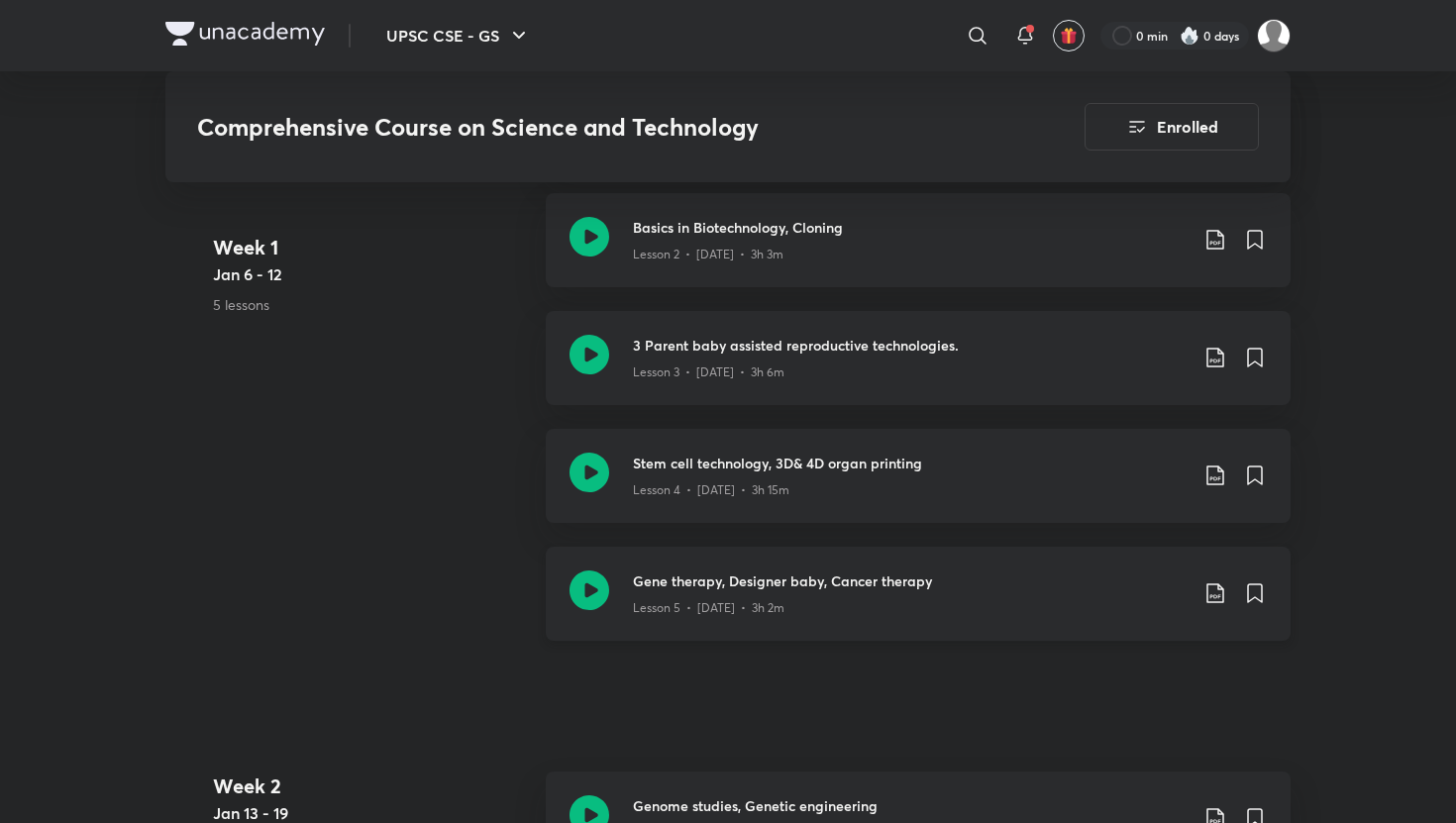 scroll, scrollTop: 1064, scrollLeft: 0, axis: vertical 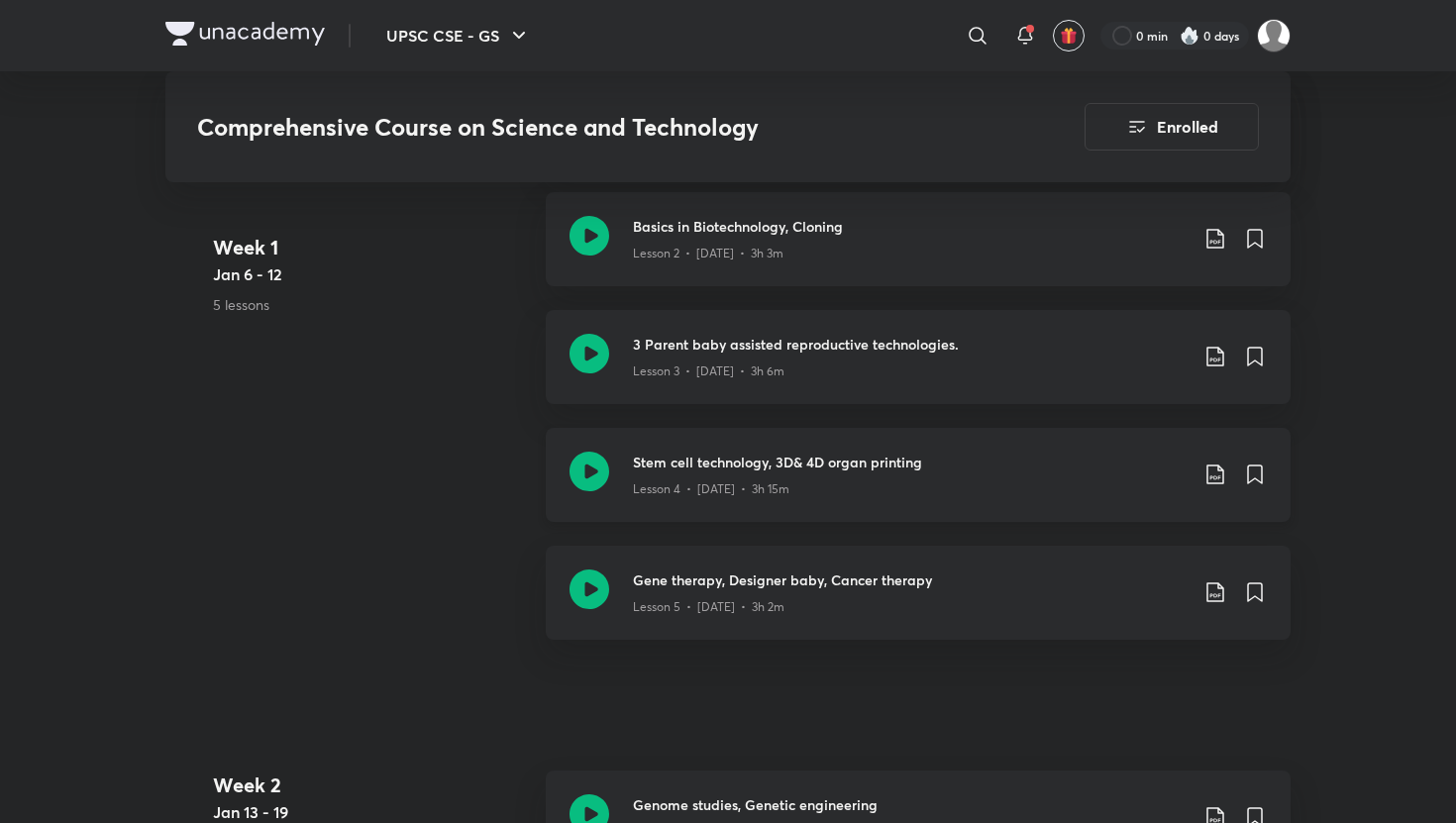 click 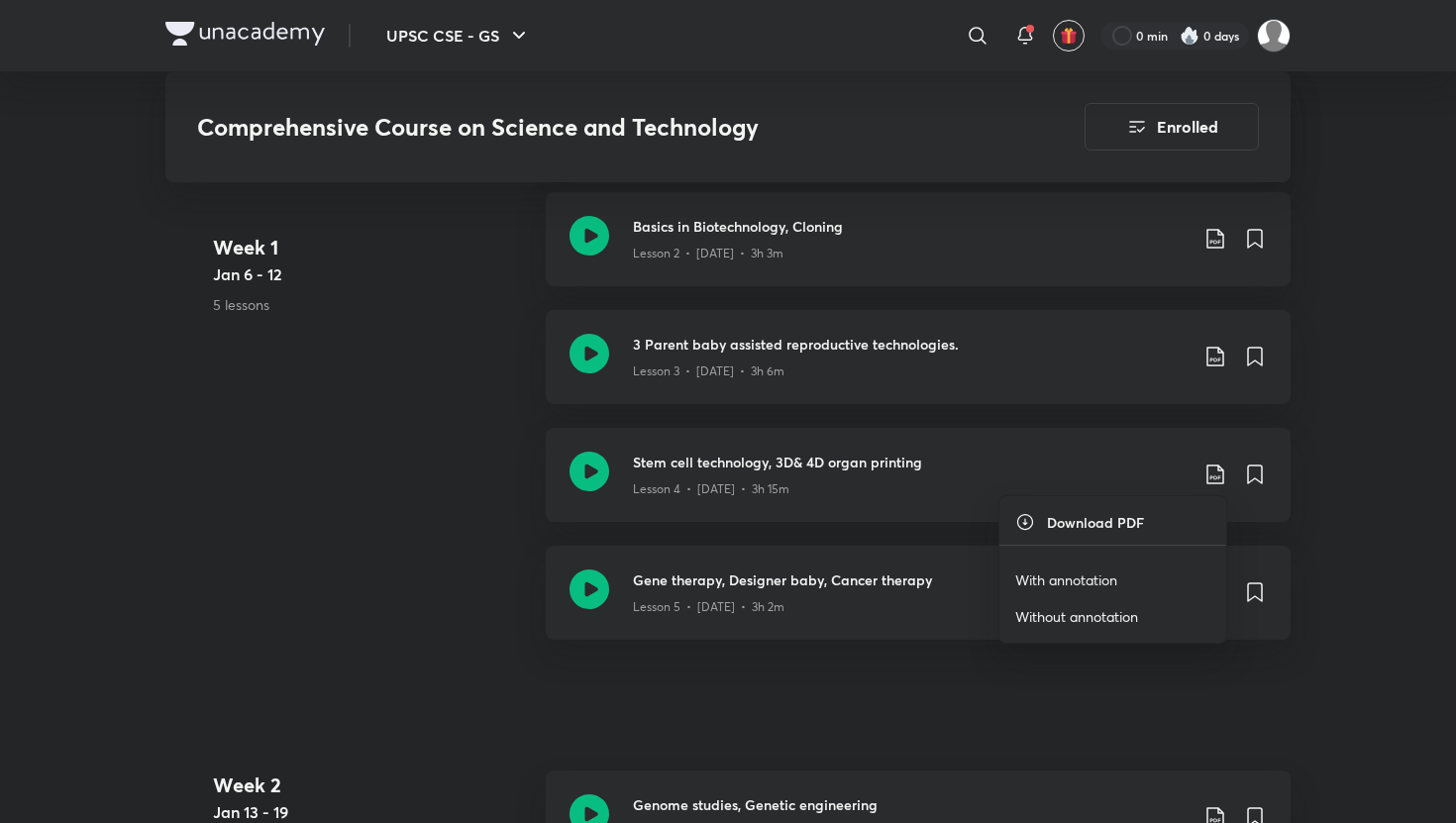 click on "With annotation" at bounding box center (1066, 579) 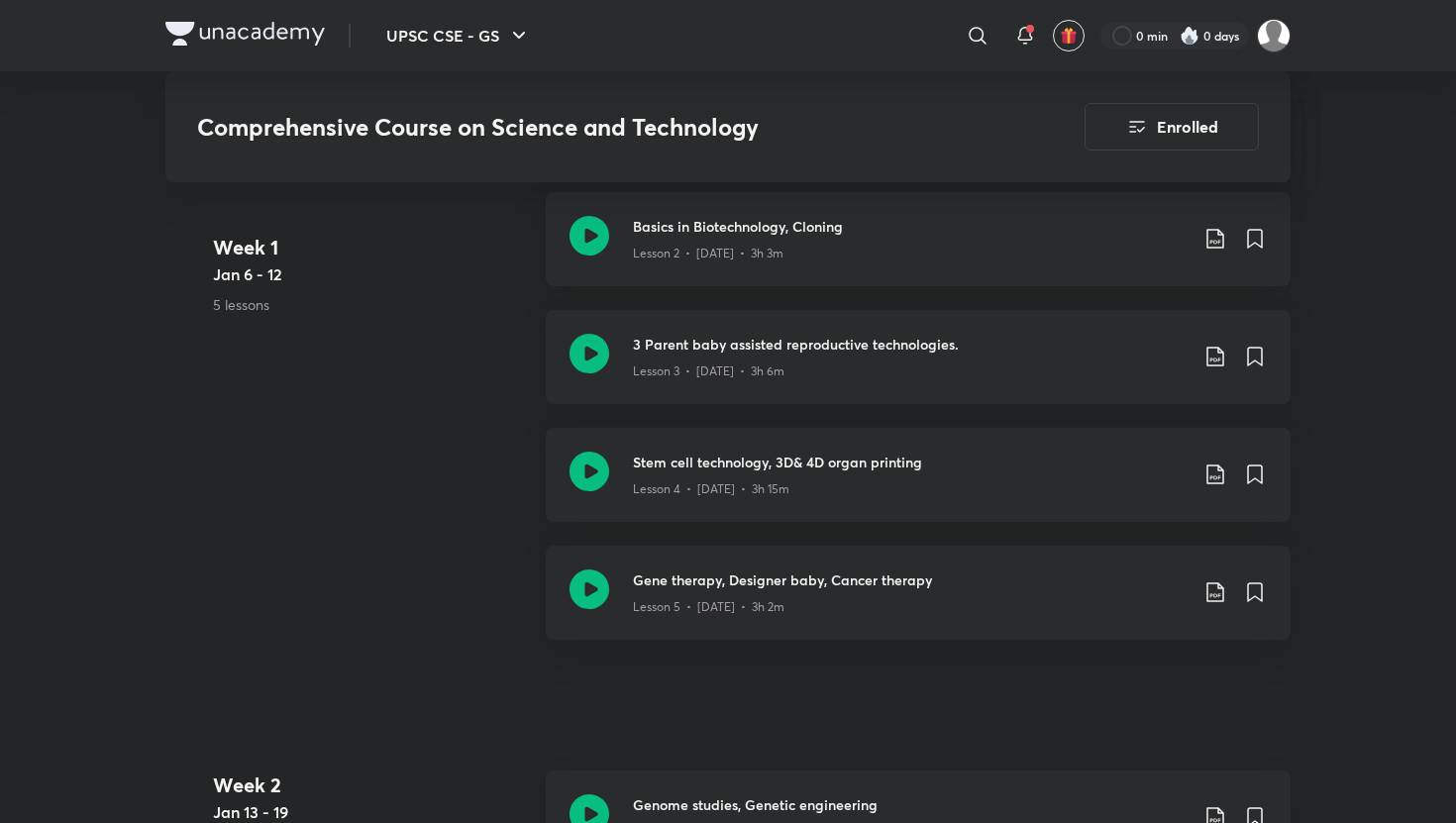 click on "UPSC CSE - GS ​ 0 min 0 days Comprehensive Course on Science and Technology Enrolled UPSC CSE - GS Plus Syllabus Science & Technology English Comprehensive Course on Science and Technology [PERSON]  In this course, [PERSON] Ma'am will cover Science & Technology in detail. She will take 18 sessions to comprehensively cover the topics. It will be helpful for learners preparing for UPSC CSE 2025 in both prel...  Read more Updates About Enrolled Learn everyday from planner Choose a preferred time & watch these classes right from your planner Add to Planner Demo classes   Watch free classes by the educators of this batch   1K English Science & Technology Sure shot strategy for Science and technology. [PERSON]  [DATE] • 1h    833 English Practice & Strategy How to choose Optional [PERSON]  [DATE] • 1h    520 English Practice & Strategy Sure Shot Strategy for S&T [PERSON]  [DATE] • 1h  Week 1 Jan 6 - 12 5 lessons Basics in Biotechnology Lesson 1  •  [DATE]  •  3h  Week 2 Jan 13 - 19 UPSC" at bounding box center (728, 1910) 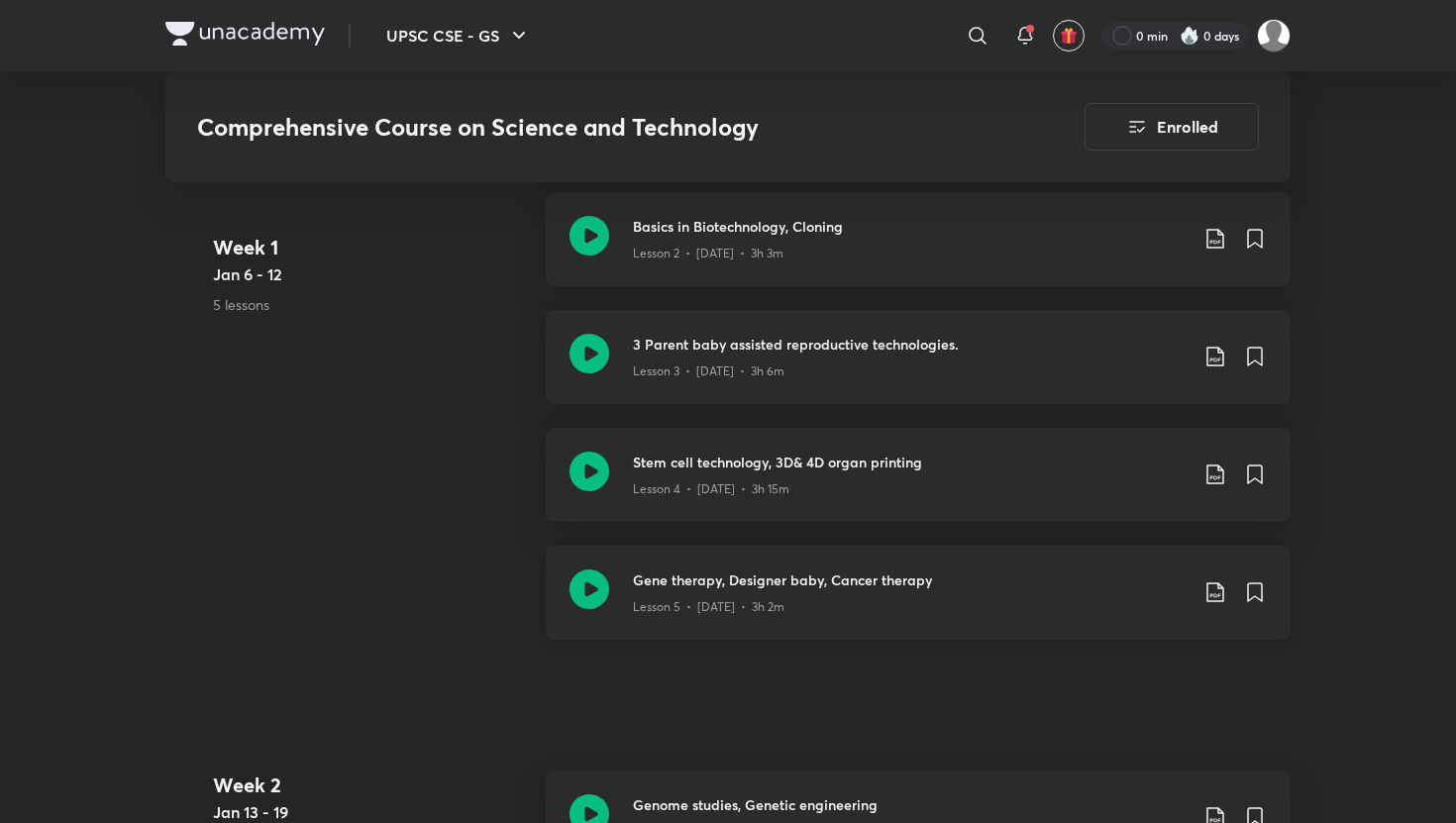 click 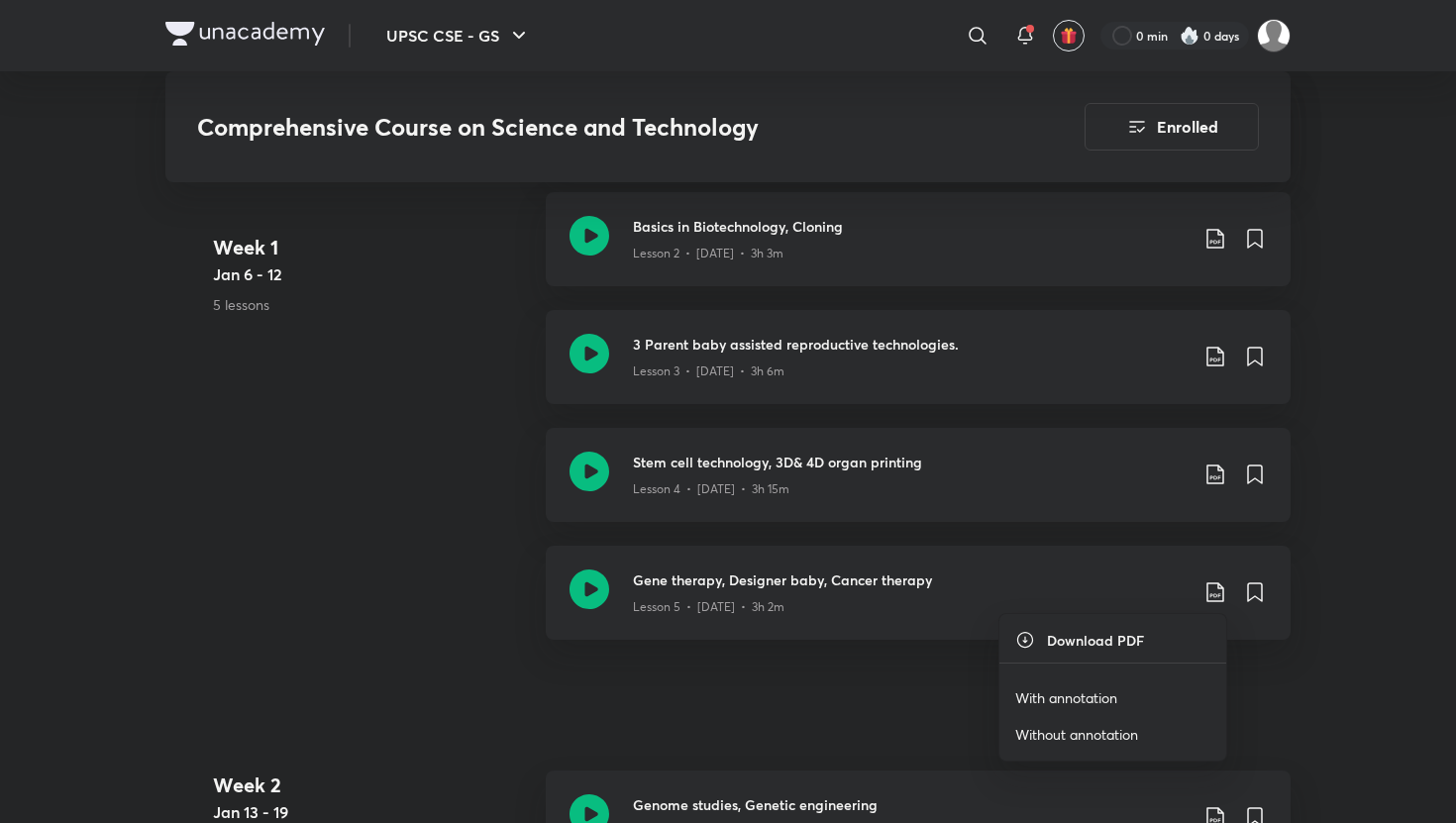 click on "With annotation" at bounding box center [1066, 697] 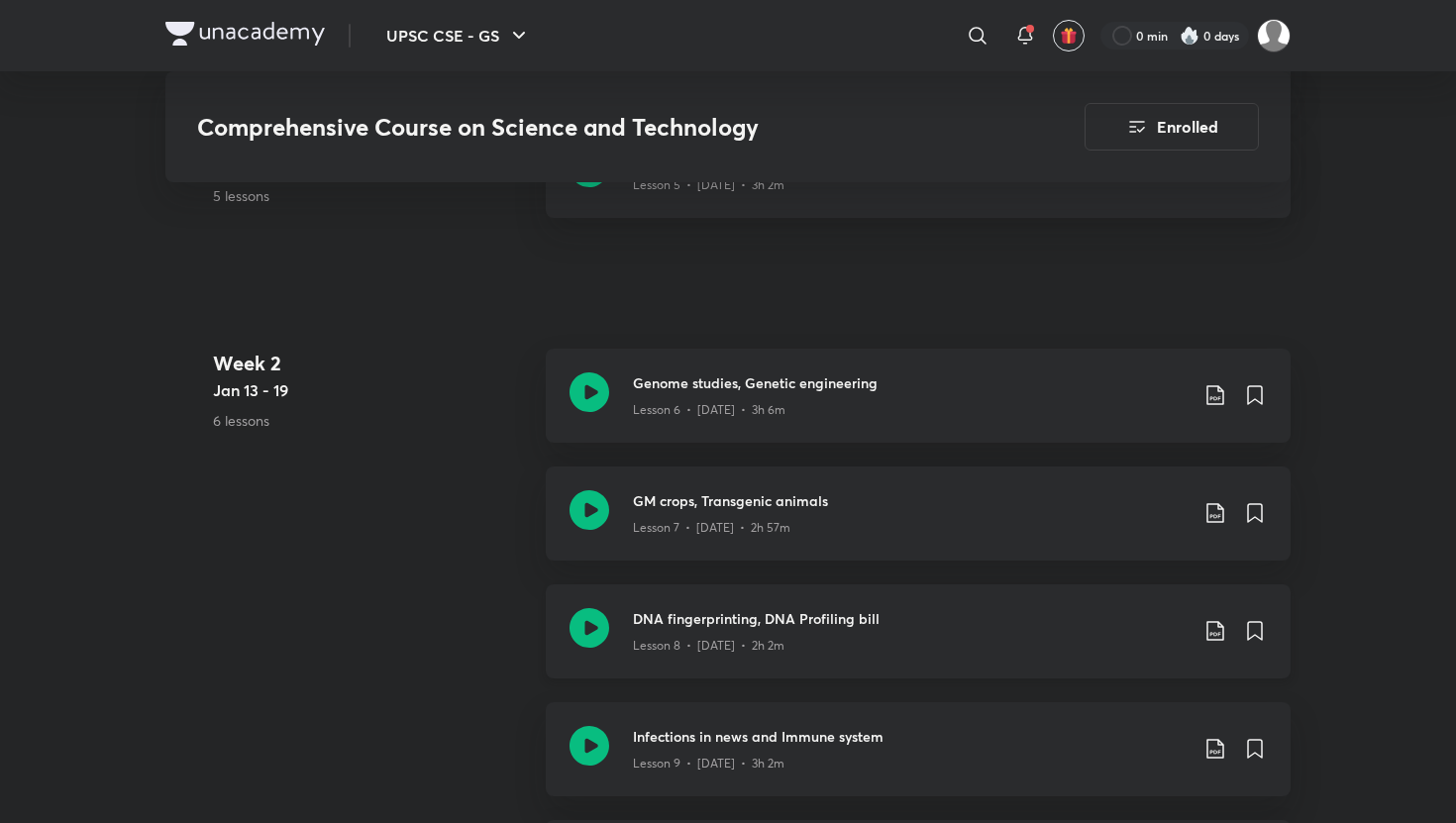 scroll, scrollTop: 1529, scrollLeft: 0, axis: vertical 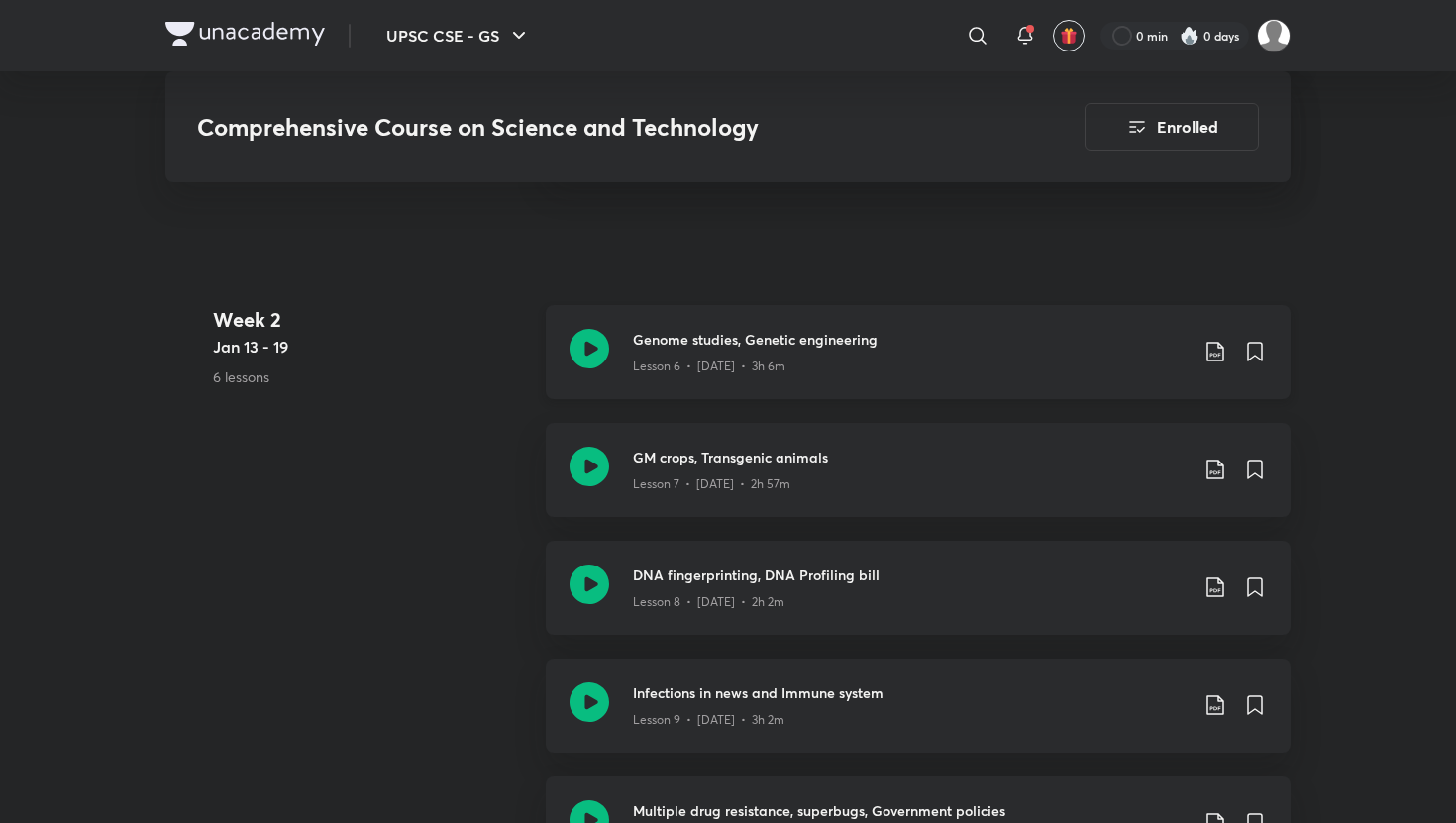 click 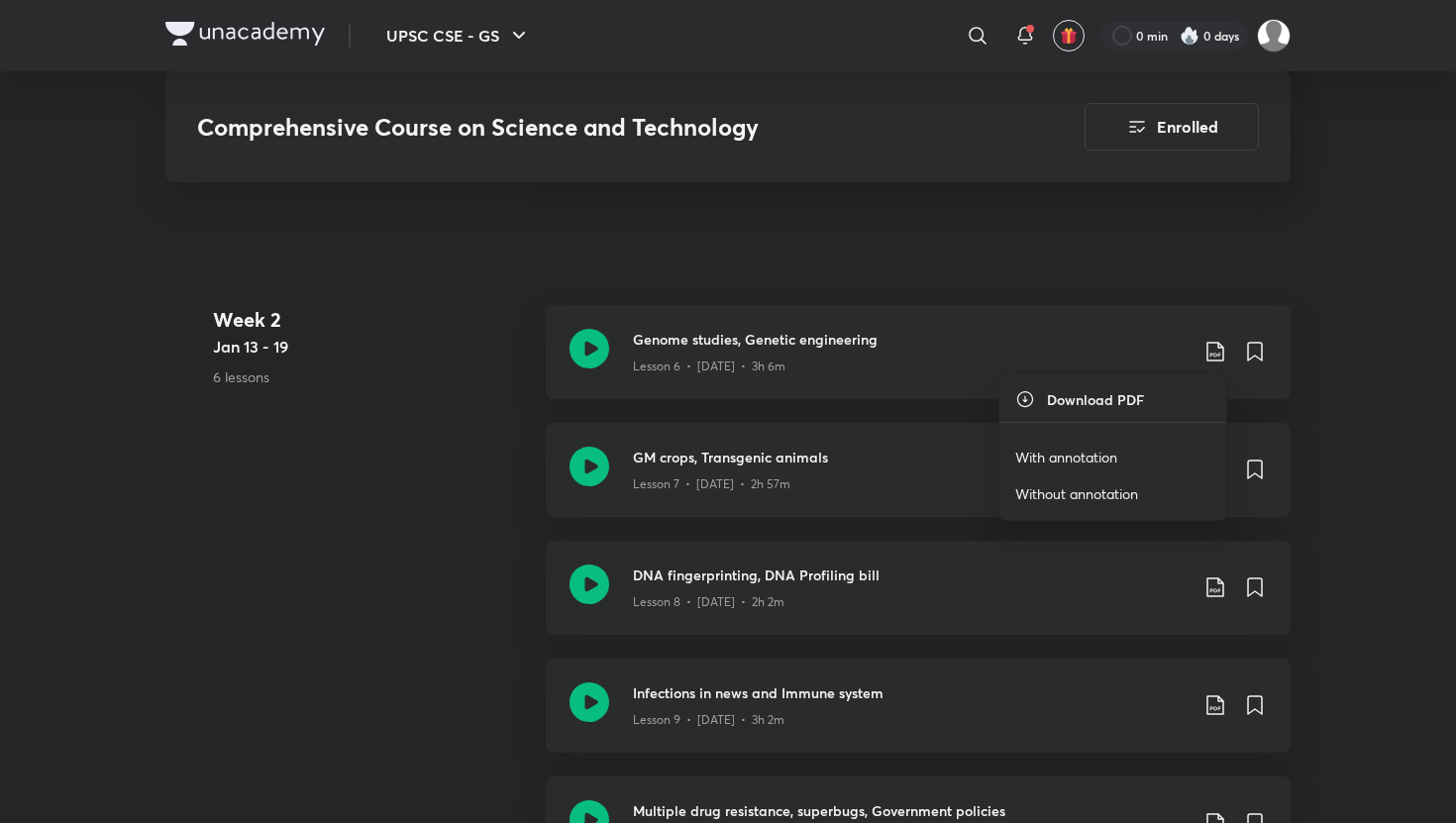 click on "With annotation" at bounding box center (1066, 457) 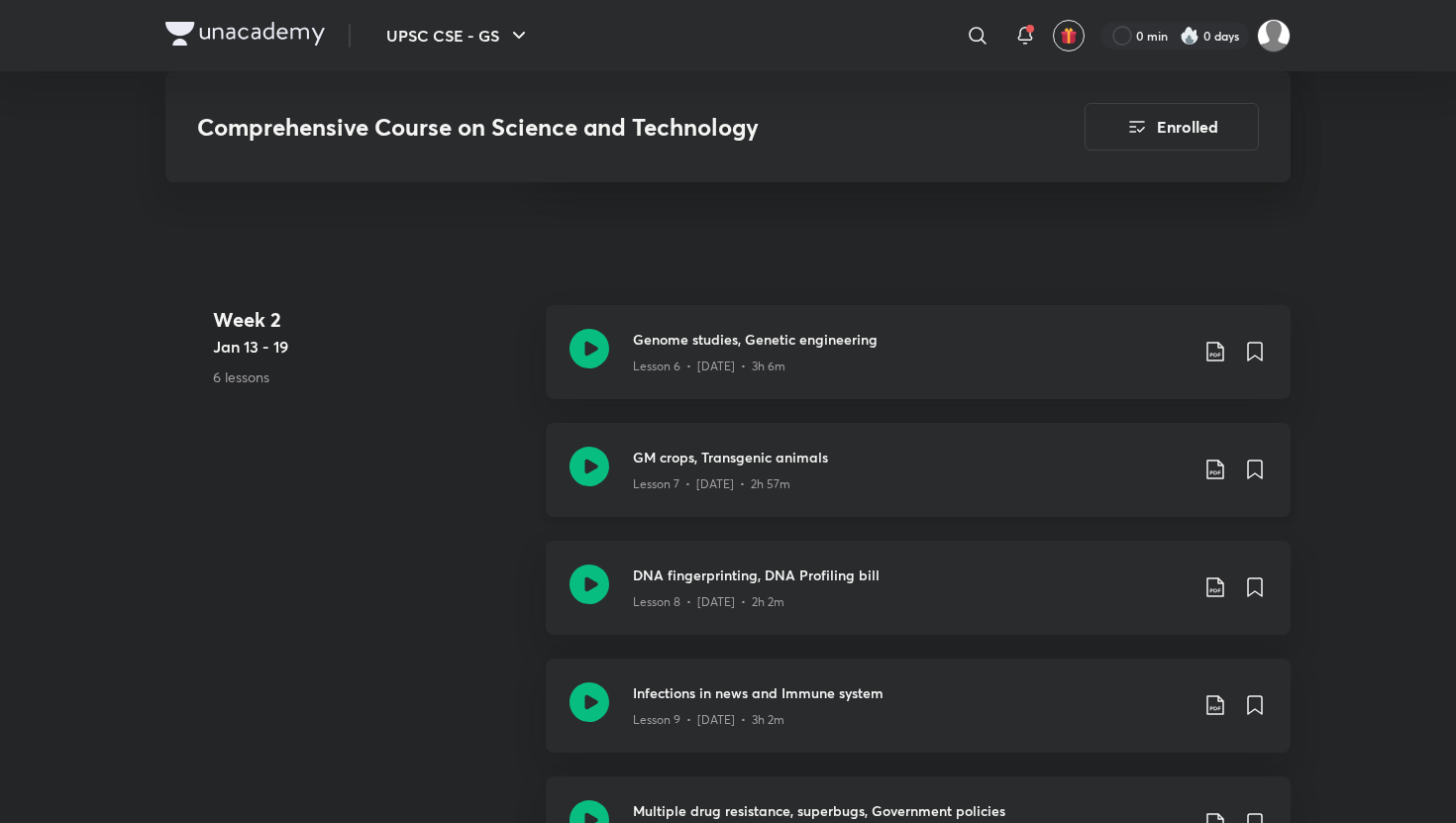 click 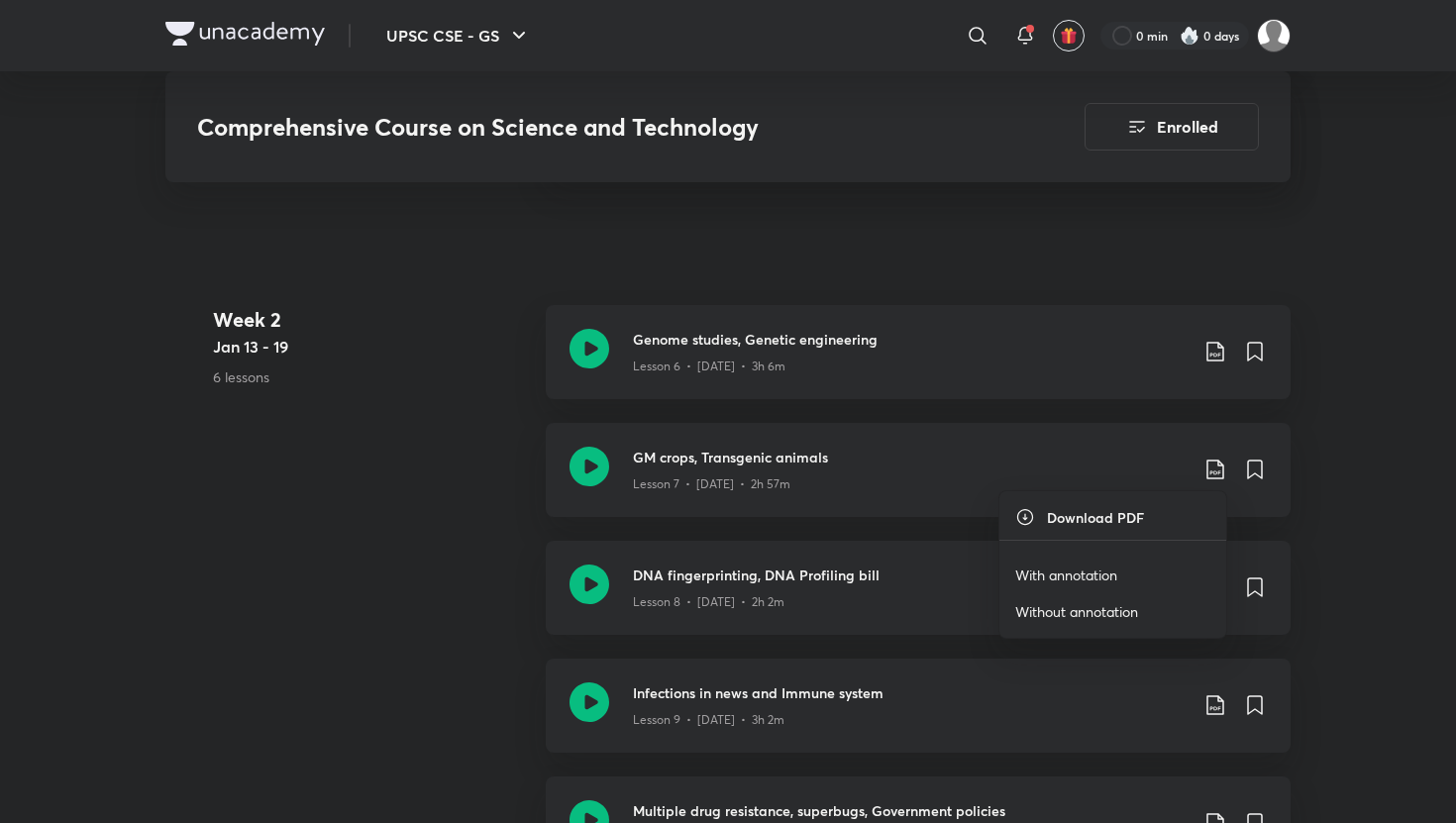 click on "With annotation" at bounding box center (1066, 574) 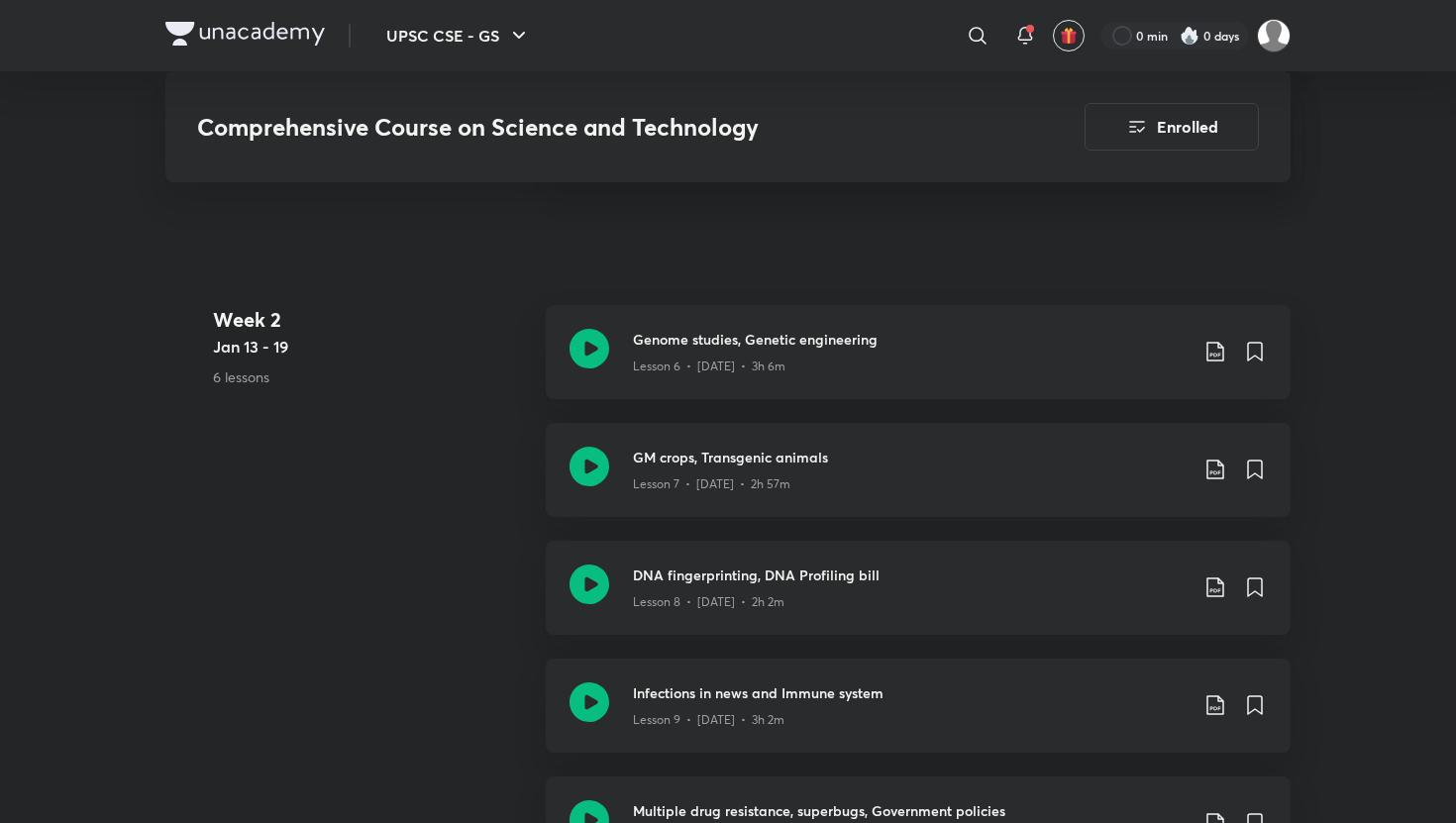 click on "UPSC CSE - GS ​ 0 min 0 days Comprehensive Course on Science and Technology Enrolled UPSC CSE - GS Plus Syllabus Science & Technology English Comprehensive Course on Science and Technology [PERSON]  In this course, [PERSON] Ma'am will cover Science & Technology in detail. She will take 18 sessions to comprehensively cover the topics. It will be helpful for learners preparing for UPSC CSE 2025 in both prel...  Read more Updates About Enrolled Learn everyday from planner Choose a preferred time & watch these classes right from your planner Add to Planner Demo classes   Watch free classes by the educators of this batch   1K English Science & Technology Sure shot strategy for Science and technology. [PERSON]  [DATE] • 1h    833 English Practice & Strategy How to choose Optional [PERSON]  [DATE] • 1h    520 English Practice & Strategy Sure Shot Strategy for S&T [PERSON]  [DATE] • 1h  Week 1 Jan 6 - 12 5 lessons Basics in Biotechnology Lesson 1  •  [DATE]  •  3h  Week 2 Jan 13 - 19 UPSC" at bounding box center (728, 1445) 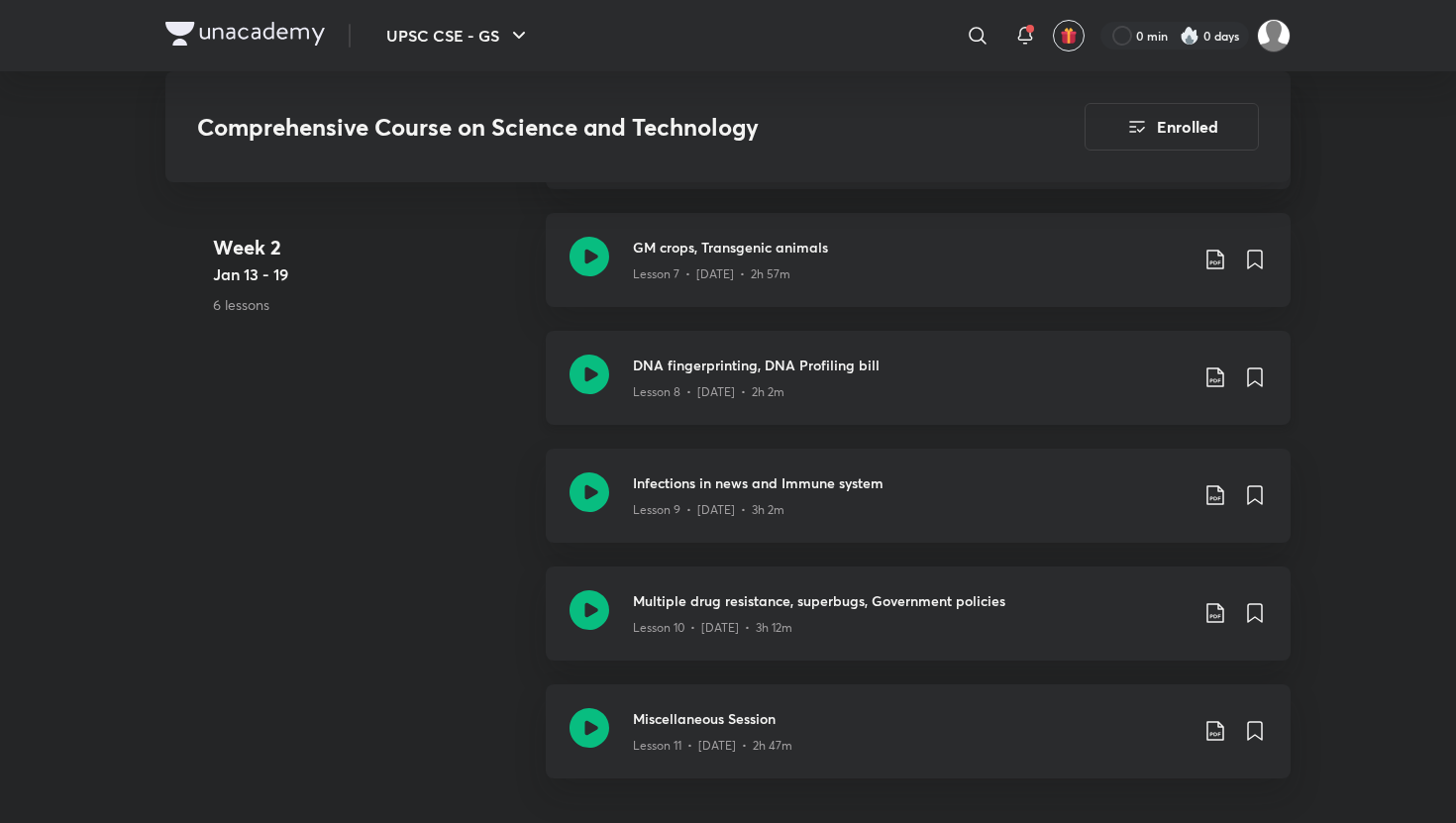 scroll, scrollTop: 1781, scrollLeft: 0, axis: vertical 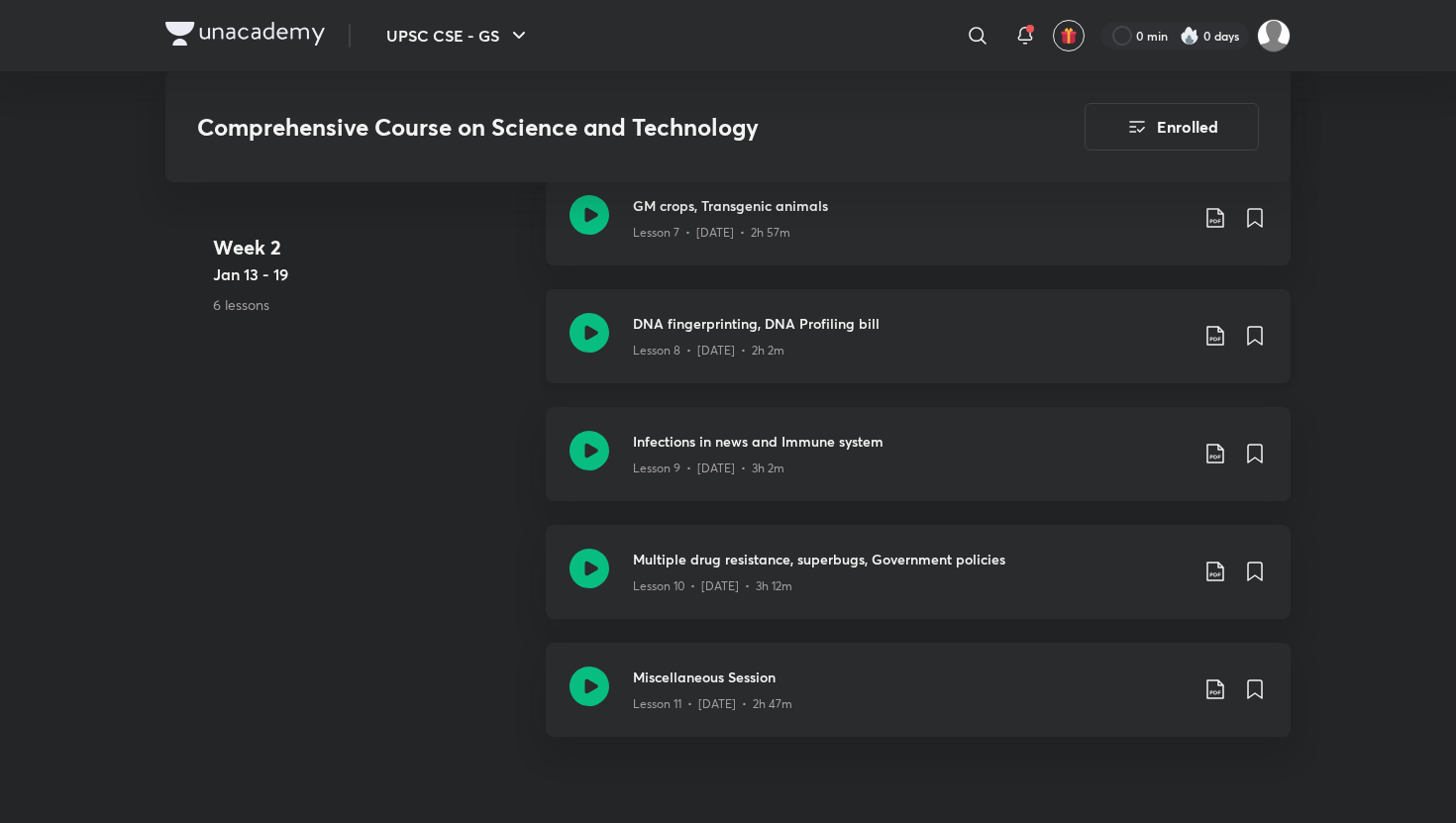 click 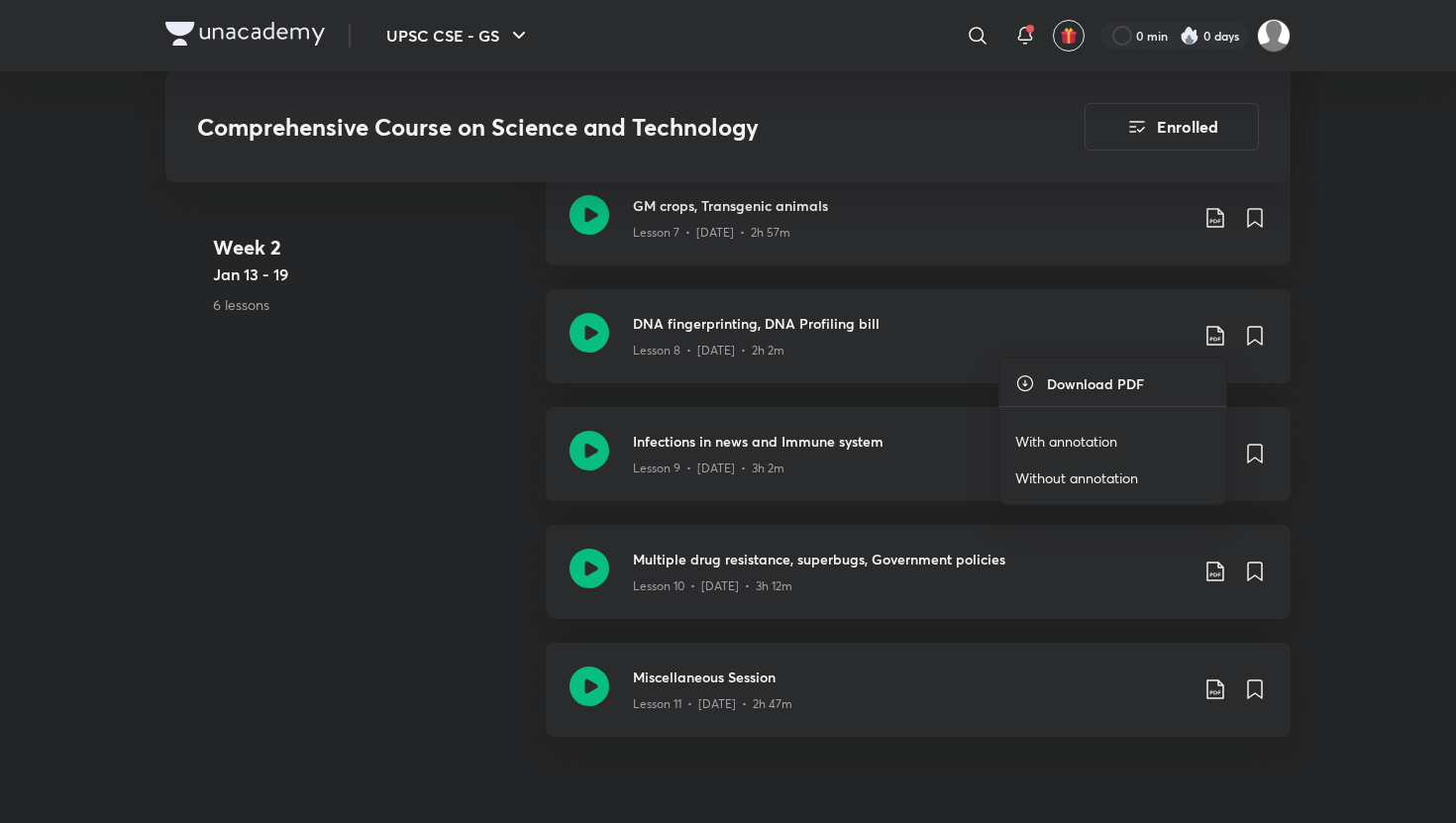 click on "With annotation" at bounding box center (1066, 441) 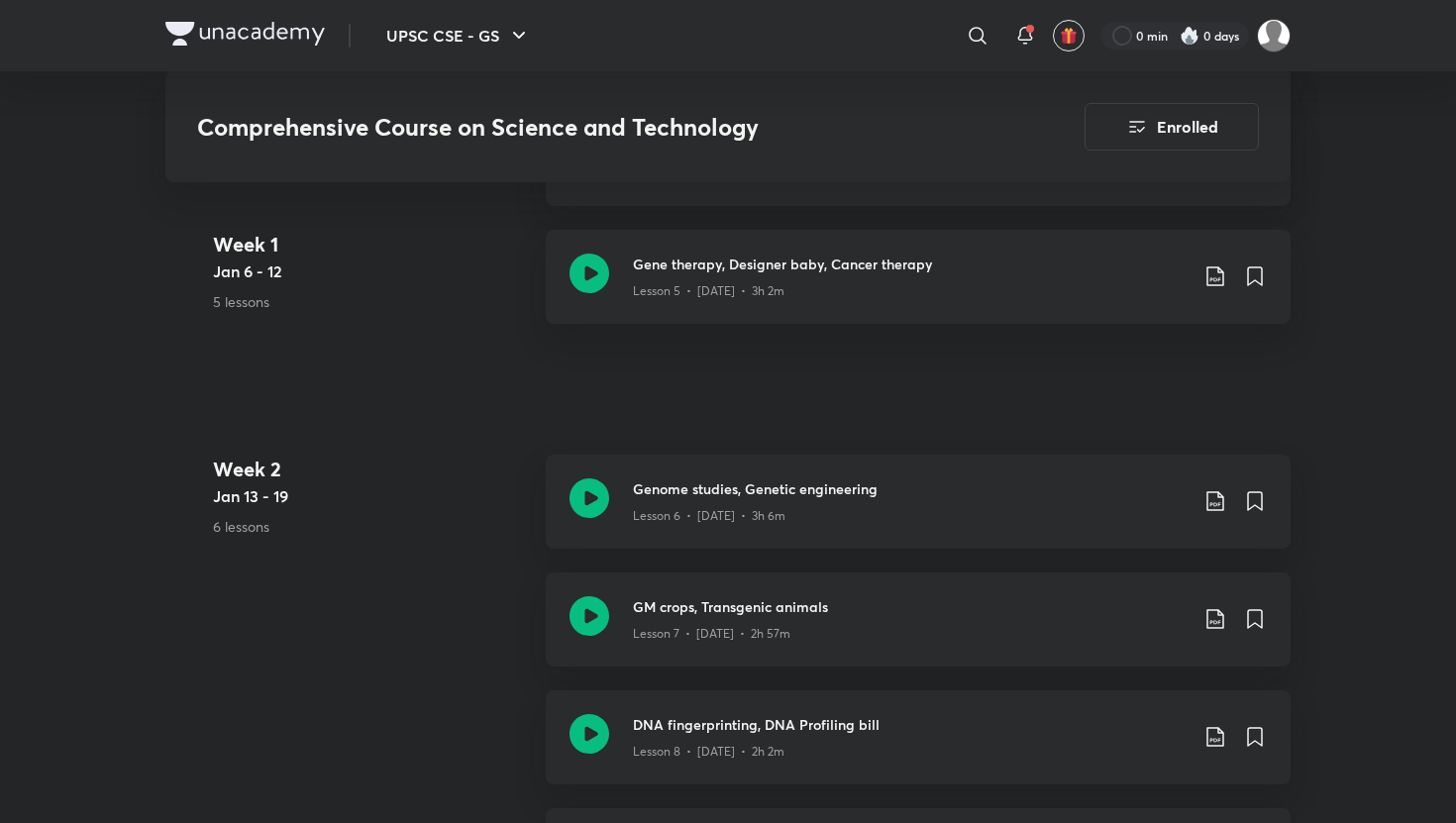 scroll, scrollTop: 1384, scrollLeft: 0, axis: vertical 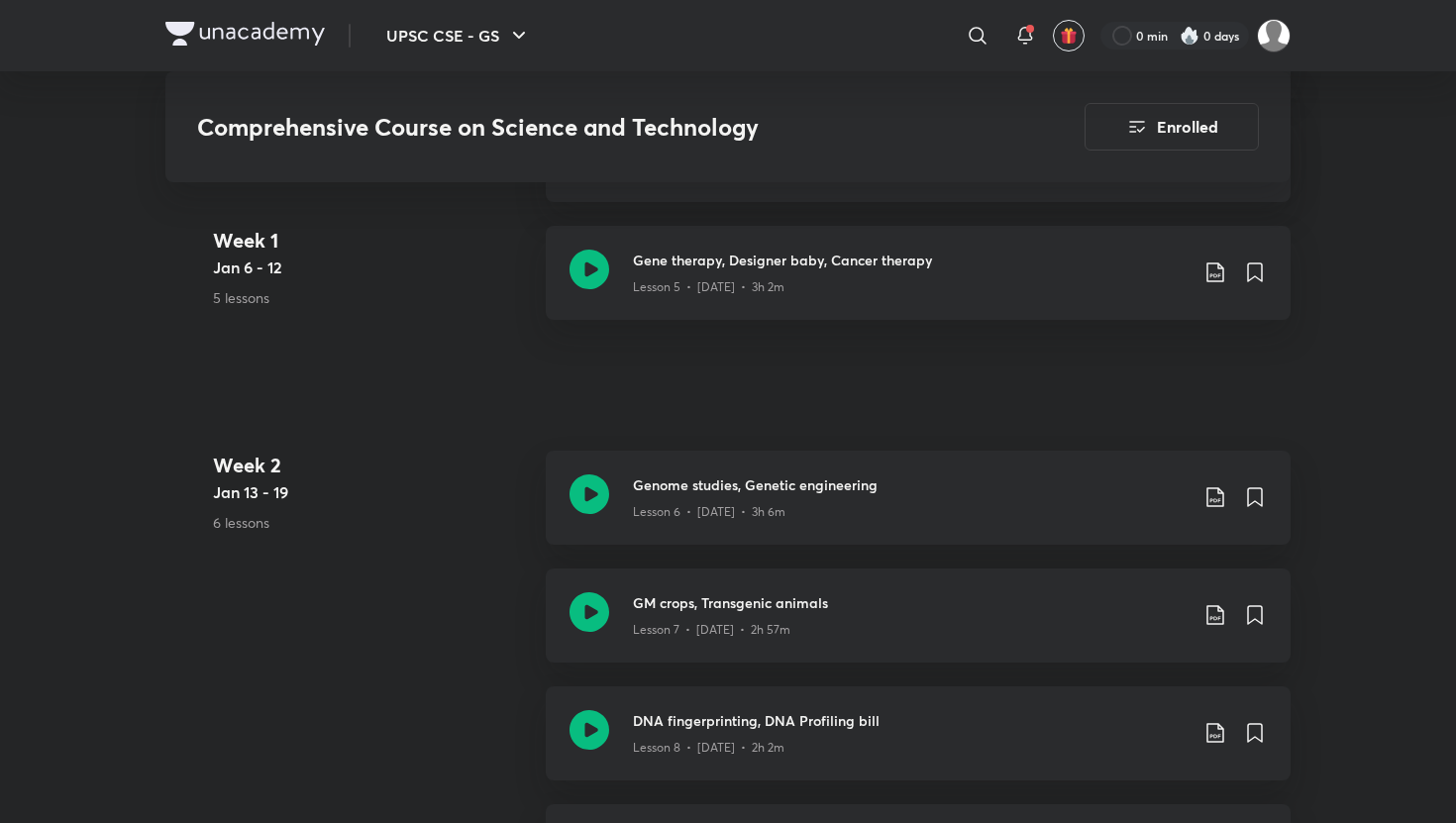 click on "UPSC CSE - GS ​ 0 min 0 days Comprehensive Course on Science and Technology Enrolled UPSC CSE - GS Plus Syllabus Science & Technology English Comprehensive Course on Science and Technology [PERSON]  In this course, [PERSON] Ma'am will cover Science & Technology in detail. She will take 18 sessions to comprehensively cover the topics. It will be helpful for learners preparing for UPSC CSE 2025 in both prel...  Read more Updates About Enrolled Learn everyday from planner Choose a preferred time & watch these classes right from your planner Add to Planner Demo classes   Watch free classes by the educators of this batch   1K English Science & Technology Sure shot strategy for Science and technology. [PERSON]  [DATE] • 1h    833 English Practice & Strategy How to choose Optional [PERSON]  [DATE] • 1h    520 English Practice & Strategy Sure Shot Strategy for S&T [PERSON]  [DATE] • 1h  Week 1 Jan 6 - 12 5 lessons Basics in Biotechnology Lesson 1  •  [DATE]  •  3h  Week 2 Jan 13 - 19 UPSC" at bounding box center [728, 1591] 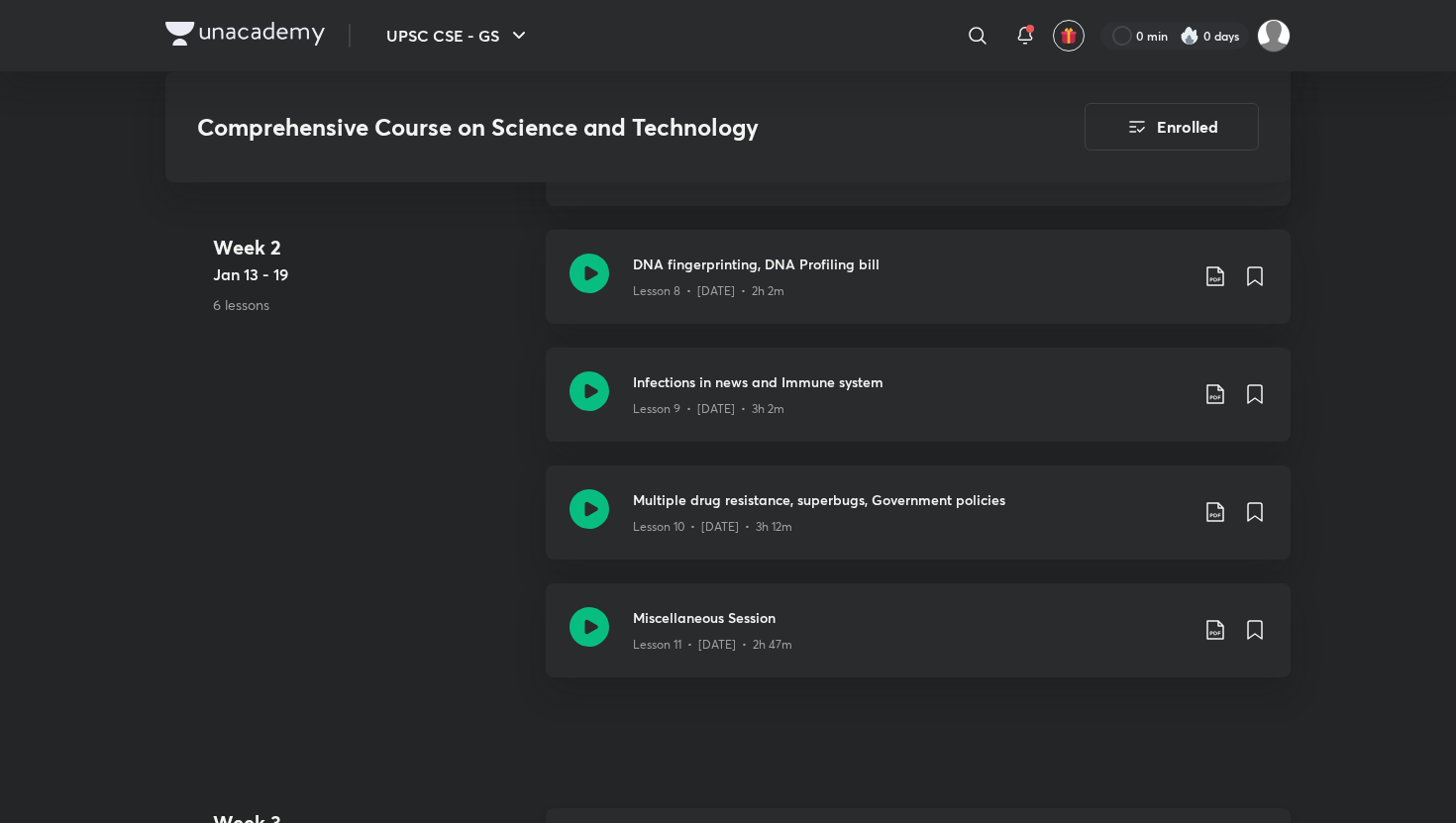 scroll, scrollTop: 1833, scrollLeft: 0, axis: vertical 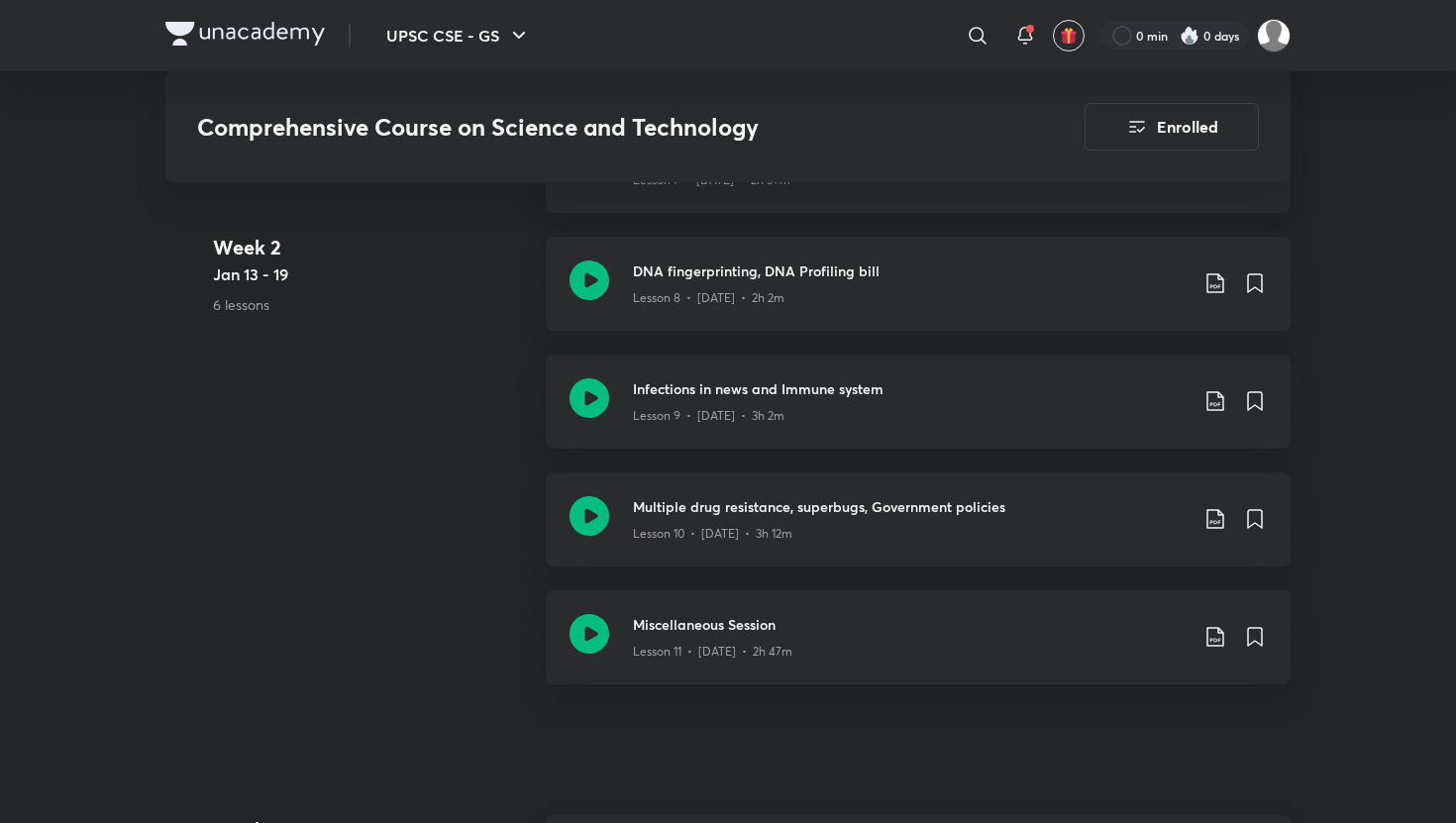 click on "UPSC CSE - GS ​ 0 min 0 days Comprehensive Course on Science and Technology Enrolled UPSC CSE - GS Plus Syllabus Science & Technology English Comprehensive Course on Science and Technology [PERSON]  In this course, [PERSON] Ma'am will cover Science & Technology in detail. She will take 18 sessions to comprehensively cover the topics. It will be helpful for learners preparing for UPSC CSE 2025 in both prel...  Read more Updates About Enrolled Learn everyday from planner Choose a preferred time & watch these classes right from your planner Add to Planner Demo classes   Watch free classes by the educators of this batch   1K English Science & Technology Sure shot strategy for Science and technology. [PERSON]  [DATE] • 1h    833 English Practice & Strategy How to choose Optional [PERSON]  [DATE] • 1h    520 English Practice & Strategy Sure Shot Strategy for S&T [PERSON]  [DATE] • 1h  Week 1 Jan 6 - 12 5 lessons Basics in Biotechnology Lesson 1  •  [DATE]  •  3h  Week 2 Jan 13 - 19 UPSC" at bounding box center (728, 1141) 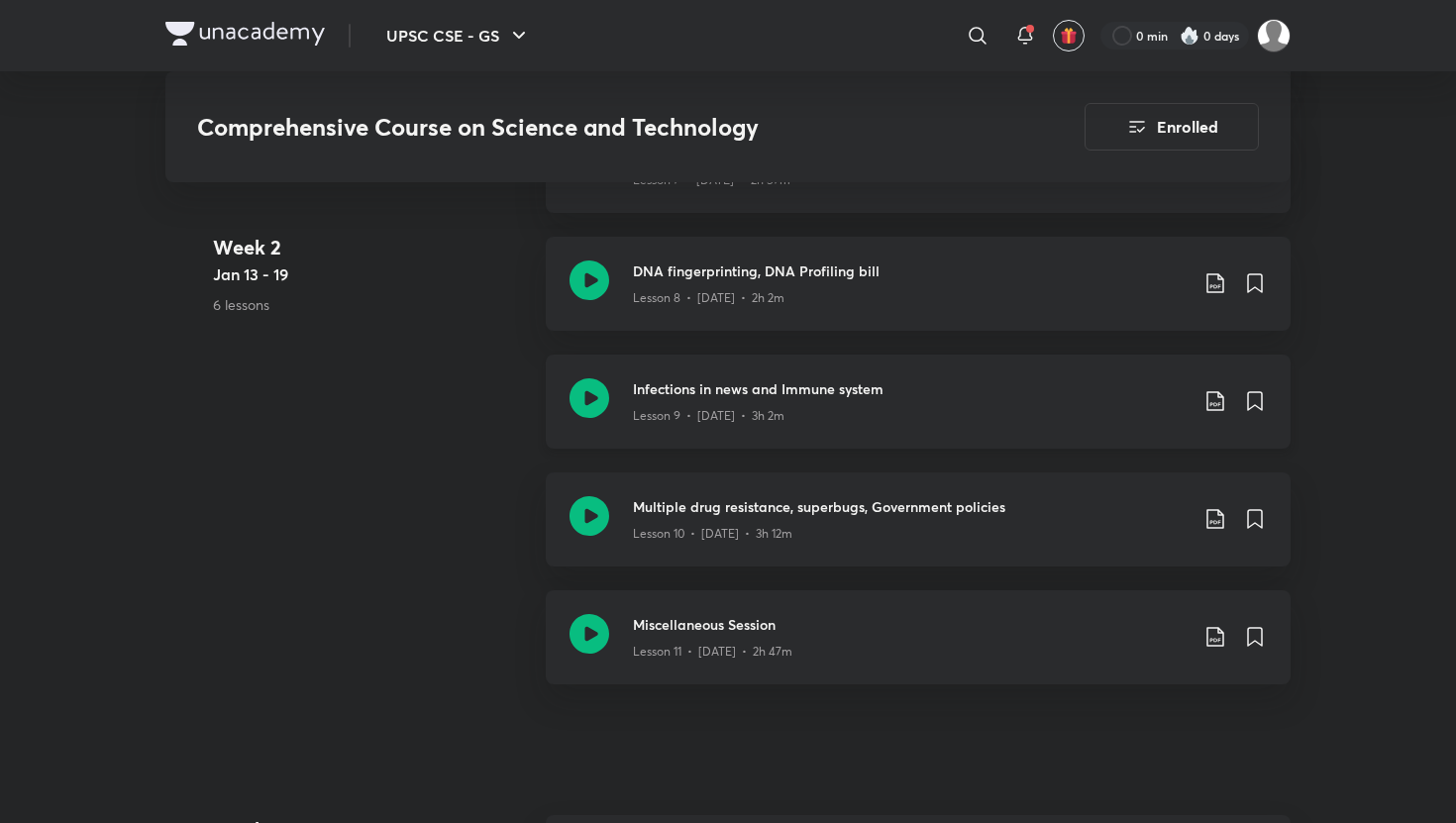 click 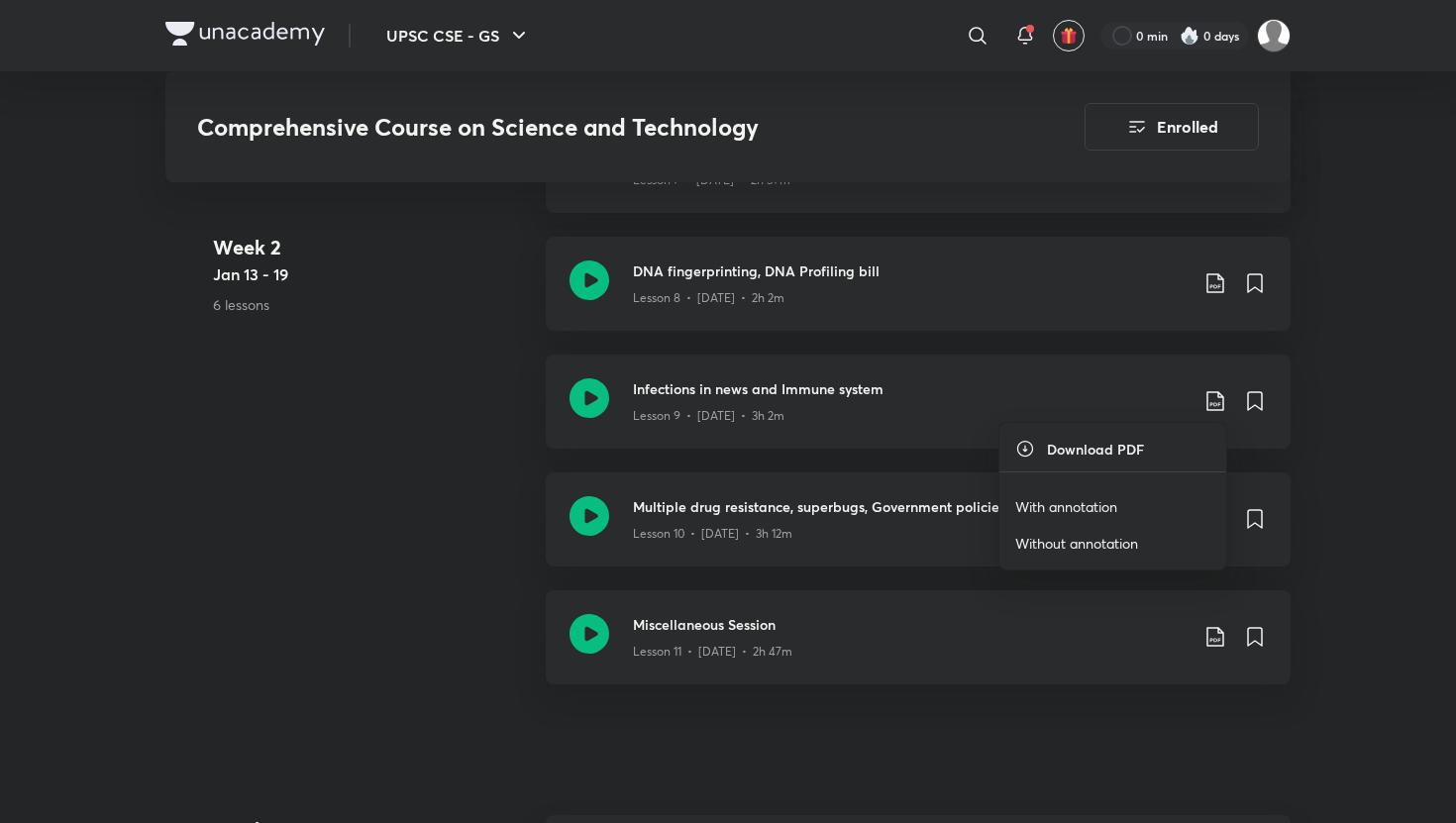 click at bounding box center [728, 411] 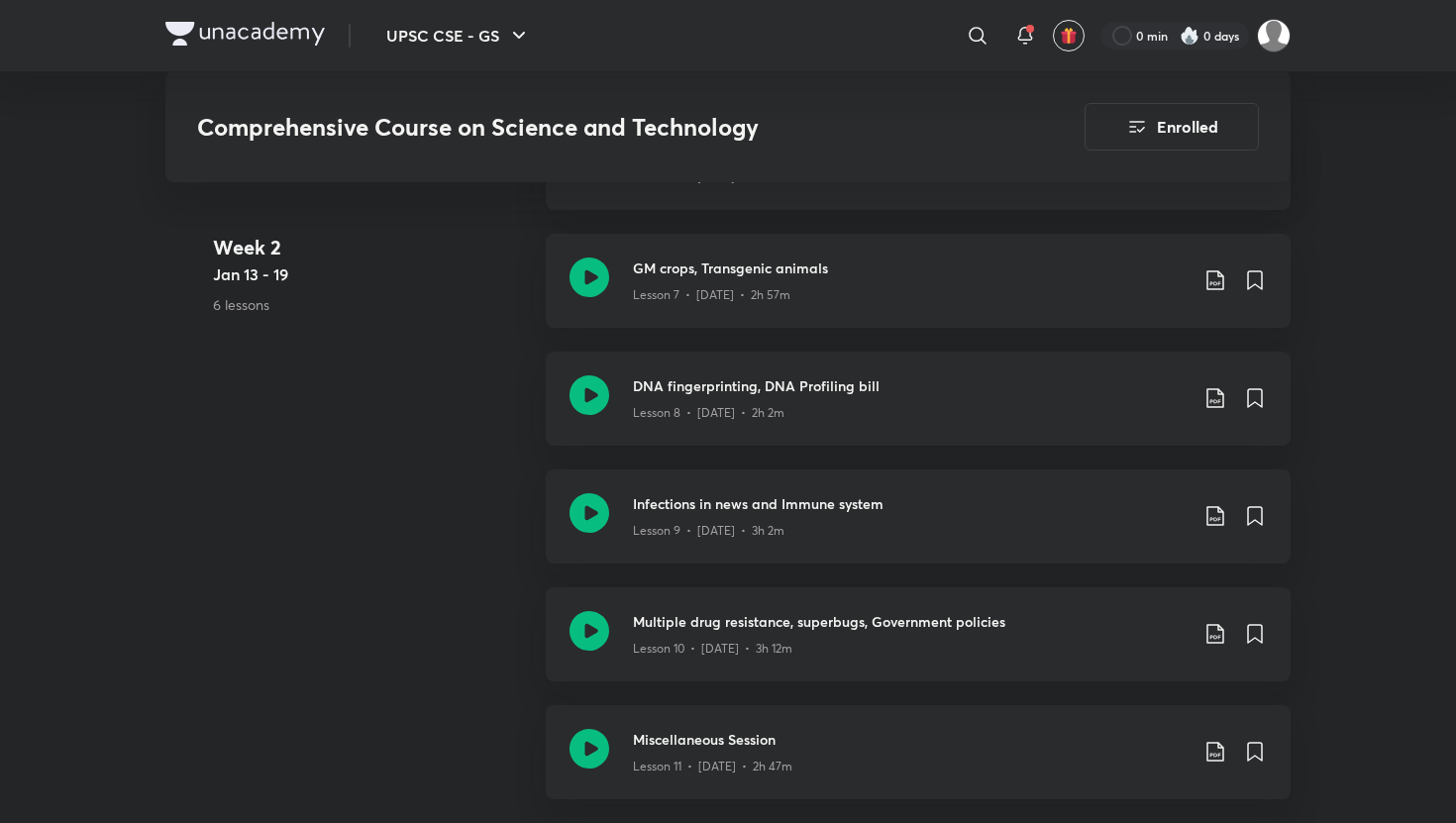 scroll, scrollTop: 1704, scrollLeft: 0, axis: vertical 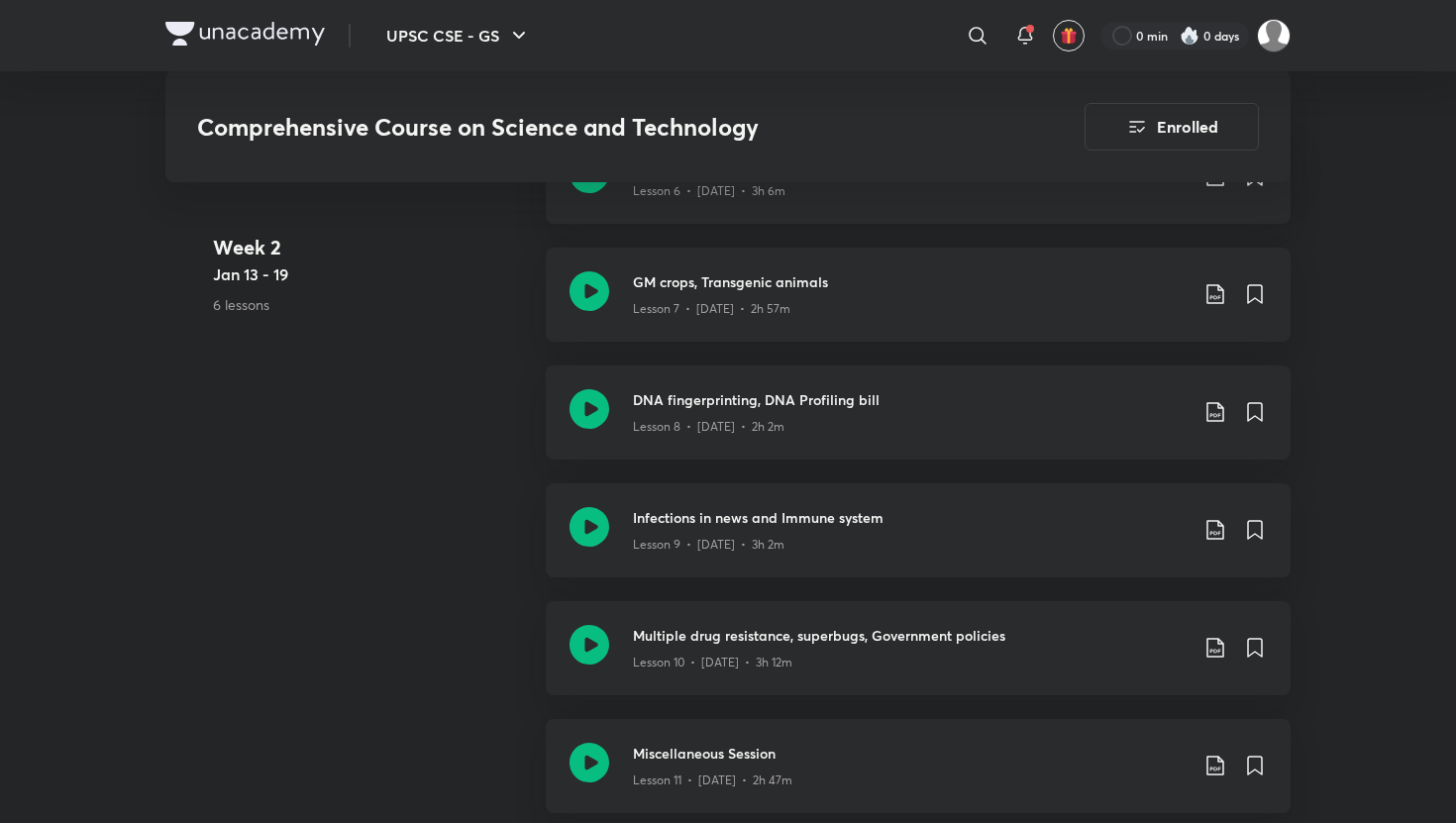 click on "Genome studies, Genetic engineering Lesson 6  •  [DATE]  •  3h 6m" at bounding box center (918, 188) 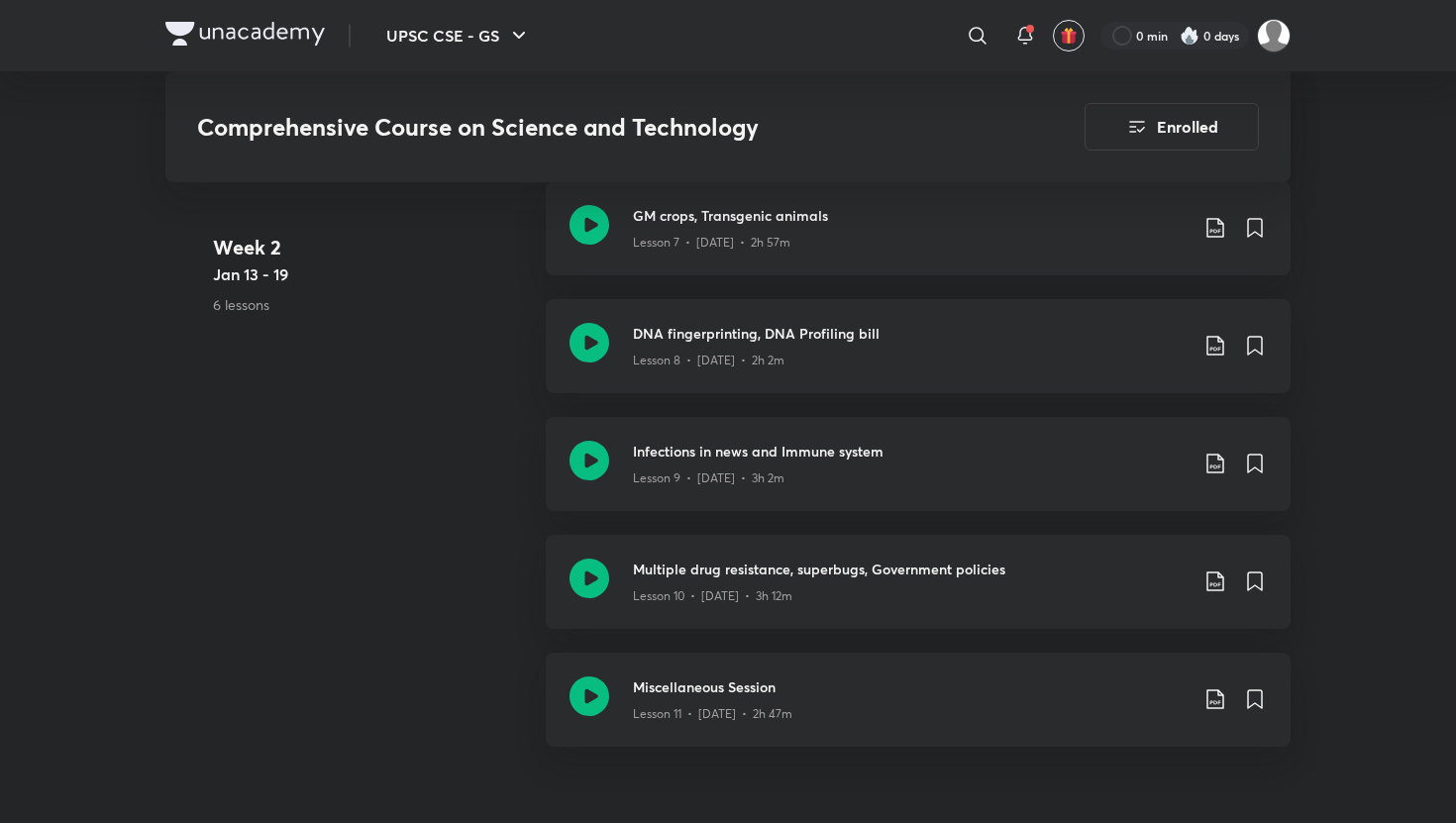 scroll, scrollTop: 1776, scrollLeft: 0, axis: vertical 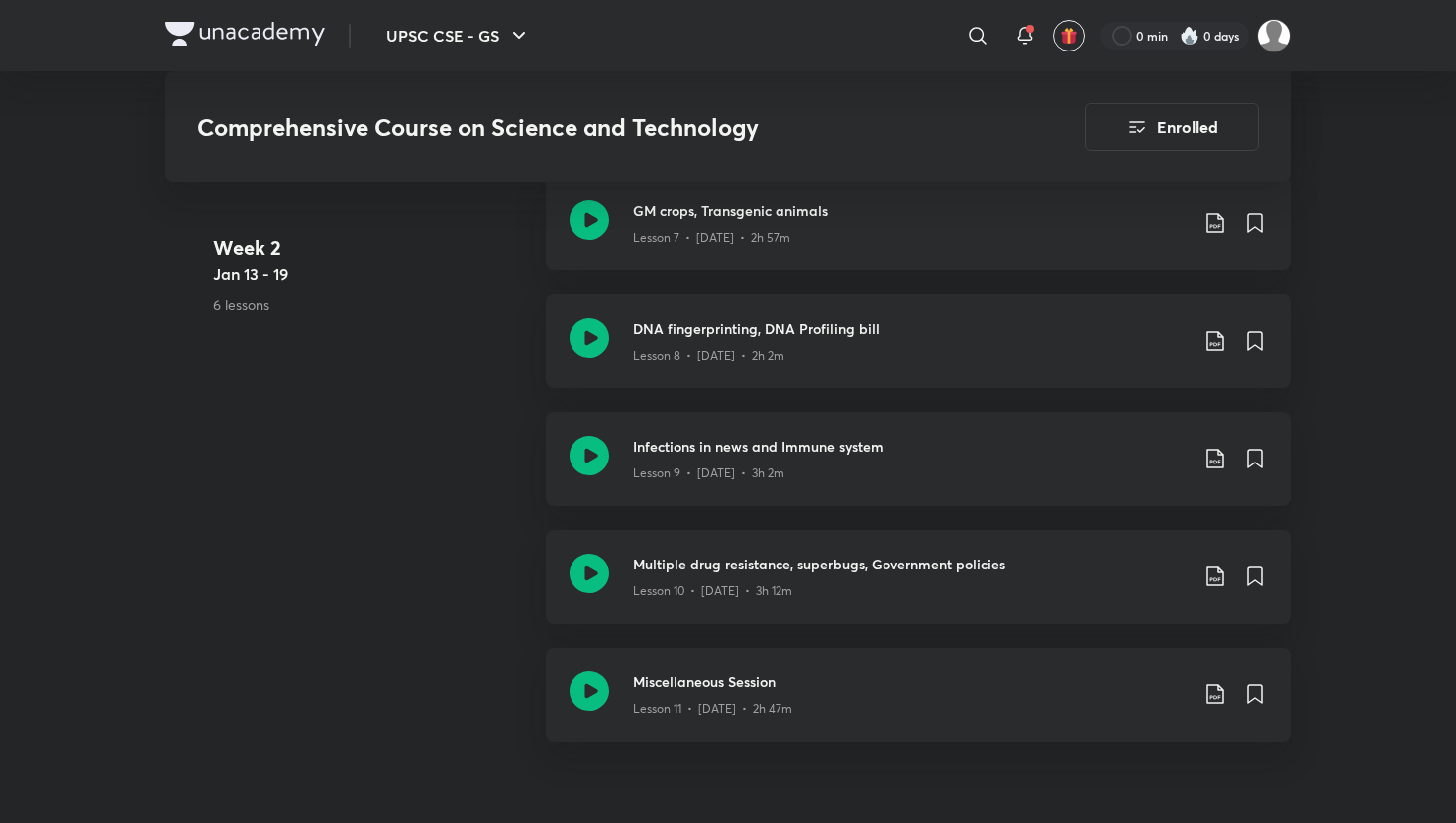 click on "UPSC CSE - GS ​ 0 min 0 days Comprehensive Course on Science and Technology Enrolled UPSC CSE - GS Plus Syllabus Science & Technology English Comprehensive Course on Science and Technology [PERSON]  In this course, [PERSON] Ma'am will cover Science & Technology in detail. She will take 18 sessions to comprehensively cover the topics. It will be helpful for learners preparing for UPSC CSE 2025 in both prel...  Read more Updates About Enrolled Learn everyday from planner Choose a preferred time & watch these classes right from your planner Add to Planner Demo classes   Watch free classes by the educators of this batch   1K English Science & Technology Sure shot strategy for Science and technology. [PERSON]  [DATE] • 1h    833 English Practice & Strategy How to choose Optional [PERSON]  [DATE] • 1h    520 English Practice & Strategy Sure Shot Strategy for S&T [PERSON]  [DATE] • 1h  Week 1 Jan 6 - 12 5 lessons Basics in Biotechnology Lesson 1  •  [DATE]  •  3h  Week 2 Jan 13 - 19 UPSC" at bounding box center (728, 1198) 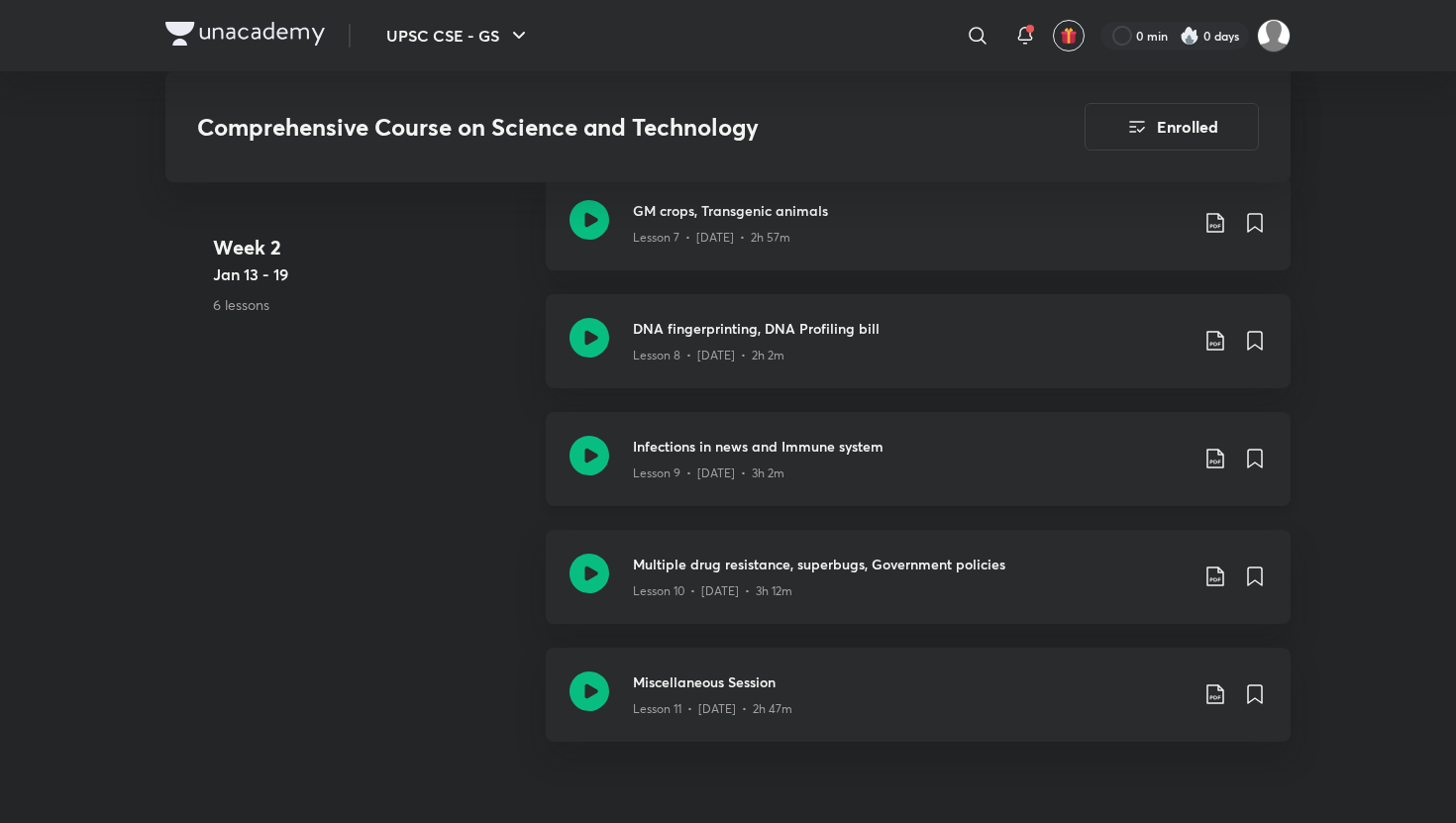 click 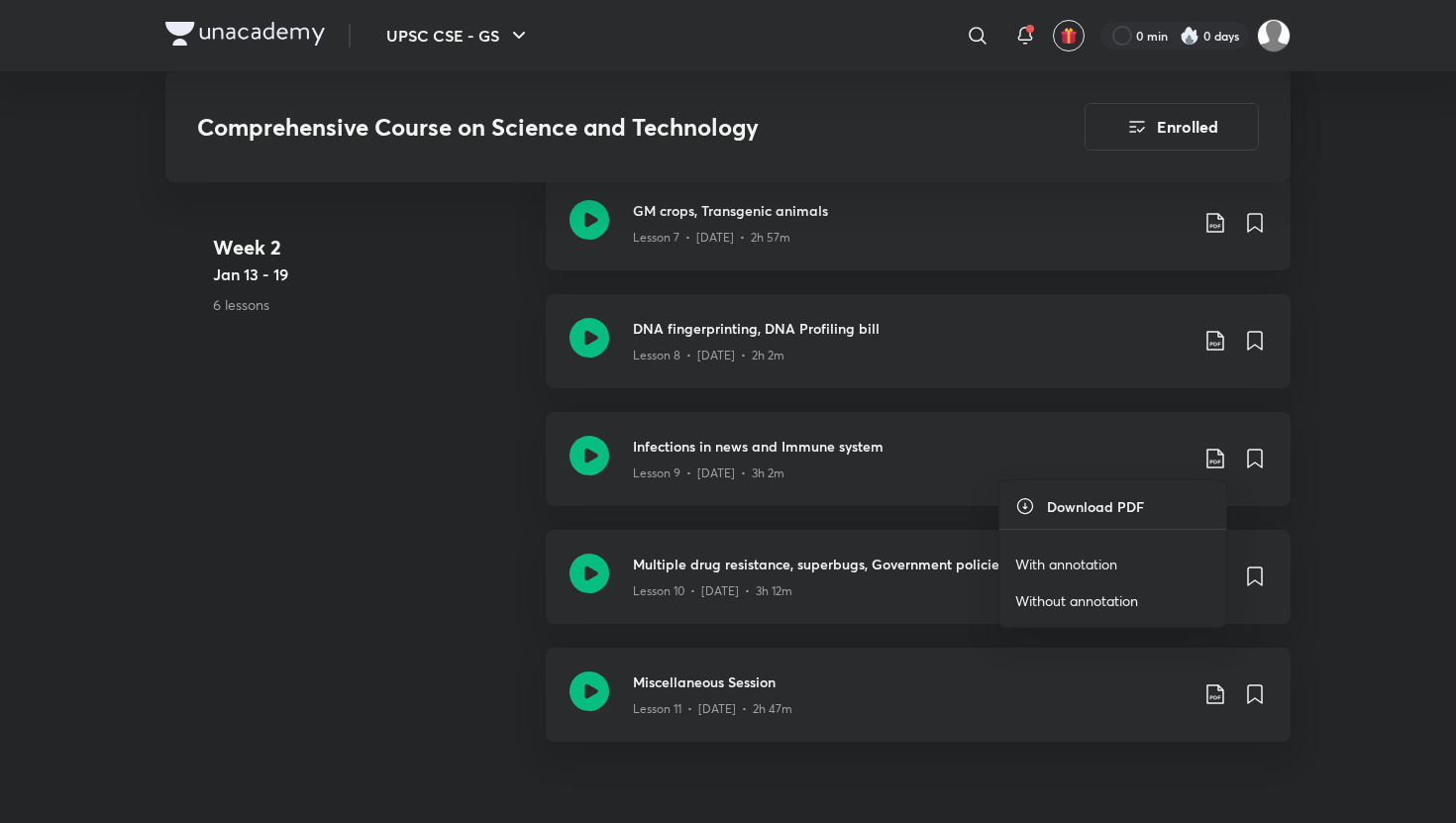 click on "With annotation" at bounding box center [1066, 564] 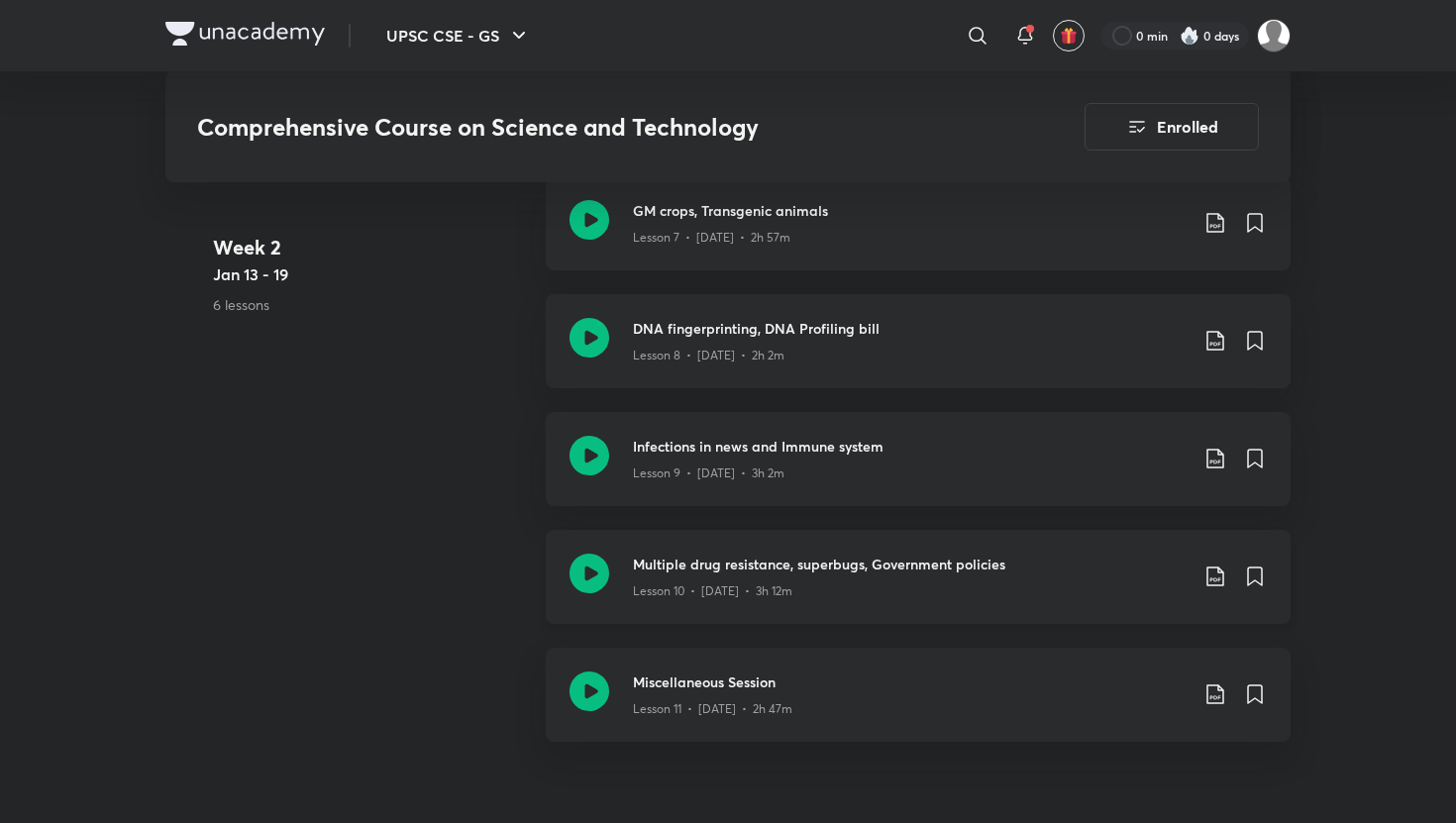 click 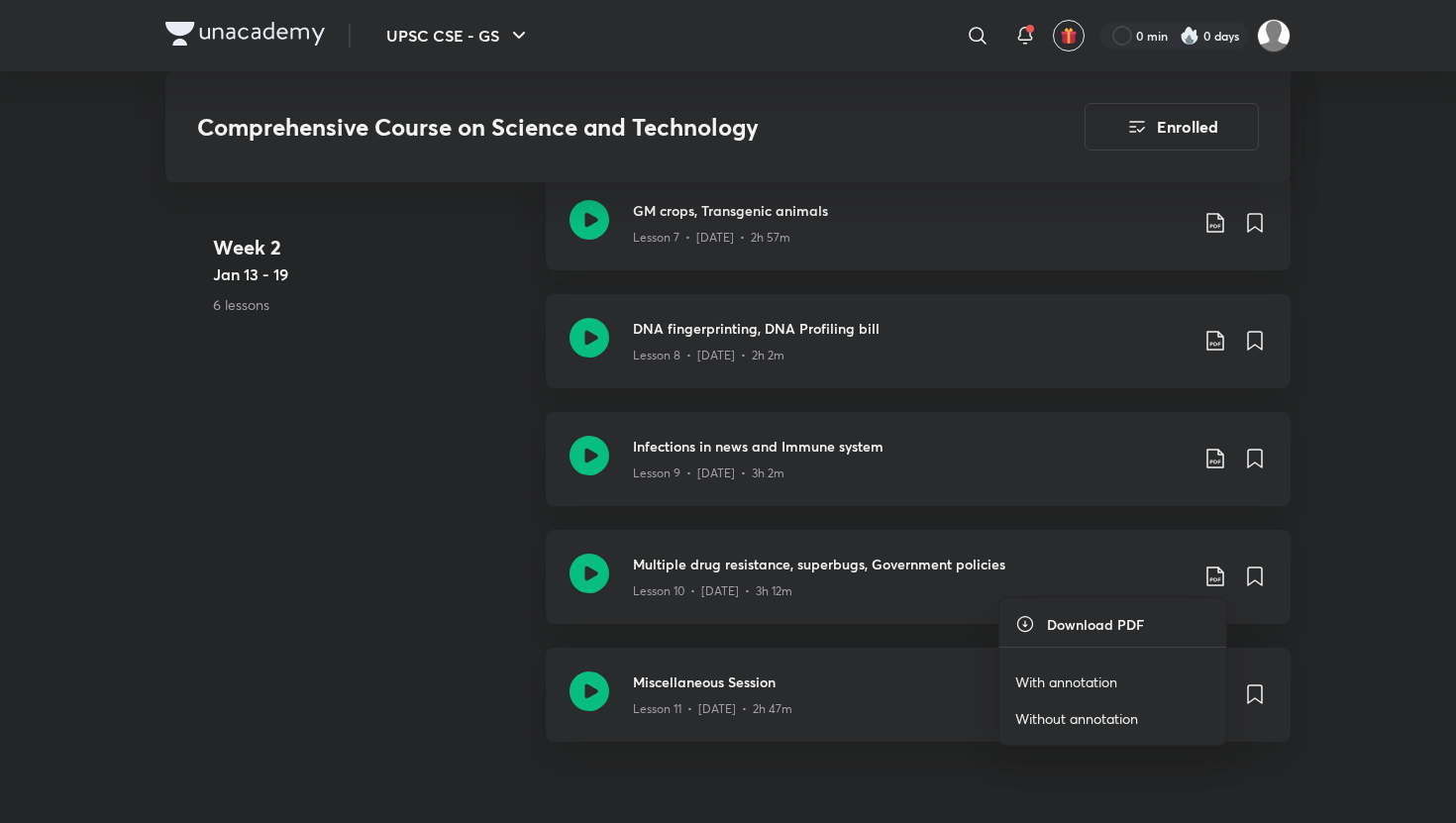 click on "With annotation" at bounding box center [1066, 681] 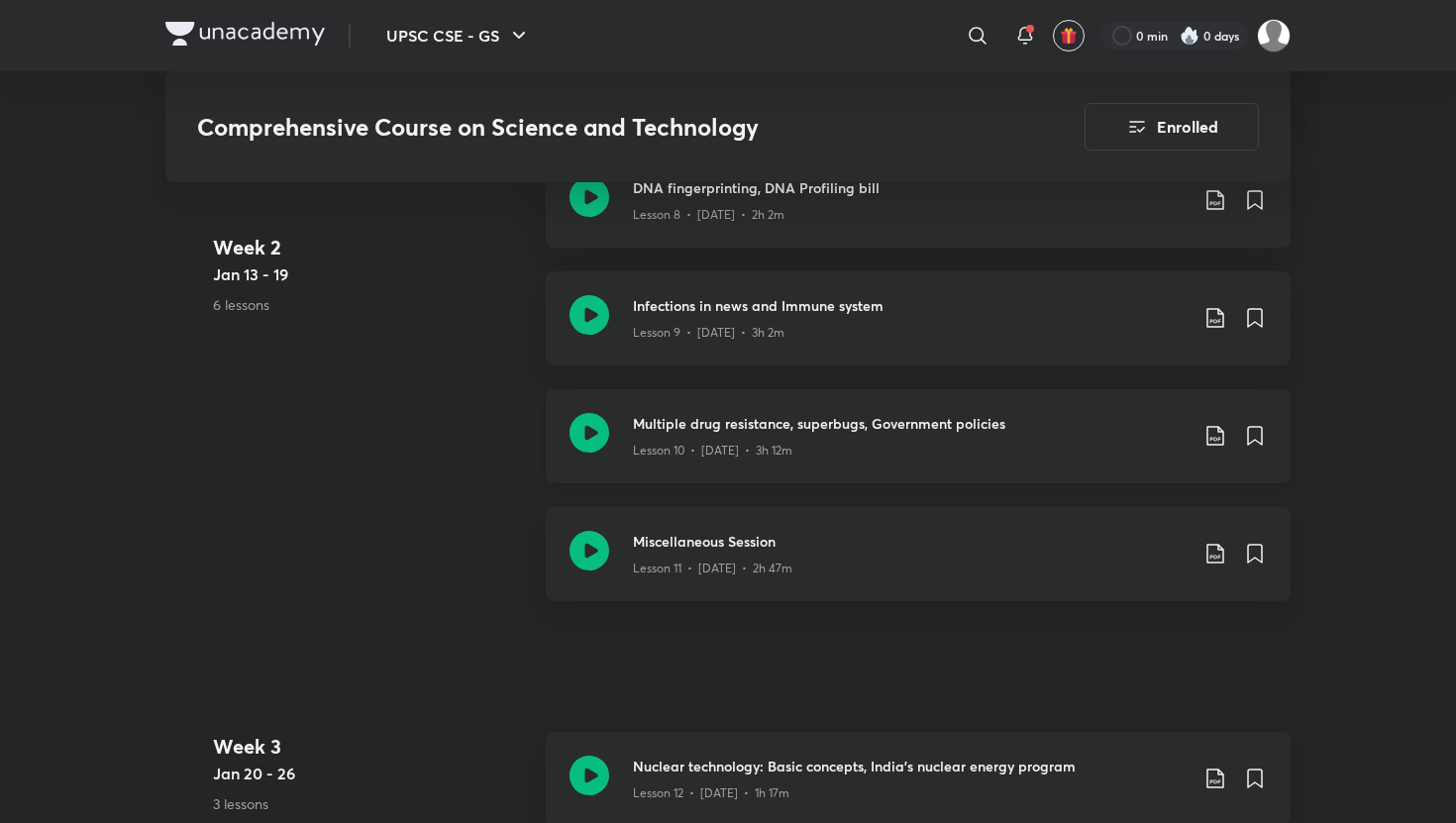 scroll, scrollTop: 1926, scrollLeft: 0, axis: vertical 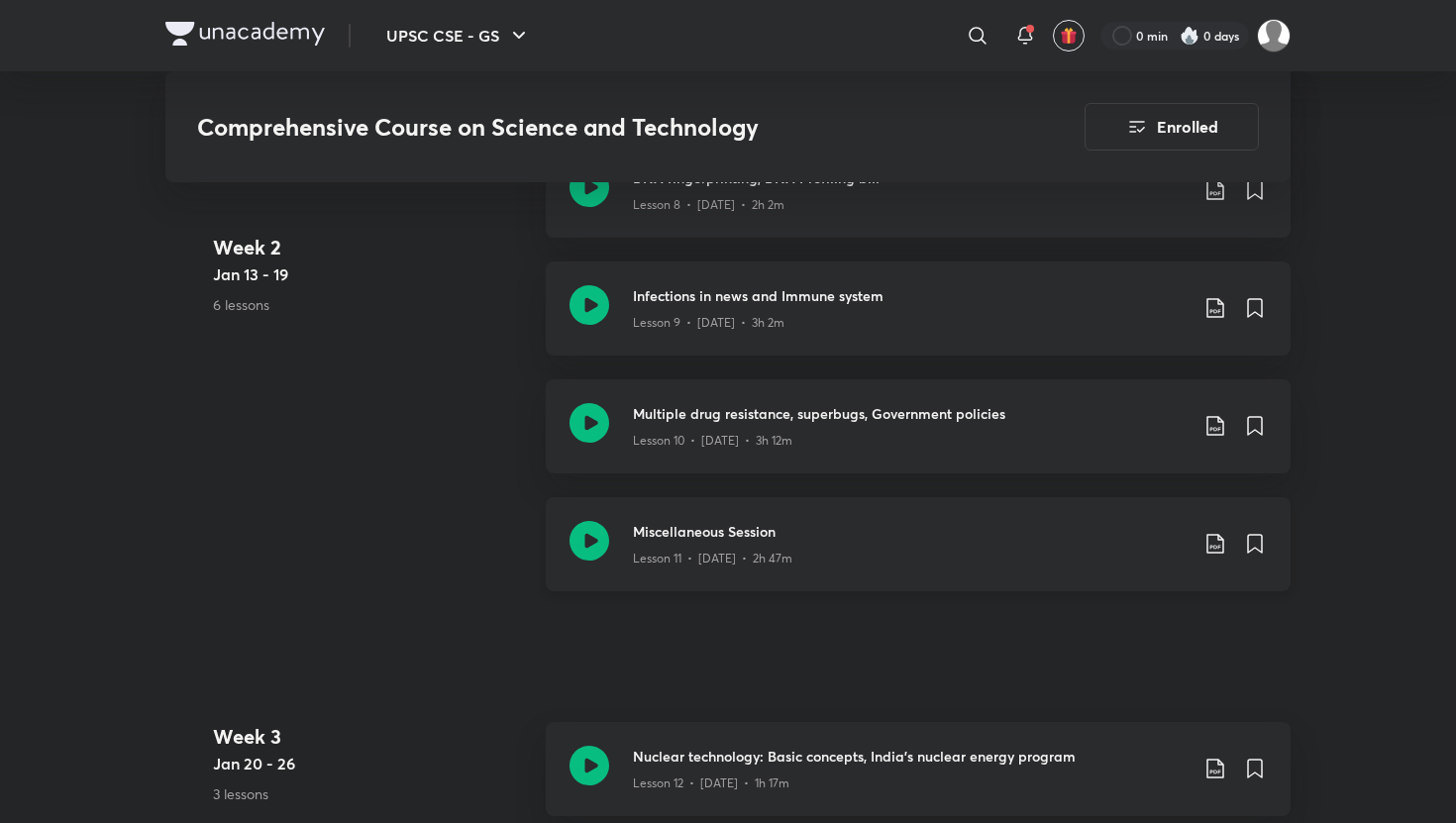 click 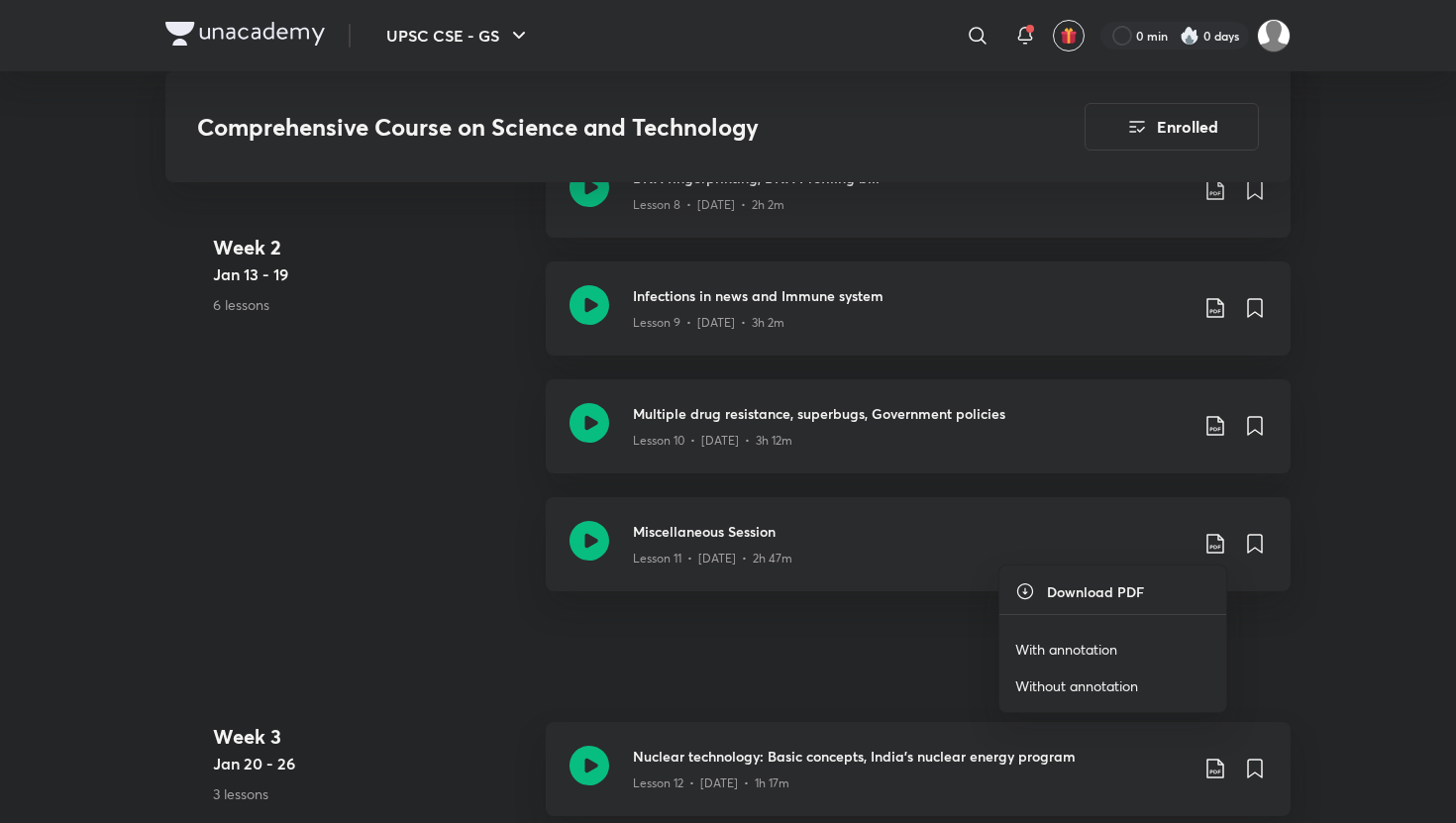 click on "With annotation" at bounding box center (1066, 649) 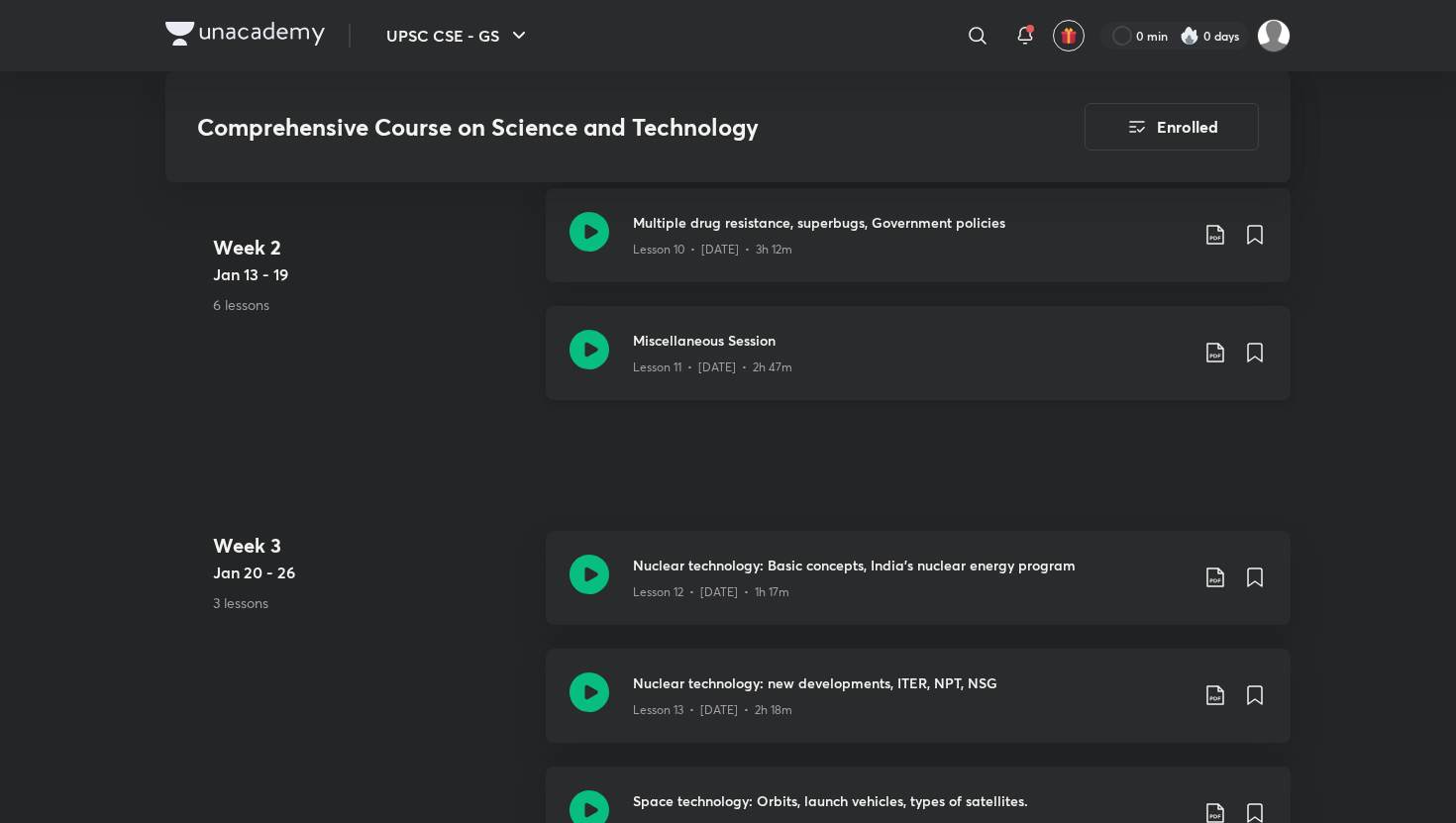 scroll, scrollTop: 2112, scrollLeft: 0, axis: vertical 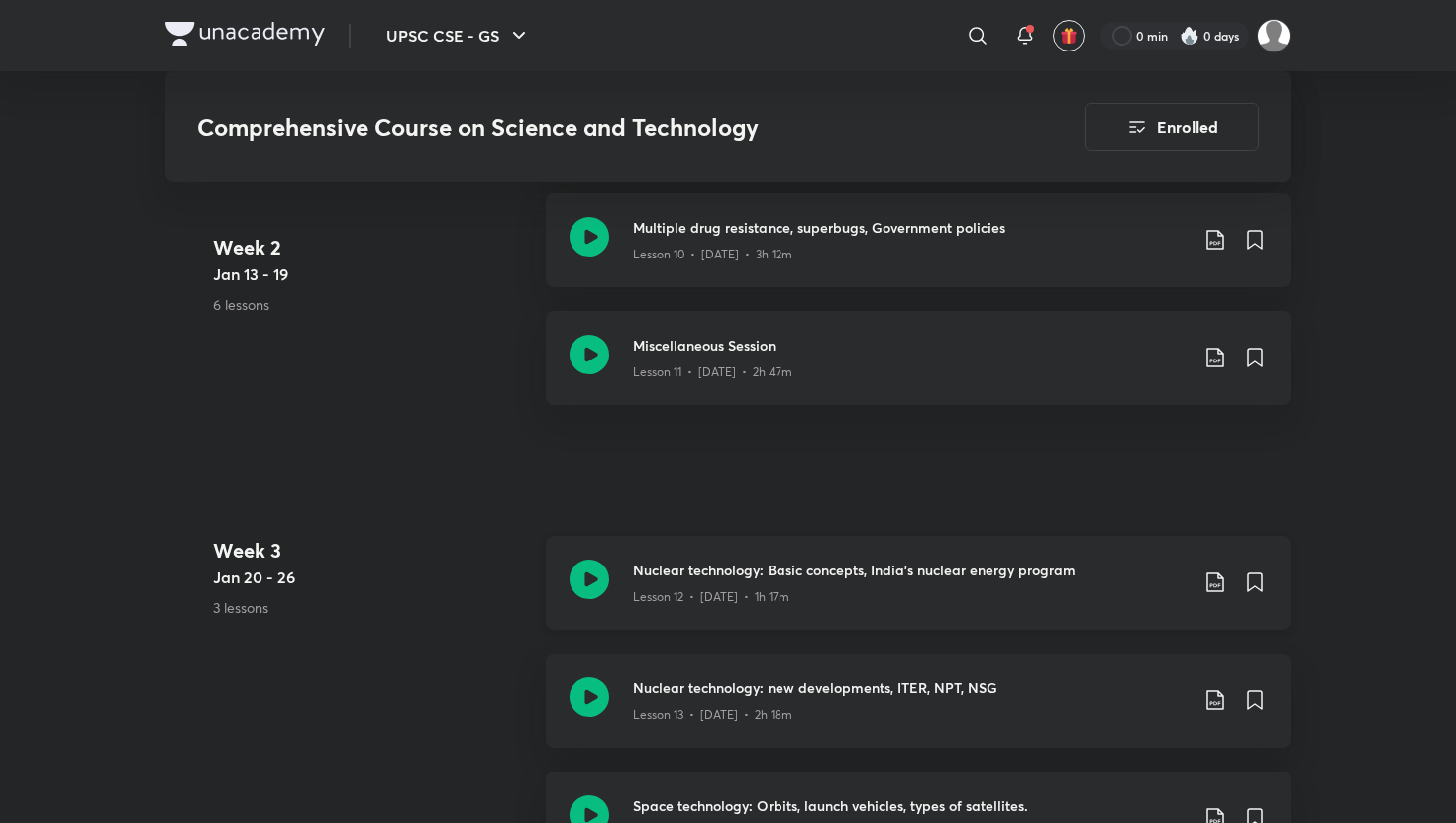 click 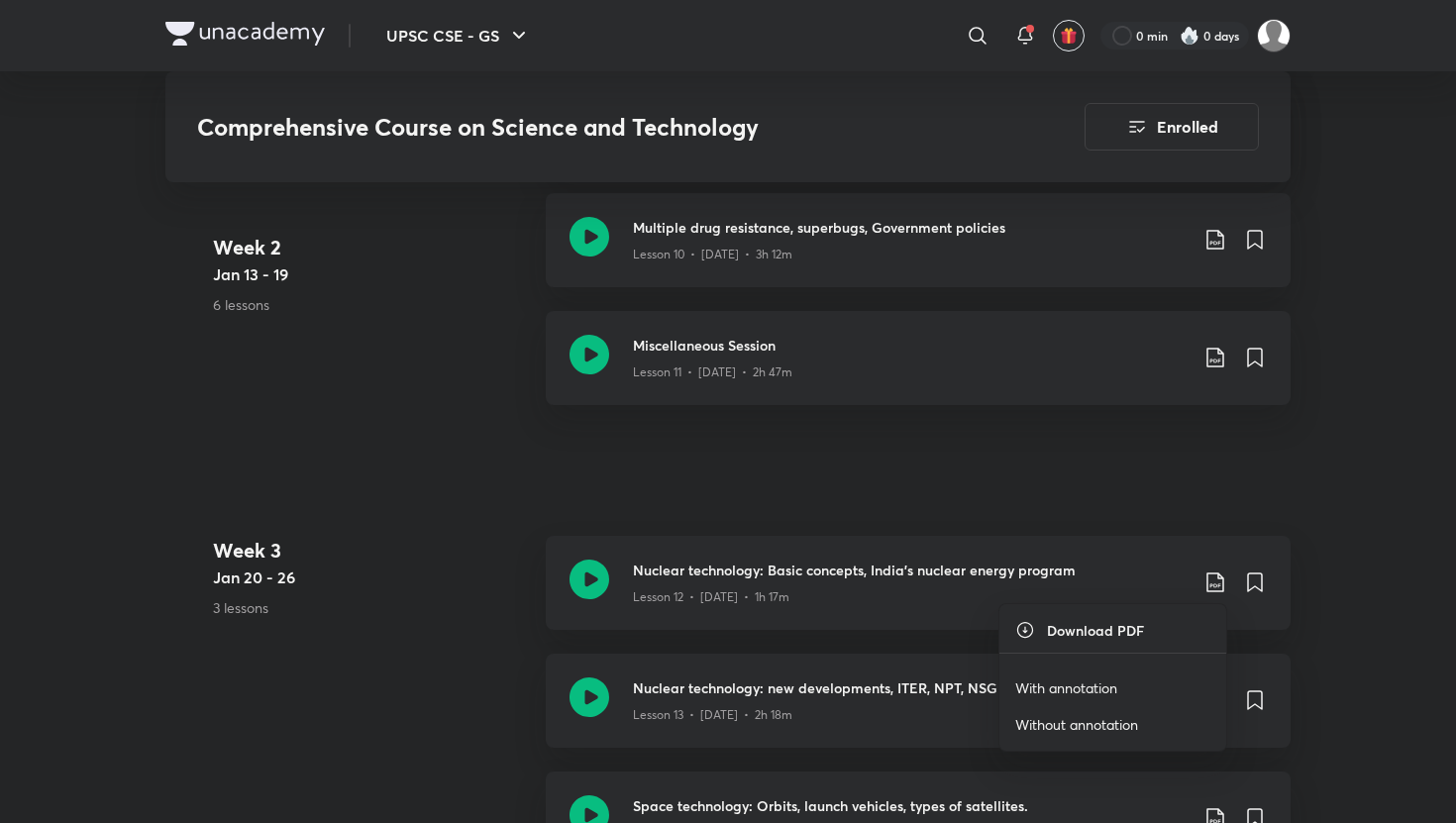 click on "With annotation" at bounding box center [1066, 687] 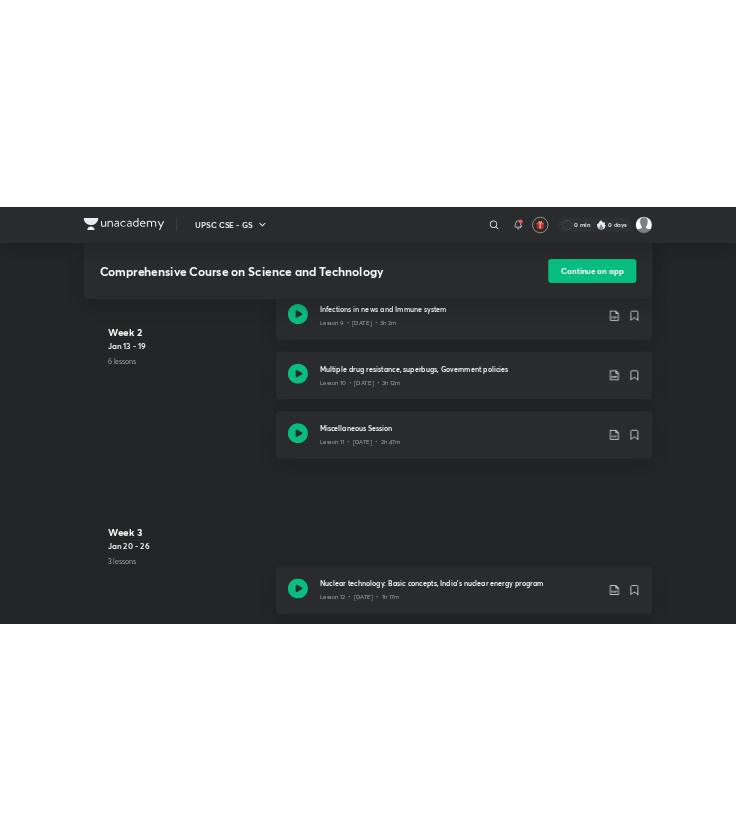 scroll, scrollTop: 2045, scrollLeft: 0, axis: vertical 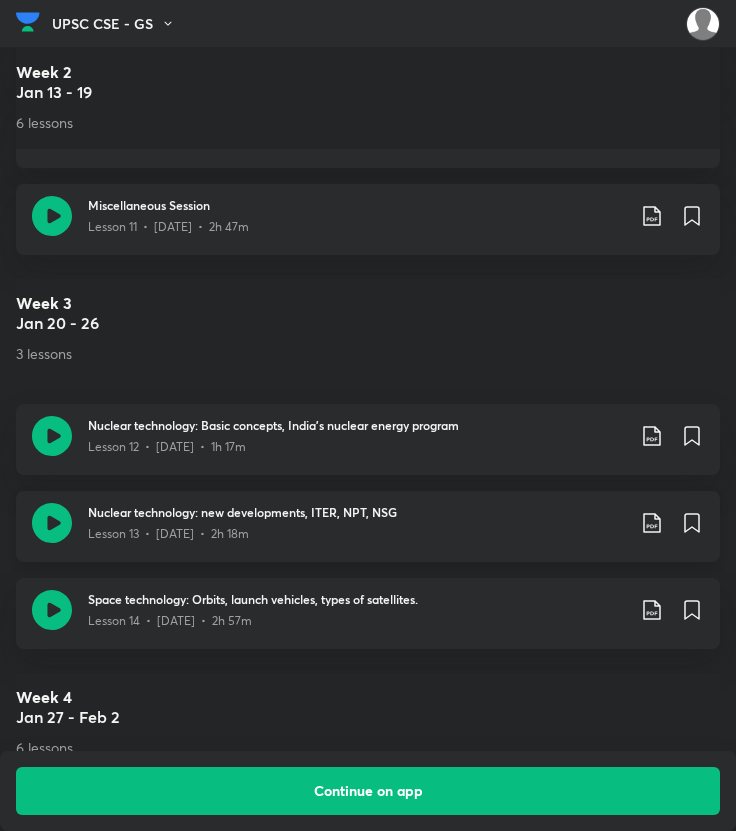 click 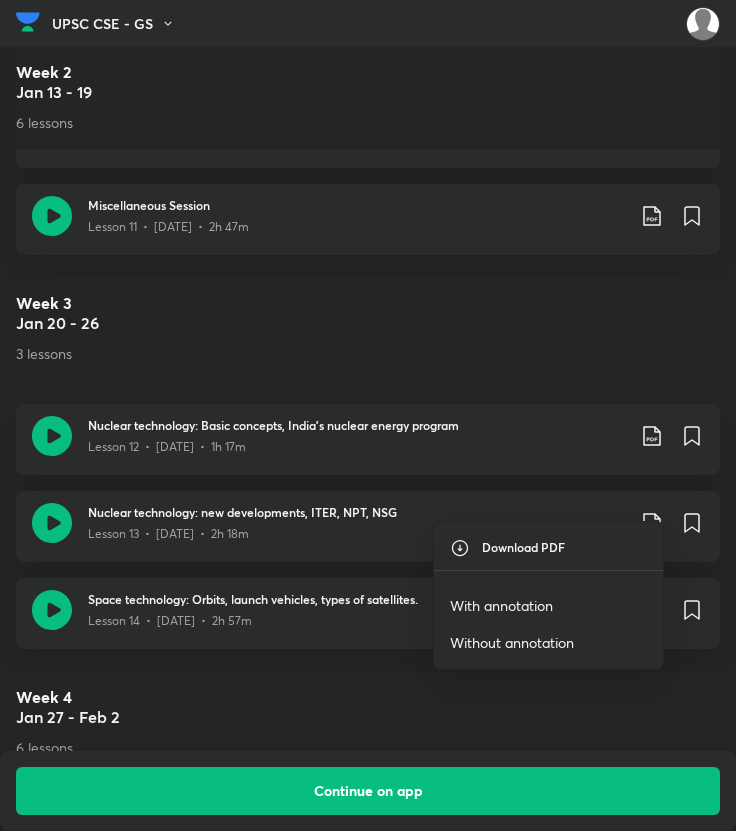 click on "With annotation" at bounding box center [501, 605] 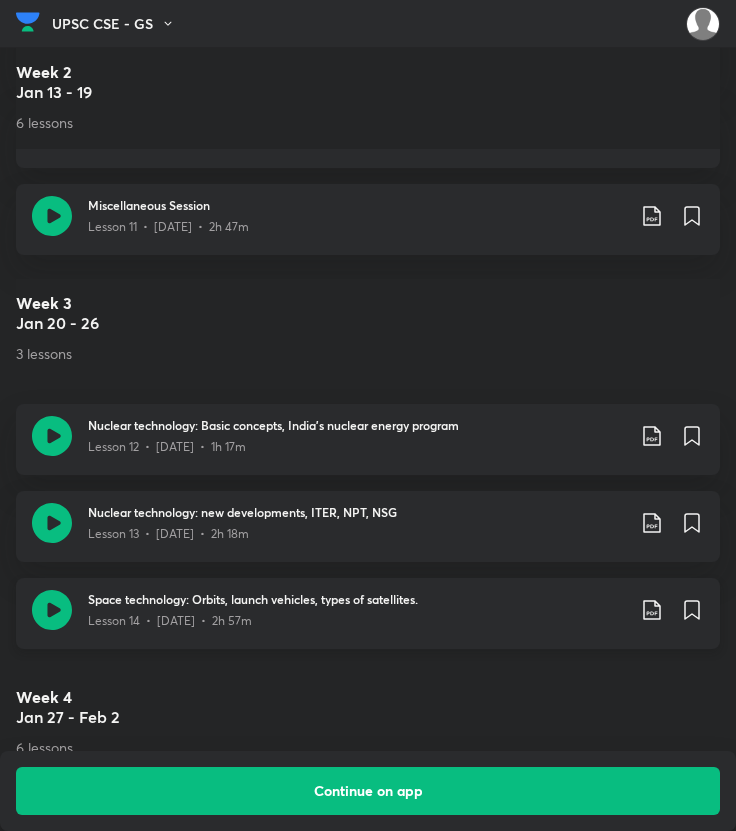 click 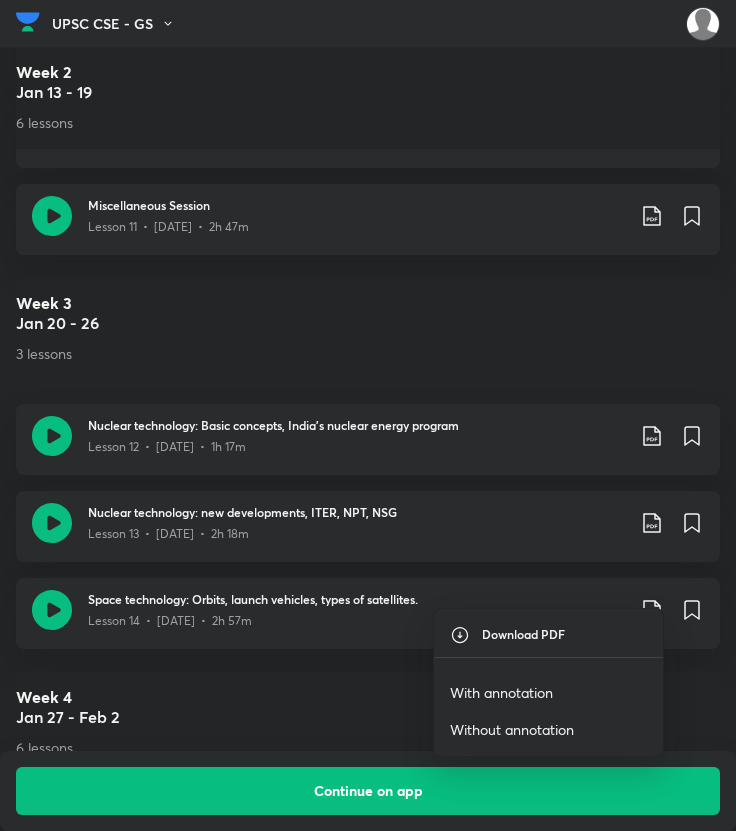 click on "With annotation" at bounding box center (501, 692) 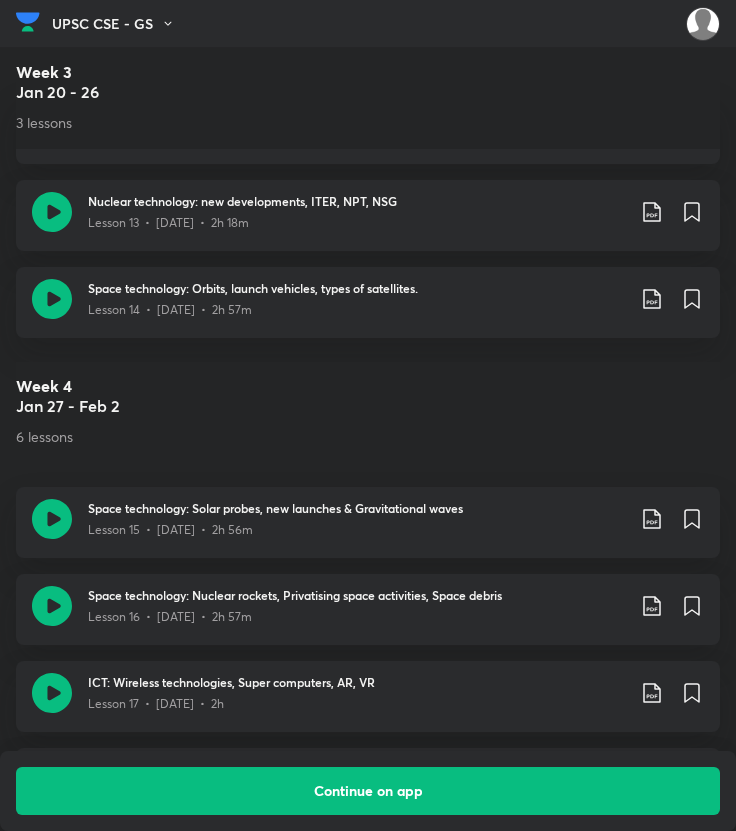 scroll, scrollTop: 2493, scrollLeft: 0, axis: vertical 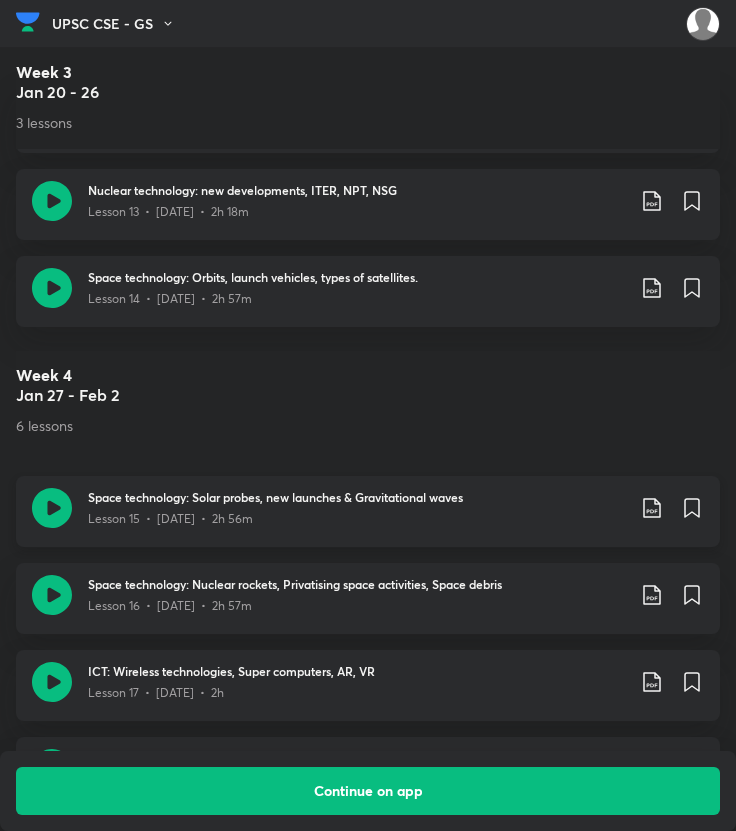 click 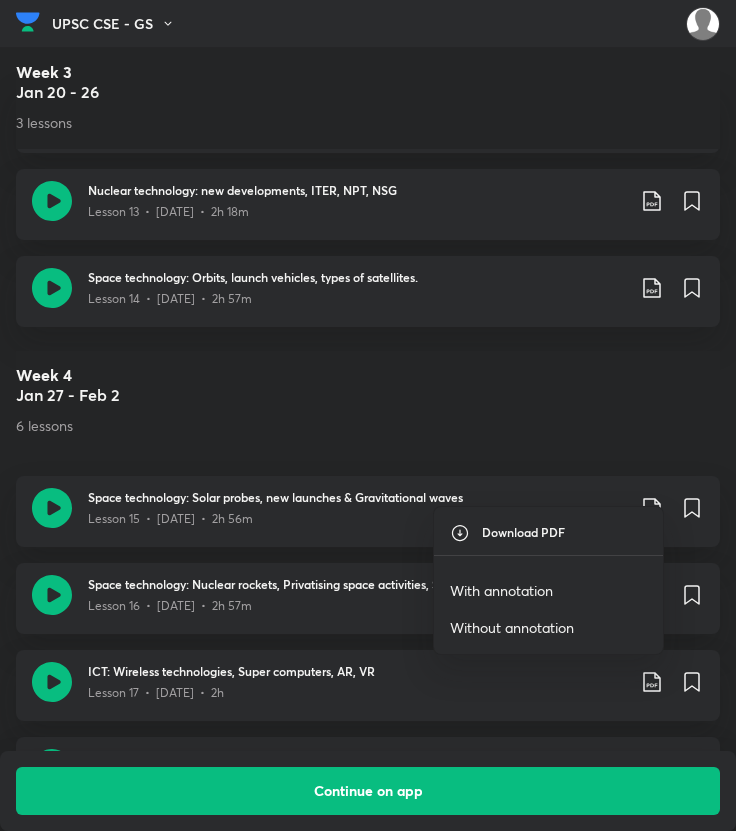 click on "With annotation" at bounding box center [501, 590] 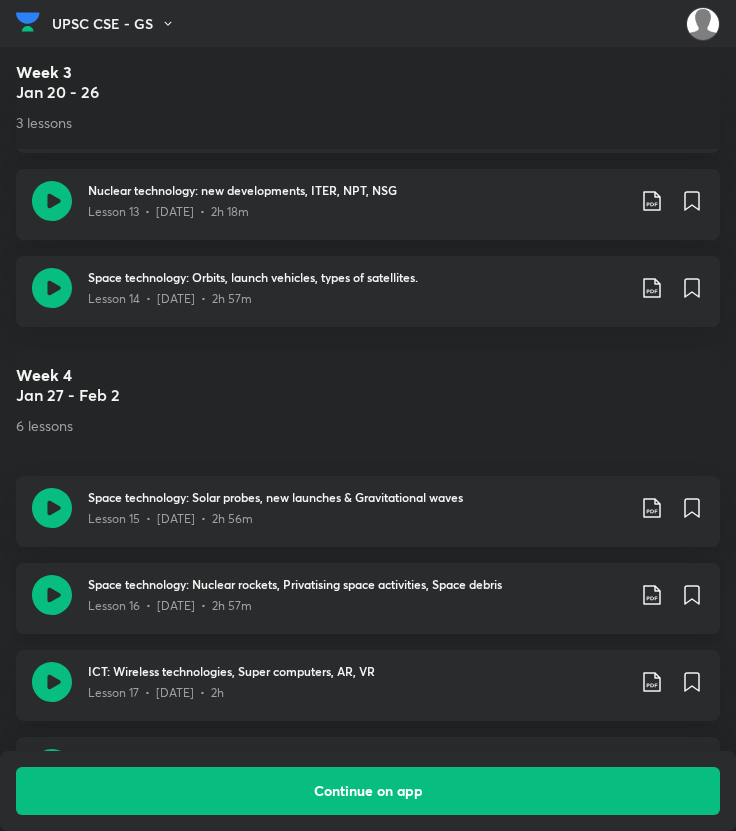 click 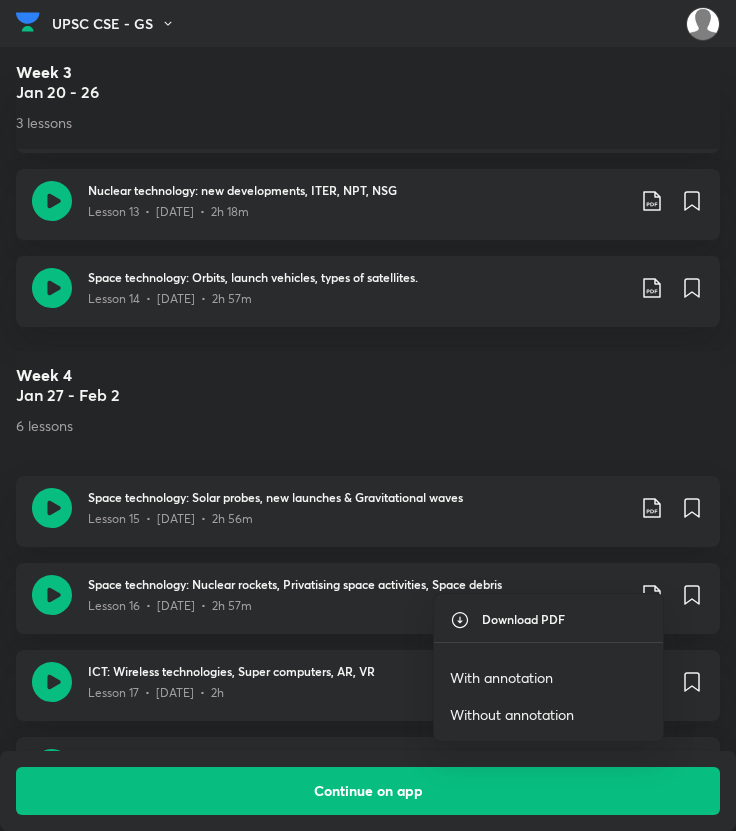 click on "With annotation" at bounding box center [501, 677] 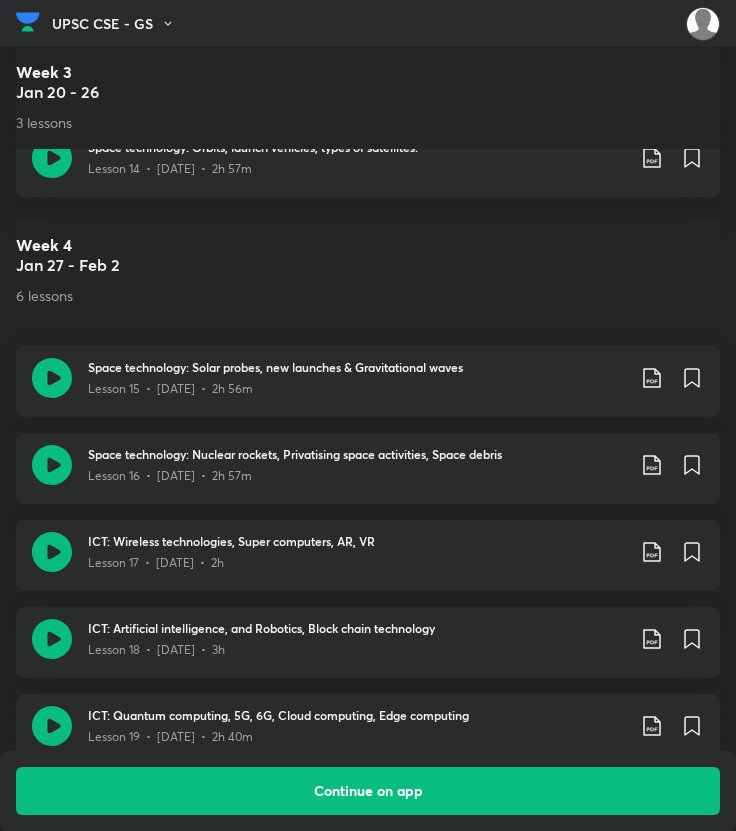 scroll, scrollTop: 2628, scrollLeft: 0, axis: vertical 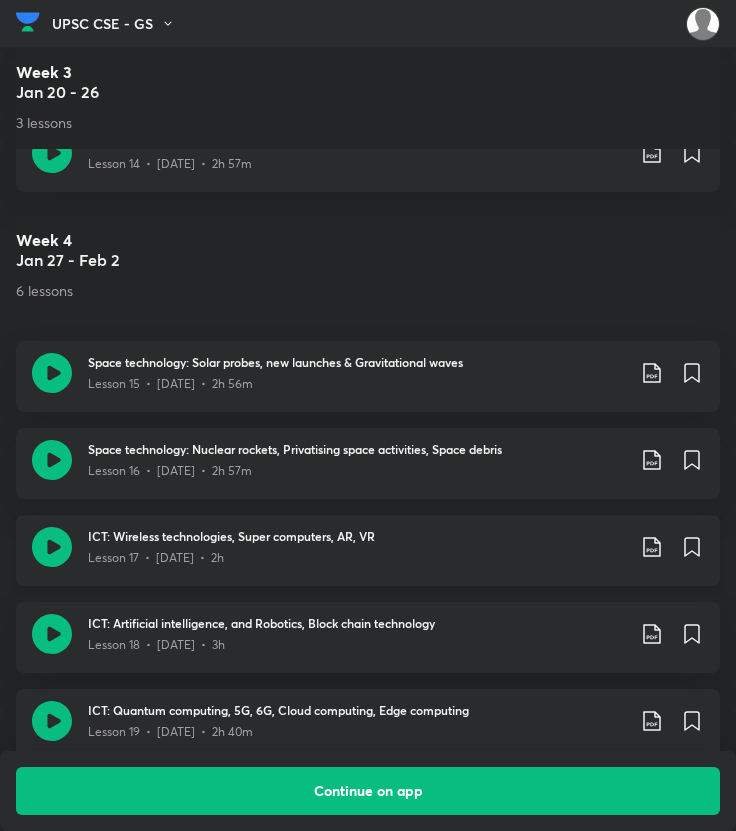 click 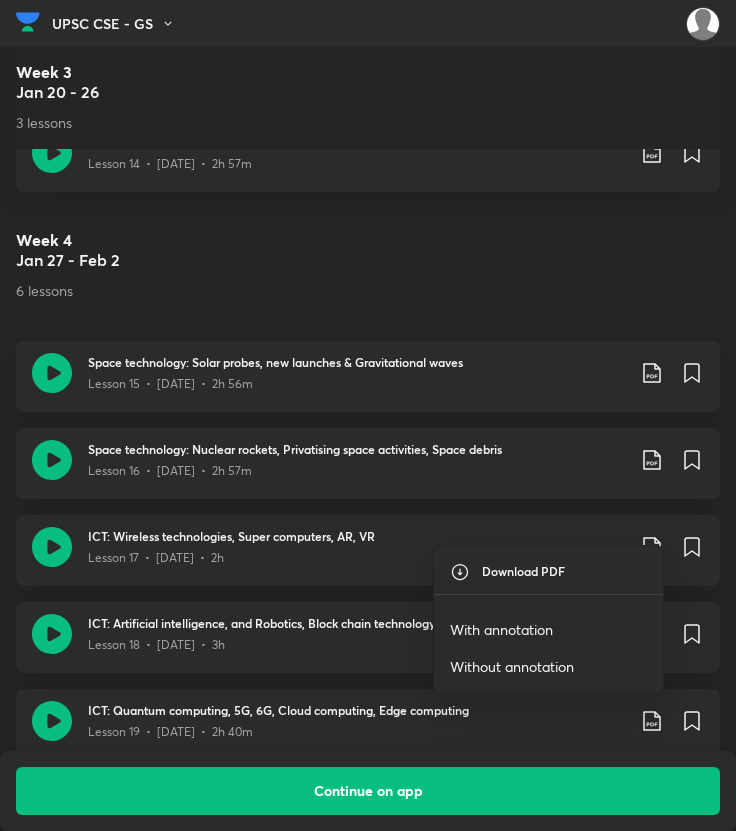 click on "With annotation" at bounding box center [501, 629] 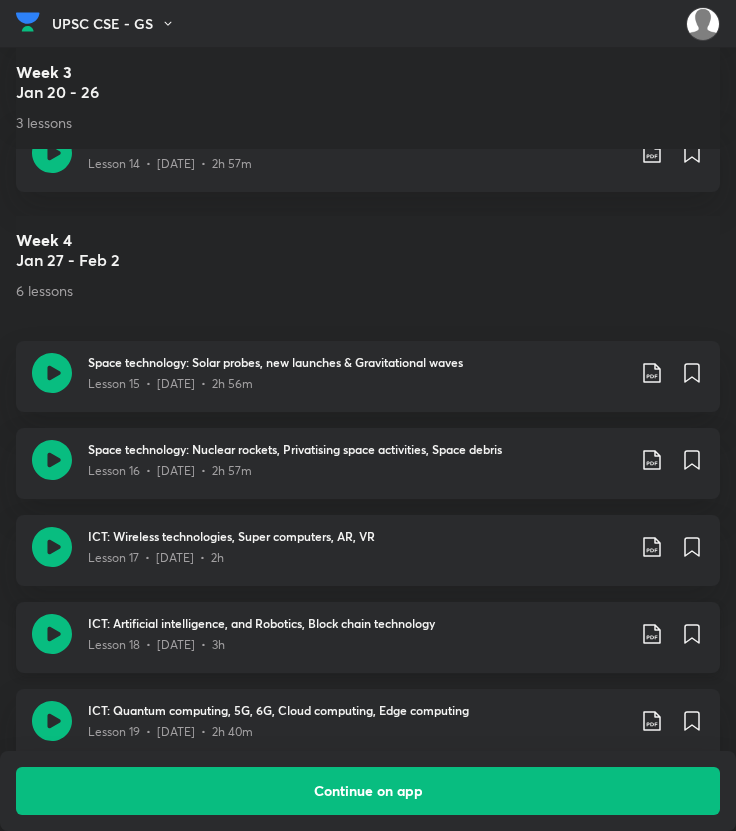 click 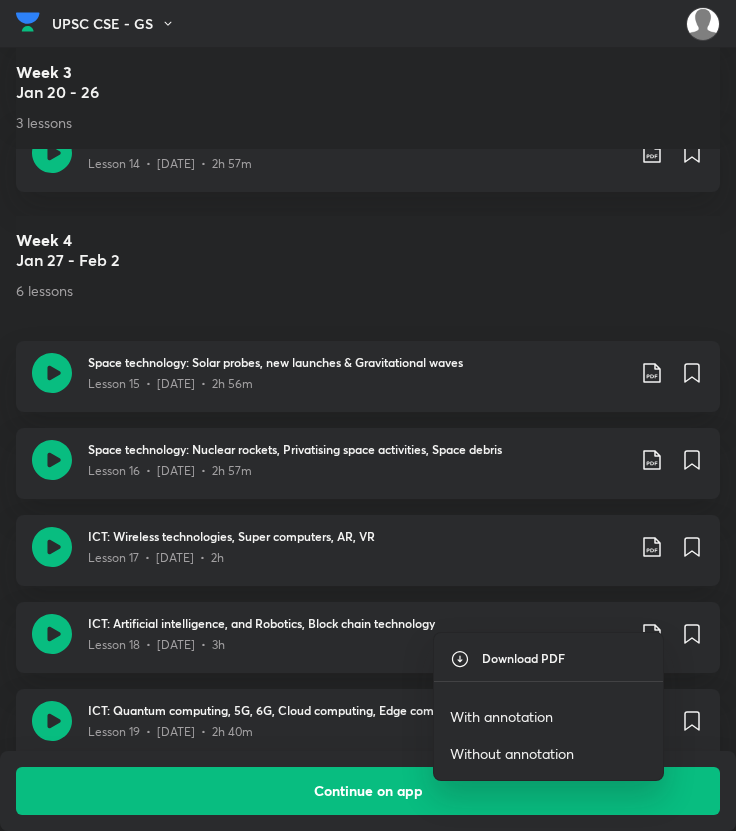 click on "With annotation" at bounding box center [501, 716] 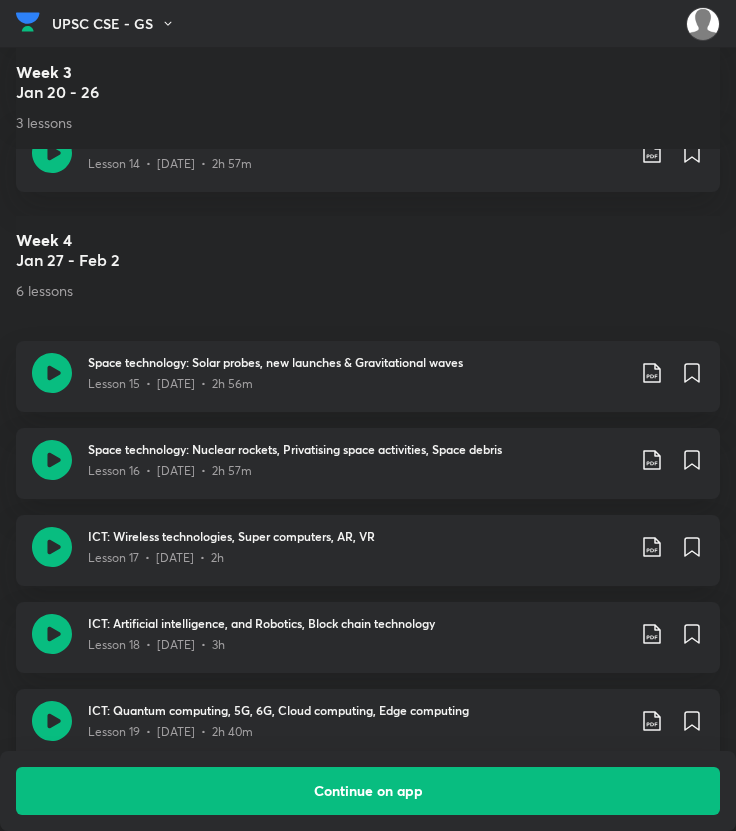 click 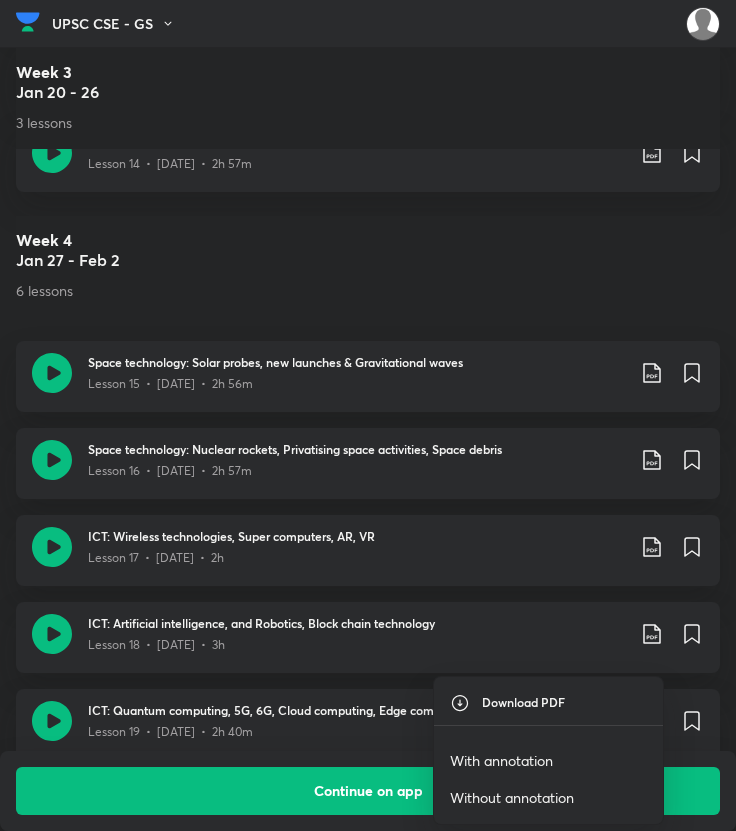 click on "With annotation" at bounding box center (501, 760) 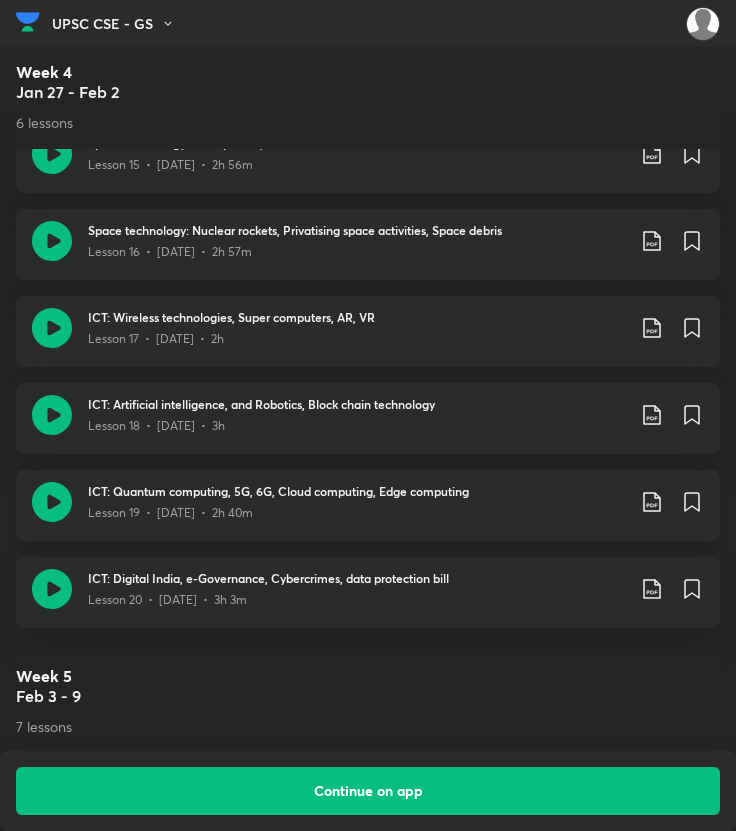 scroll, scrollTop: 2893, scrollLeft: 0, axis: vertical 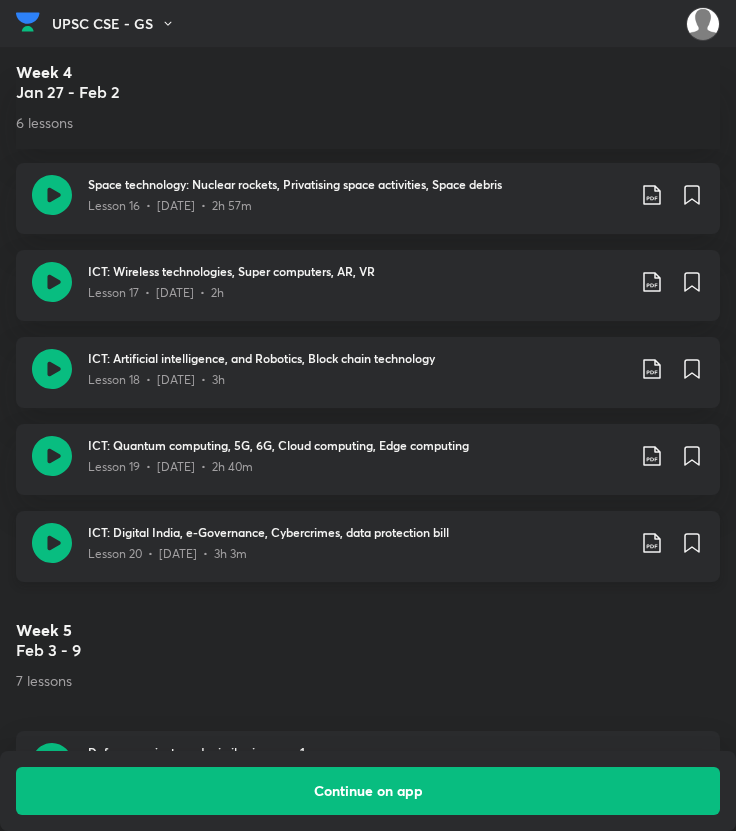 click 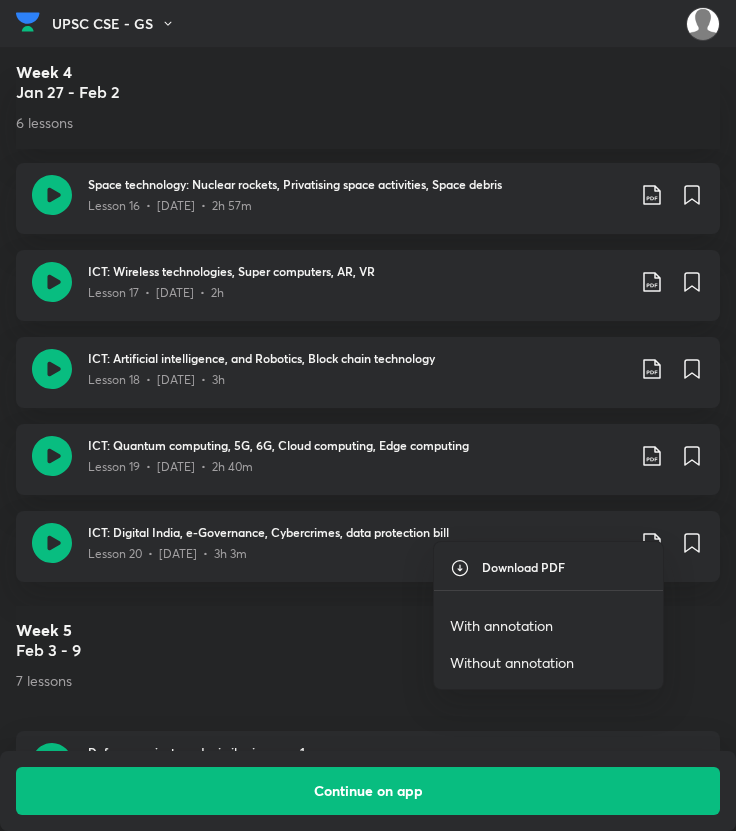 click on "With annotation" at bounding box center (501, 625) 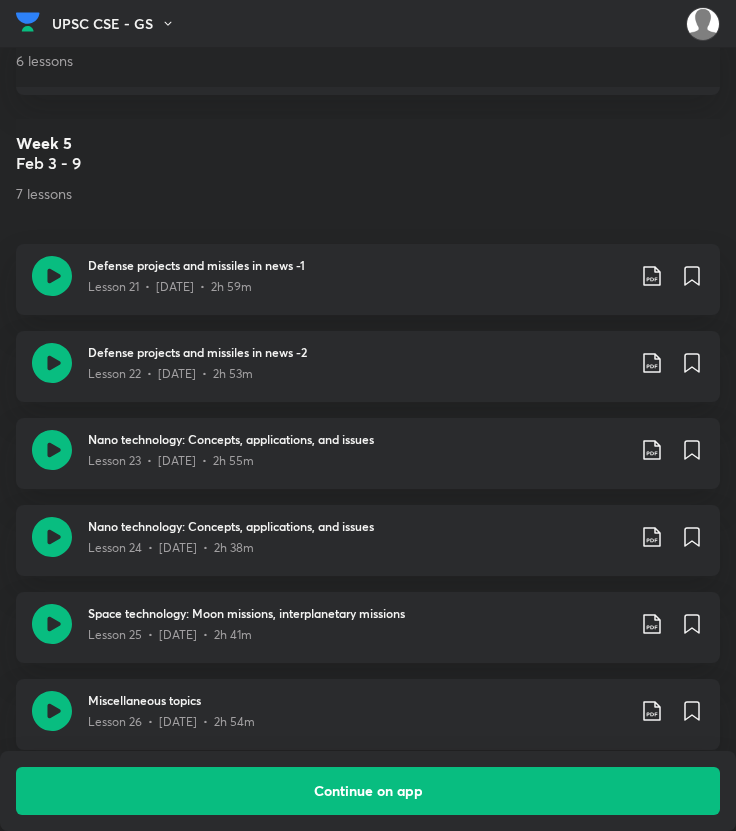 scroll, scrollTop: 3396, scrollLeft: 0, axis: vertical 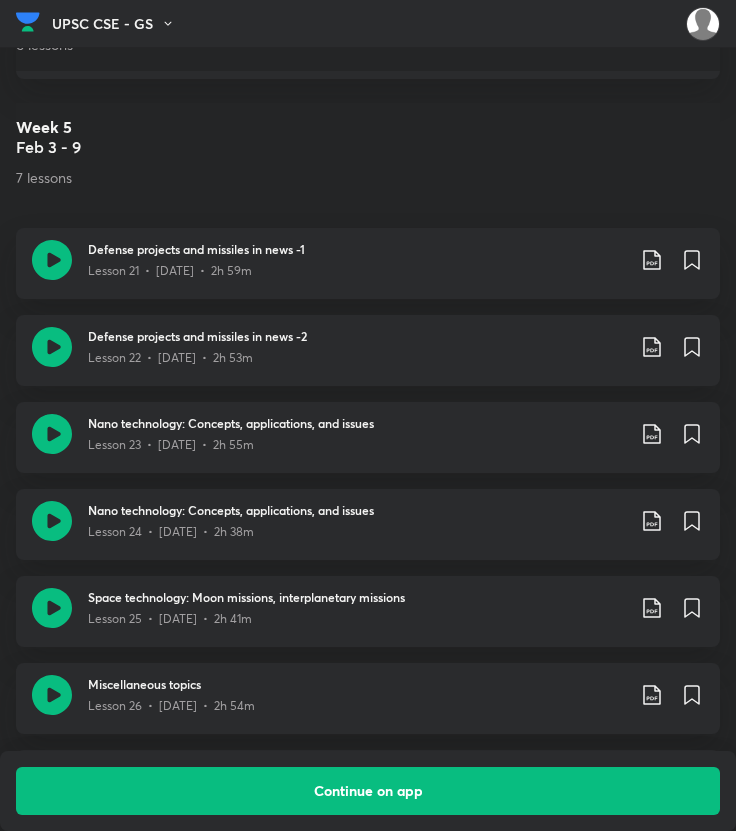 click on "7 lessons" at bounding box center (368, 177) 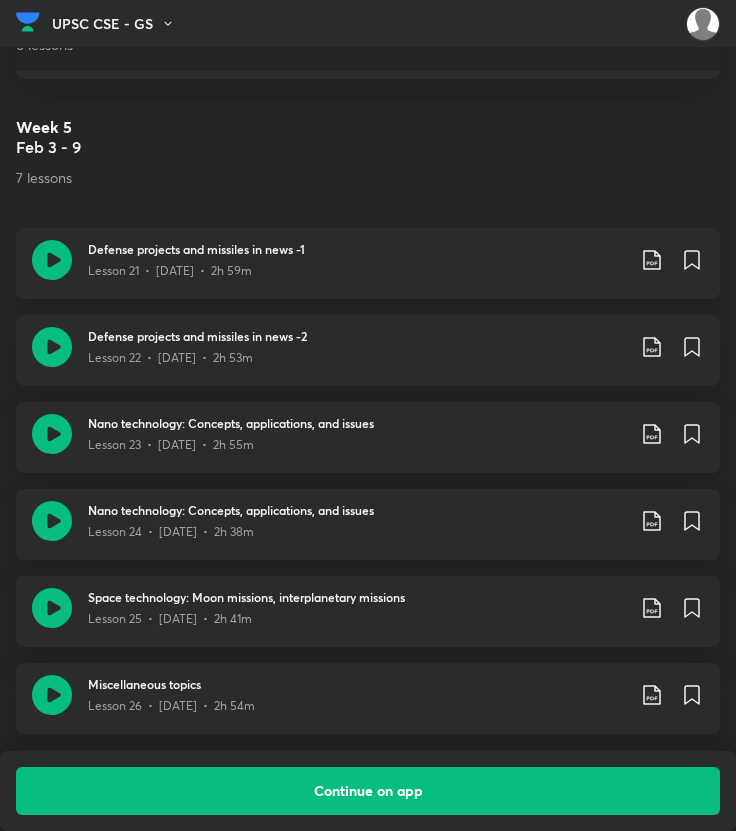 click 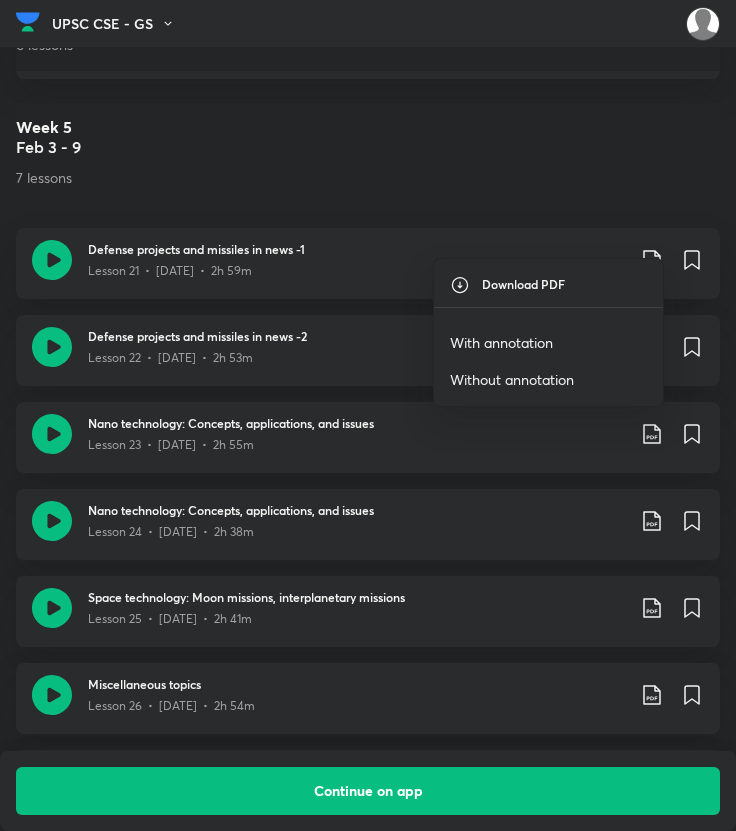 click on "With annotation" at bounding box center (501, 342) 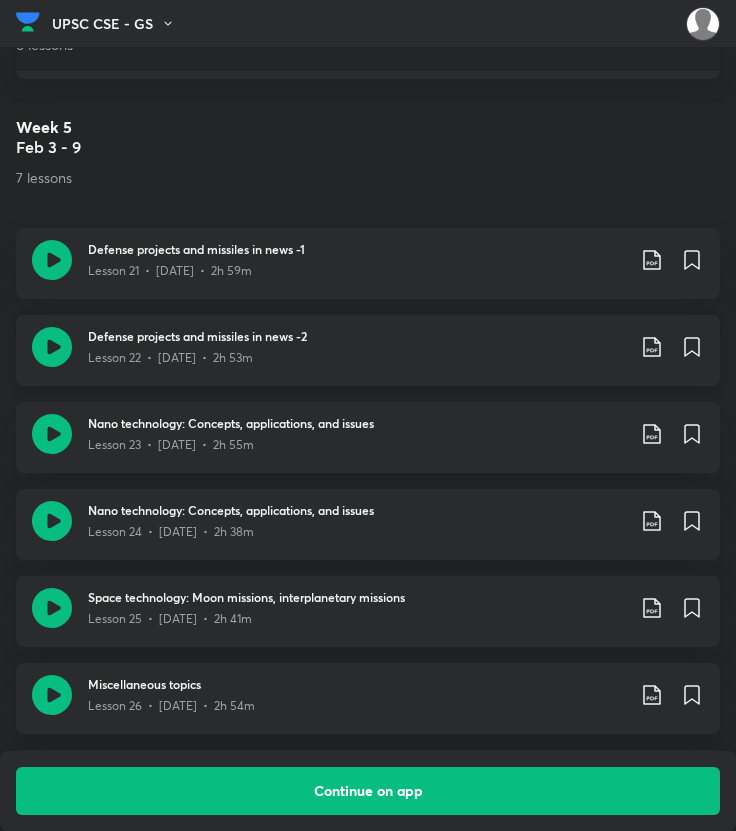 click 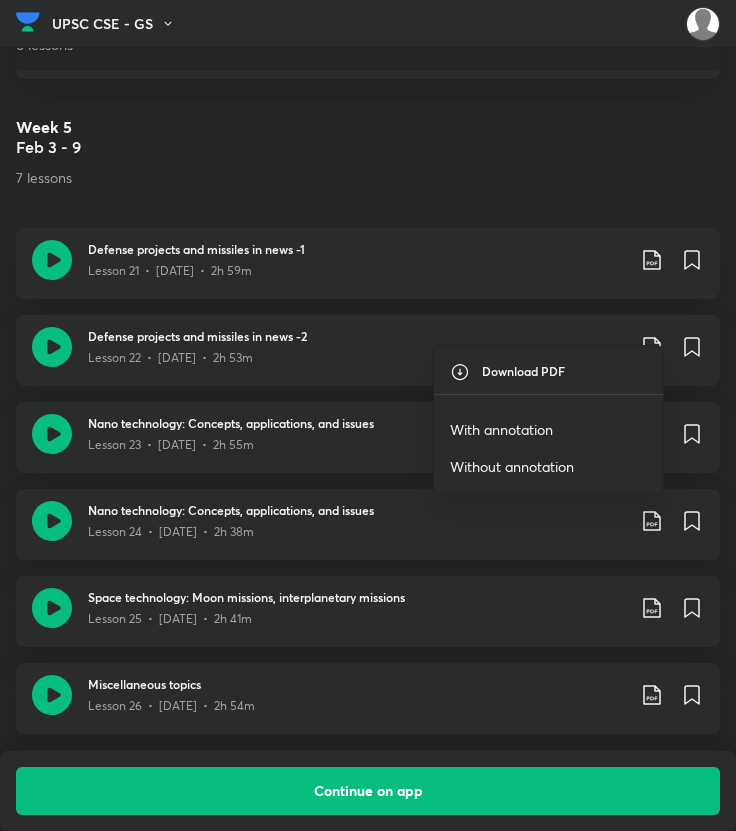 click on "With annotation" at bounding box center (501, 429) 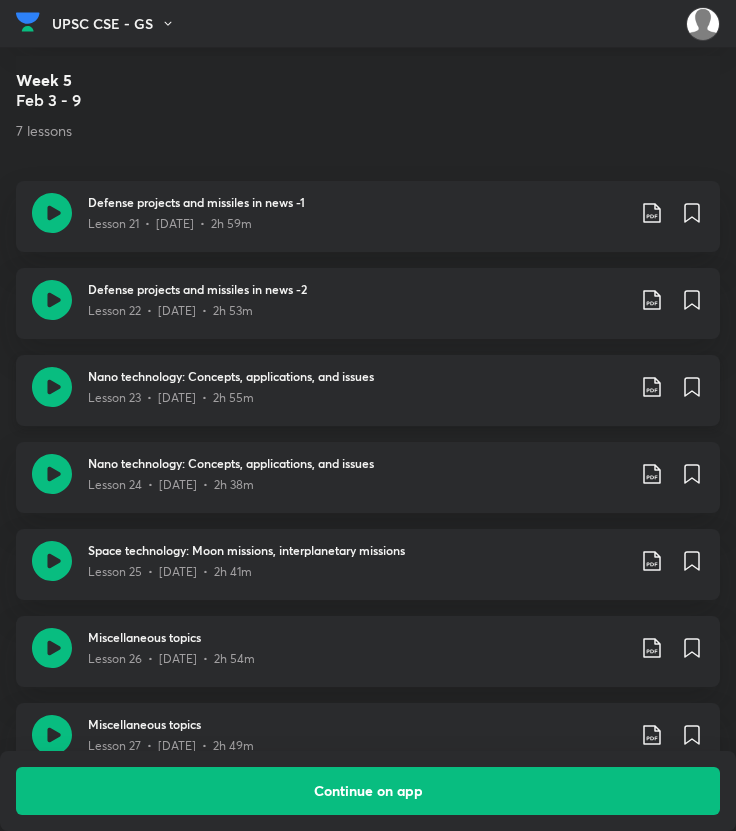 scroll, scrollTop: 3461, scrollLeft: 0, axis: vertical 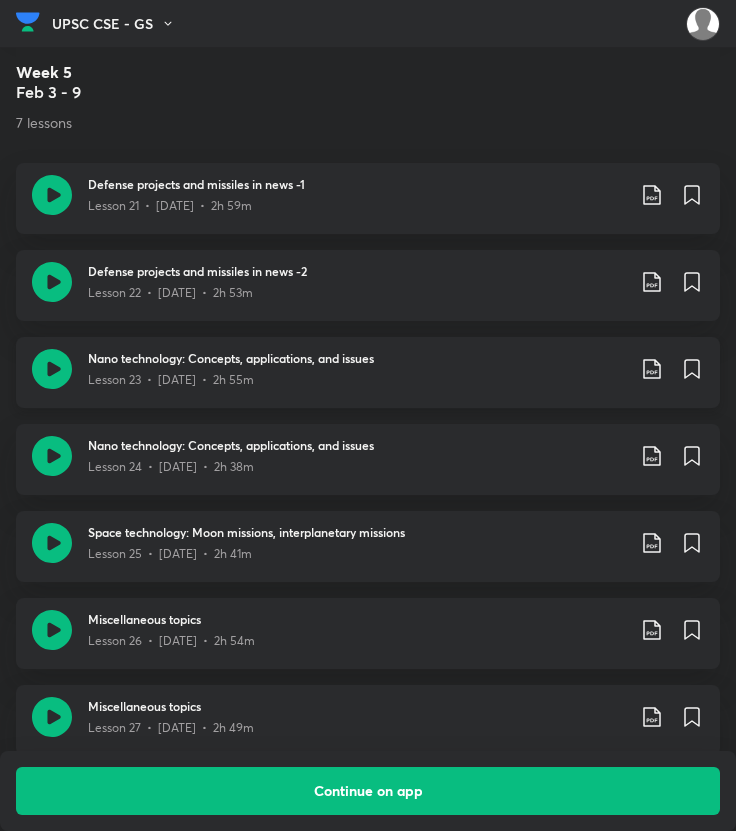 click 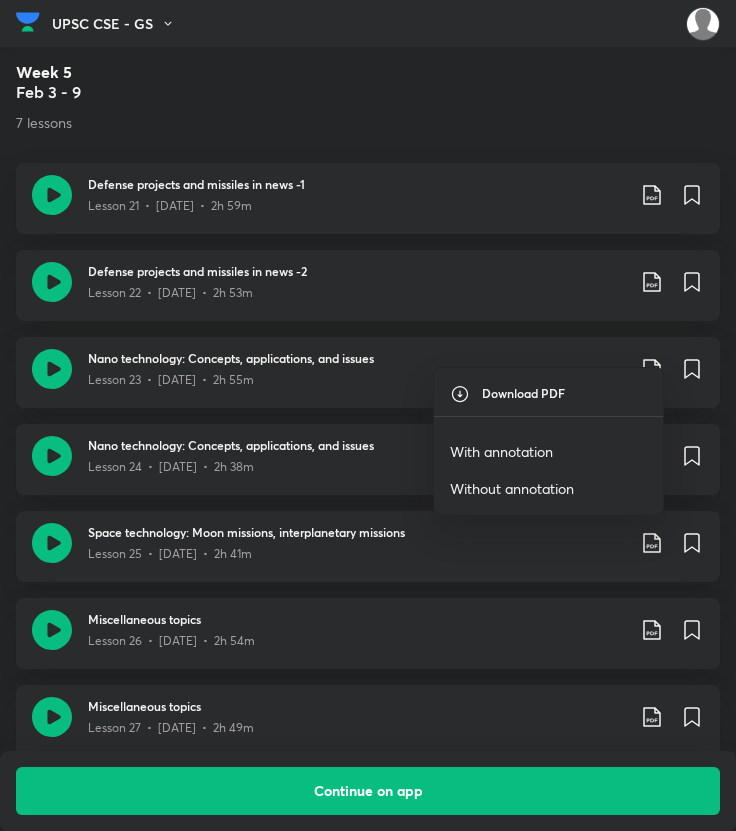 click on "With annotation" at bounding box center (501, 451) 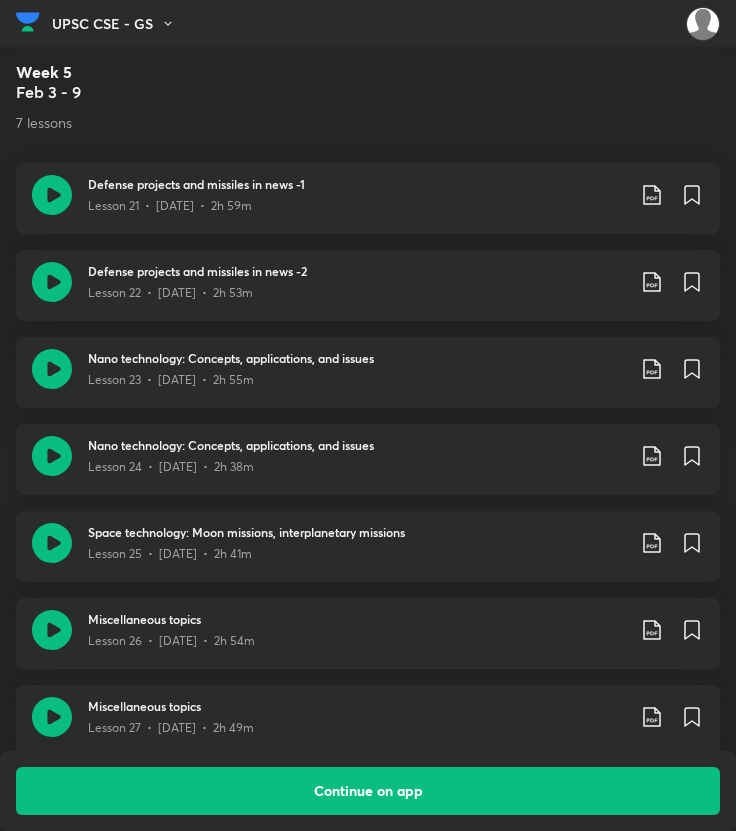 click 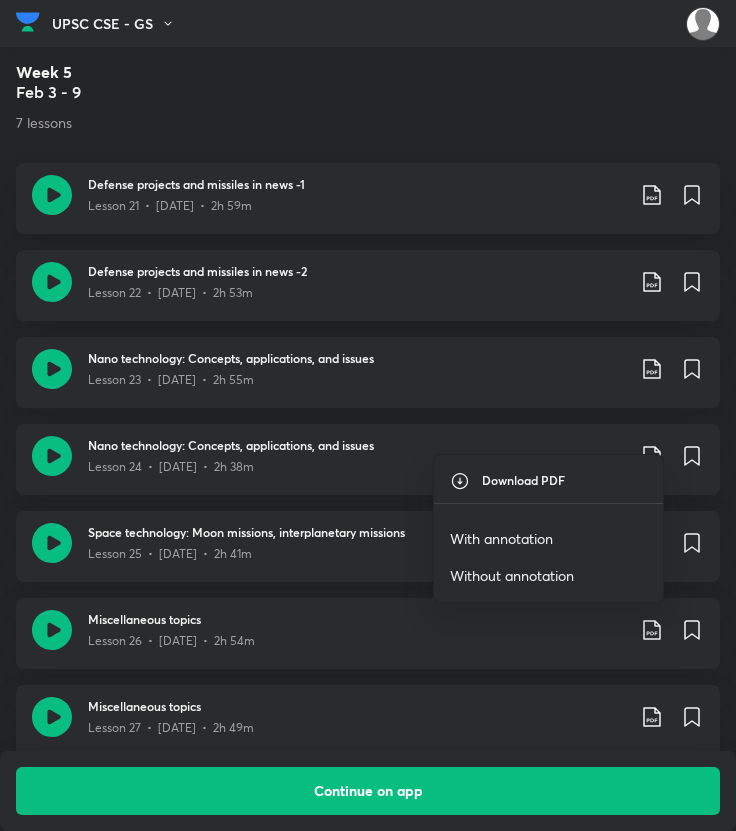 click at bounding box center (368, 415) 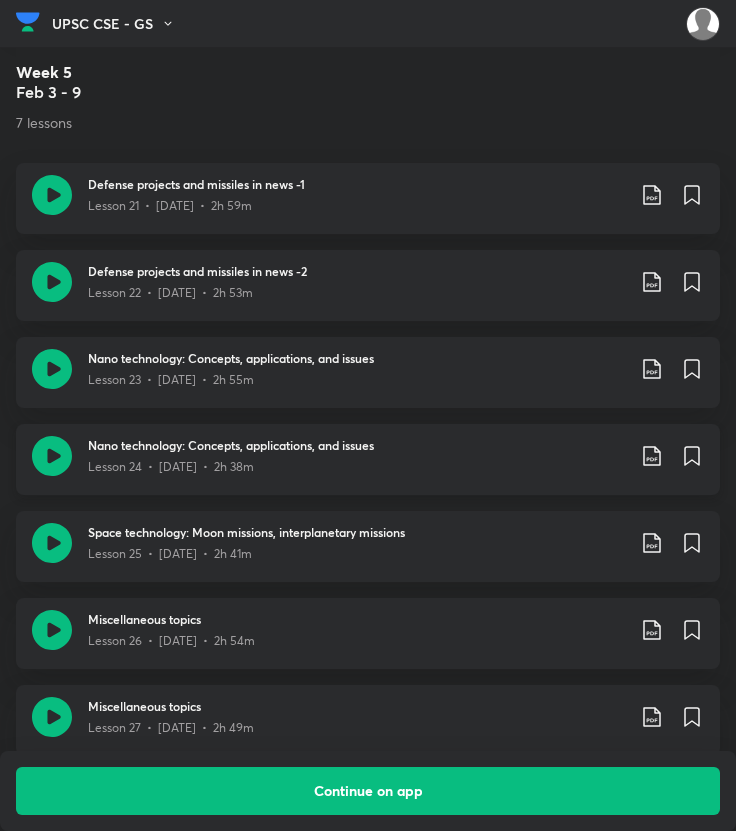 click 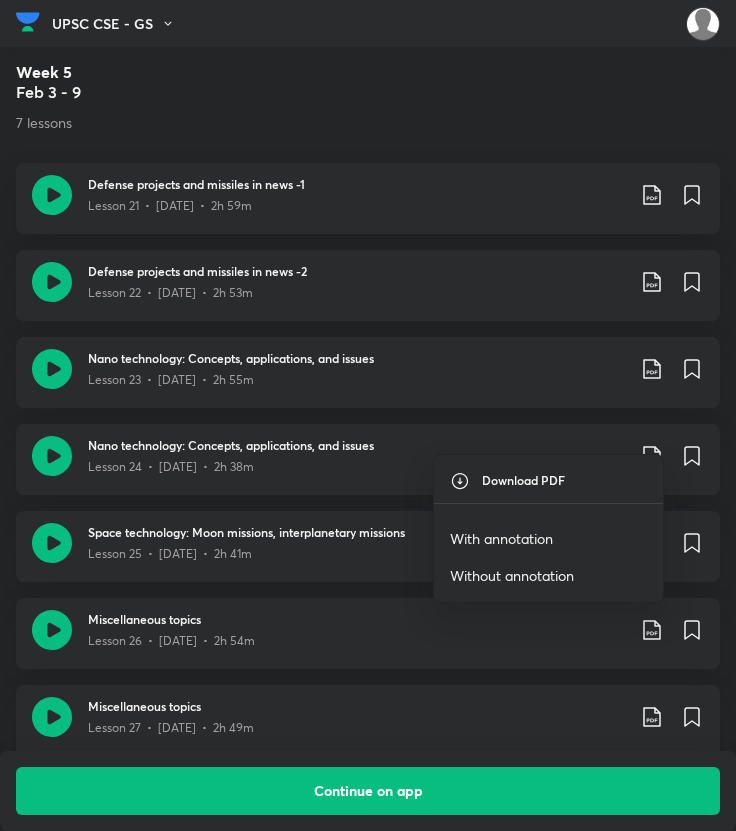 click on "With annotation" at bounding box center (501, 538) 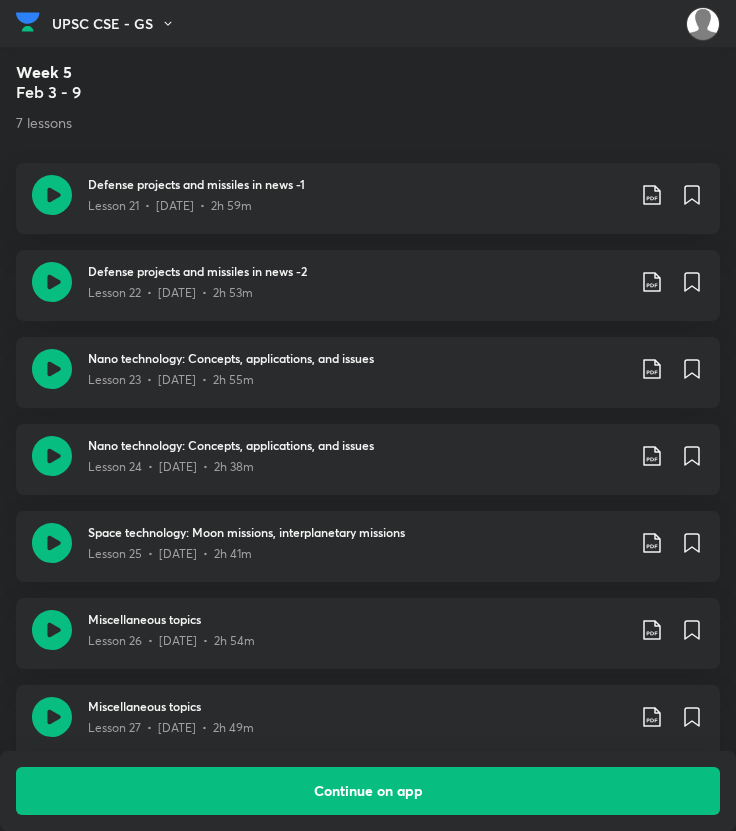 scroll, scrollTop: 3546, scrollLeft: 0, axis: vertical 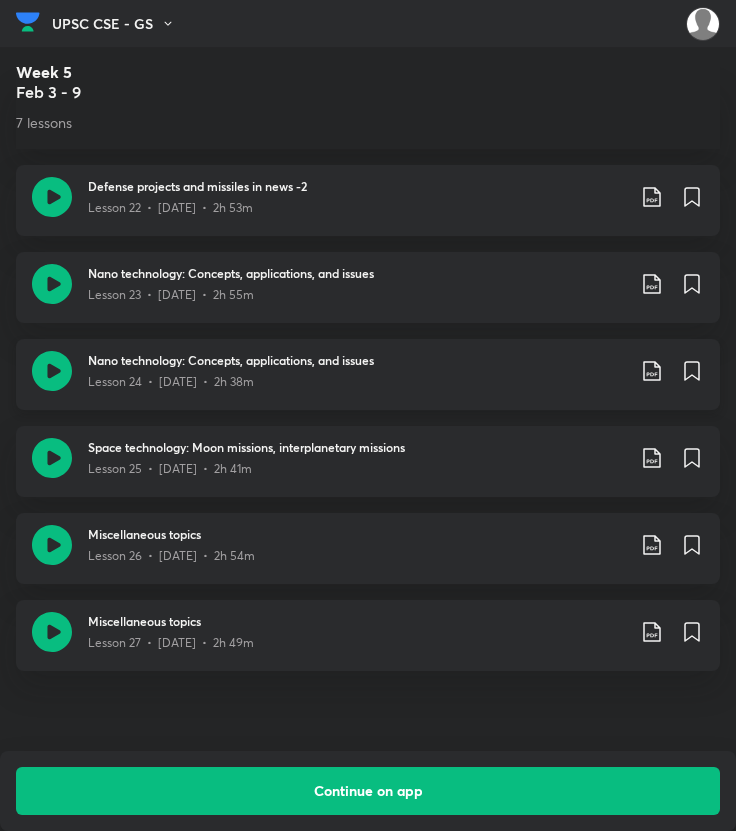 click 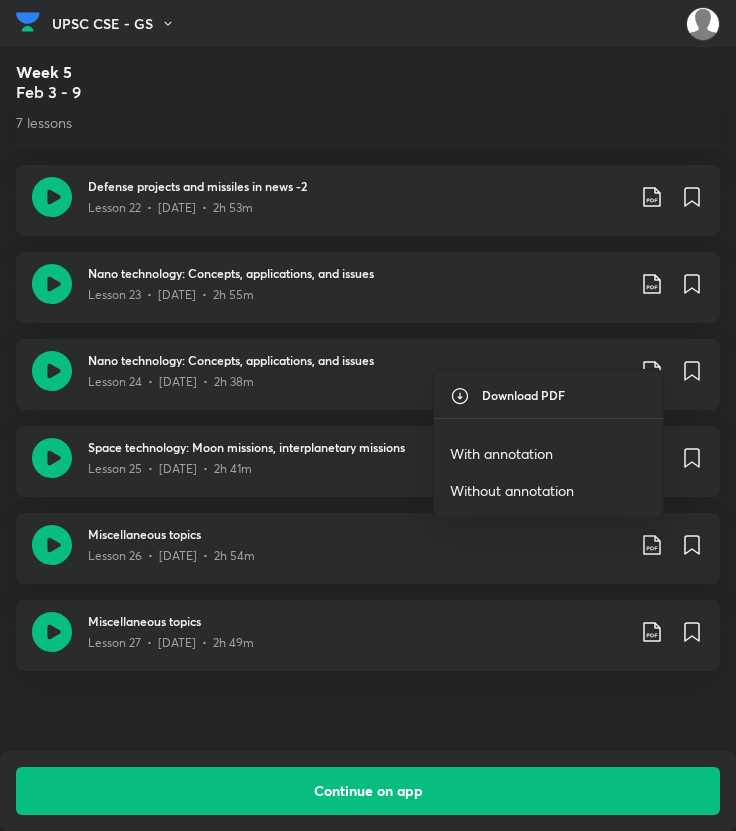 click on "With annotation" at bounding box center (501, 453) 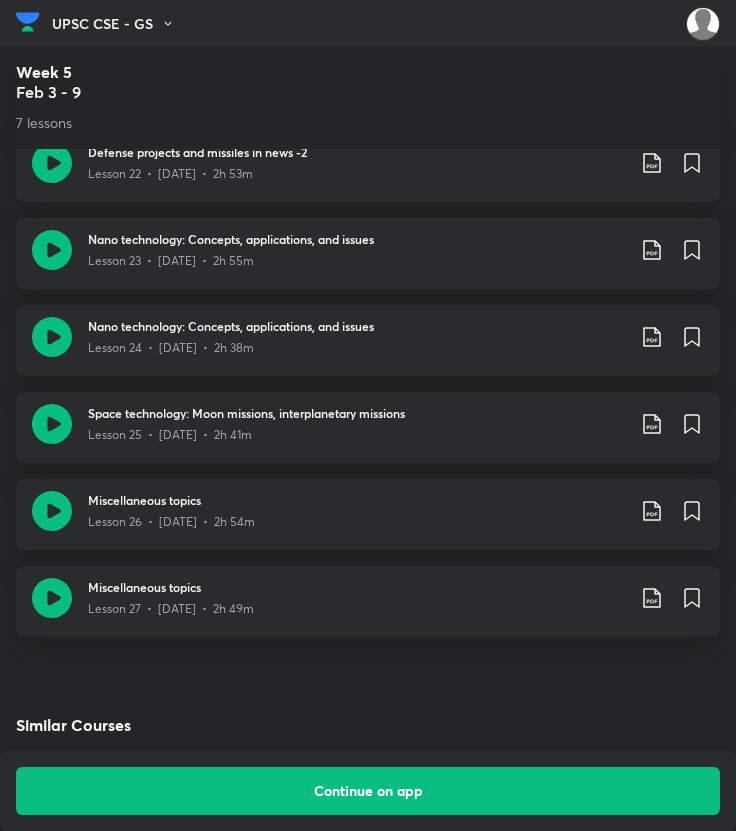 scroll, scrollTop: 3583, scrollLeft: 0, axis: vertical 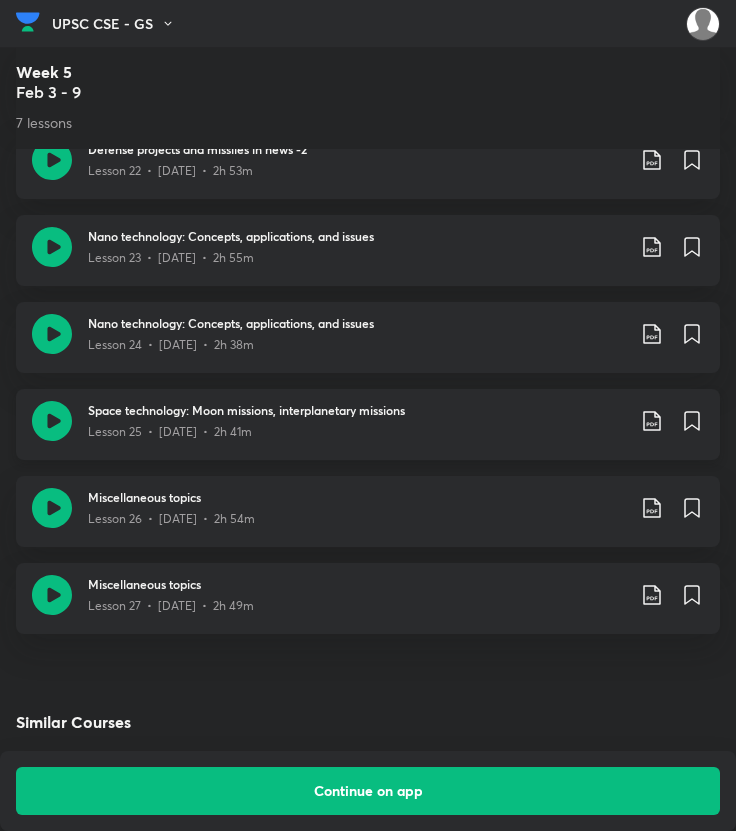 click 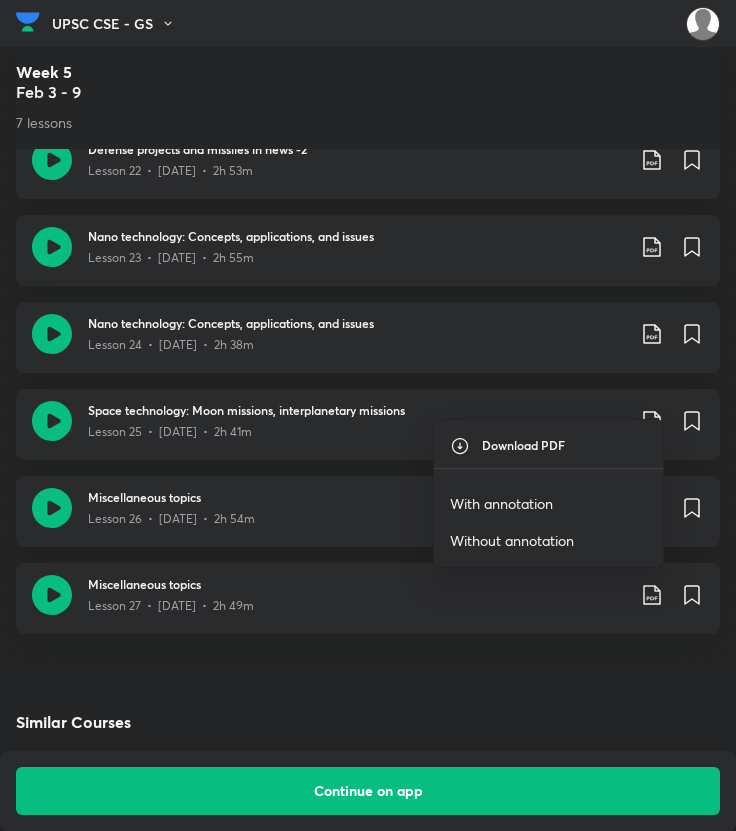 click on "With annotation" at bounding box center [501, 503] 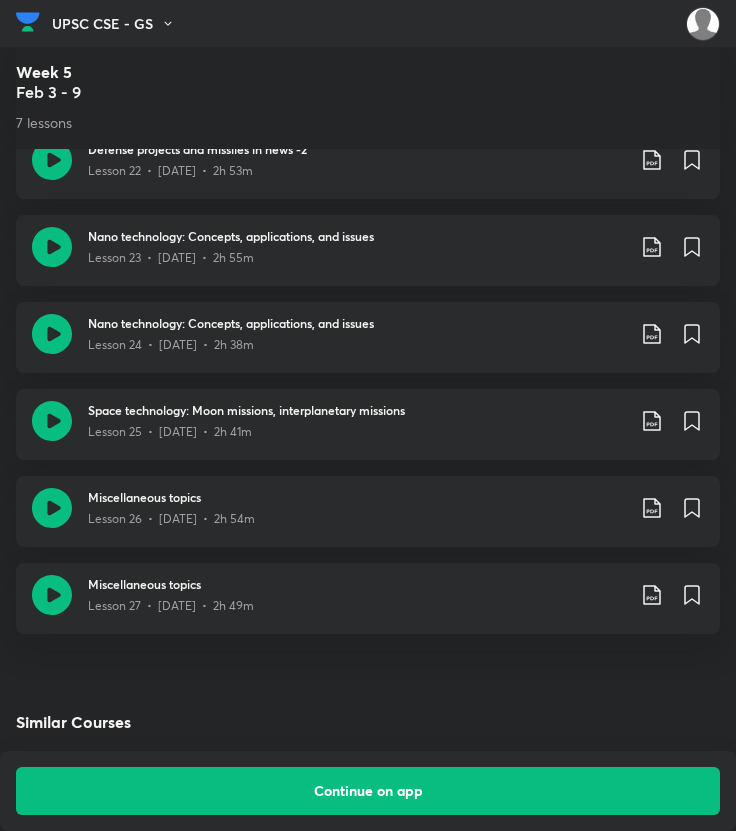scroll, scrollTop: 3631, scrollLeft: 0, axis: vertical 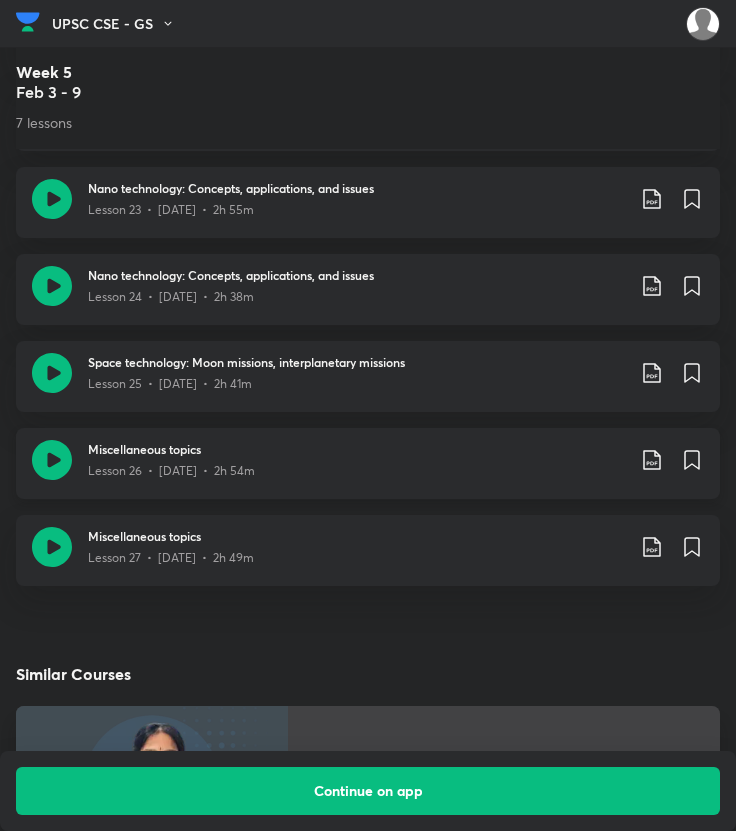 click 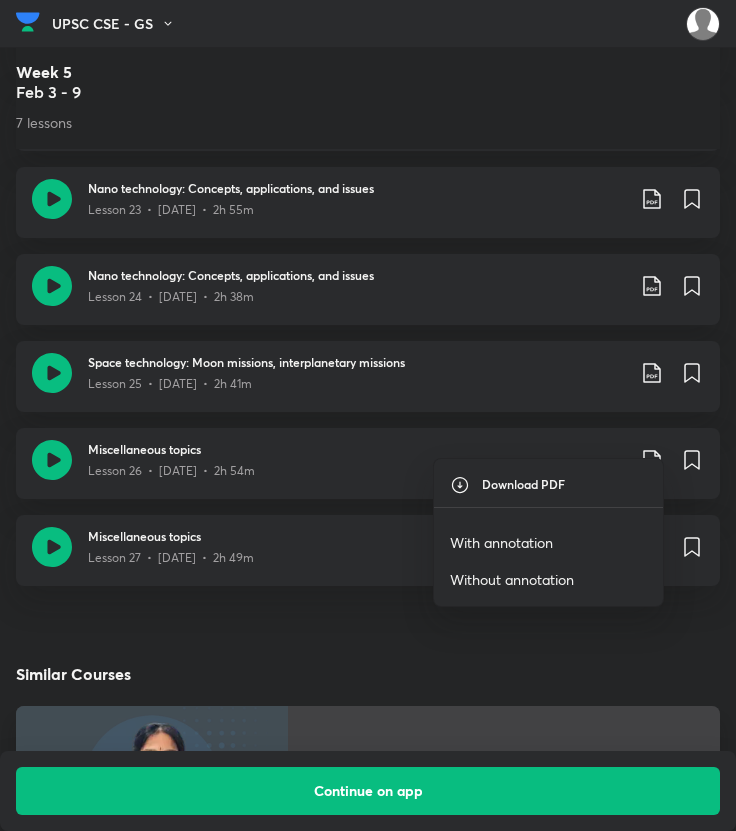 click on "With annotation" at bounding box center (501, 542) 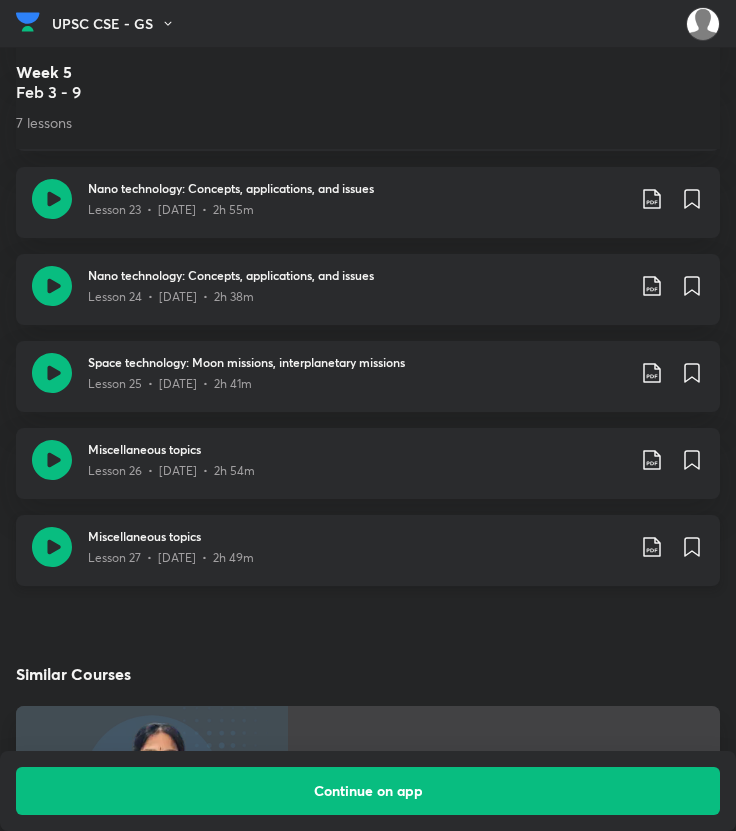 click 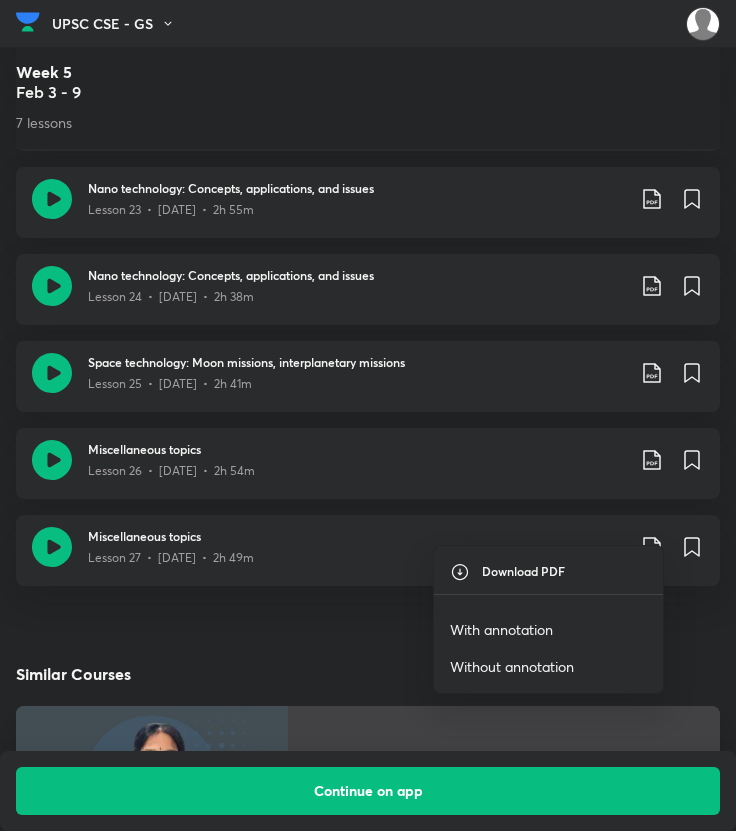 click on "With annotation" at bounding box center [501, 629] 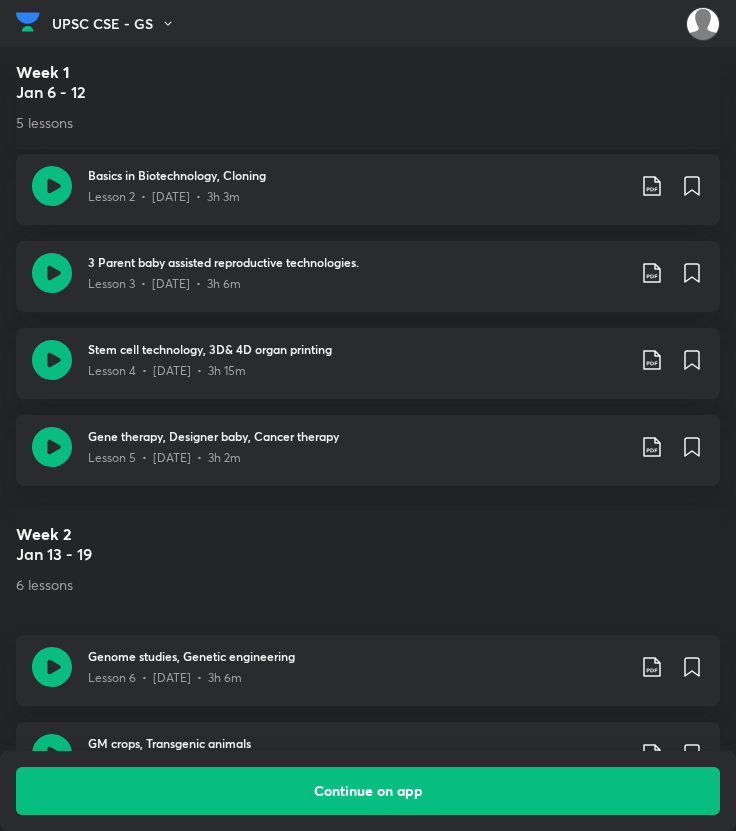 scroll, scrollTop: 1138, scrollLeft: 0, axis: vertical 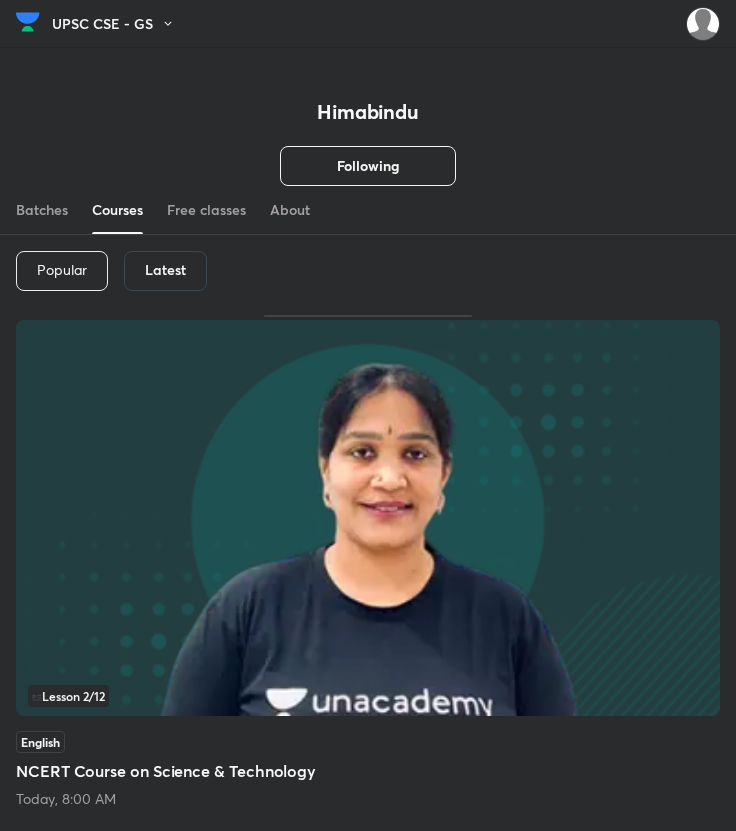 click on "Latest" at bounding box center [165, 270] 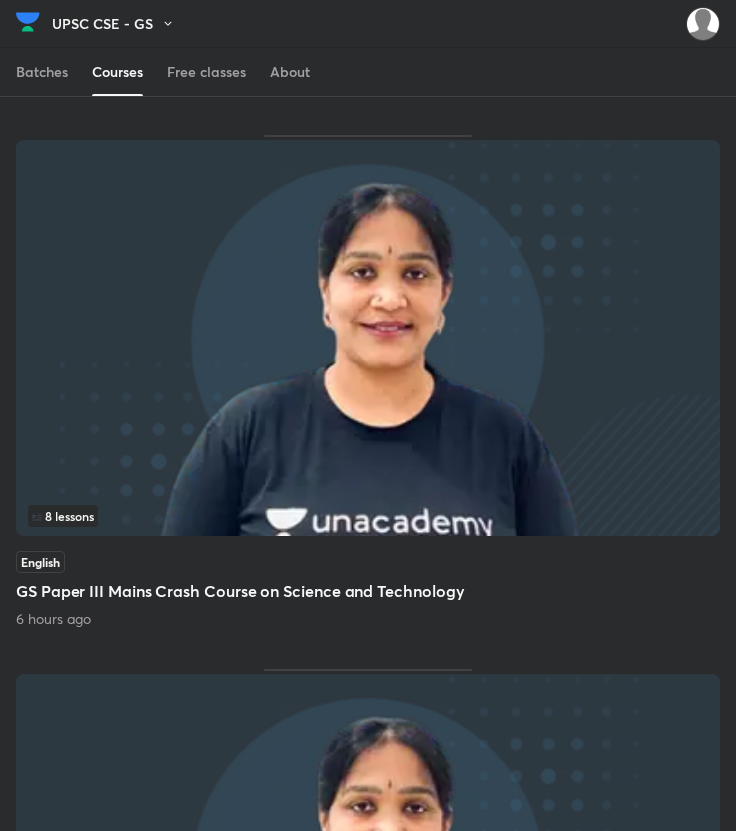 scroll, scrollTop: 1453, scrollLeft: 0, axis: vertical 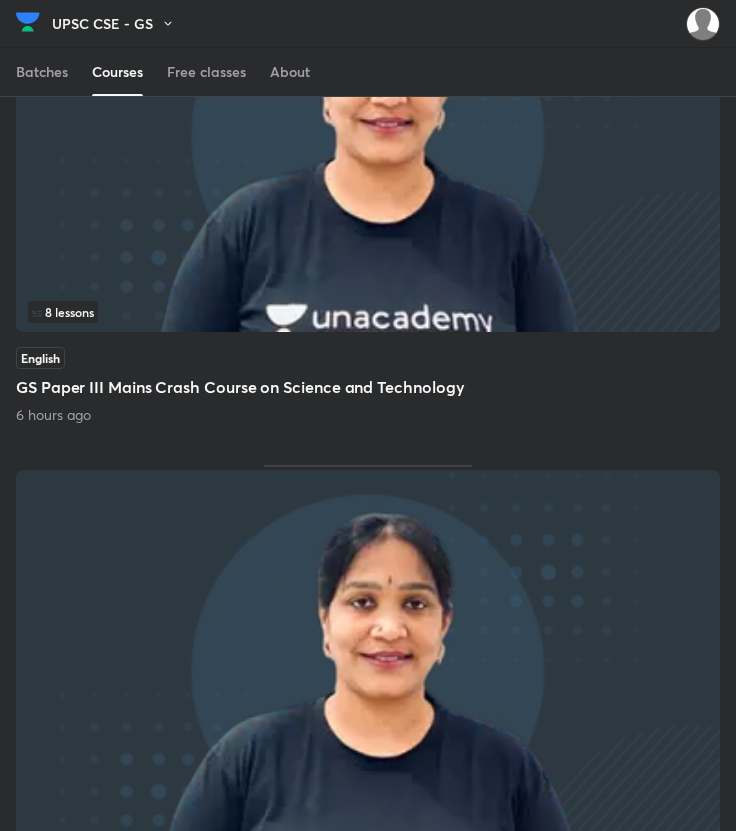 click at bounding box center [368, 134] 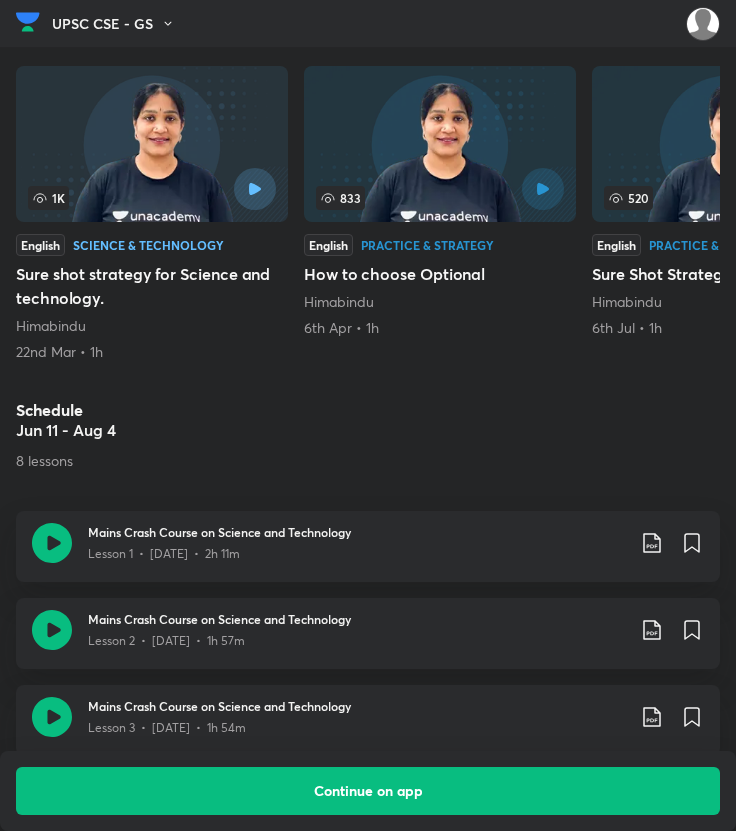 scroll, scrollTop: 936, scrollLeft: 0, axis: vertical 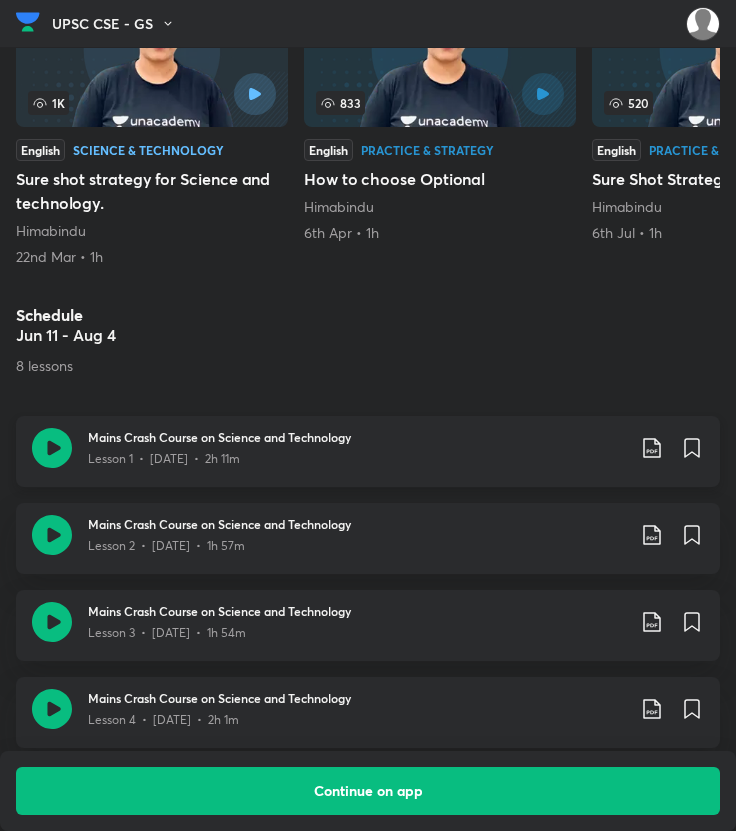 click 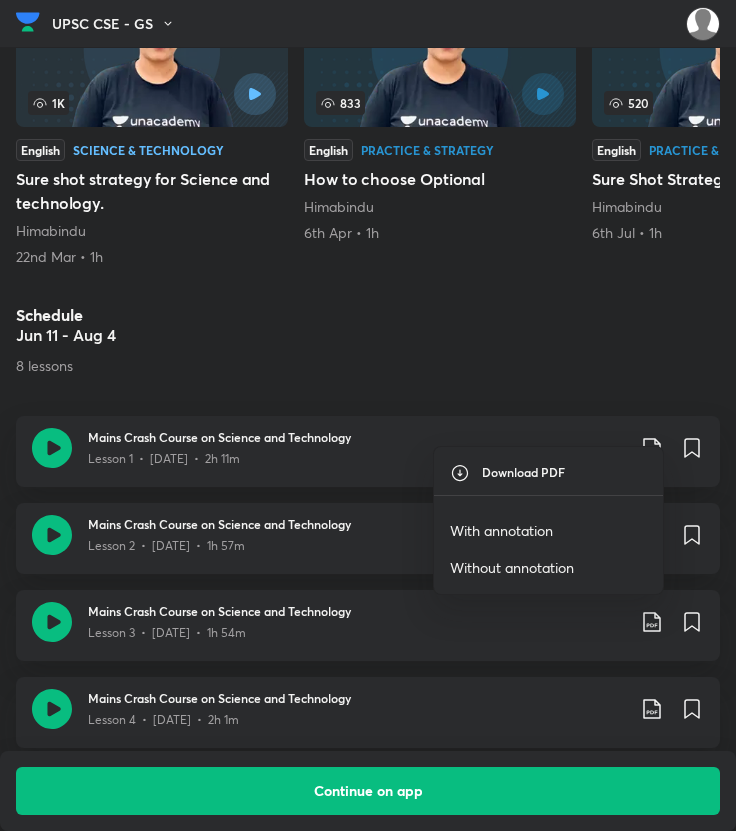 click on "With annotation" at bounding box center (501, 530) 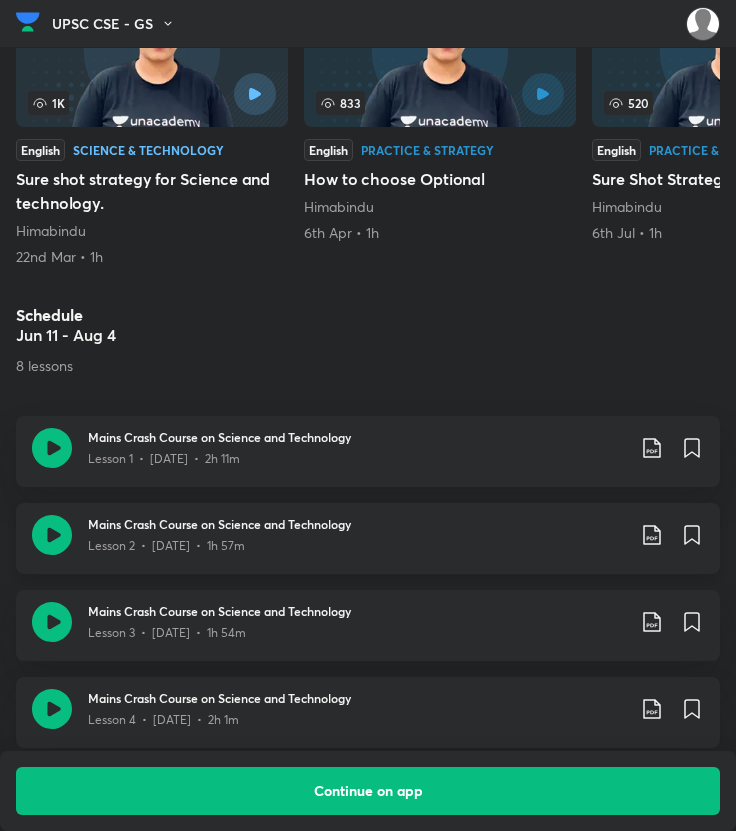 click on "Mains Crash Course on Science and Technology Lesson 2  •  [DATE]  •  1h 57m" at bounding box center [396, 535] 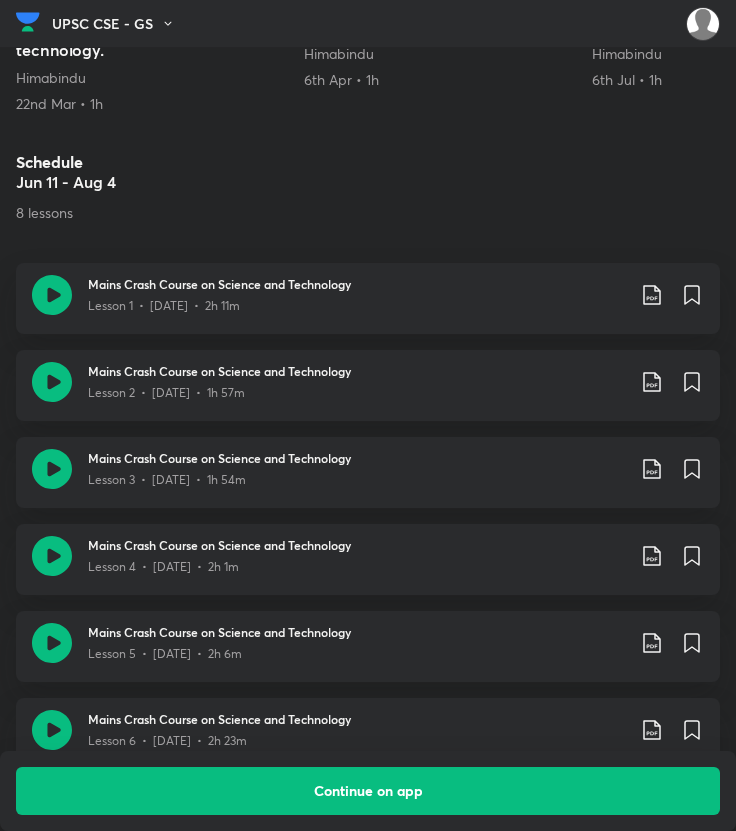 scroll, scrollTop: 1191, scrollLeft: 0, axis: vertical 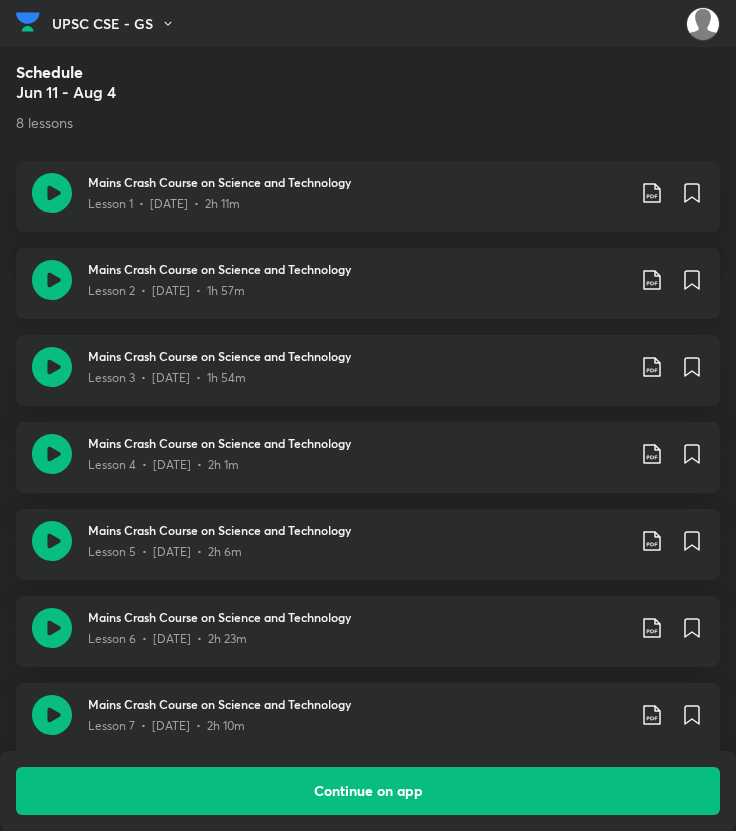 click 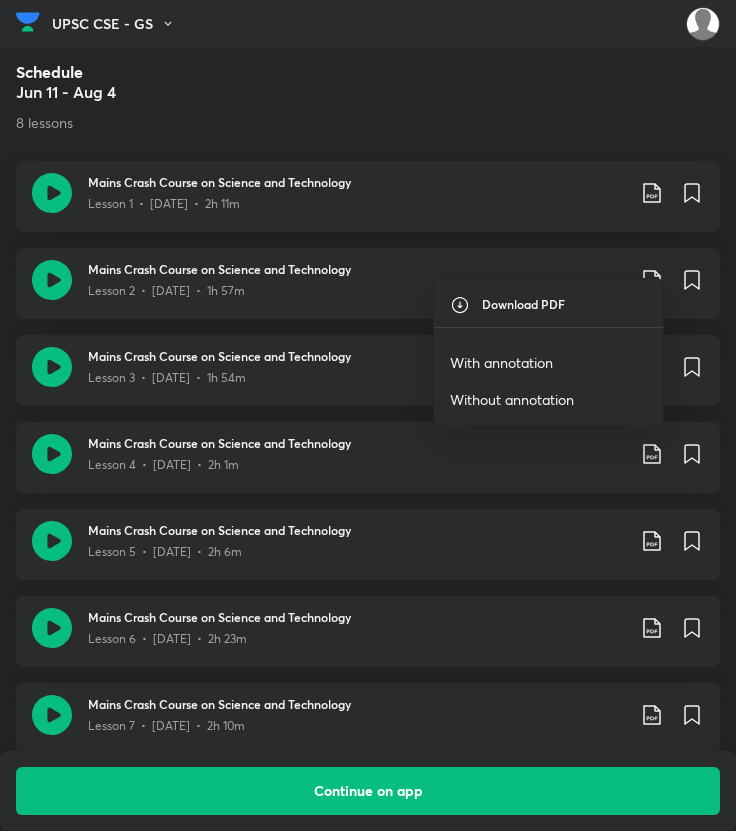 click on "With annotation" at bounding box center (501, 362) 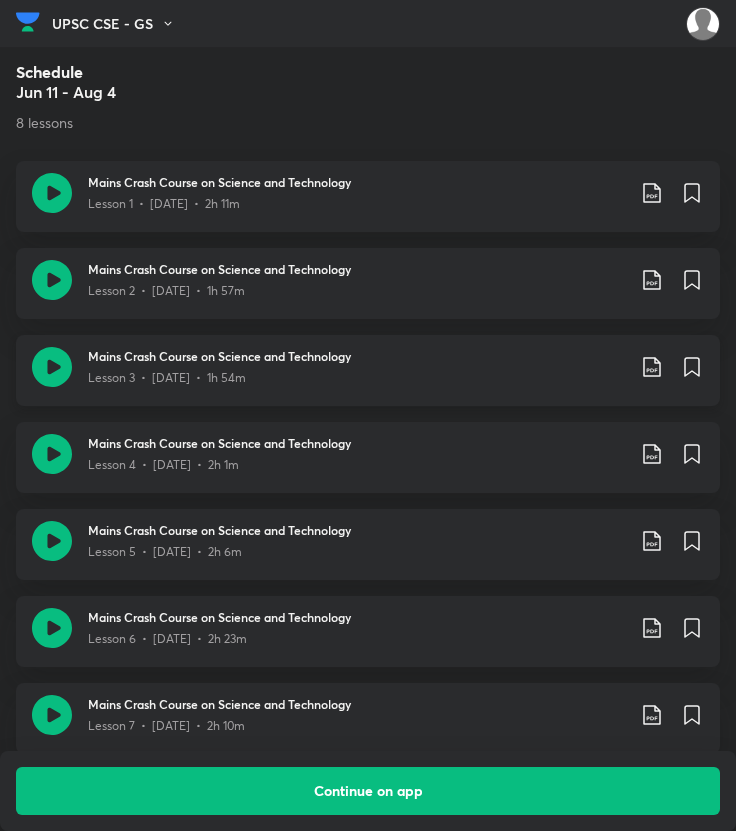click 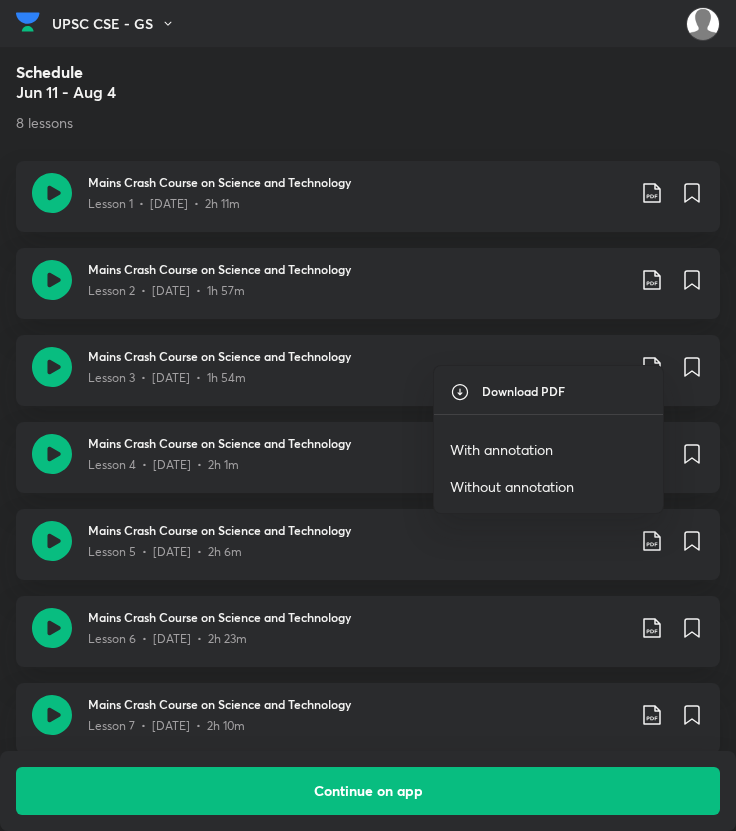 click on "With annotation" at bounding box center [501, 449] 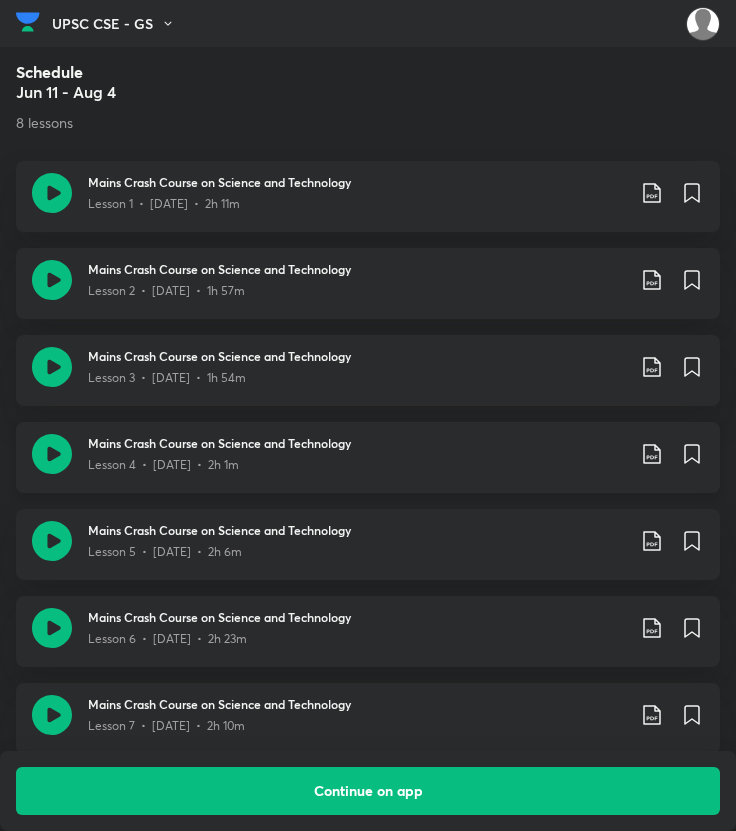 click 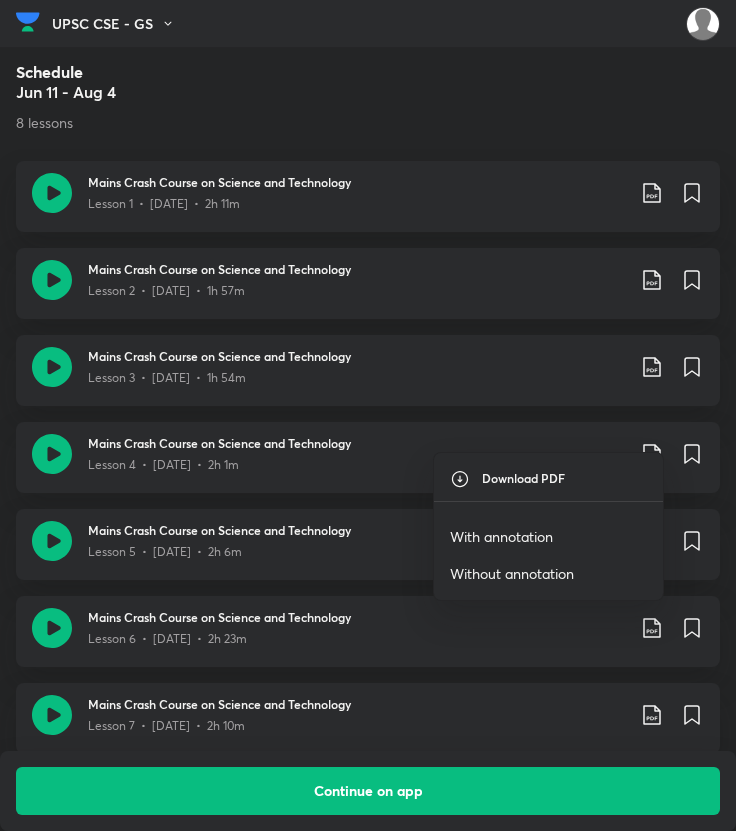click on "With annotation" at bounding box center (501, 536) 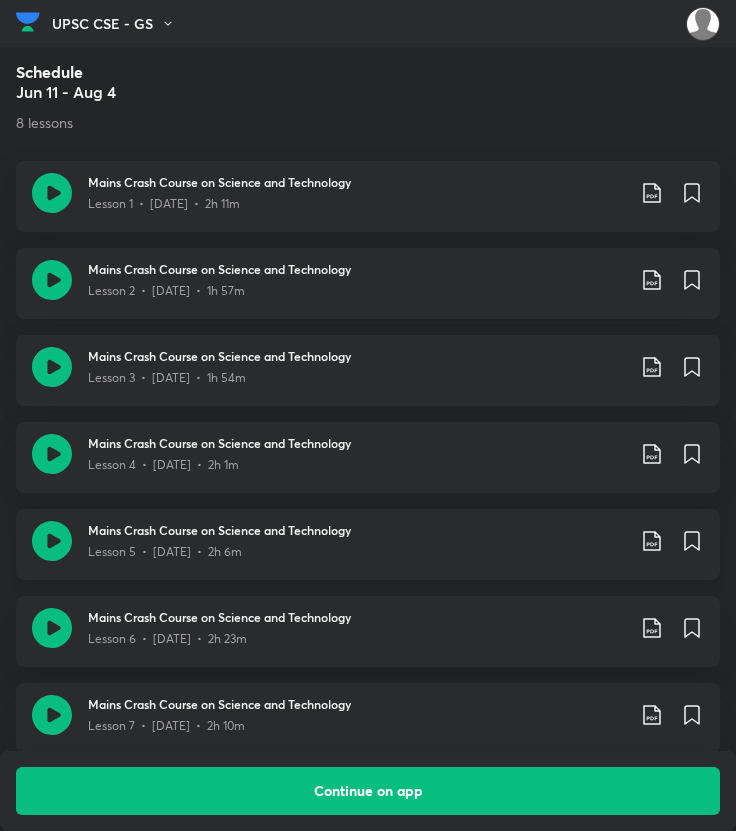 click 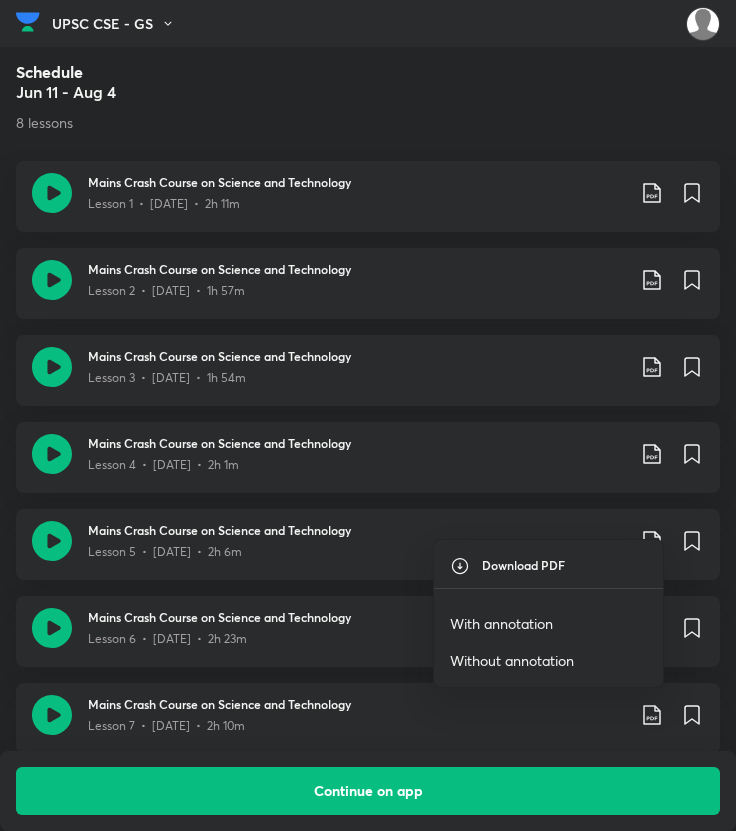 click on "With annotation" at bounding box center [501, 623] 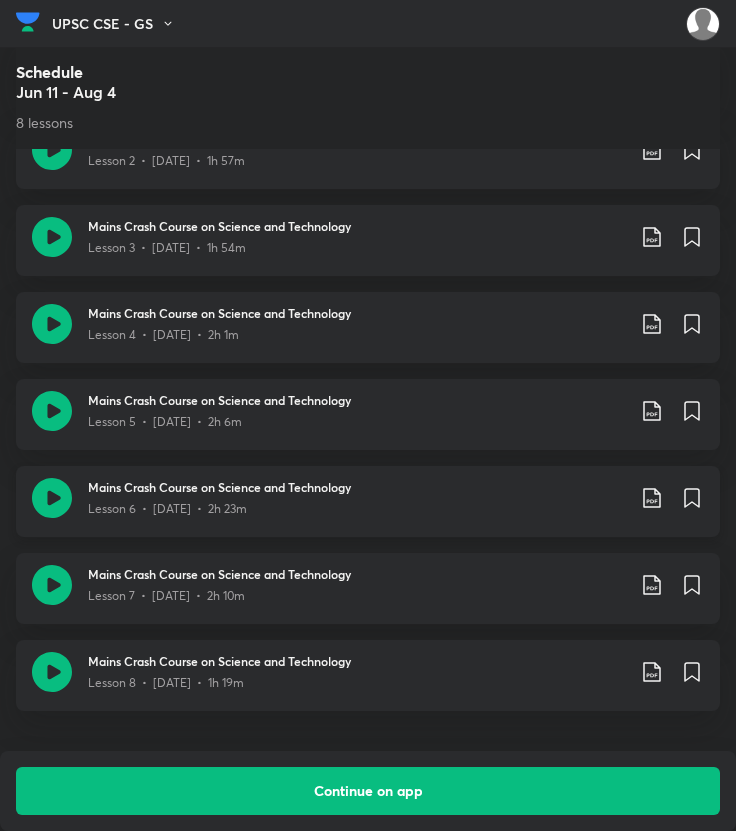 scroll, scrollTop: 1375, scrollLeft: 0, axis: vertical 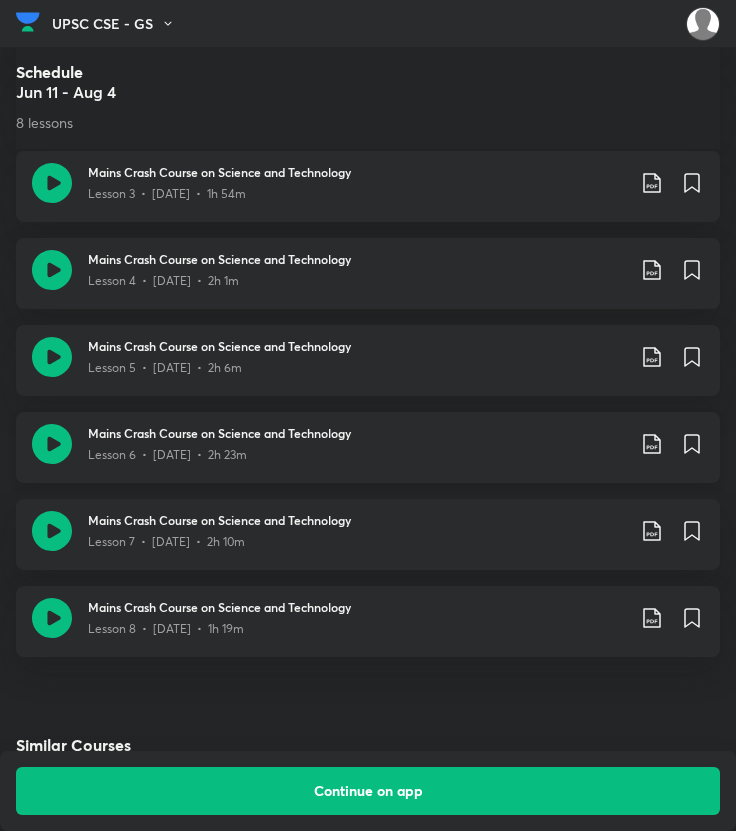 click 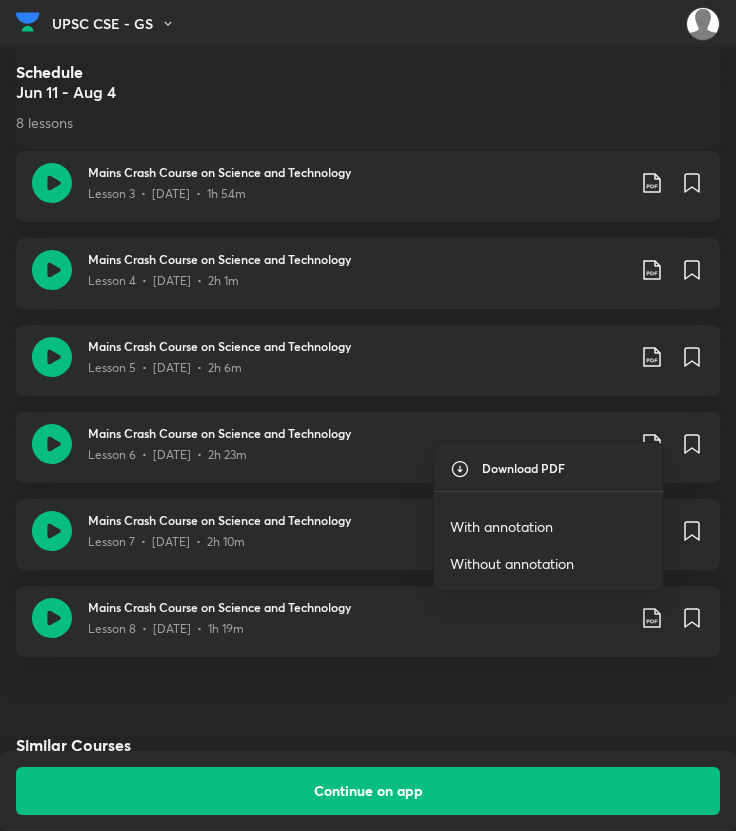 click on "With annotation" at bounding box center (501, 526) 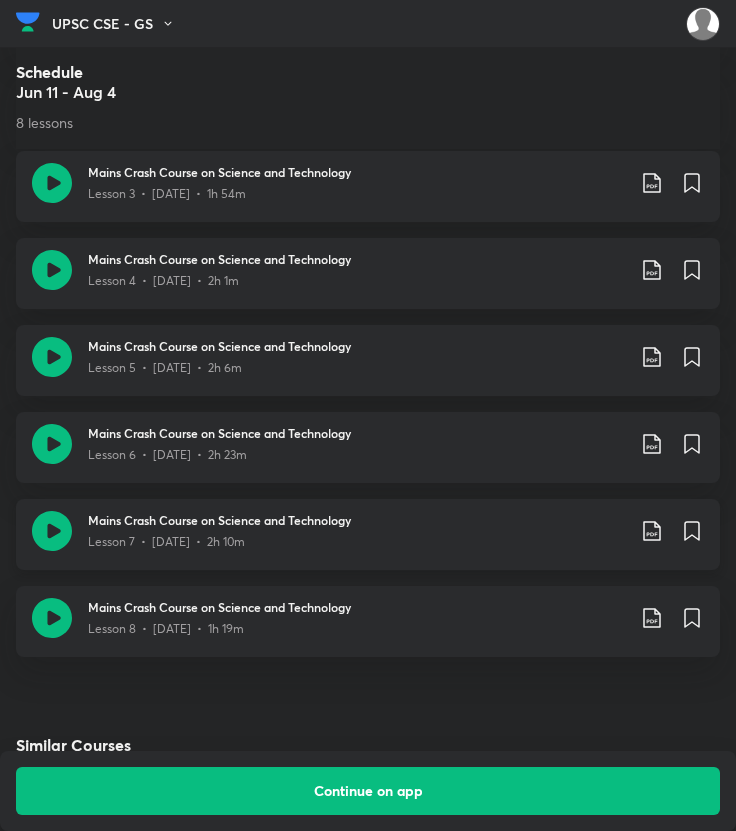 click 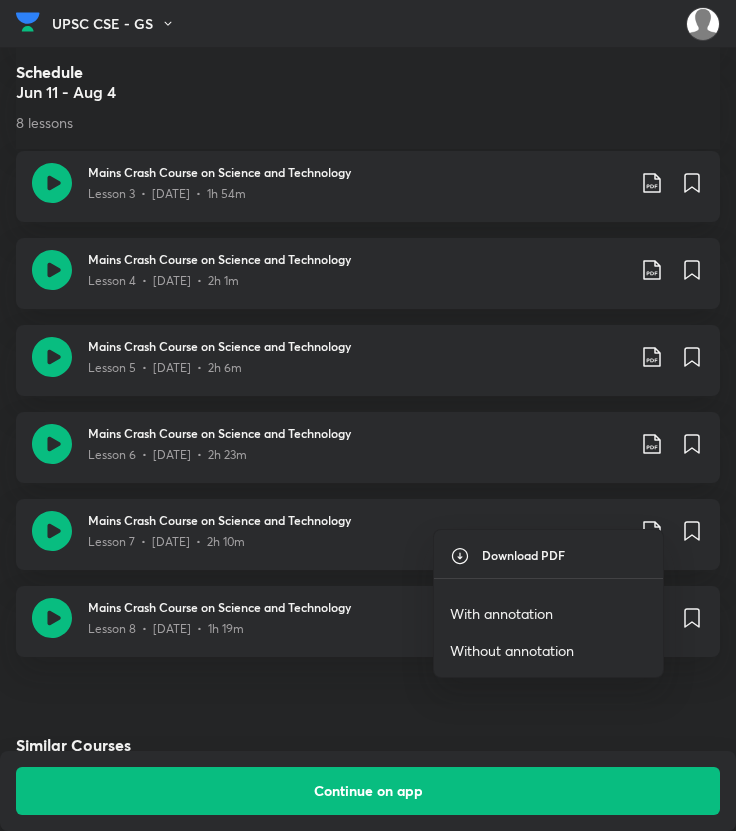 click on "With annotation" at bounding box center [501, 613] 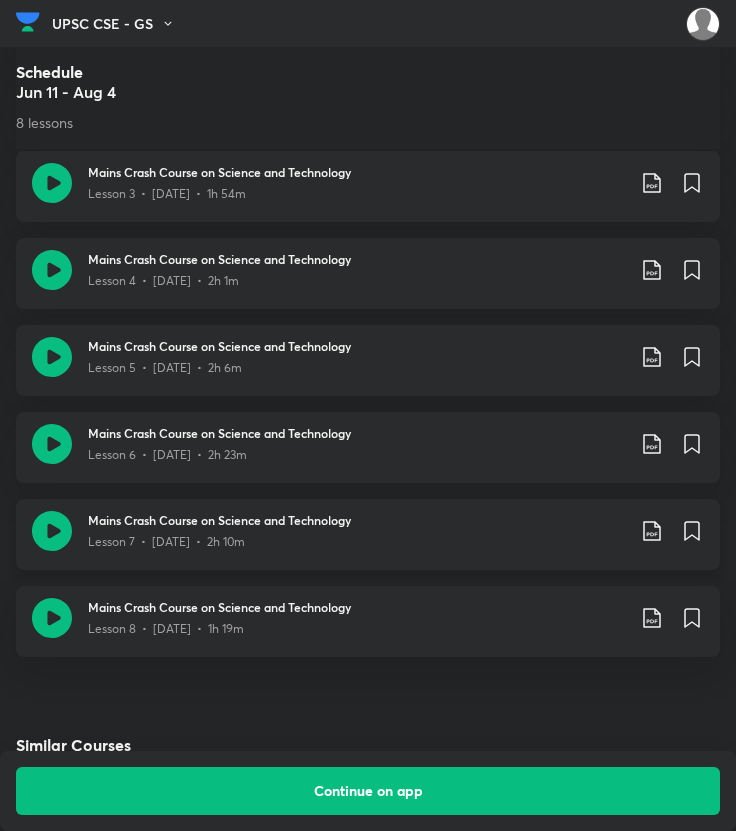 click 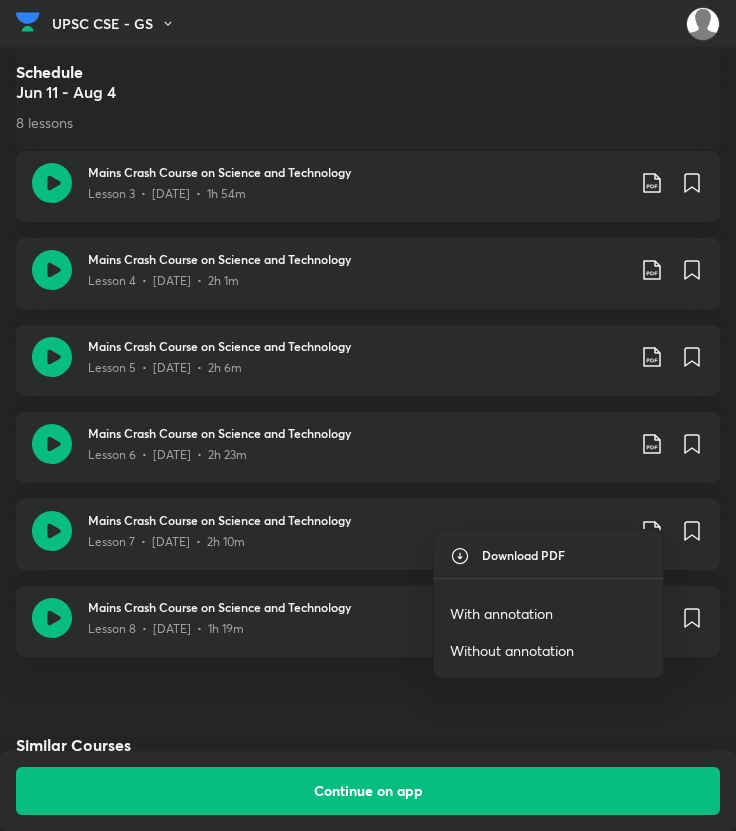 click on "With annotation" at bounding box center [501, 613] 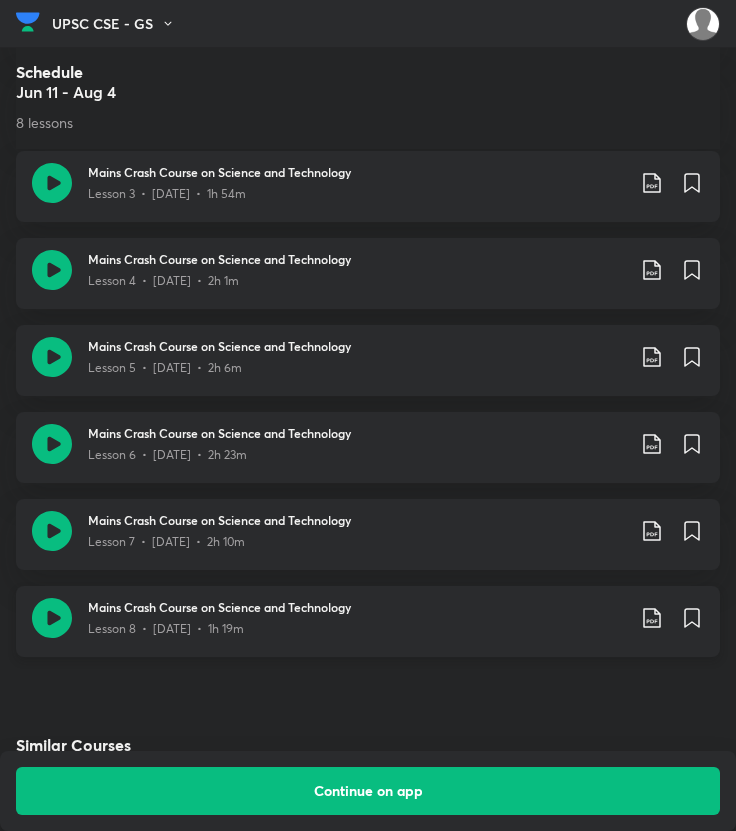 click 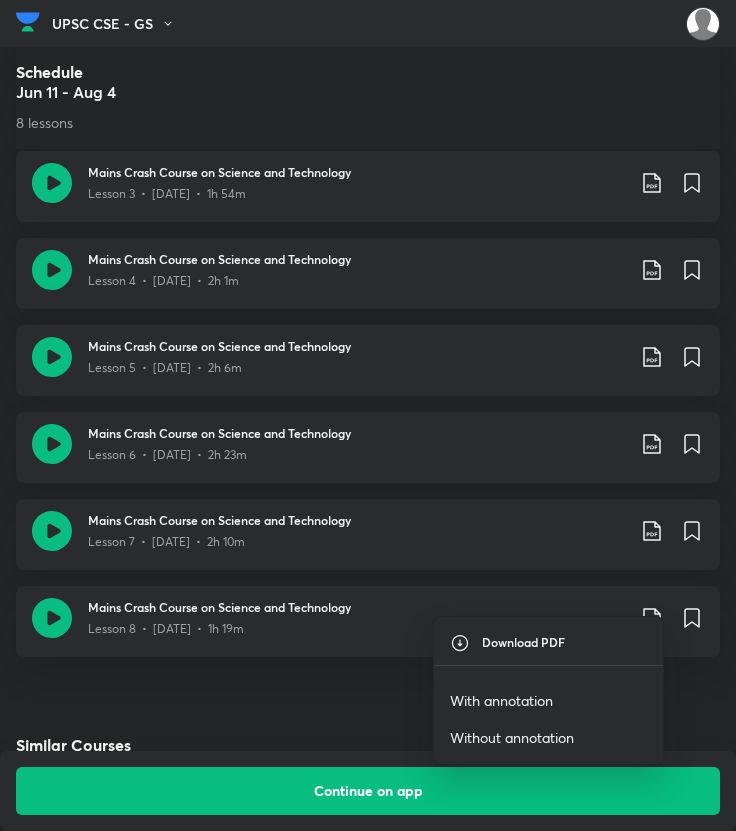 click on "With annotation" at bounding box center (501, 700) 